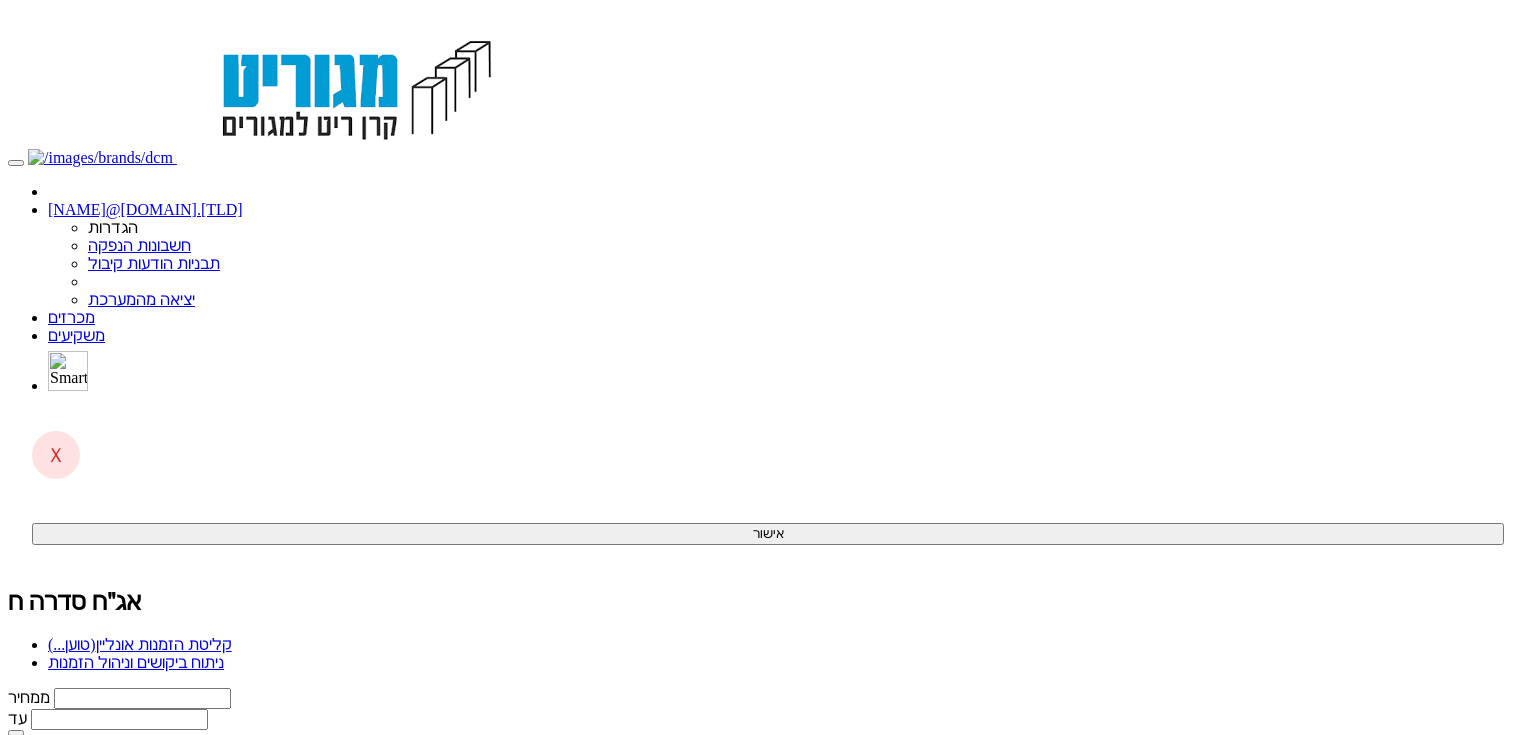 scroll, scrollTop: 0, scrollLeft: 0, axis: both 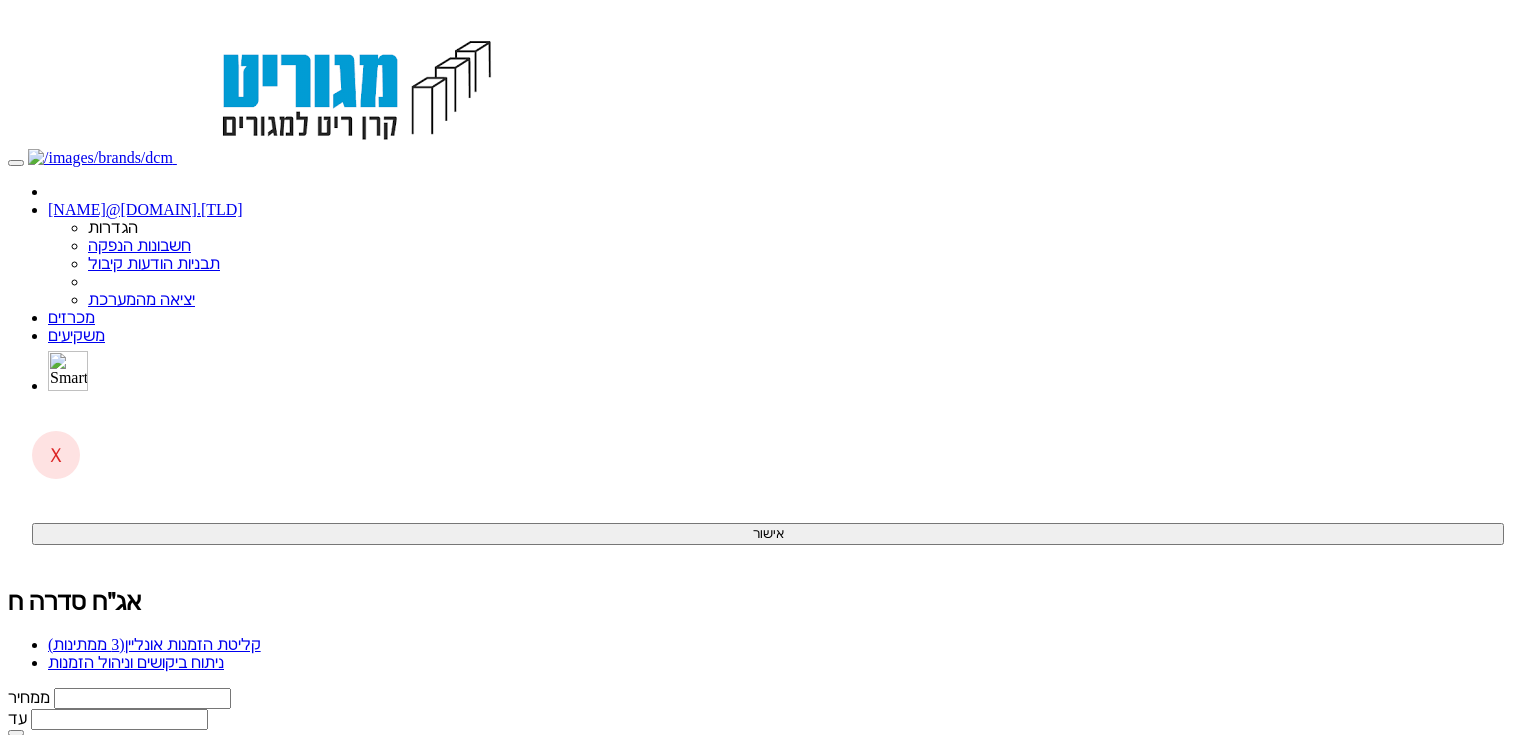 click on "קליטת הזמנות אונליין
(3 ממתינות)" at bounding box center [154, 644] 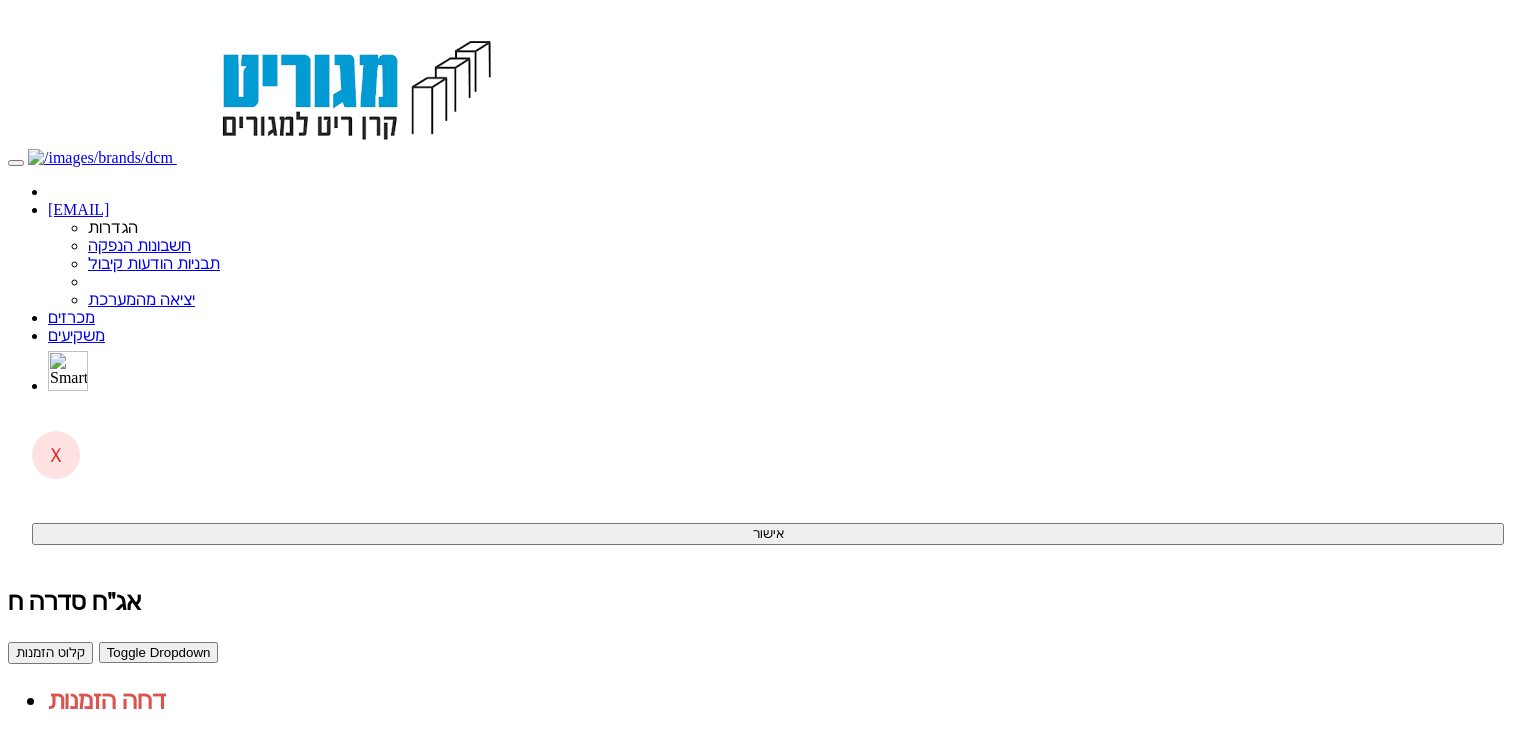 scroll, scrollTop: 0, scrollLeft: 0, axis: both 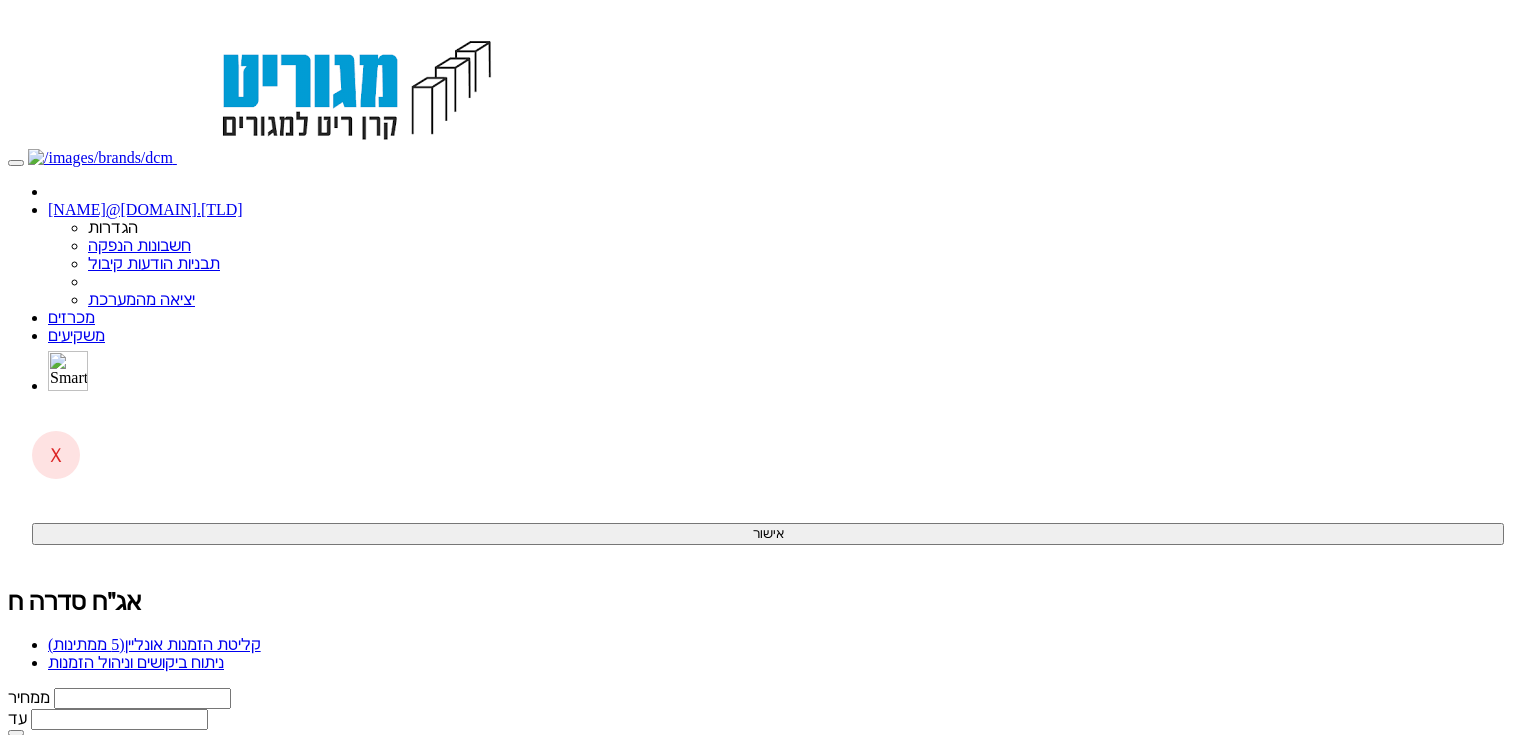 click on "קליטת הזמנות אונליין
(5 ממתינות)" at bounding box center (154, 644) 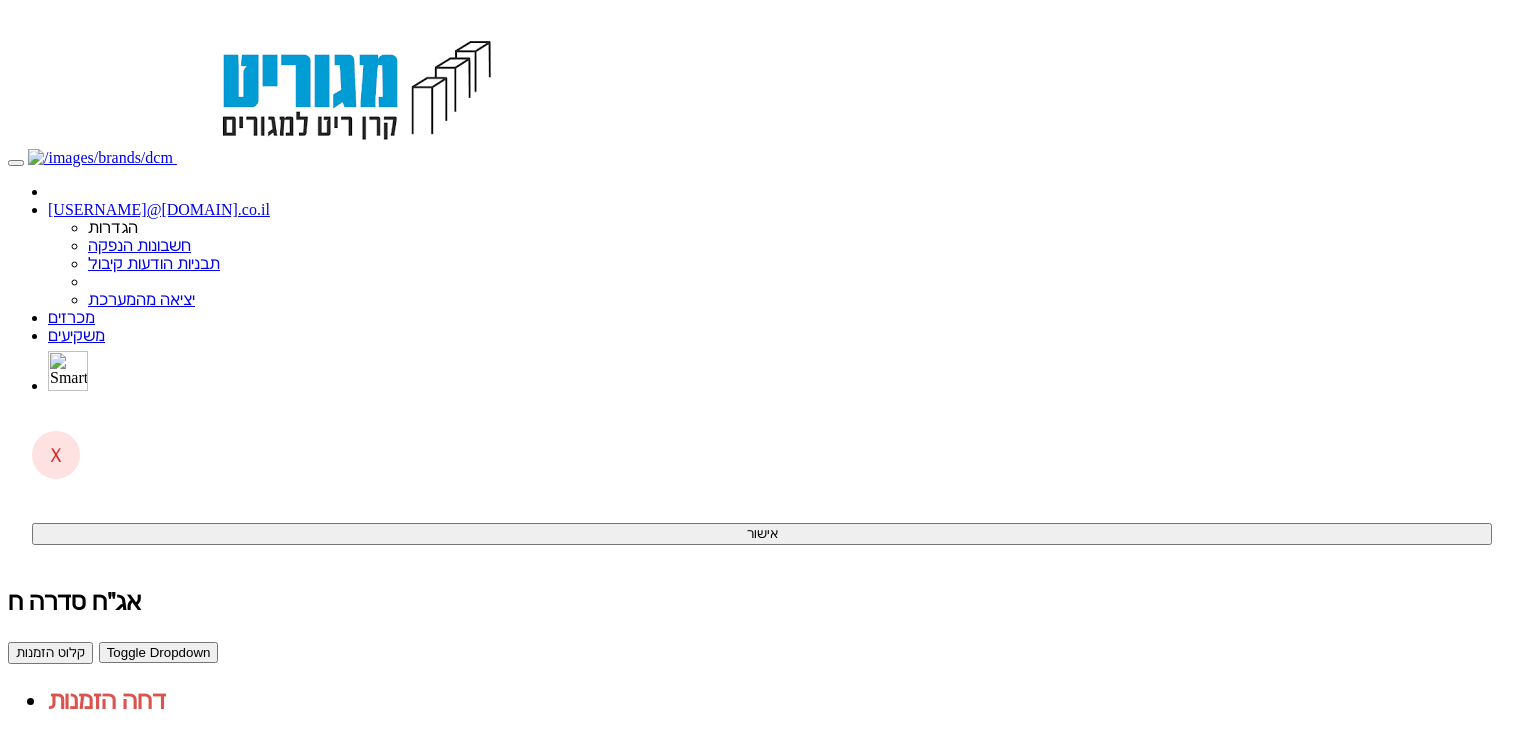 scroll, scrollTop: 36, scrollLeft: 0, axis: vertical 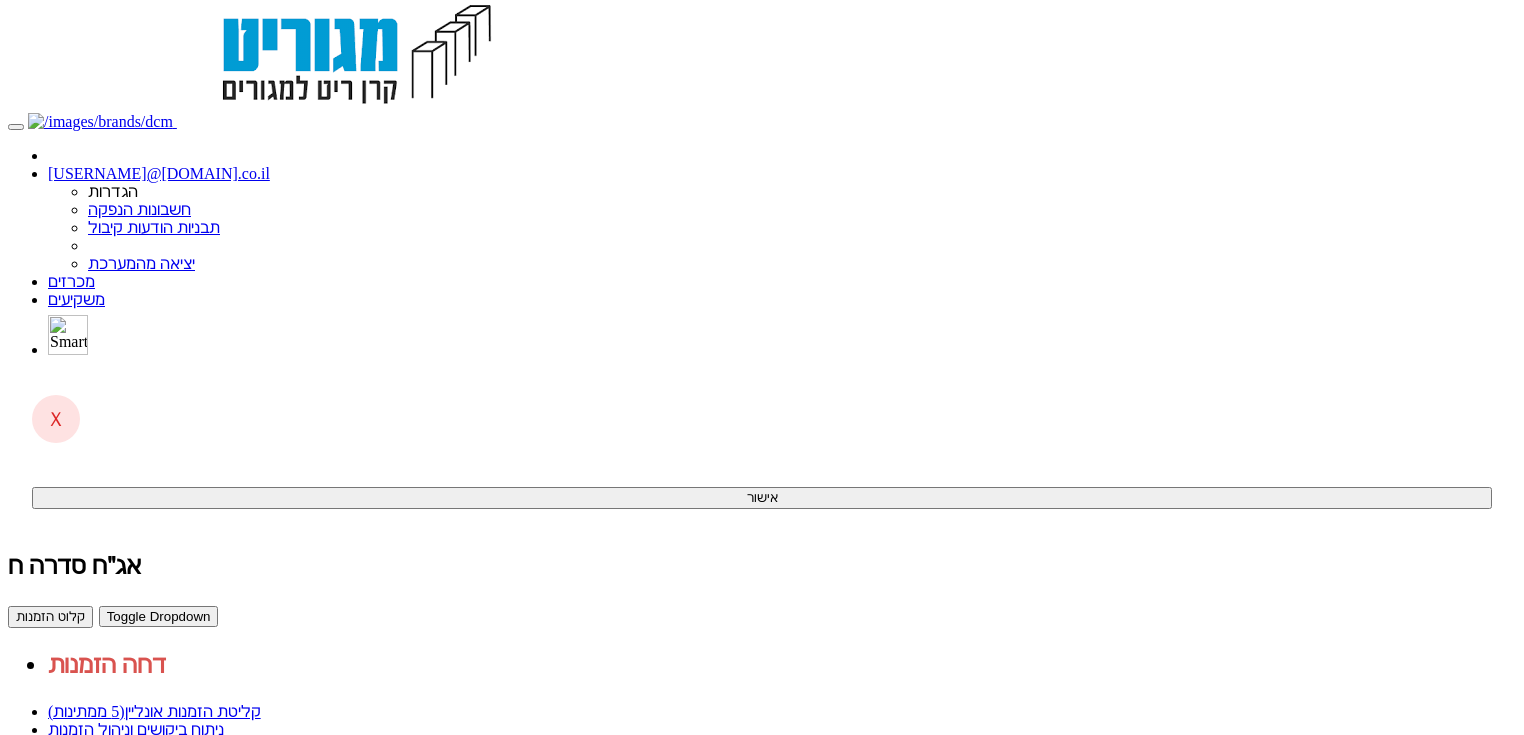 click on "ניתוח ביקושים וניהול הזמנות" at bounding box center (136, 729) 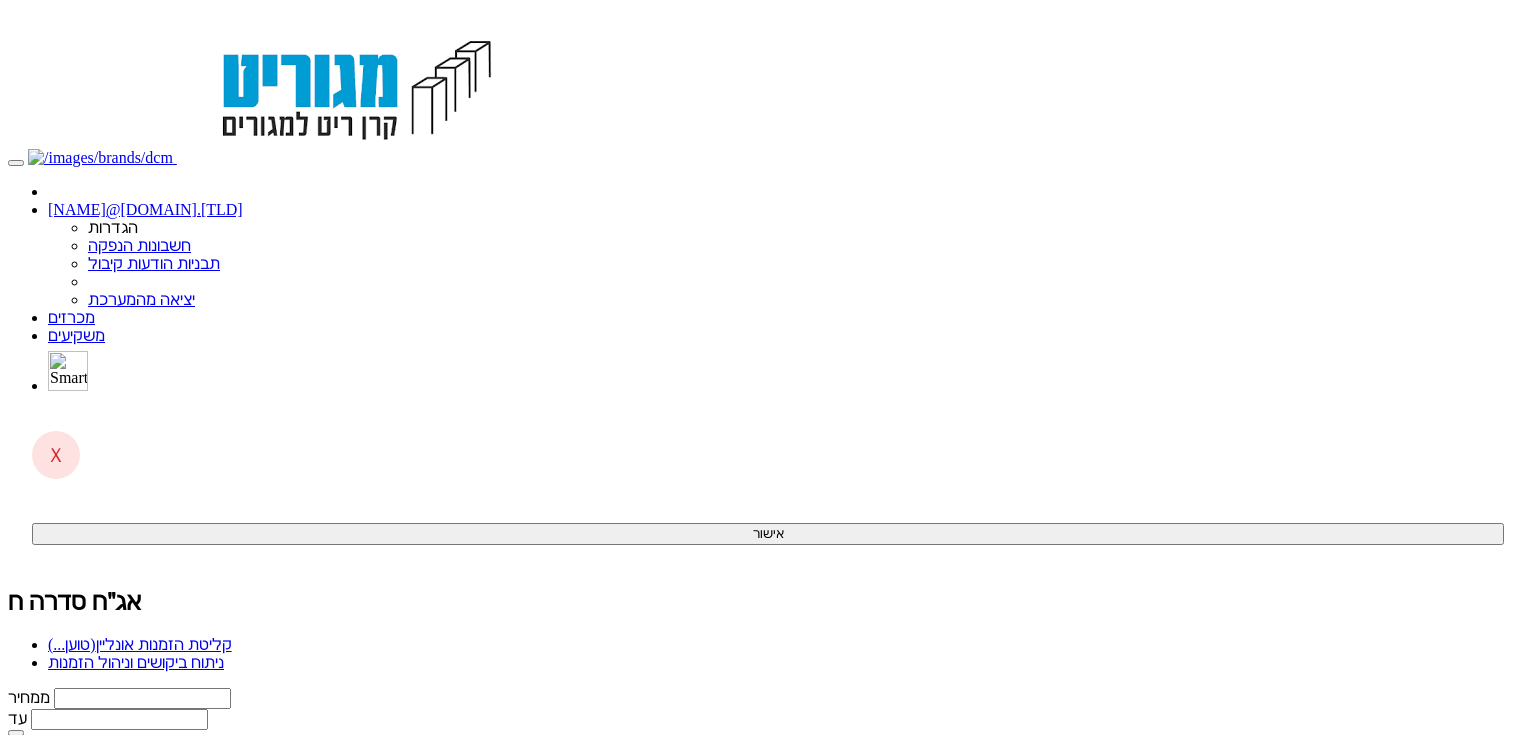 scroll, scrollTop: 0, scrollLeft: 0, axis: both 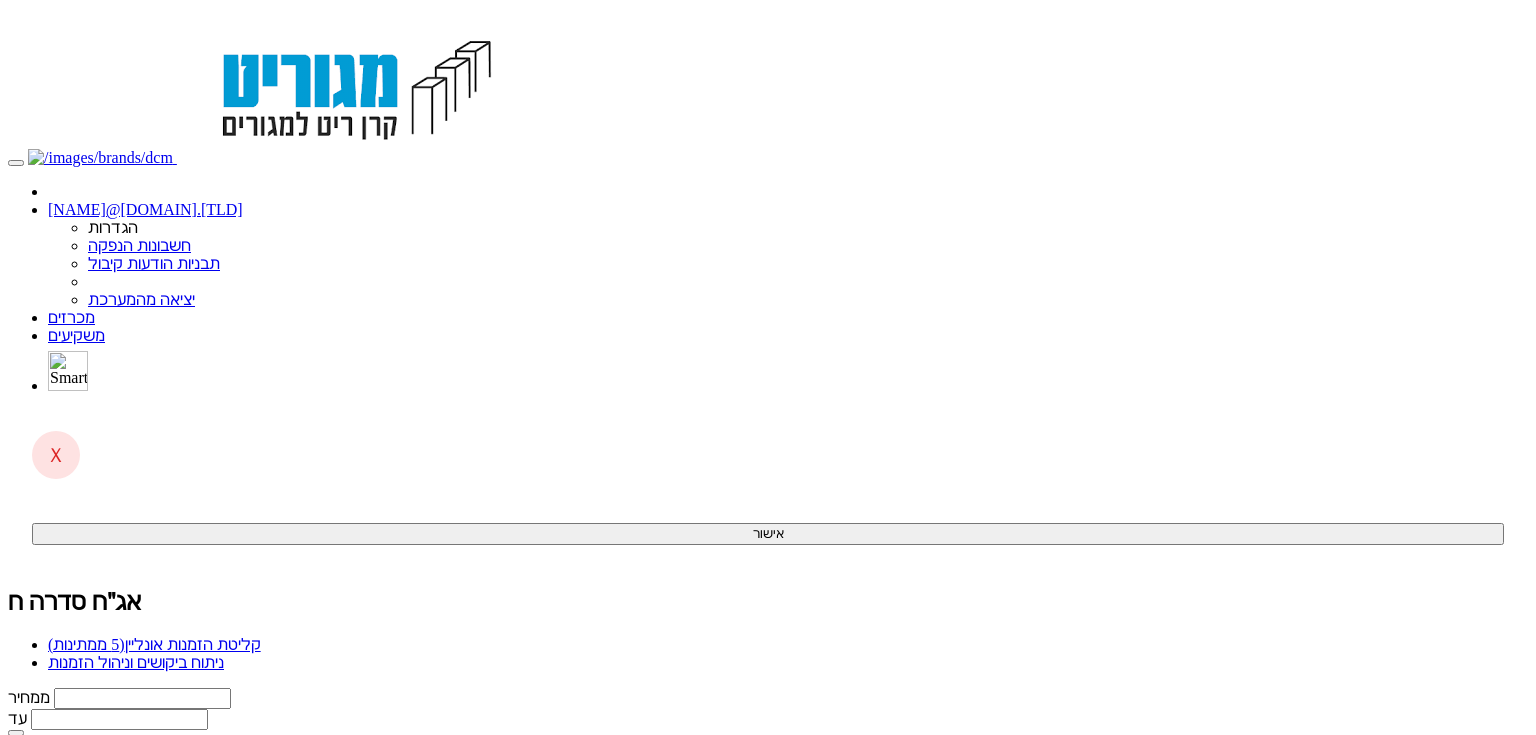 click on "(5 ממתינות)" at bounding box center [86, 644] 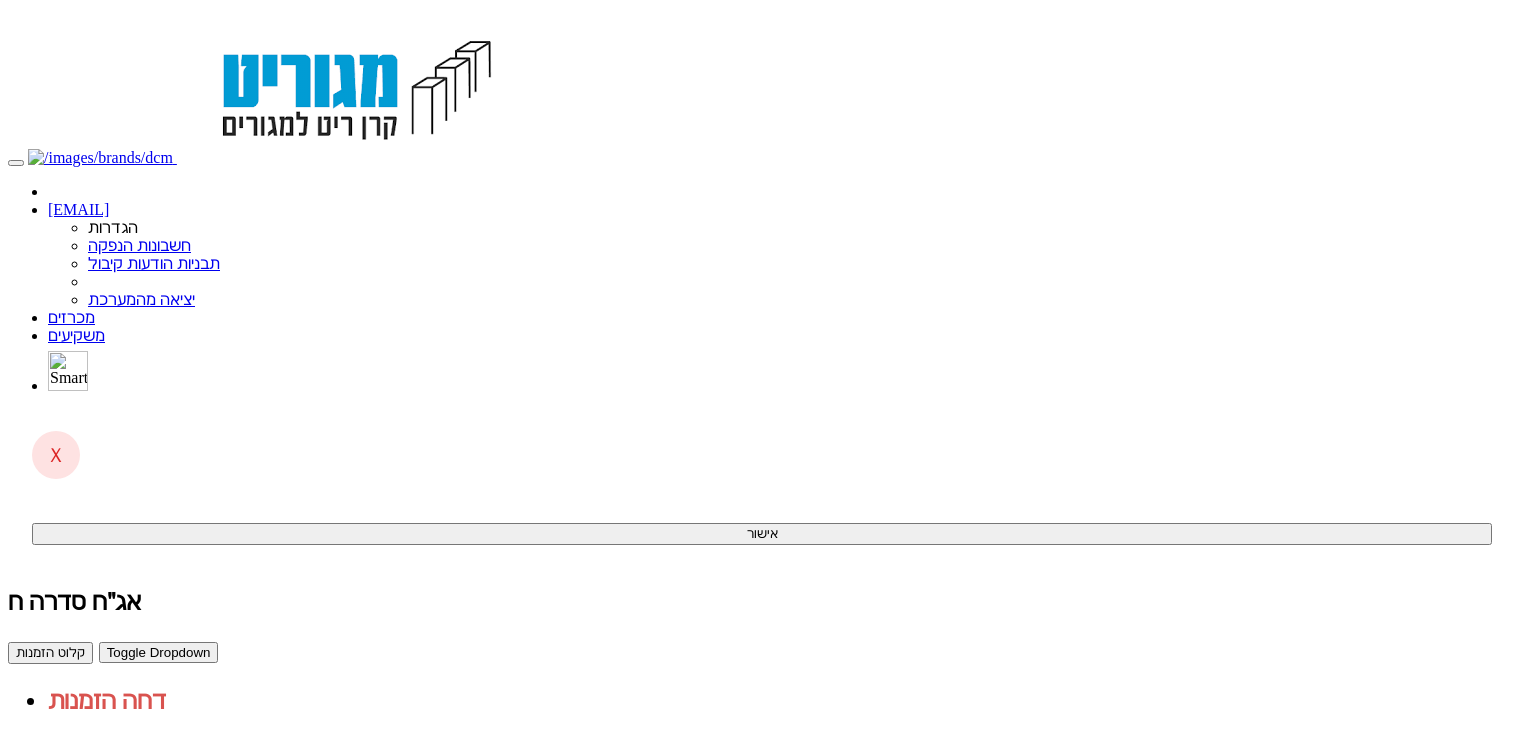 scroll, scrollTop: 36, scrollLeft: 0, axis: vertical 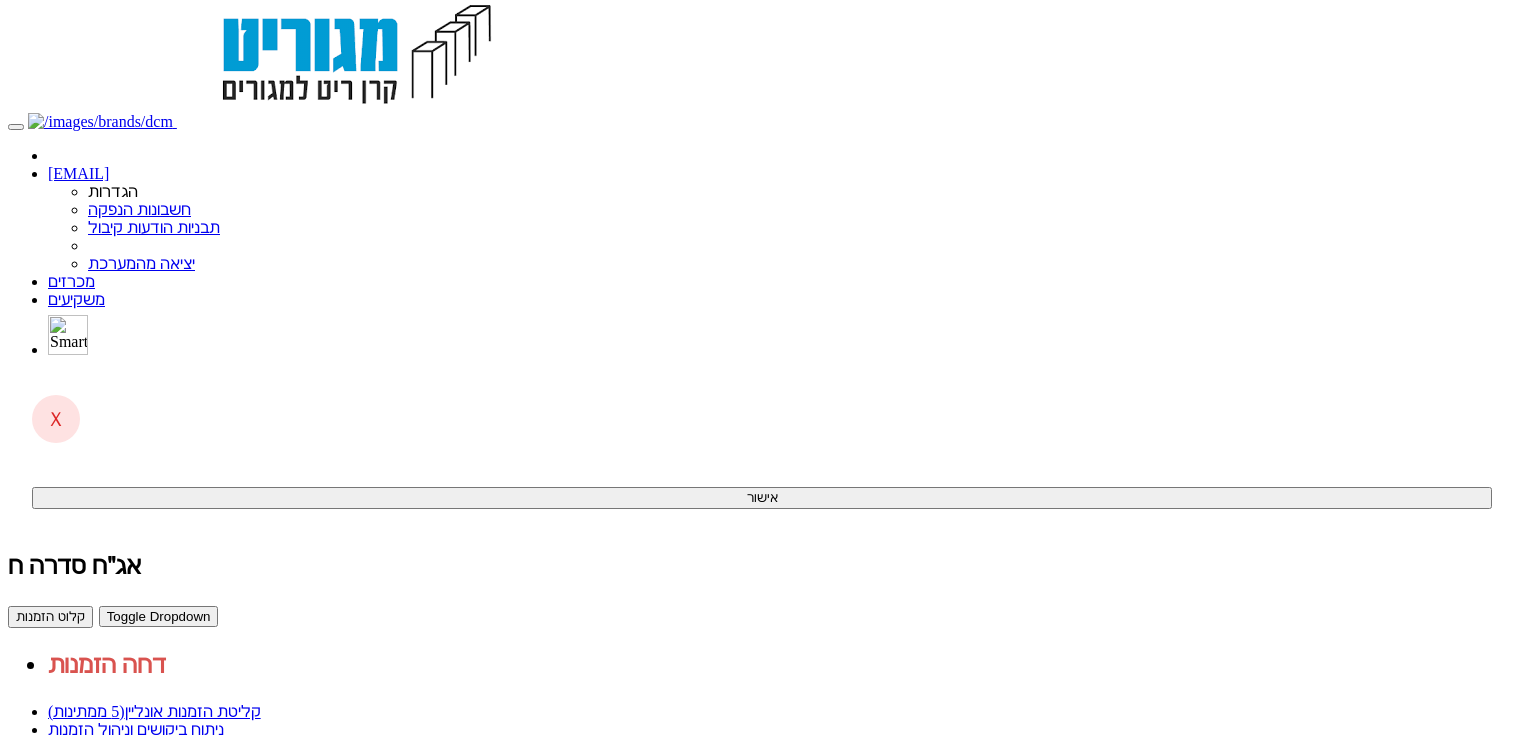 click on "ניתוח ביקושים וניהול הזמנות" at bounding box center [136, 729] 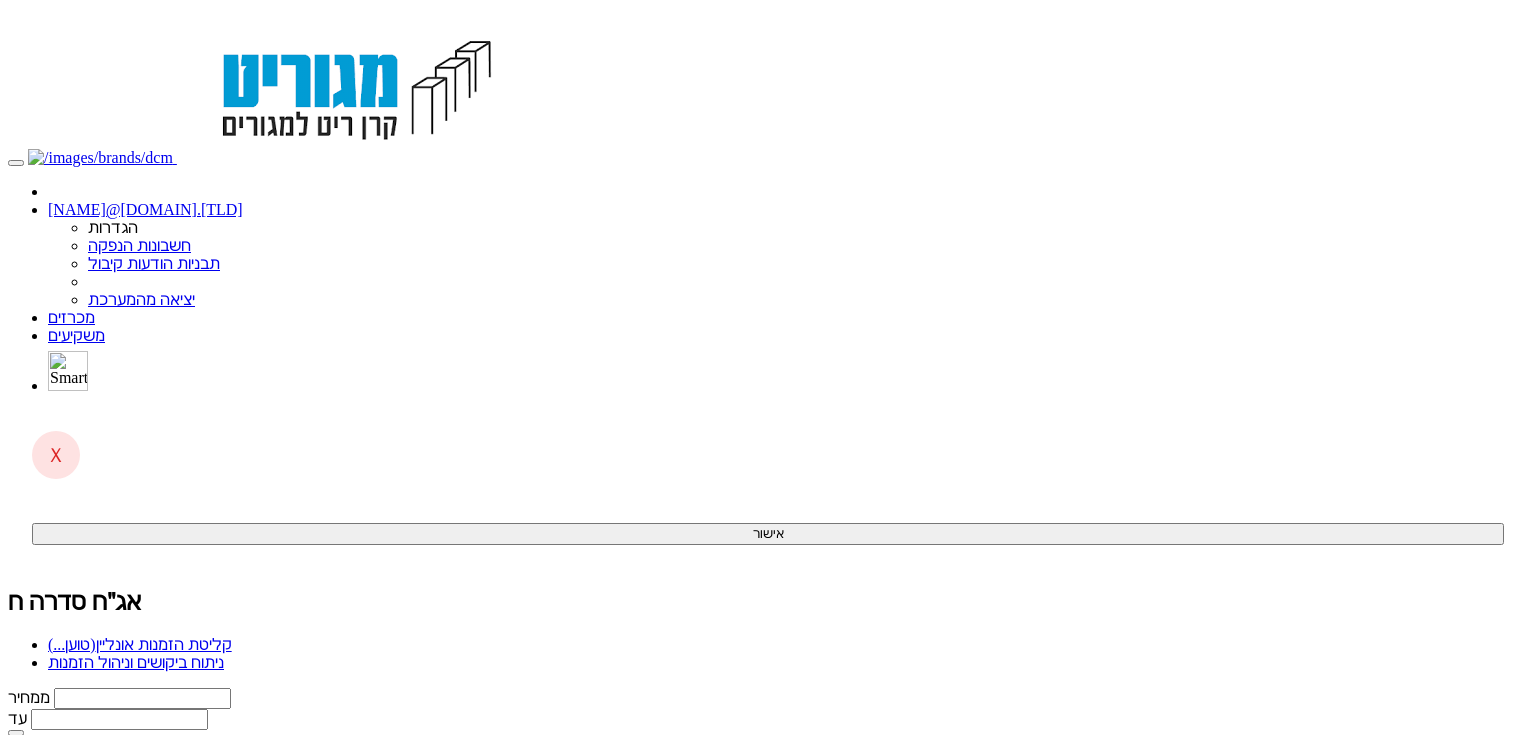 scroll, scrollTop: 0, scrollLeft: 0, axis: both 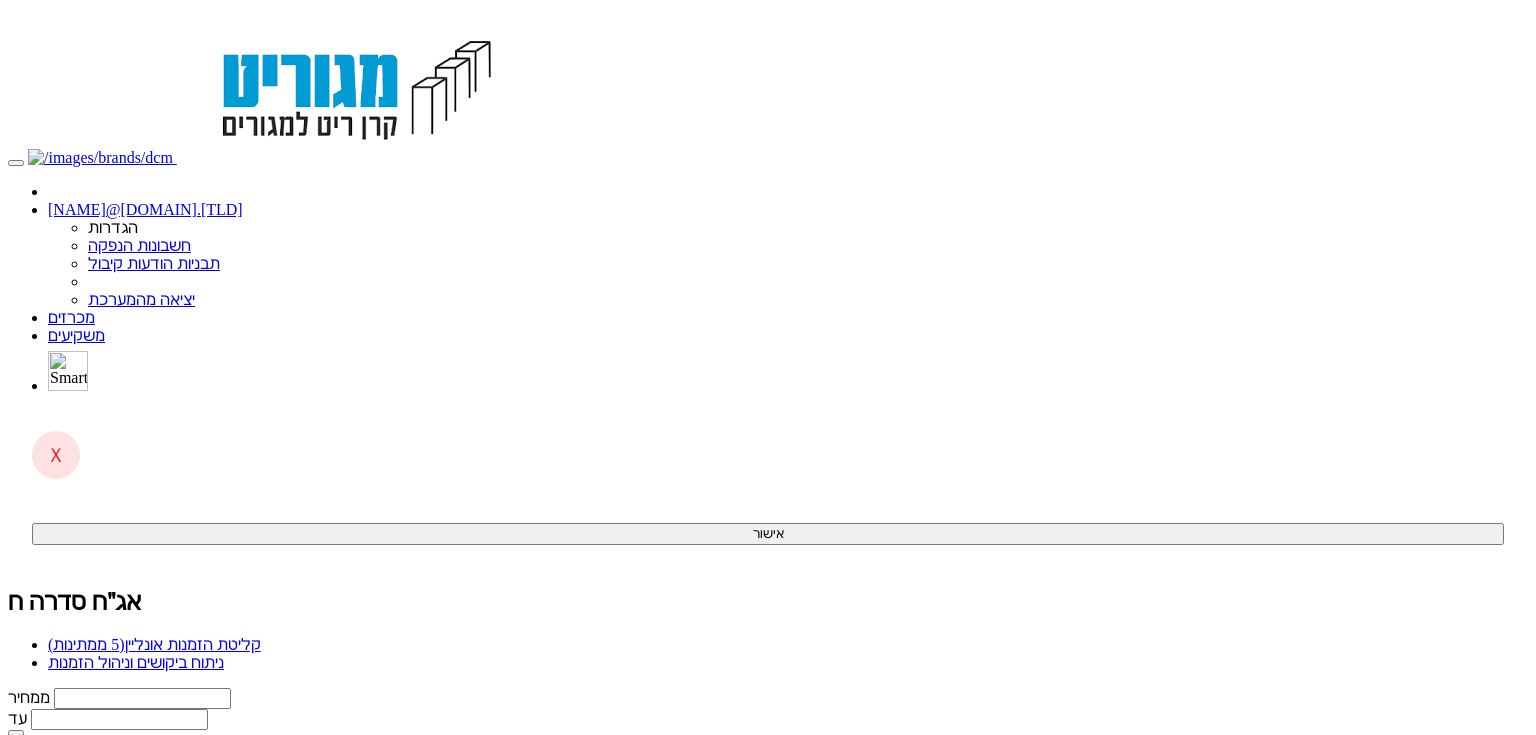 click on "קליטת הזמנות אונליין
(5 ממתינות)" at bounding box center [154, 644] 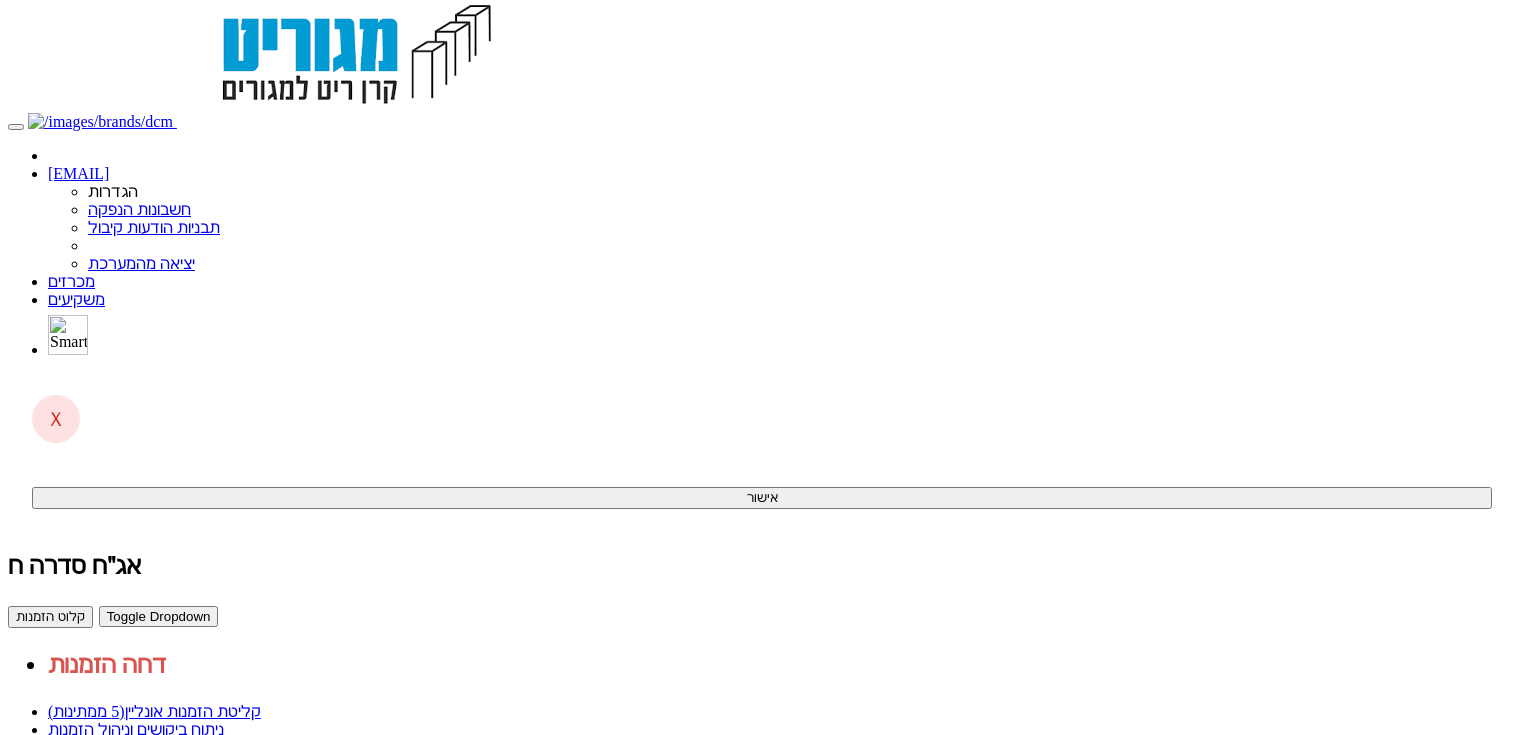 scroll, scrollTop: 36, scrollLeft: 0, axis: vertical 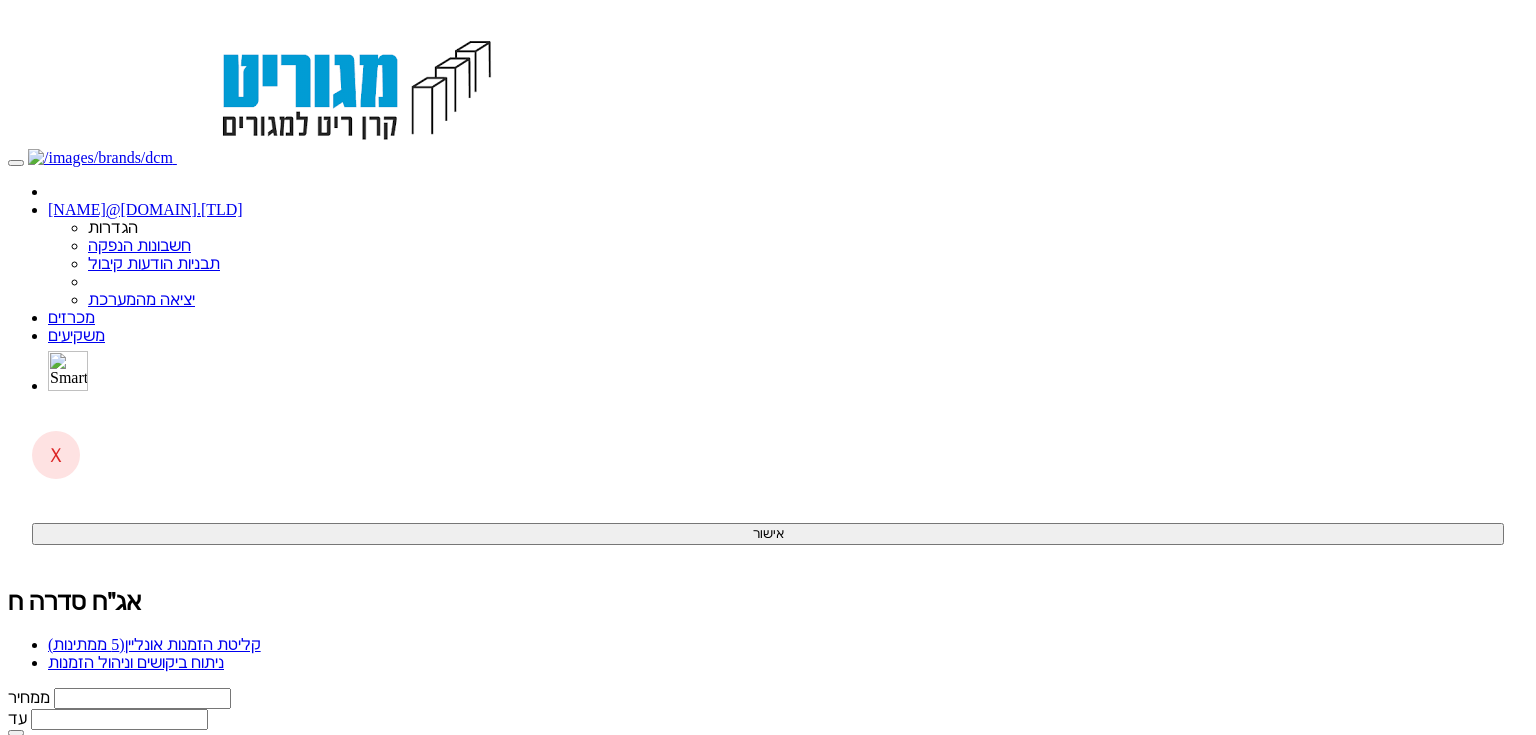 click on "קליטת הזמנות אונליין
(5 ממתינות)" at bounding box center [154, 644] 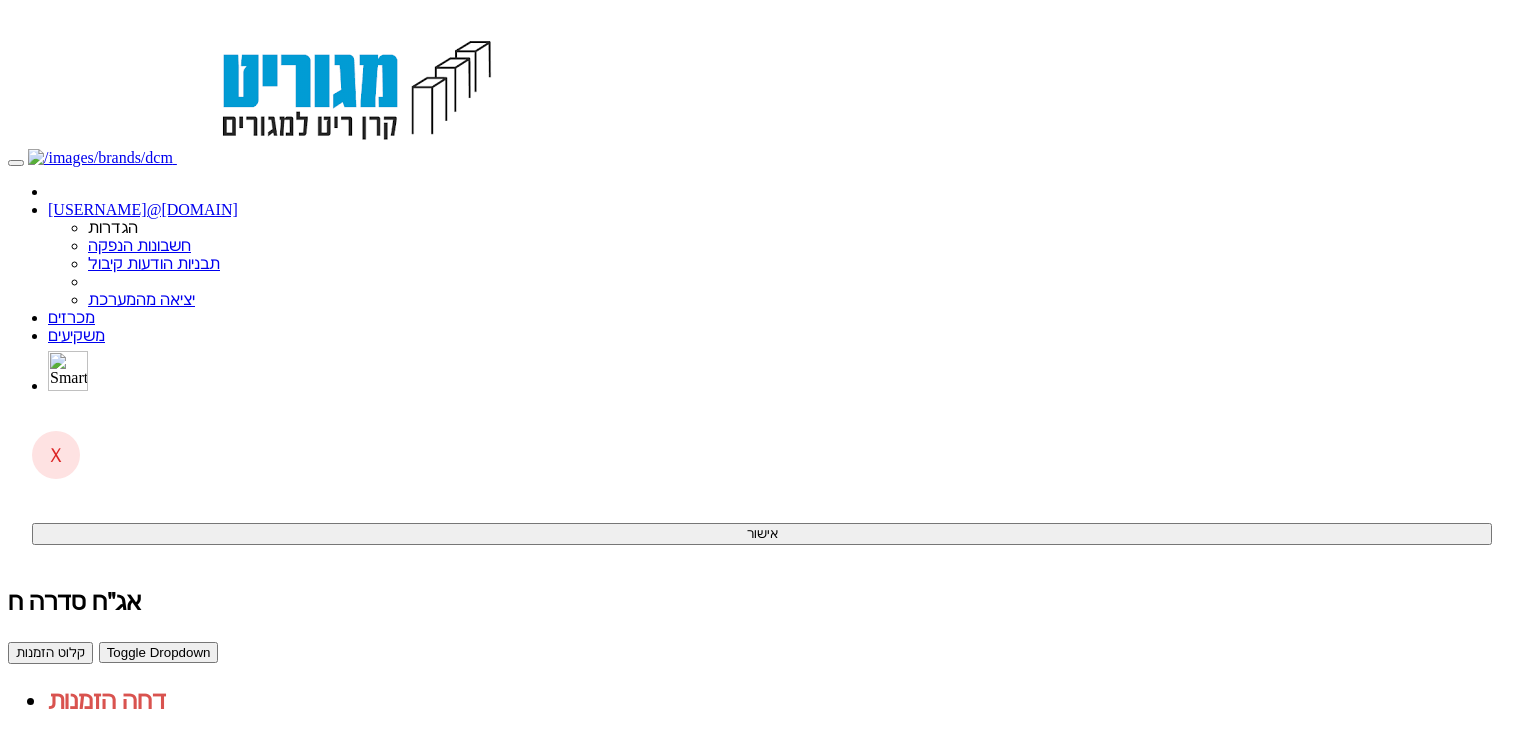 scroll, scrollTop: 36, scrollLeft: 0, axis: vertical 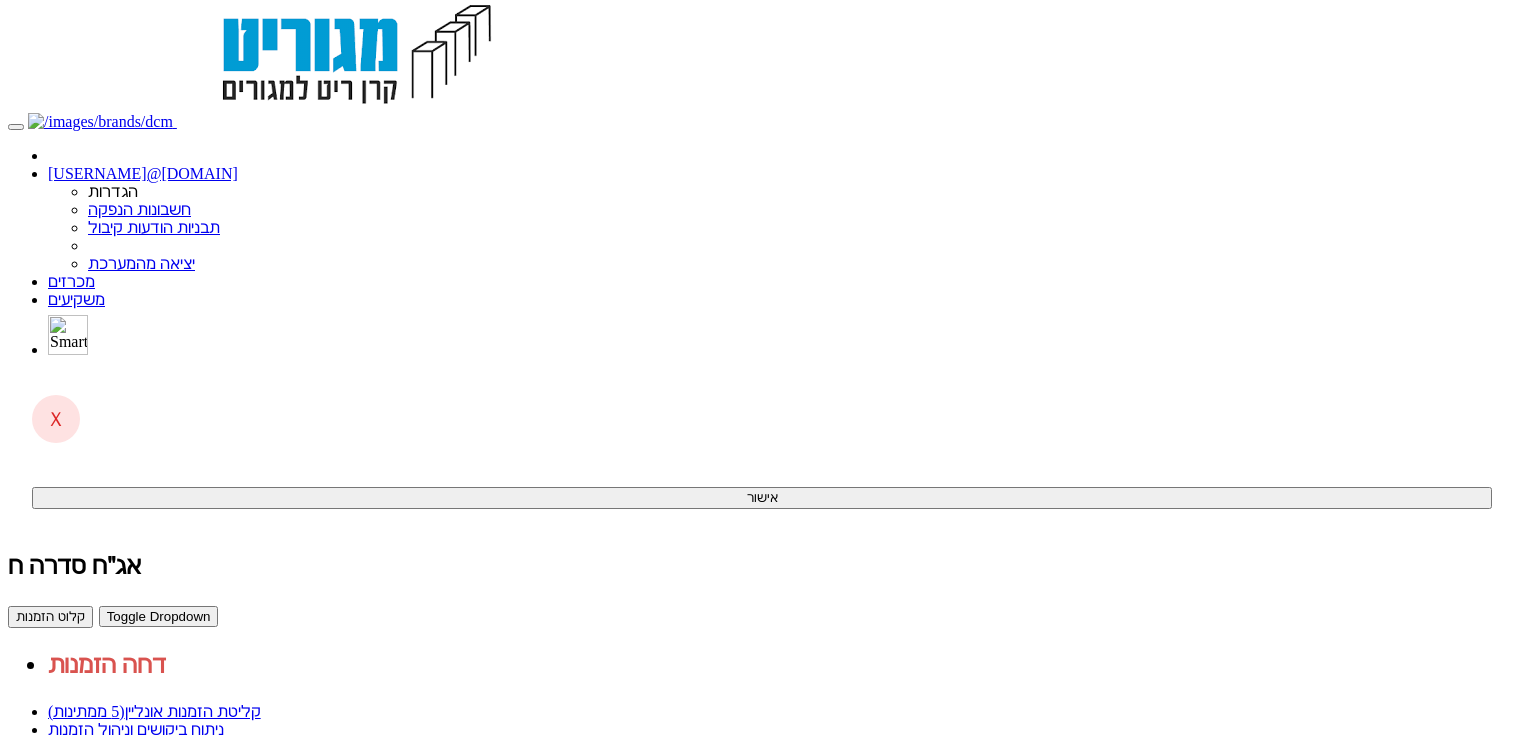click on "ניתוח ביקושים וניהול הזמנות" at bounding box center (136, 729) 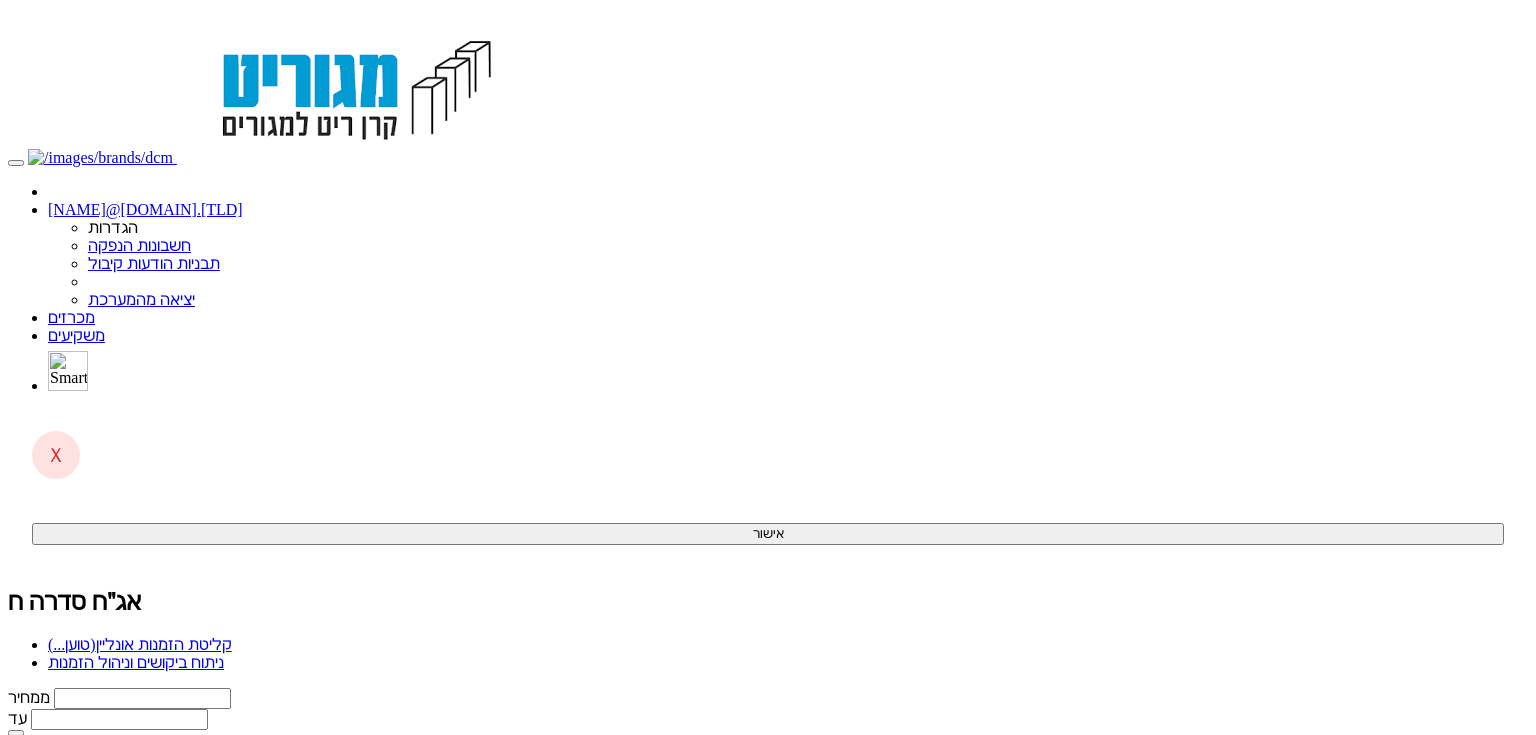 scroll, scrollTop: 0, scrollLeft: 0, axis: both 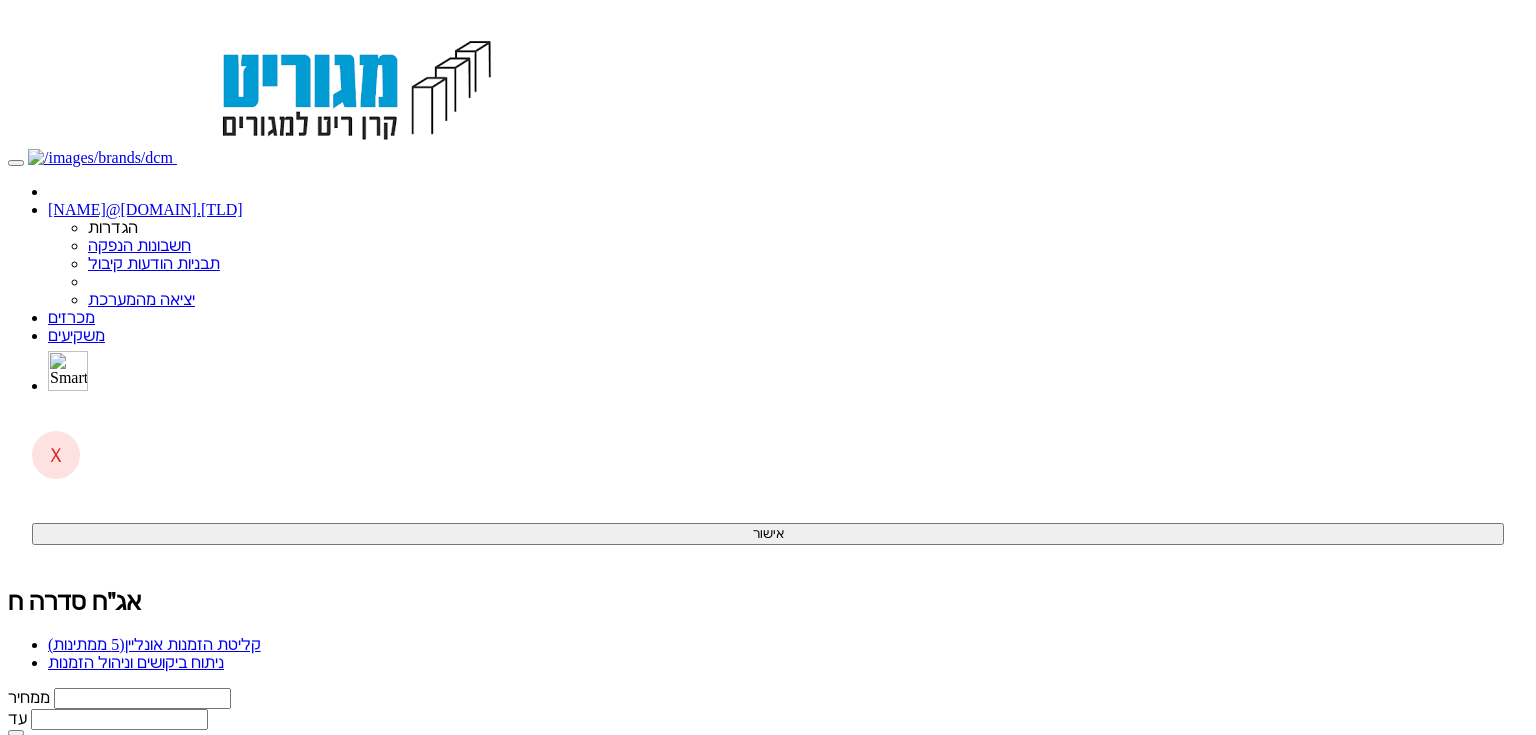 click on "(5 ממתינות)" at bounding box center [86, 644] 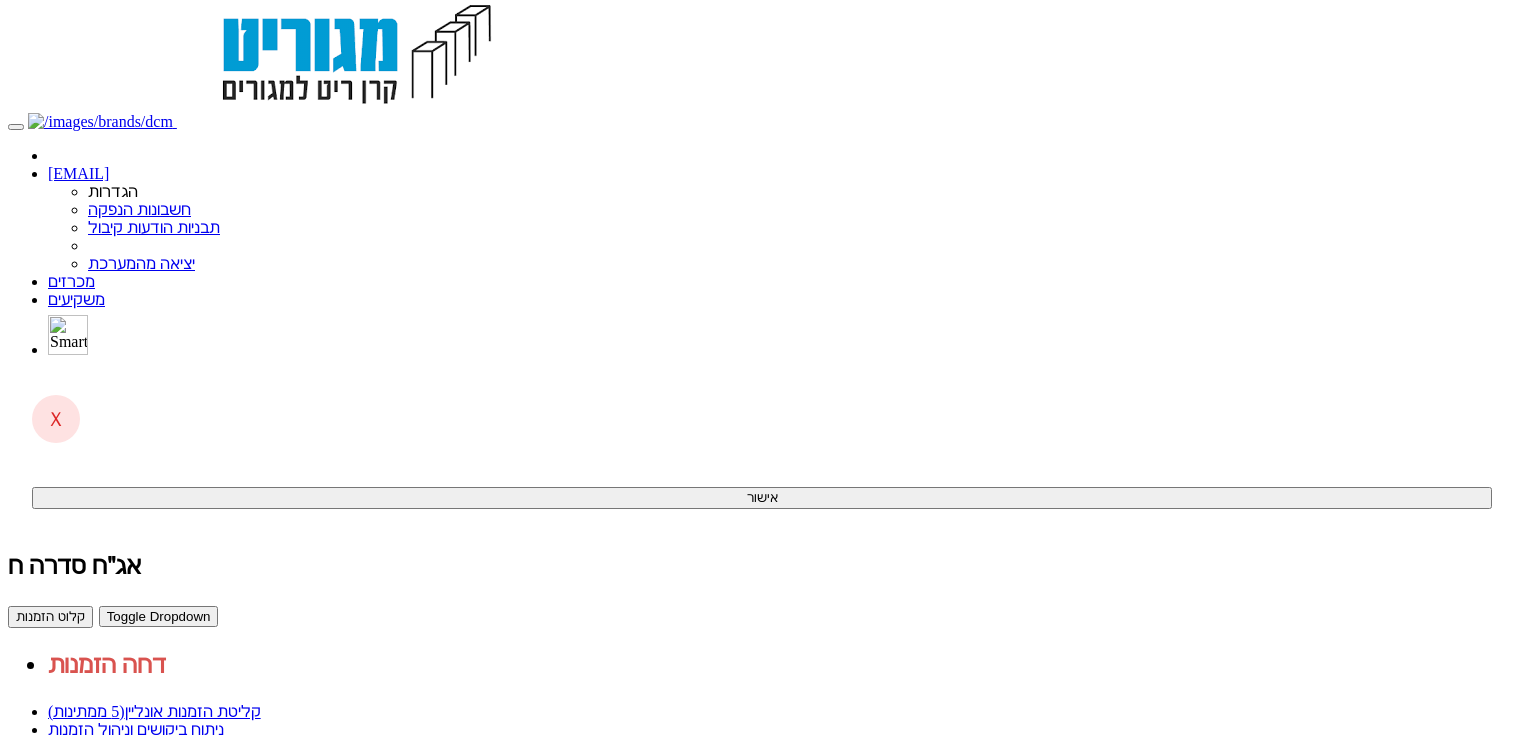 scroll, scrollTop: 0, scrollLeft: 0, axis: both 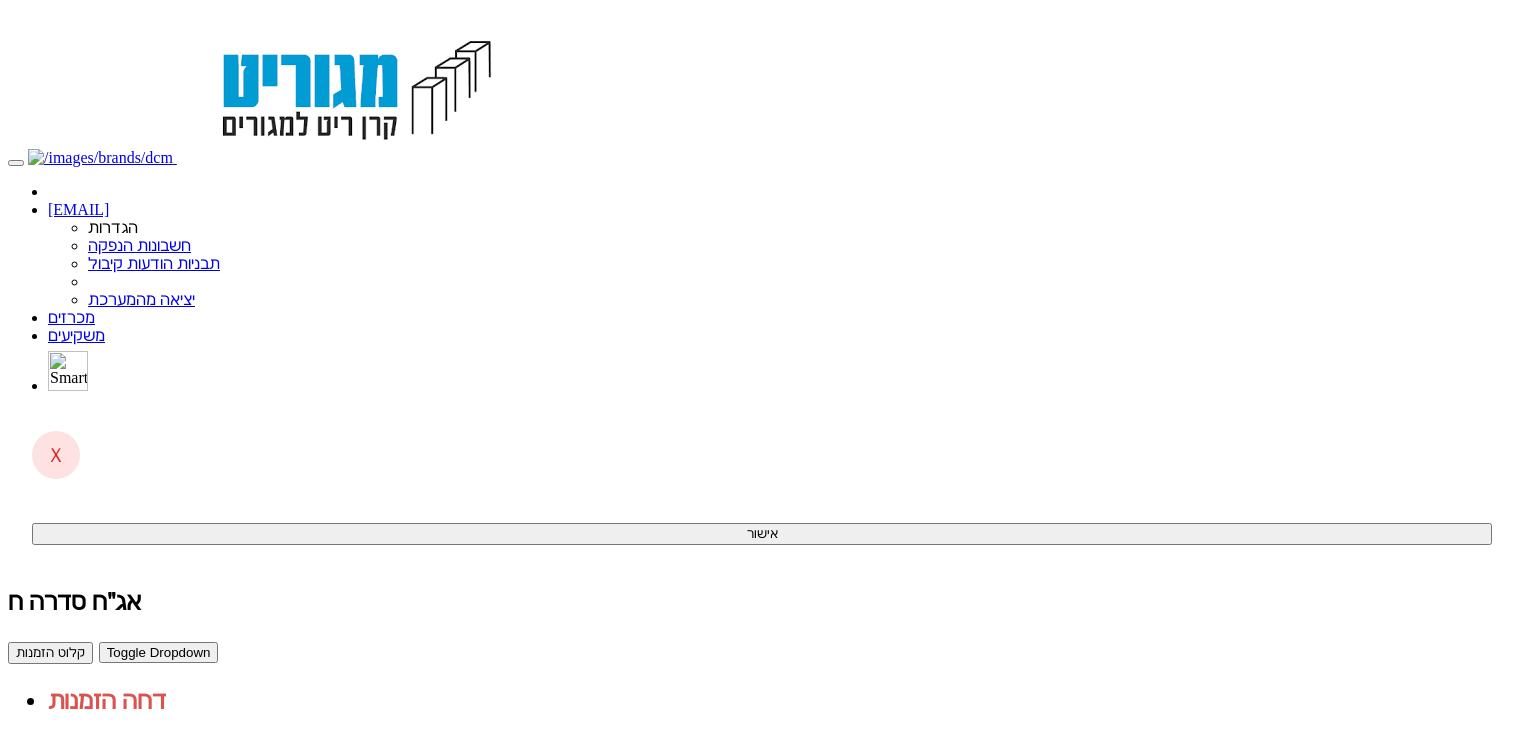 click on "ניתוח ביקושים וניהול הזמנות" at bounding box center [136, 765] 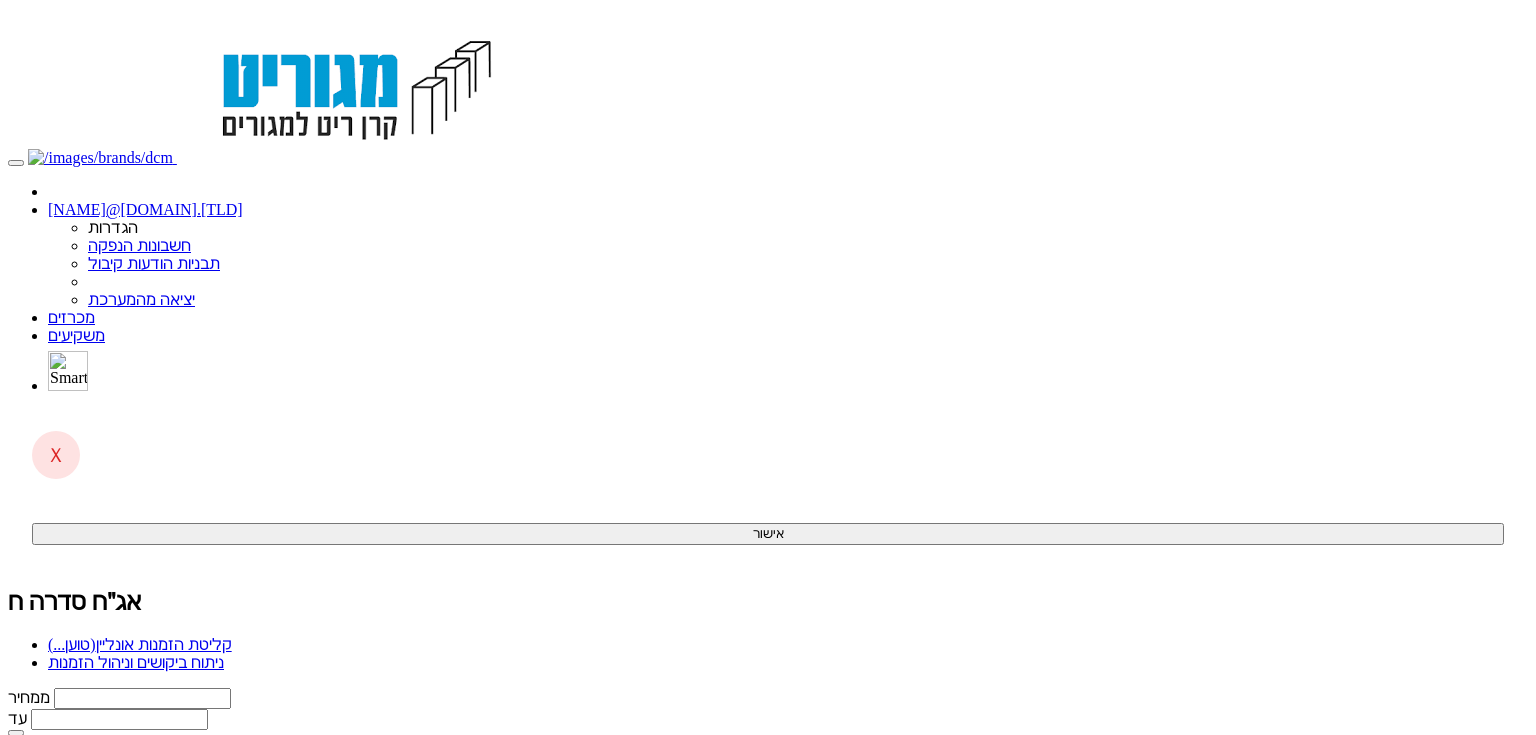 scroll, scrollTop: 0, scrollLeft: 0, axis: both 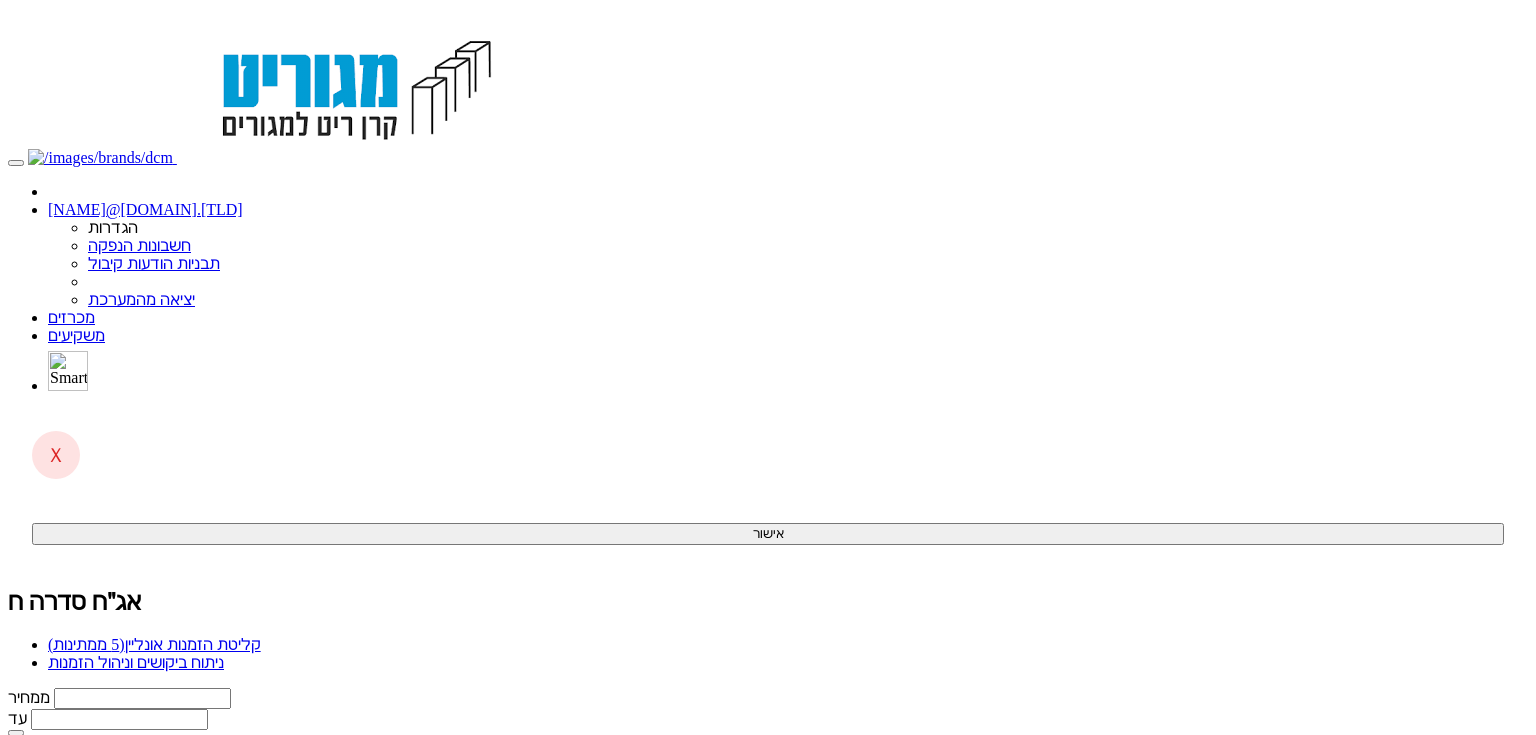 click on "(5 ממתינות)" at bounding box center [86, 644] 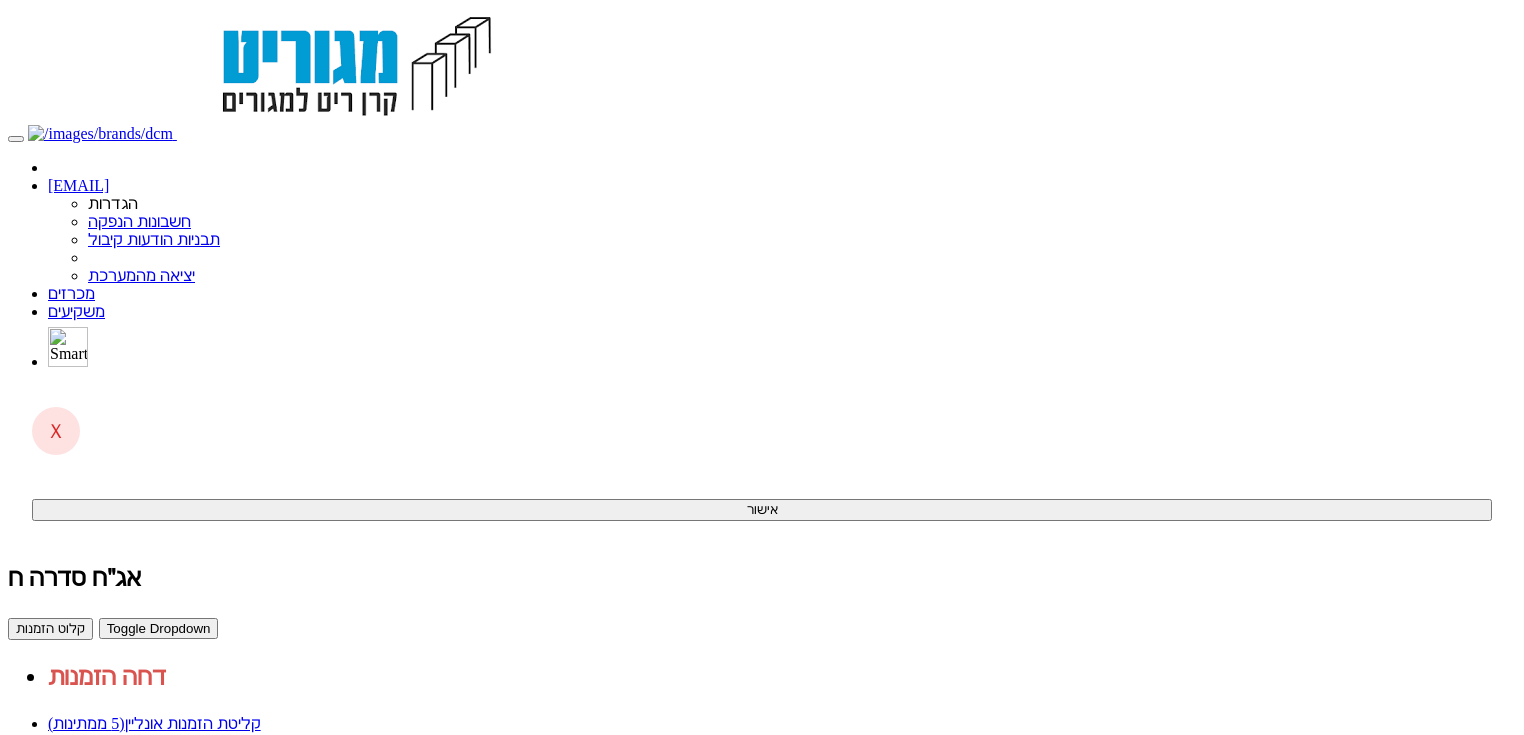 scroll, scrollTop: 36, scrollLeft: 0, axis: vertical 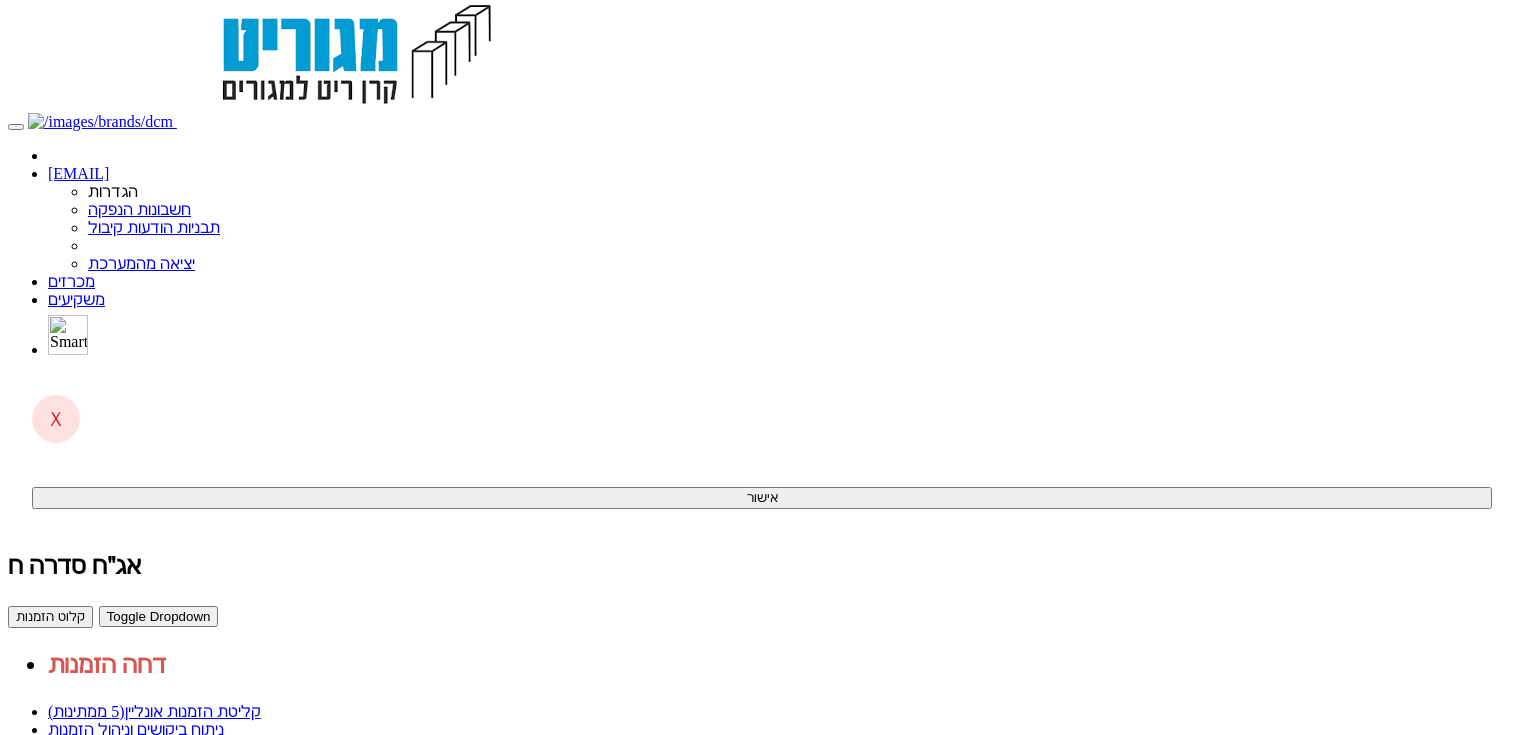 click on "[EMAIL]
הגדרות
חשבונות הנפקה
תבניות הודעות קיבול" at bounding box center [762, 697] 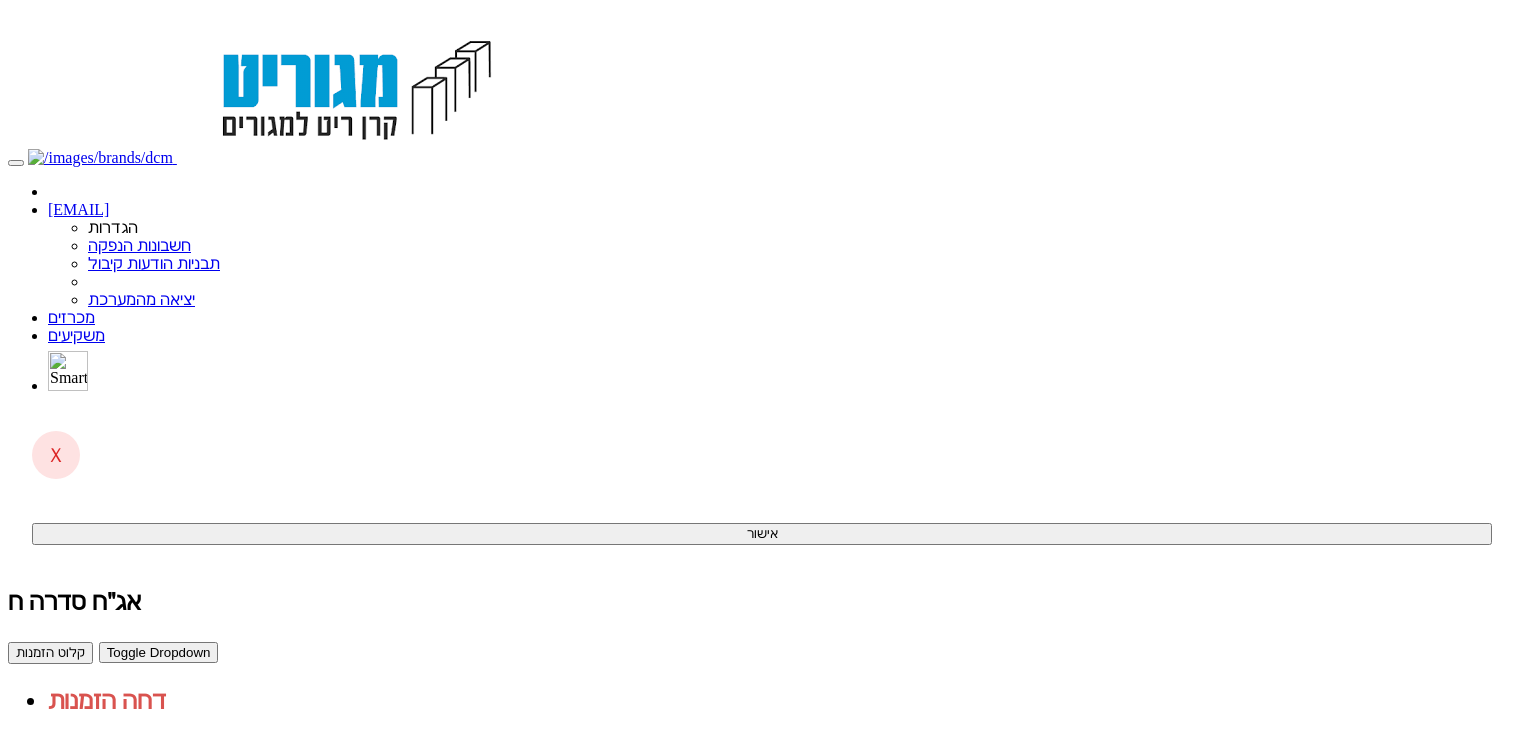 click on "ניתוח ביקושים וניהול הזמנות" at bounding box center (136, 765) 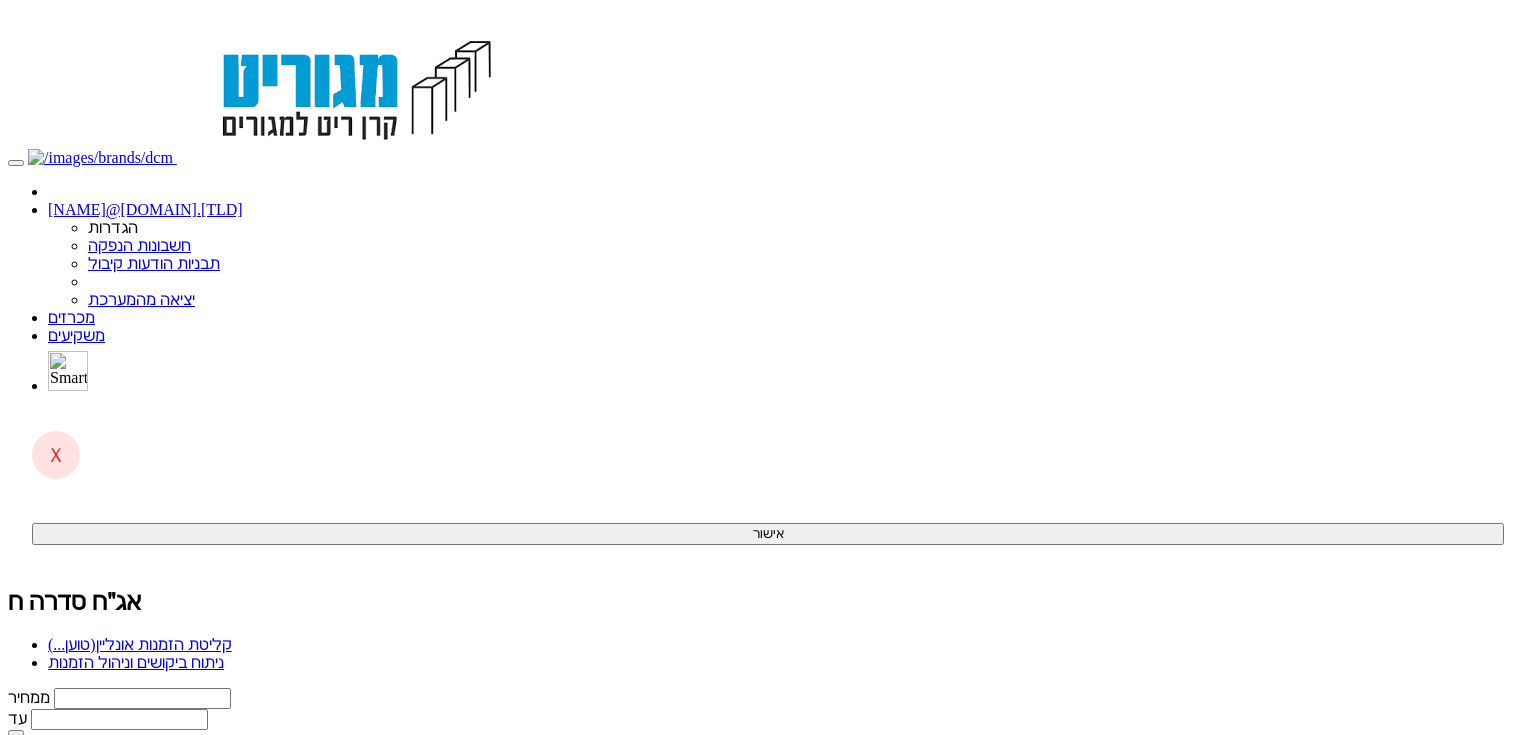 scroll, scrollTop: 0, scrollLeft: 0, axis: both 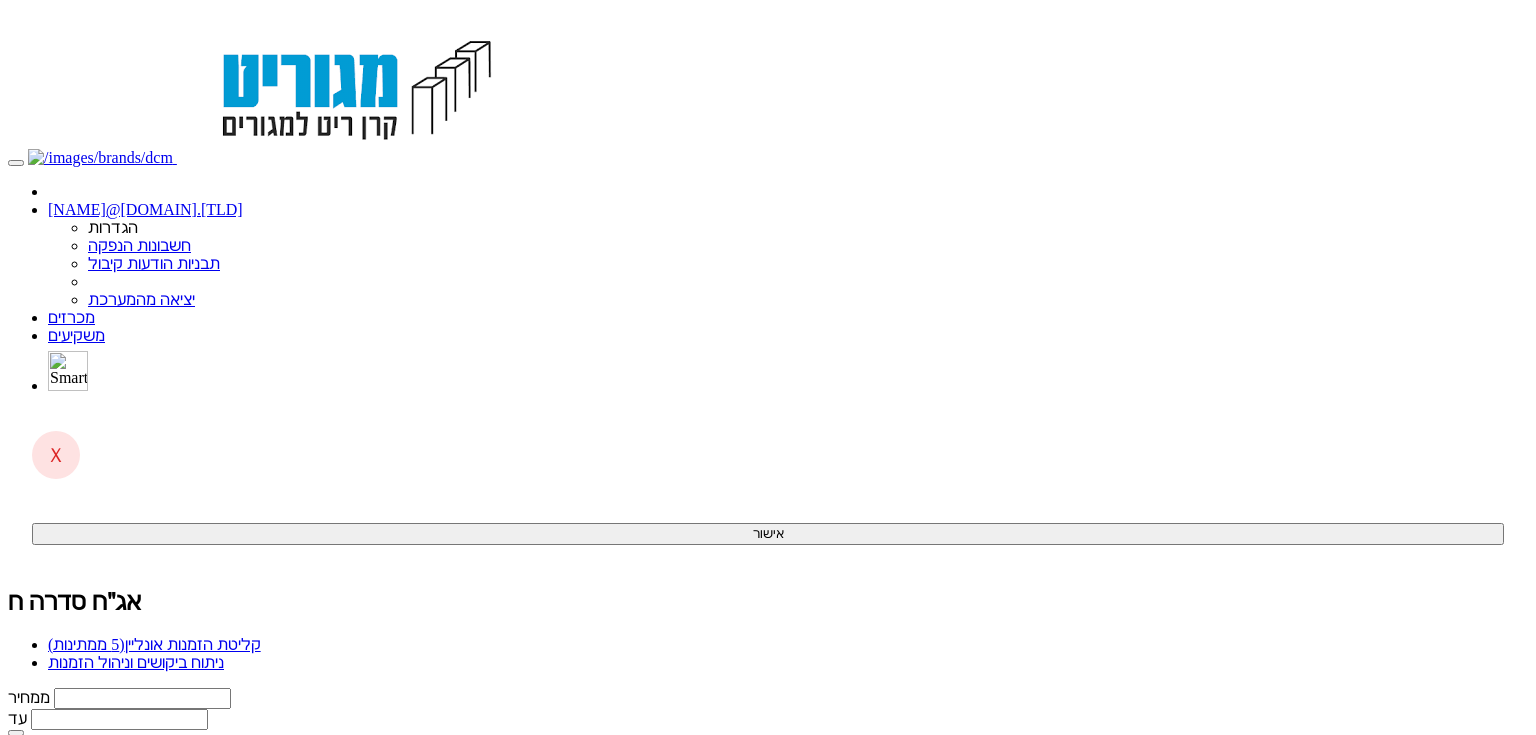 click on "קליטת הזמנות אונליין
(5 ממתינות)" at bounding box center (154, 644) 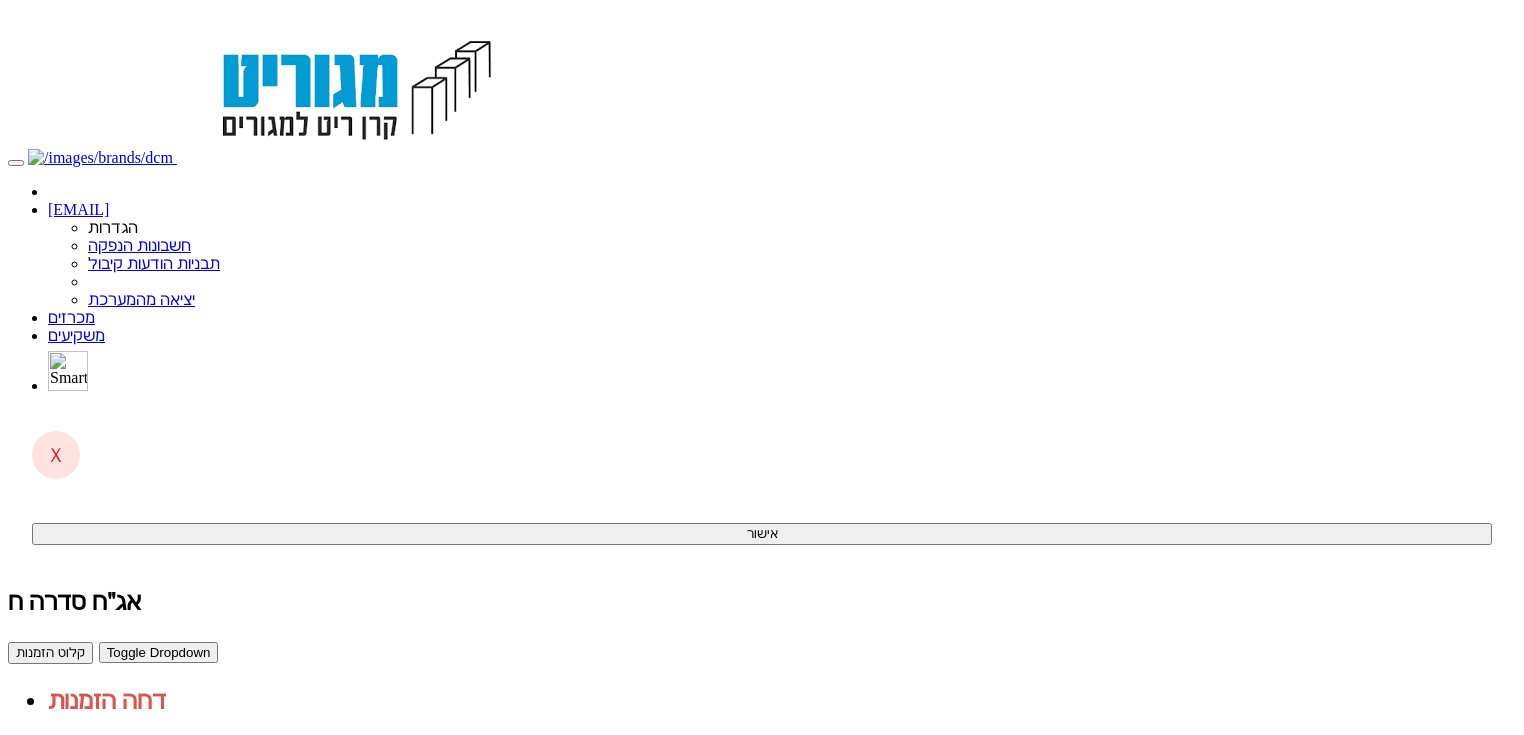 scroll, scrollTop: 0, scrollLeft: 0, axis: both 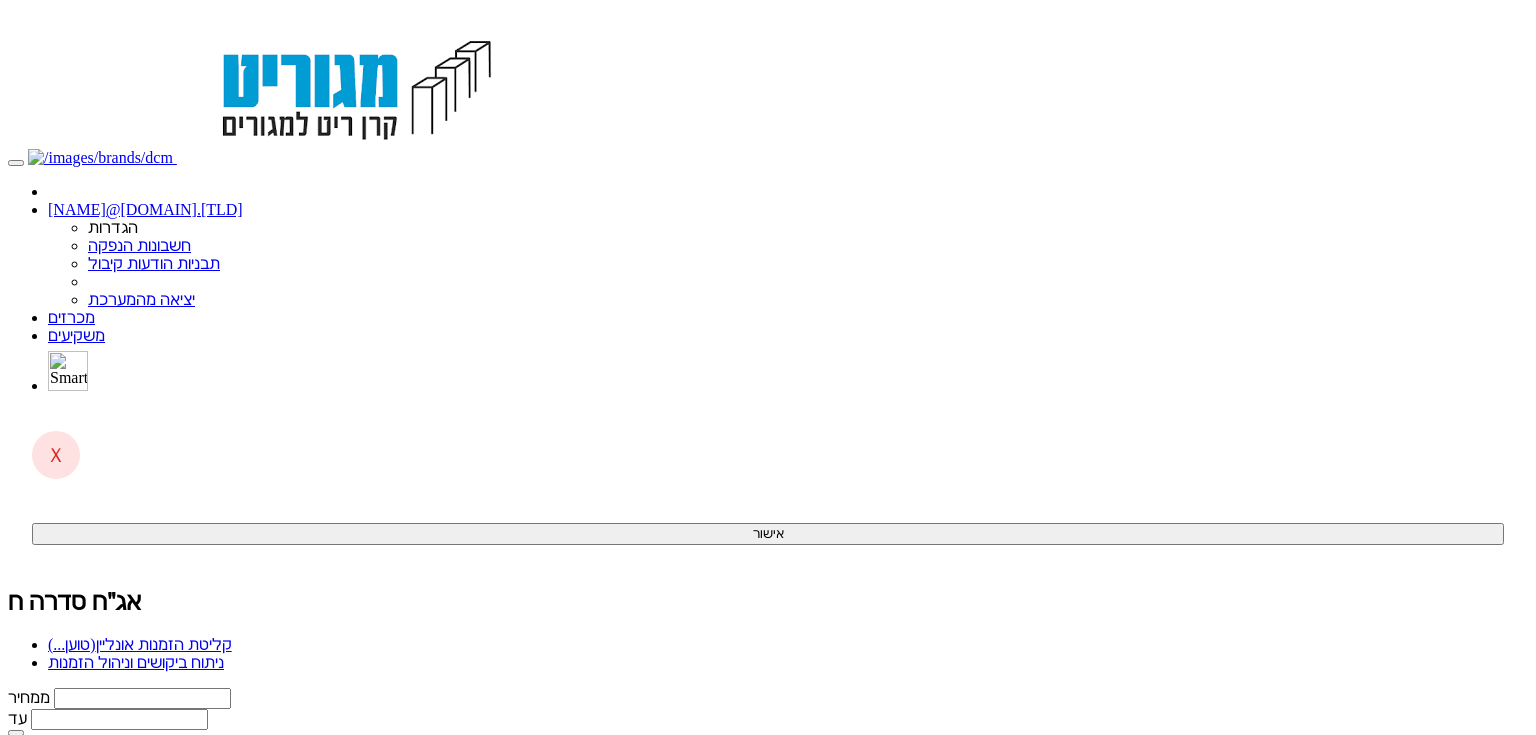 click on "קליטת הזמנות אונליין
(טוען...)" at bounding box center [140, 644] 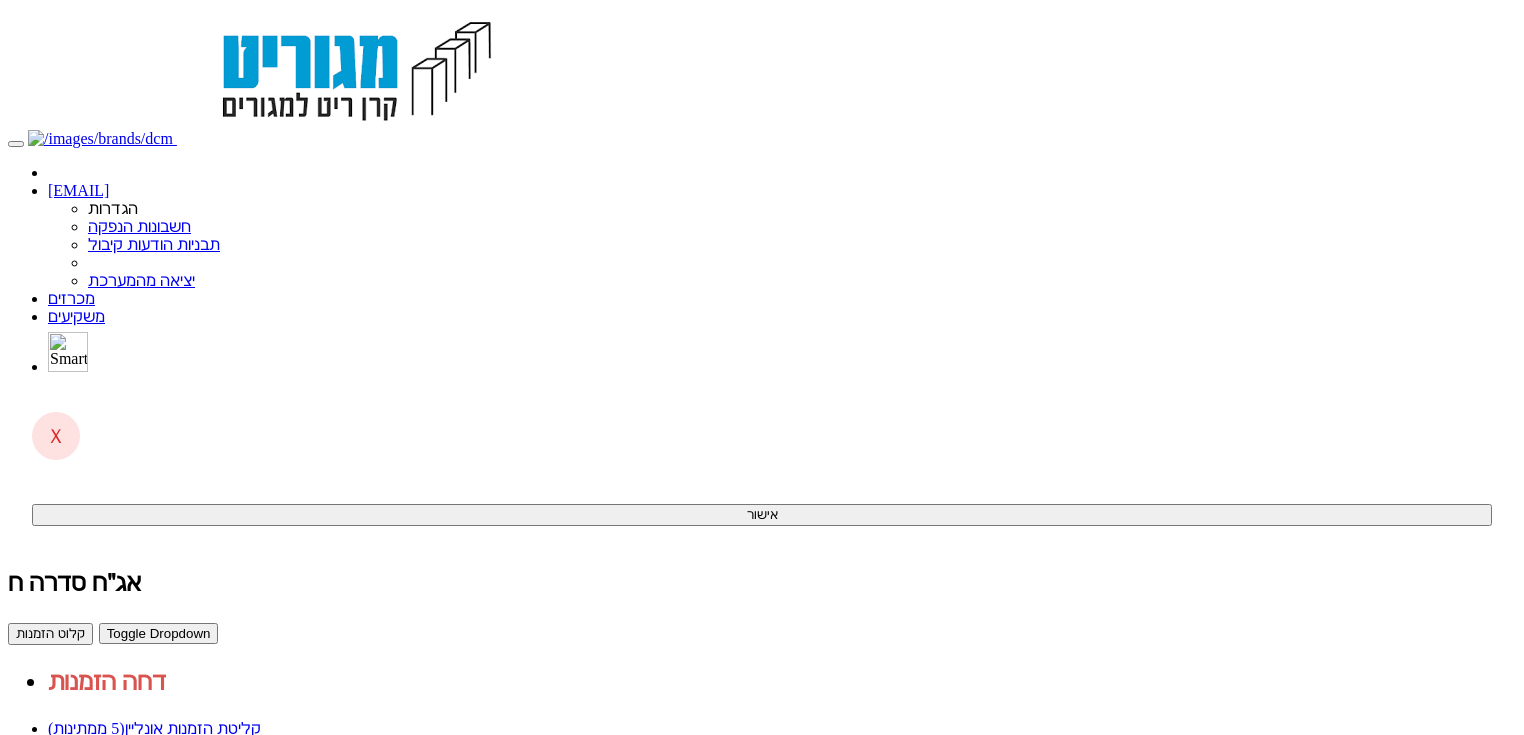 scroll, scrollTop: 36, scrollLeft: 0, axis: vertical 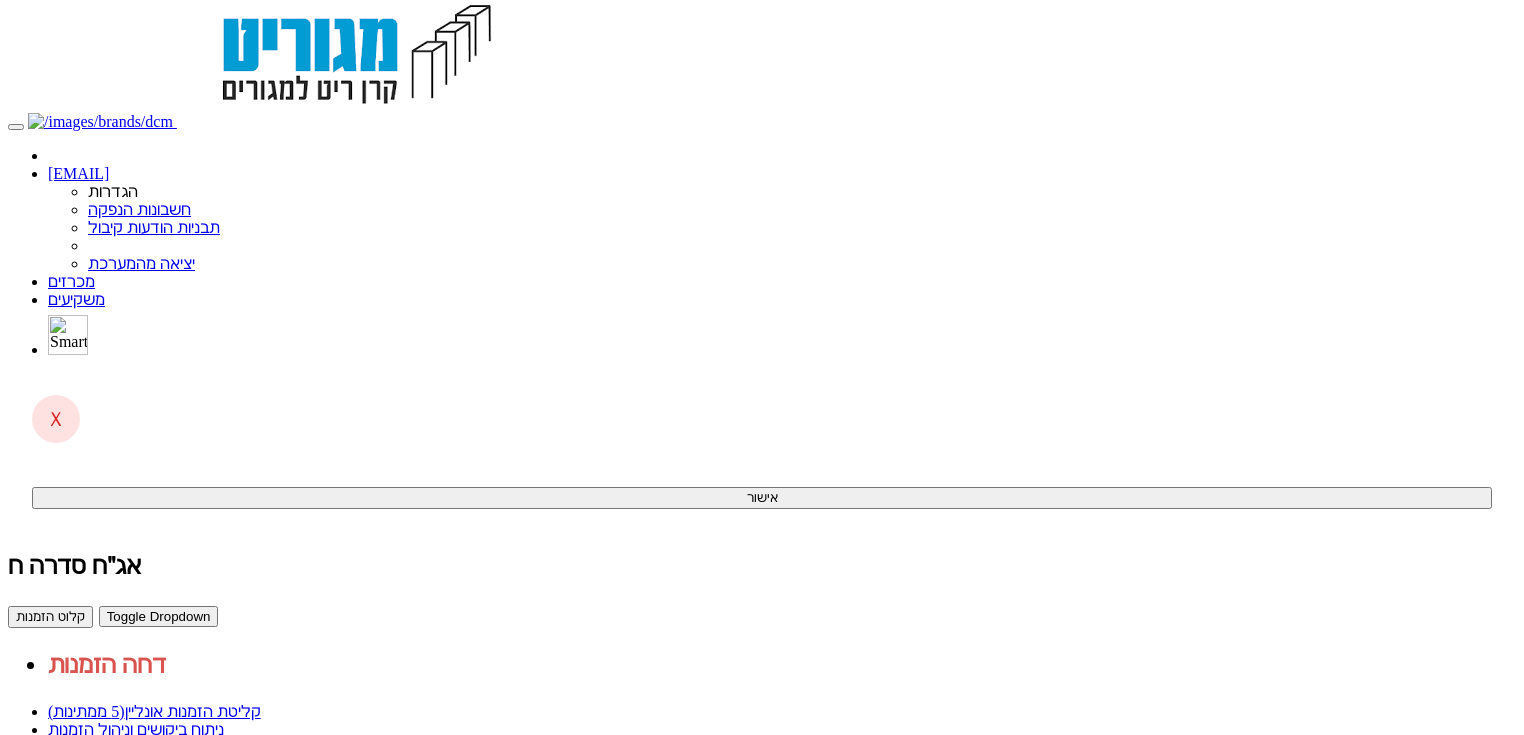 drag, startPoint x: 1372, startPoint y: 75, endPoint x: 1287, endPoint y: 668, distance: 599.0609 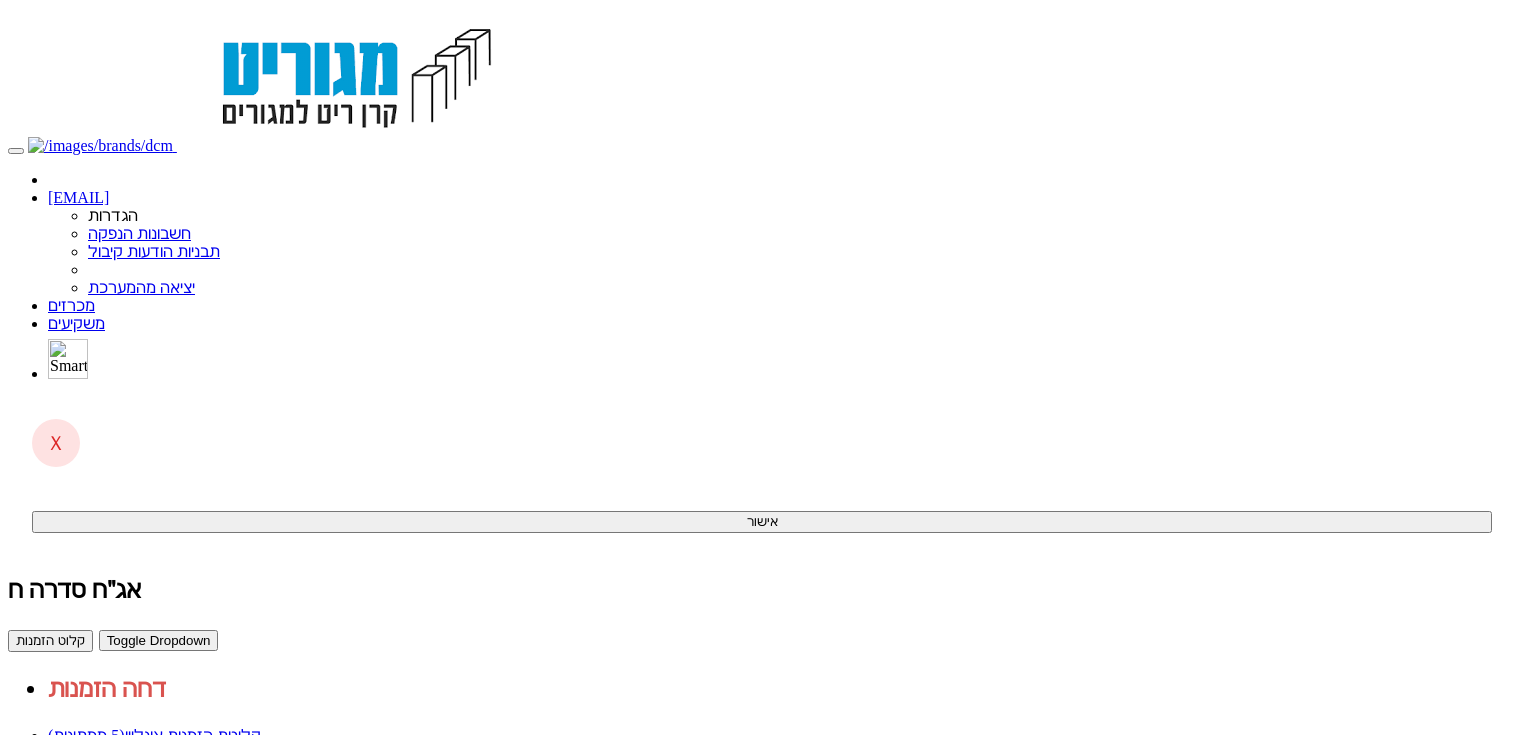 scroll, scrollTop: 0, scrollLeft: 0, axis: both 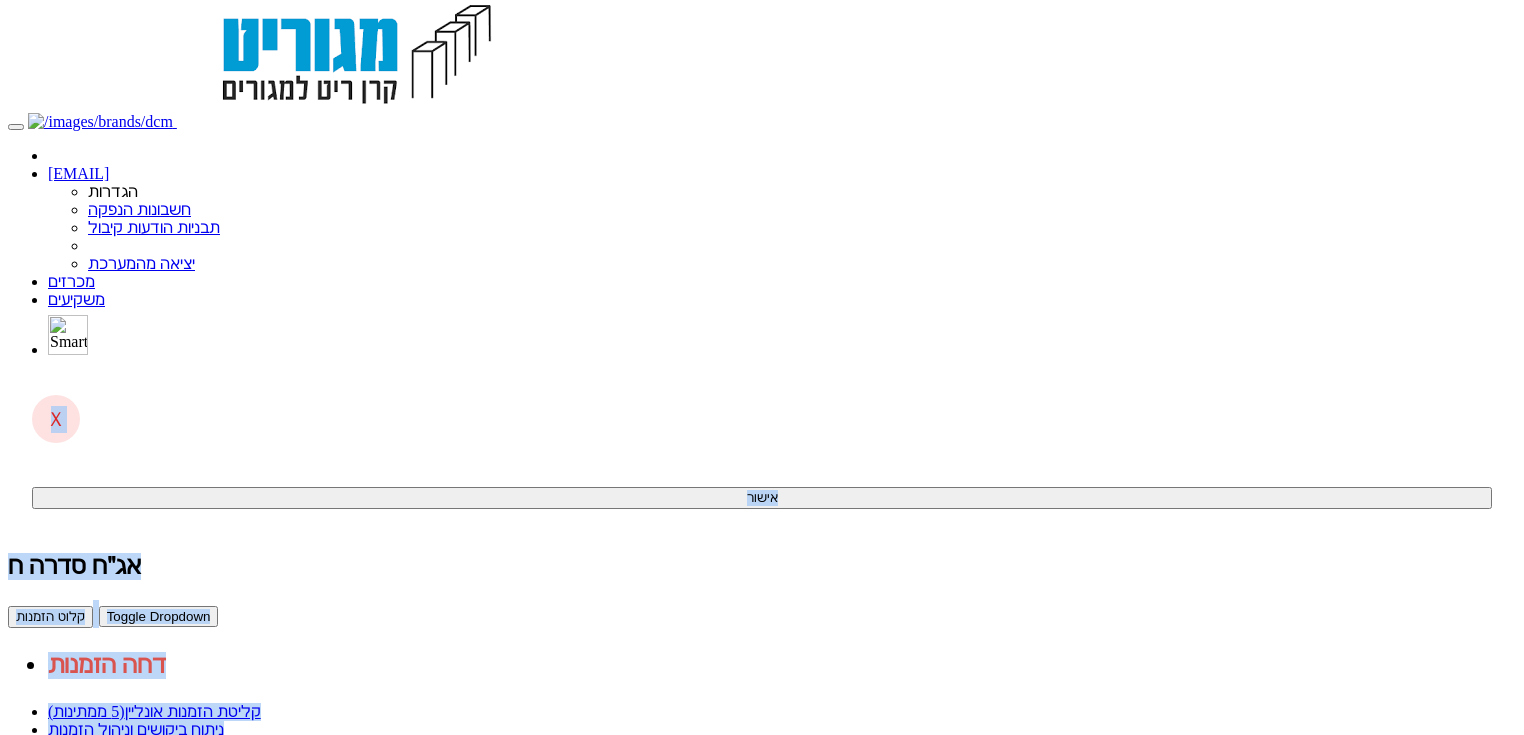 drag, startPoint x: 675, startPoint y: 173, endPoint x: 1389, endPoint y: 764, distance: 926.8641 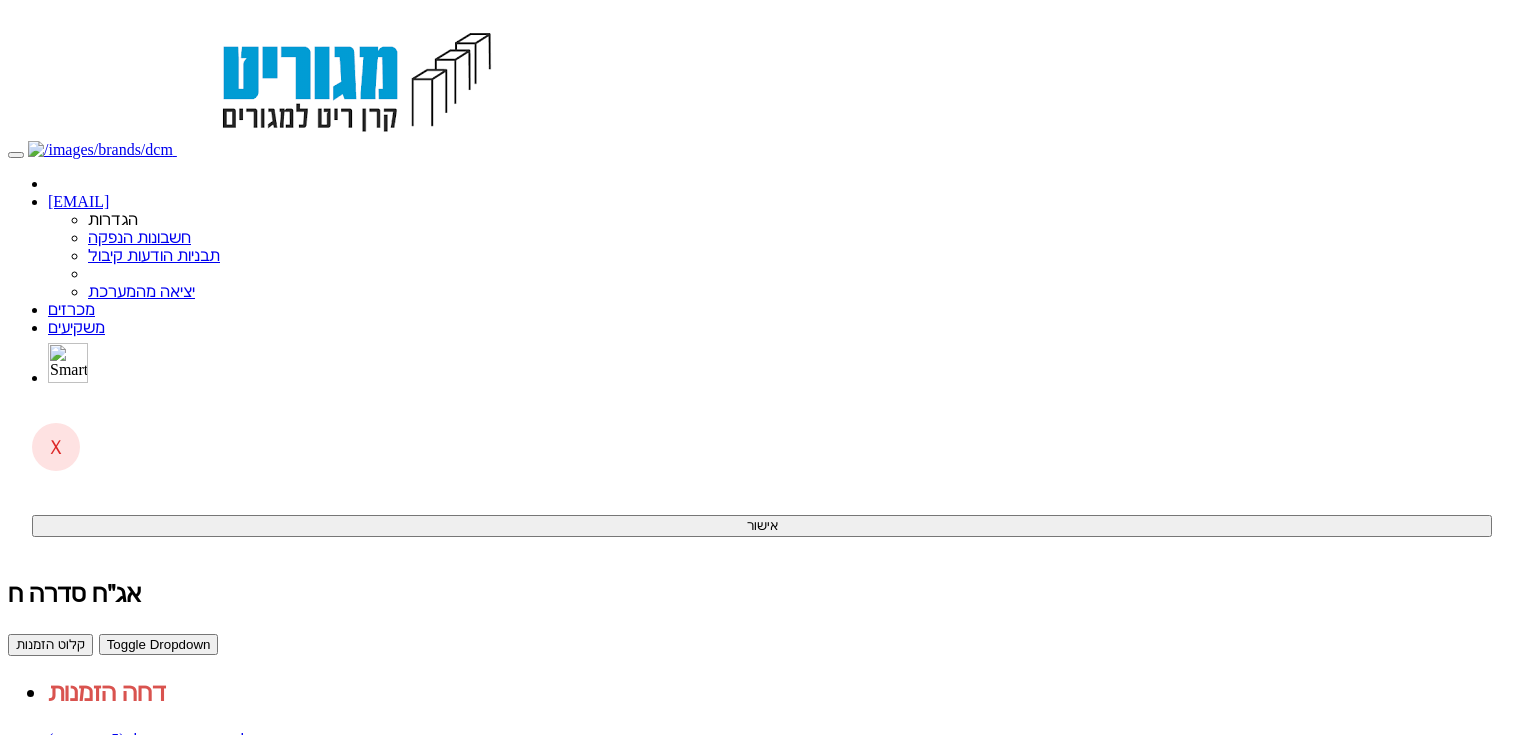 scroll, scrollTop: 0, scrollLeft: 0, axis: both 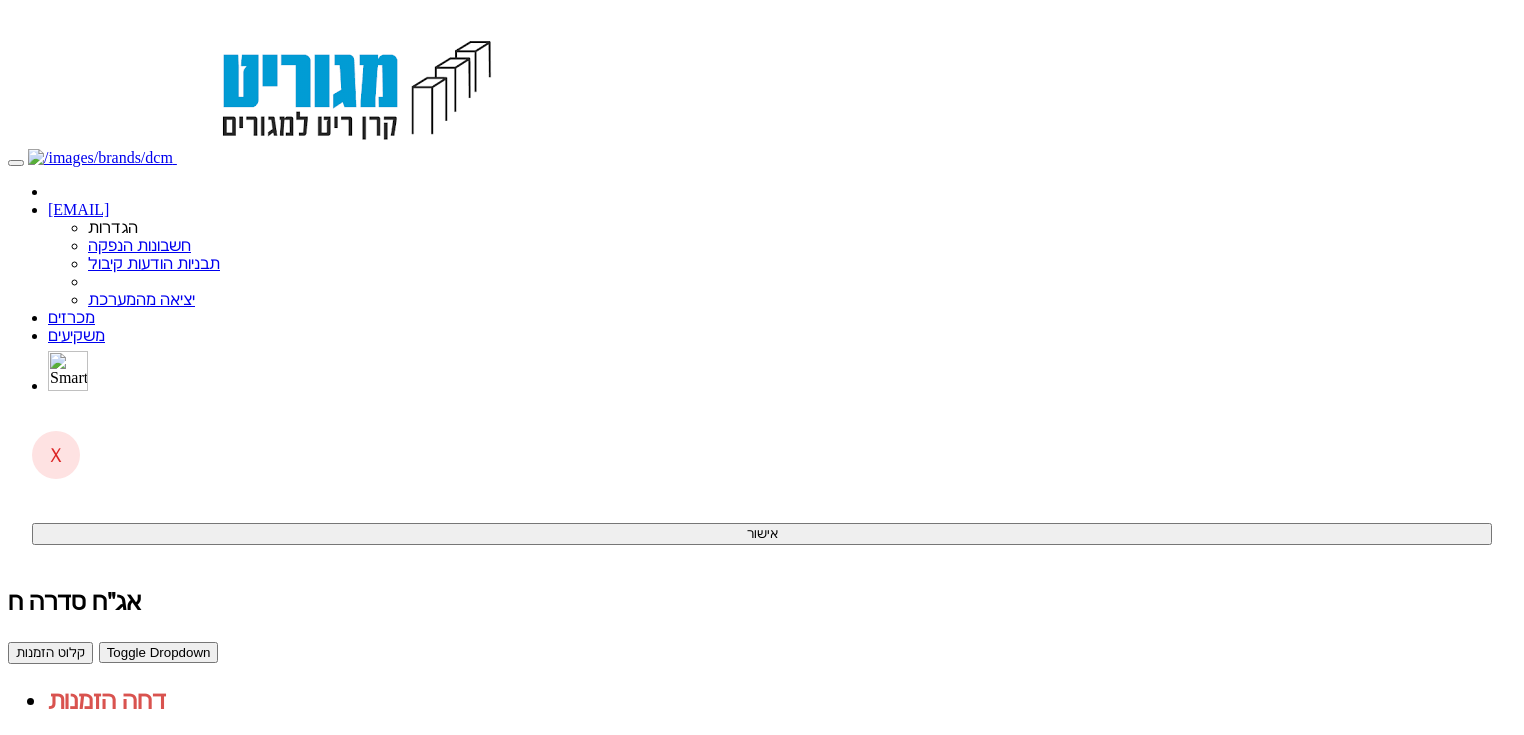 click on "ניתוח ביקושים וניהול הזמנות" at bounding box center (136, 765) 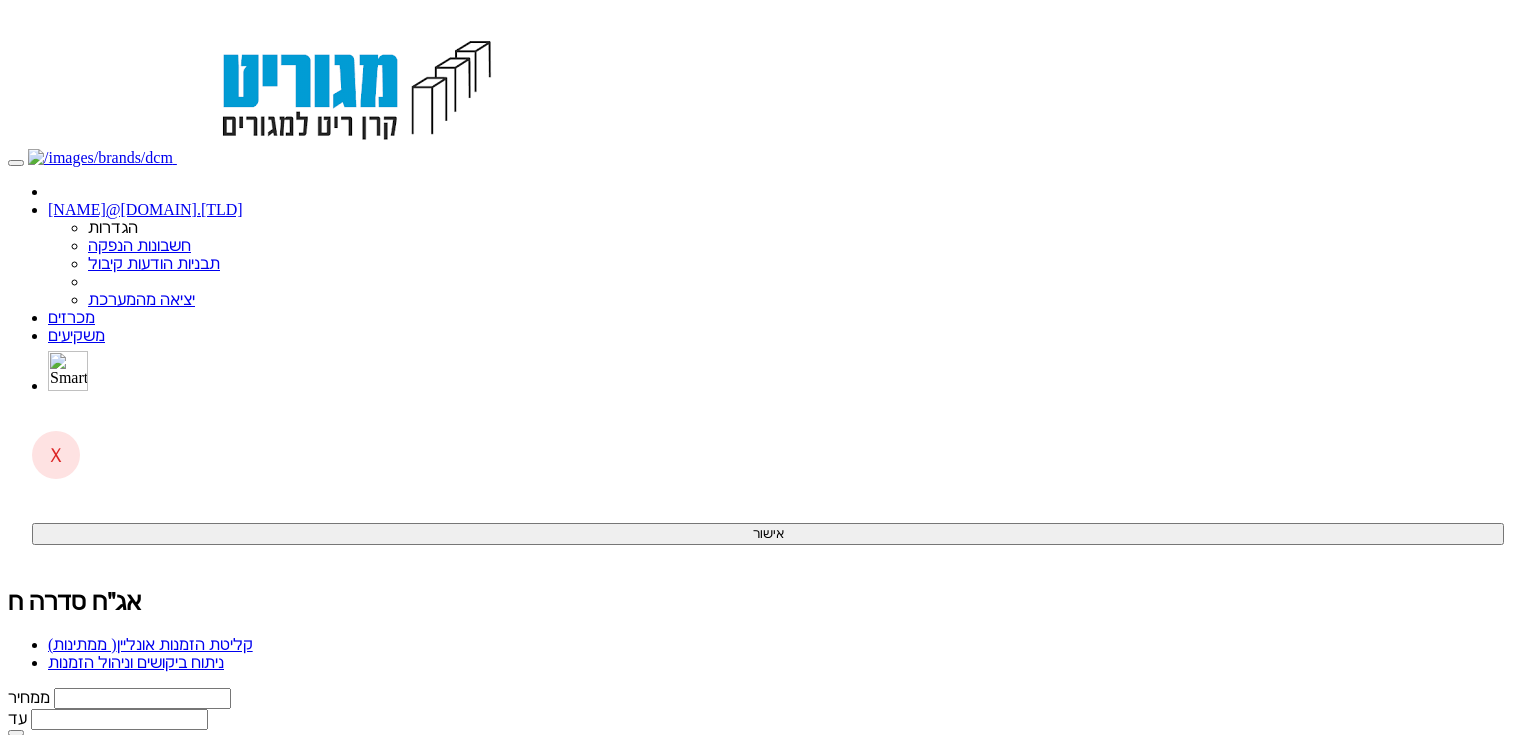 scroll, scrollTop: 0, scrollLeft: 0, axis: both 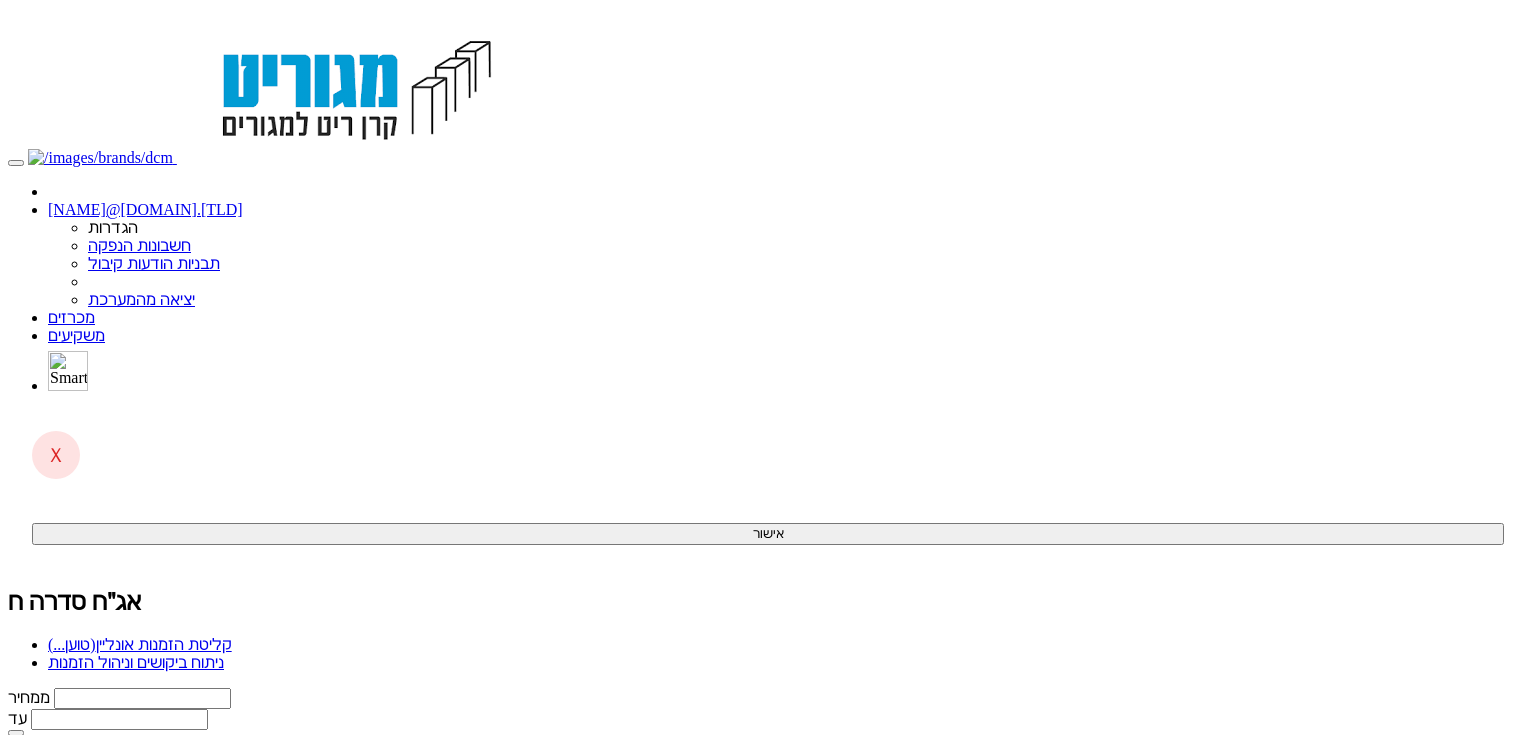 click on "(טוען...)" at bounding box center (72, 644) 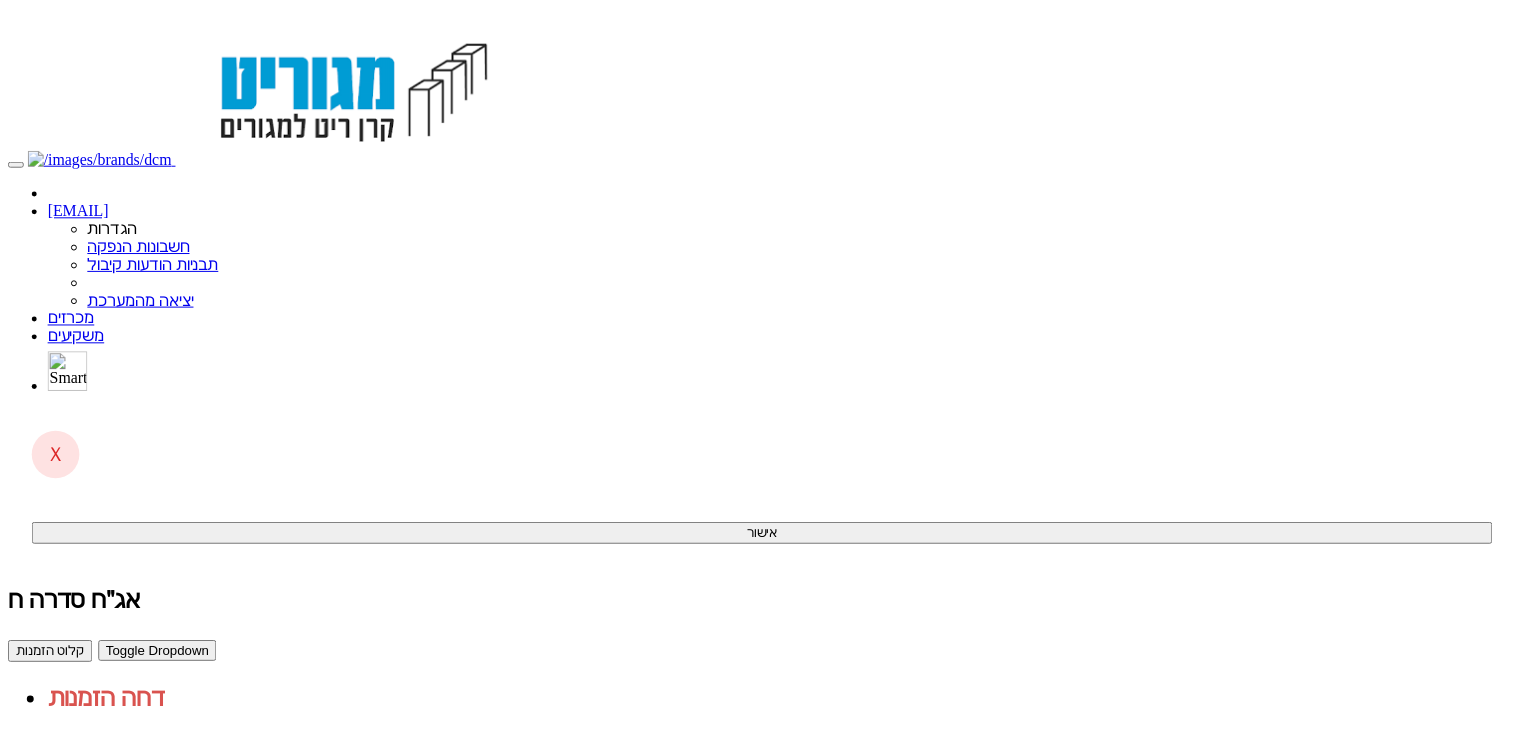 scroll, scrollTop: 0, scrollLeft: 0, axis: both 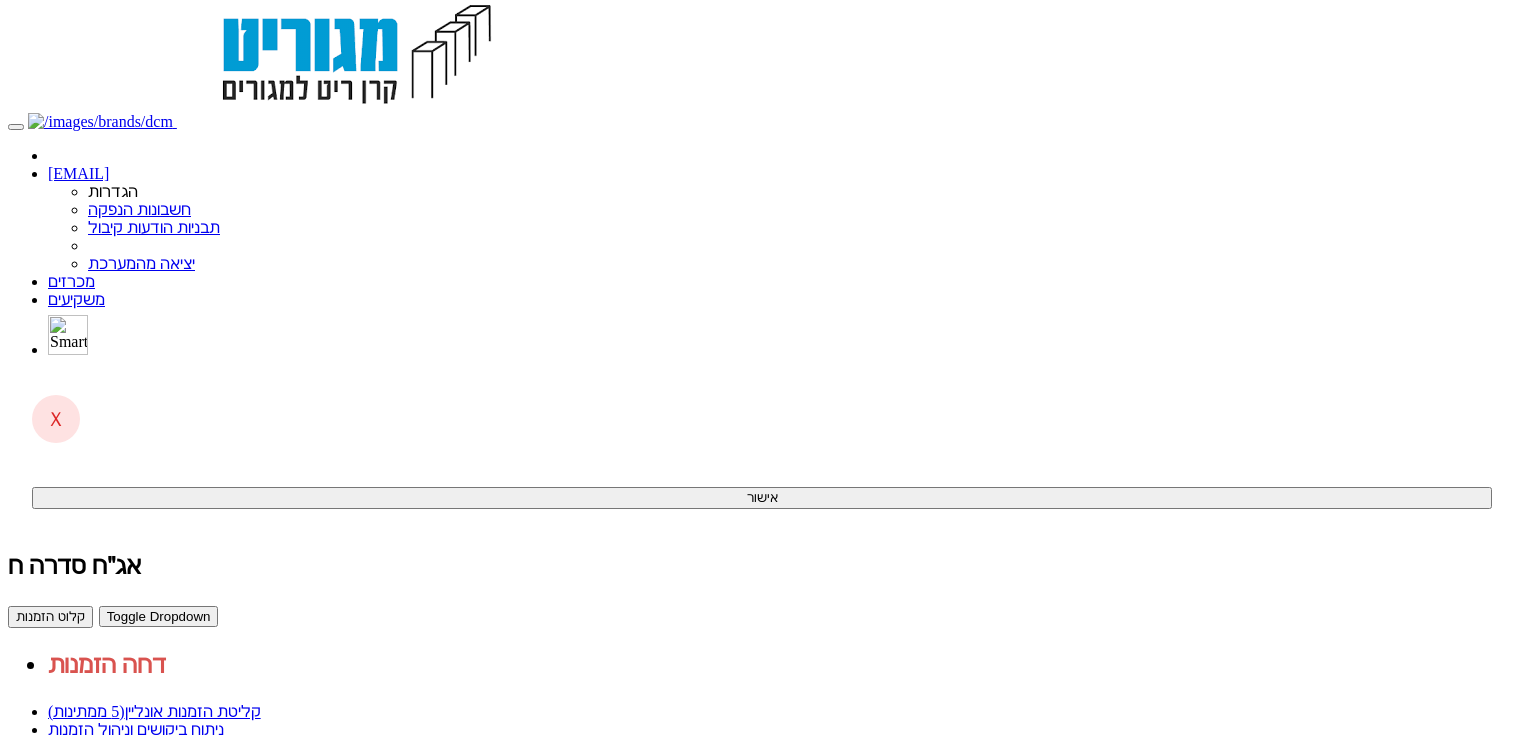 drag, startPoint x: 1319, startPoint y: 83, endPoint x: 1099, endPoint y: 731, distance: 684.3274 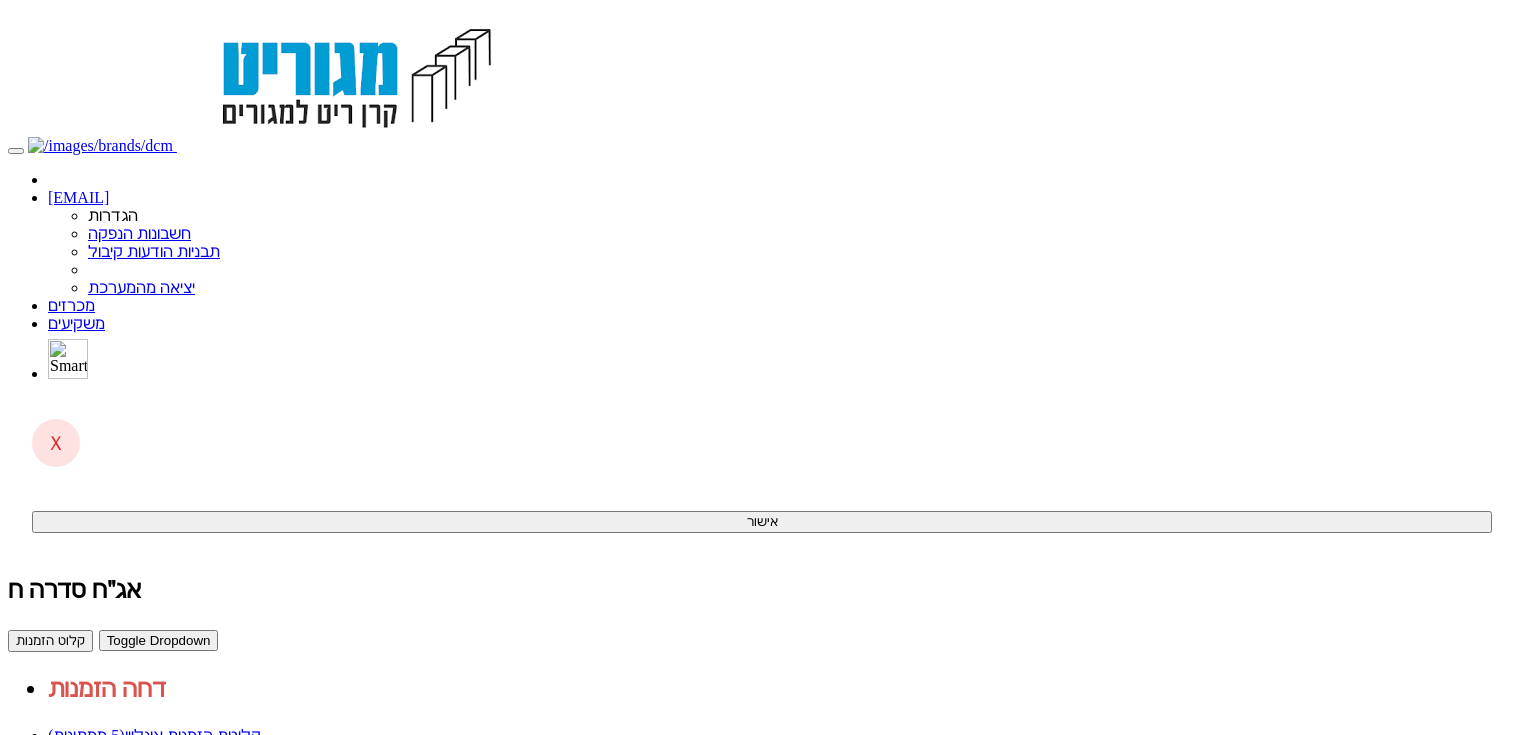 scroll, scrollTop: 0, scrollLeft: 0, axis: both 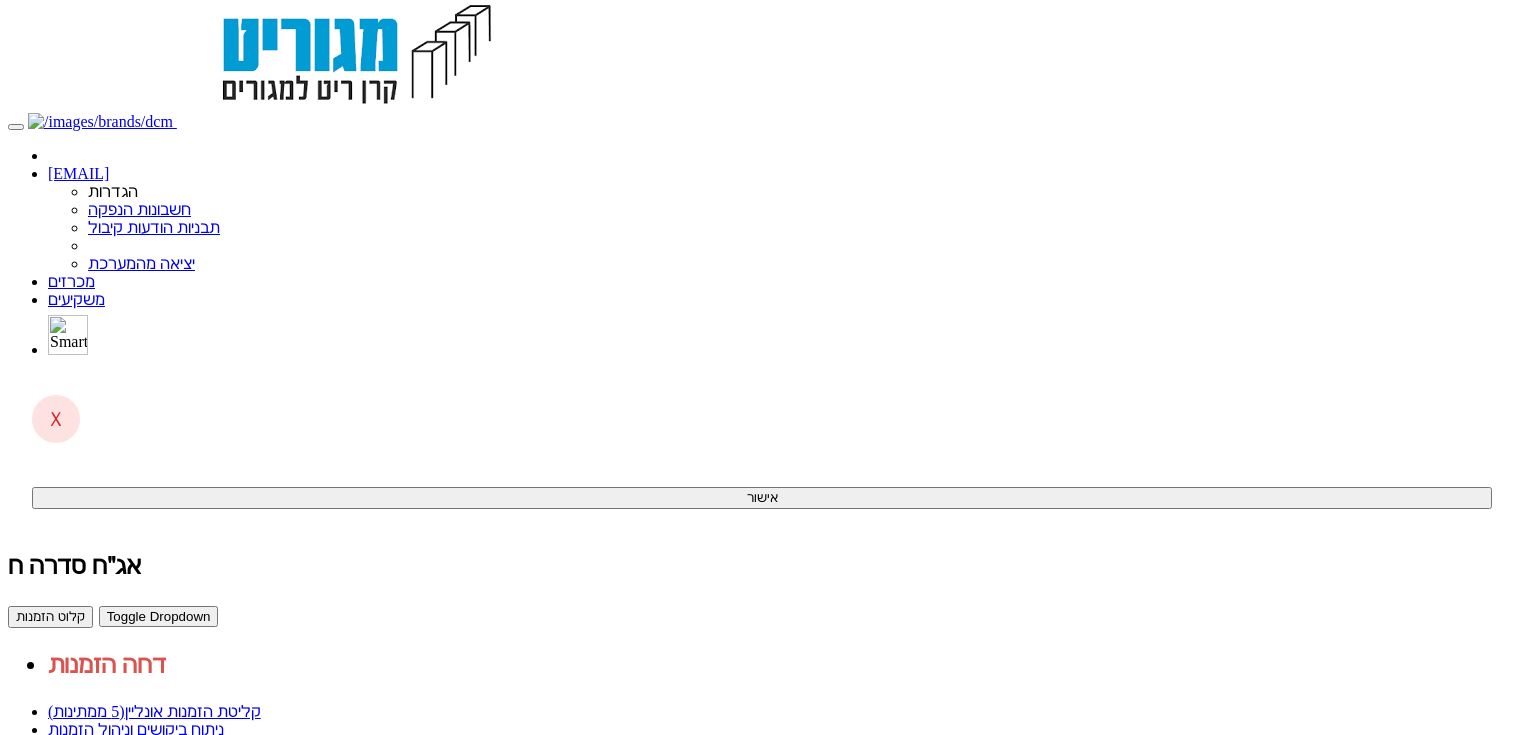 drag, startPoint x: 1368, startPoint y: 73, endPoint x: 1361, endPoint y: 728, distance: 655.0374 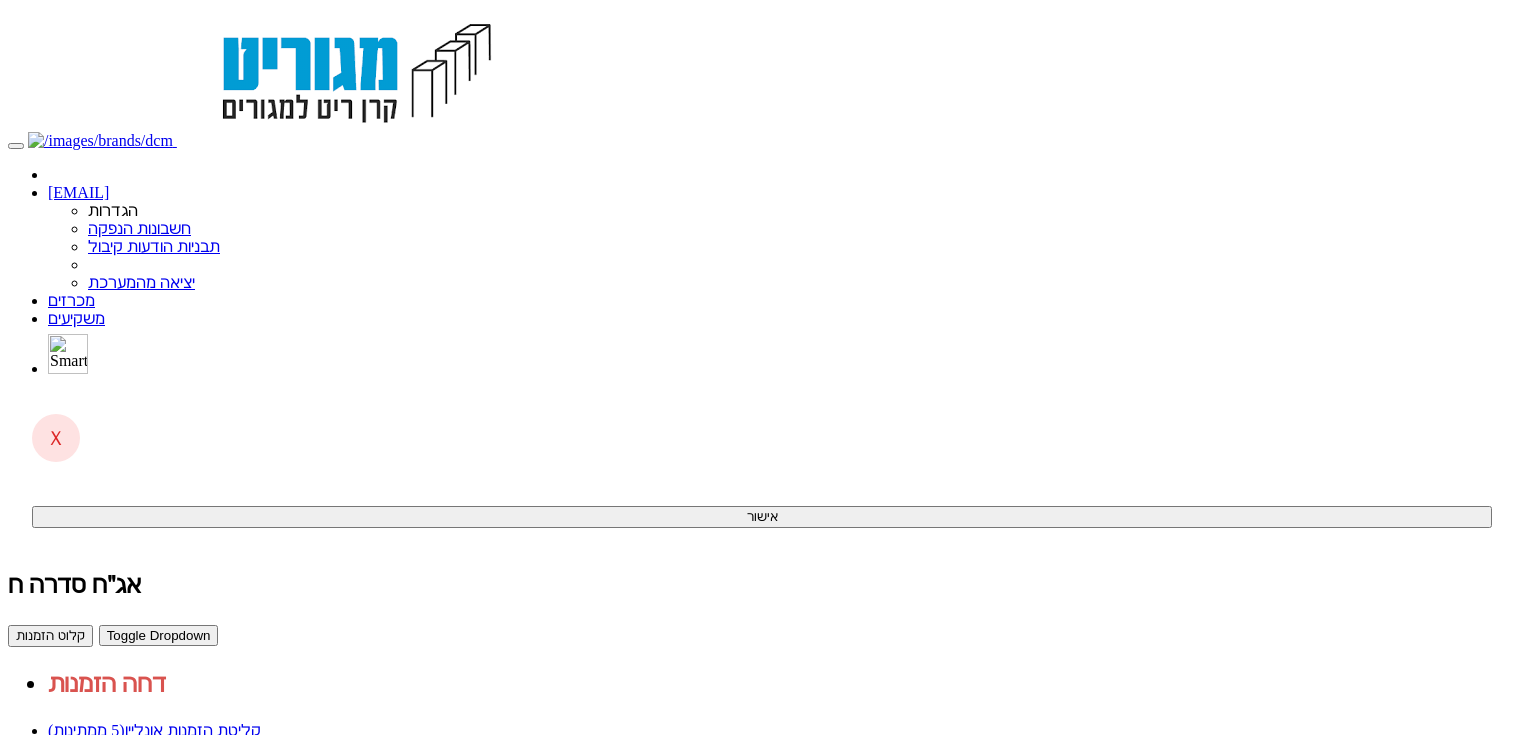 scroll, scrollTop: 0, scrollLeft: 0, axis: both 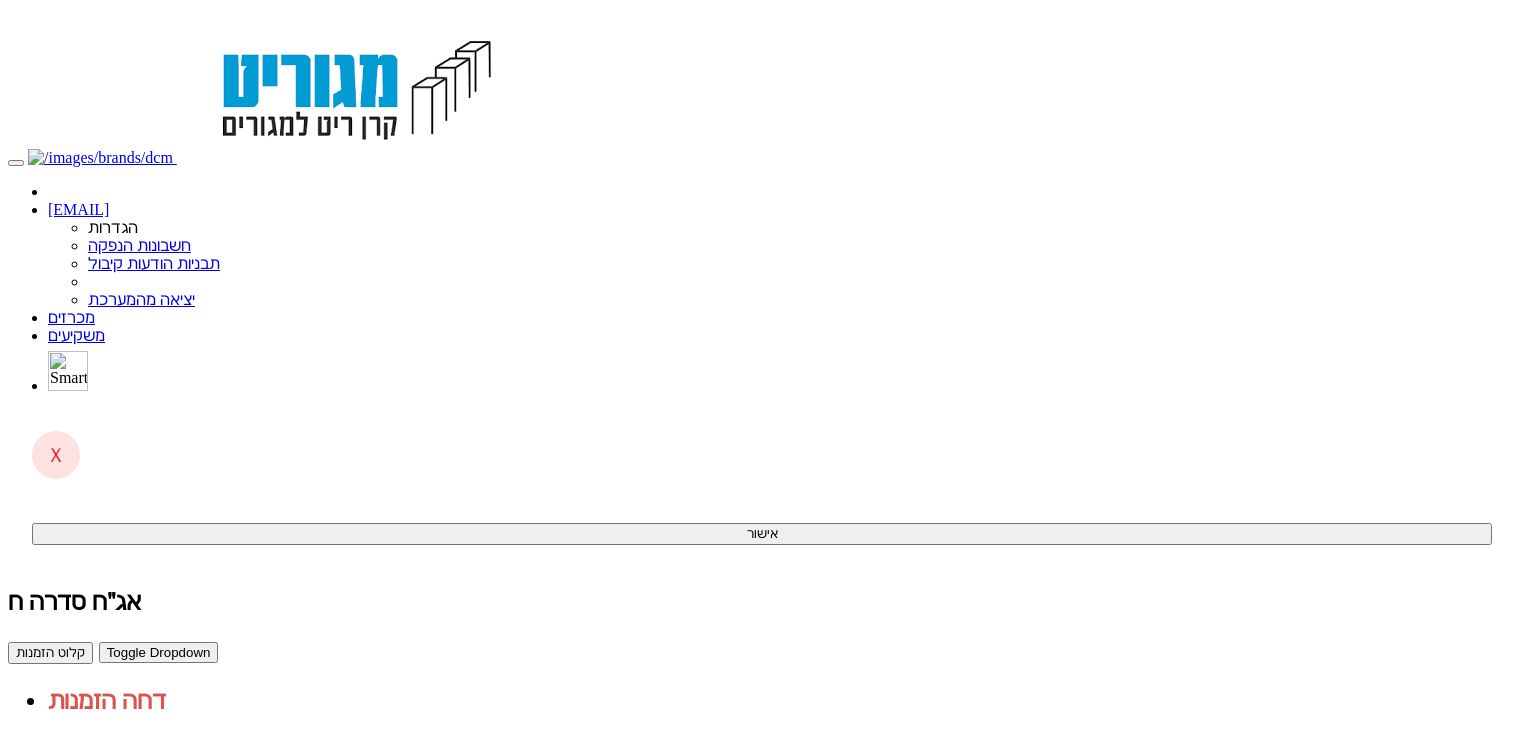 click on "anna@dcapital.co.il
הגדרות
חשבונות הנפקה
תבניות הודעות קיבול" at bounding box center [762, 733] 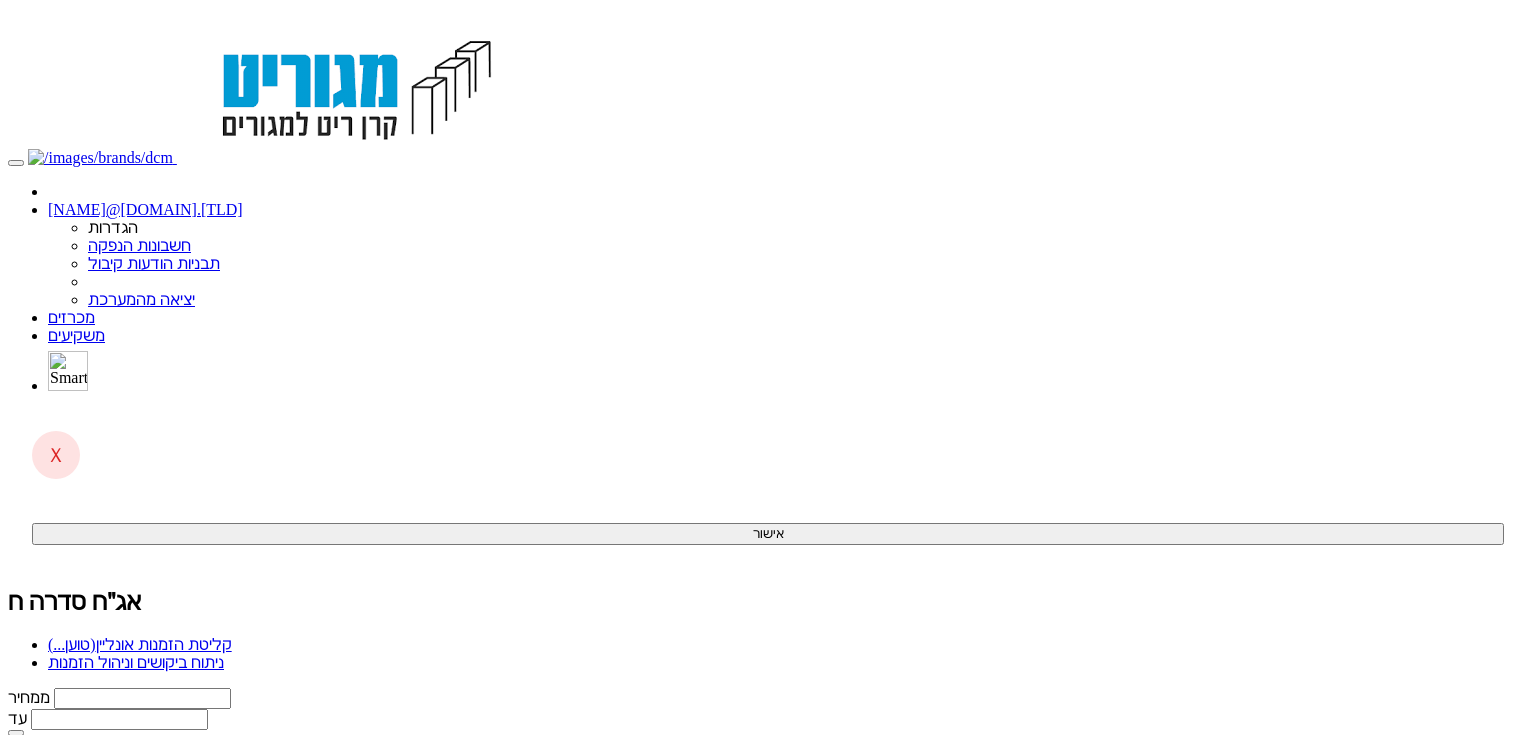 scroll, scrollTop: 0, scrollLeft: 0, axis: both 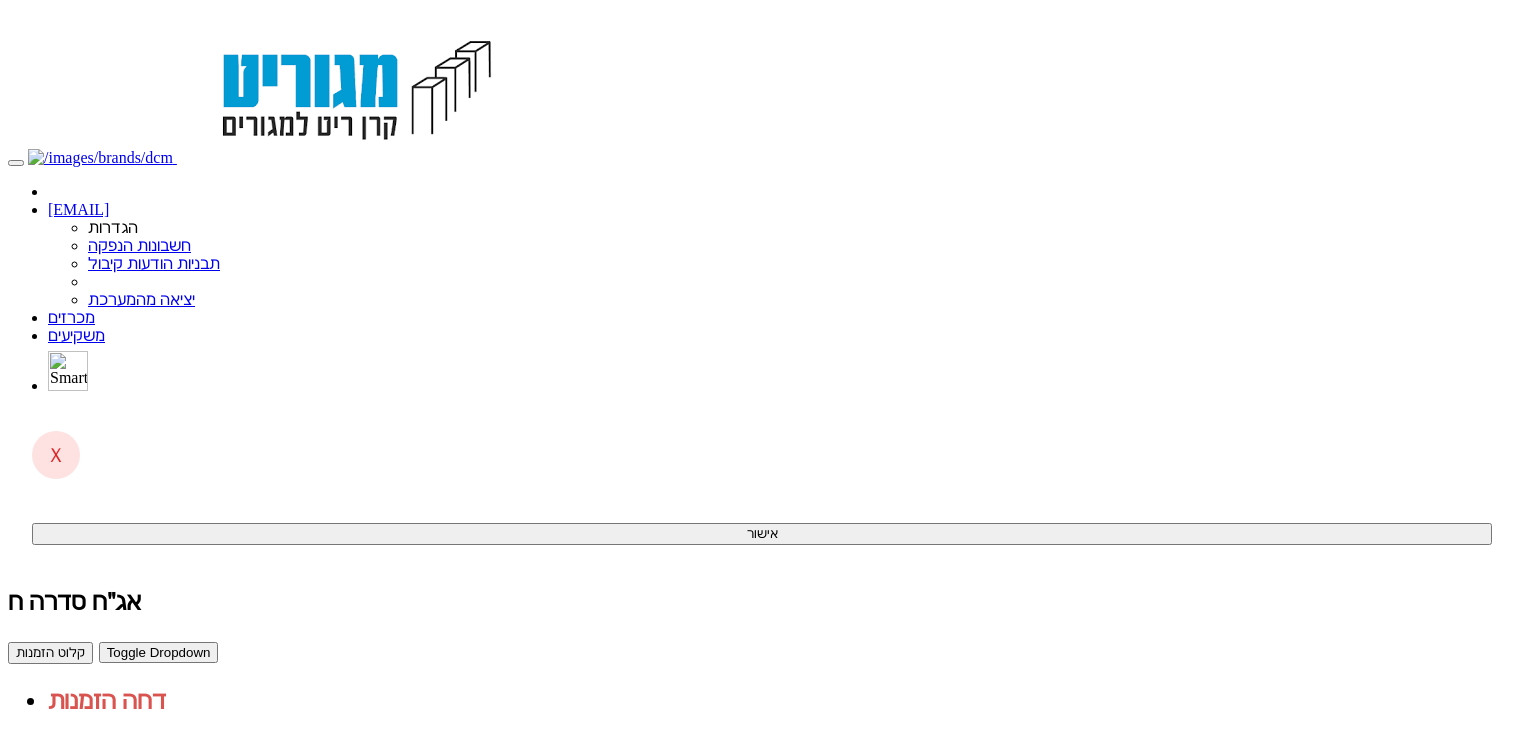 click on "ניתוח ביקושים וניהול הזמנות" at bounding box center (136, 765) 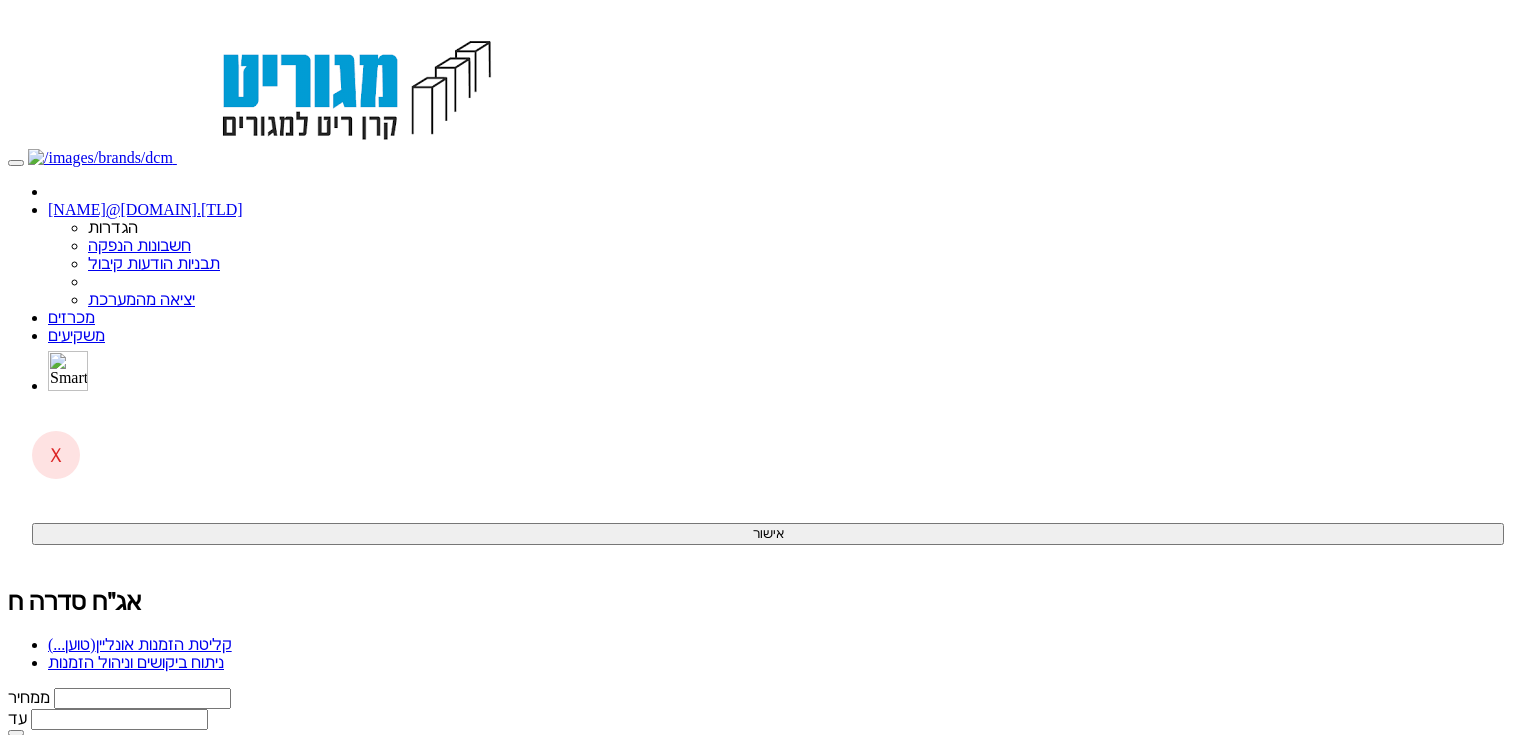 scroll, scrollTop: 0, scrollLeft: 0, axis: both 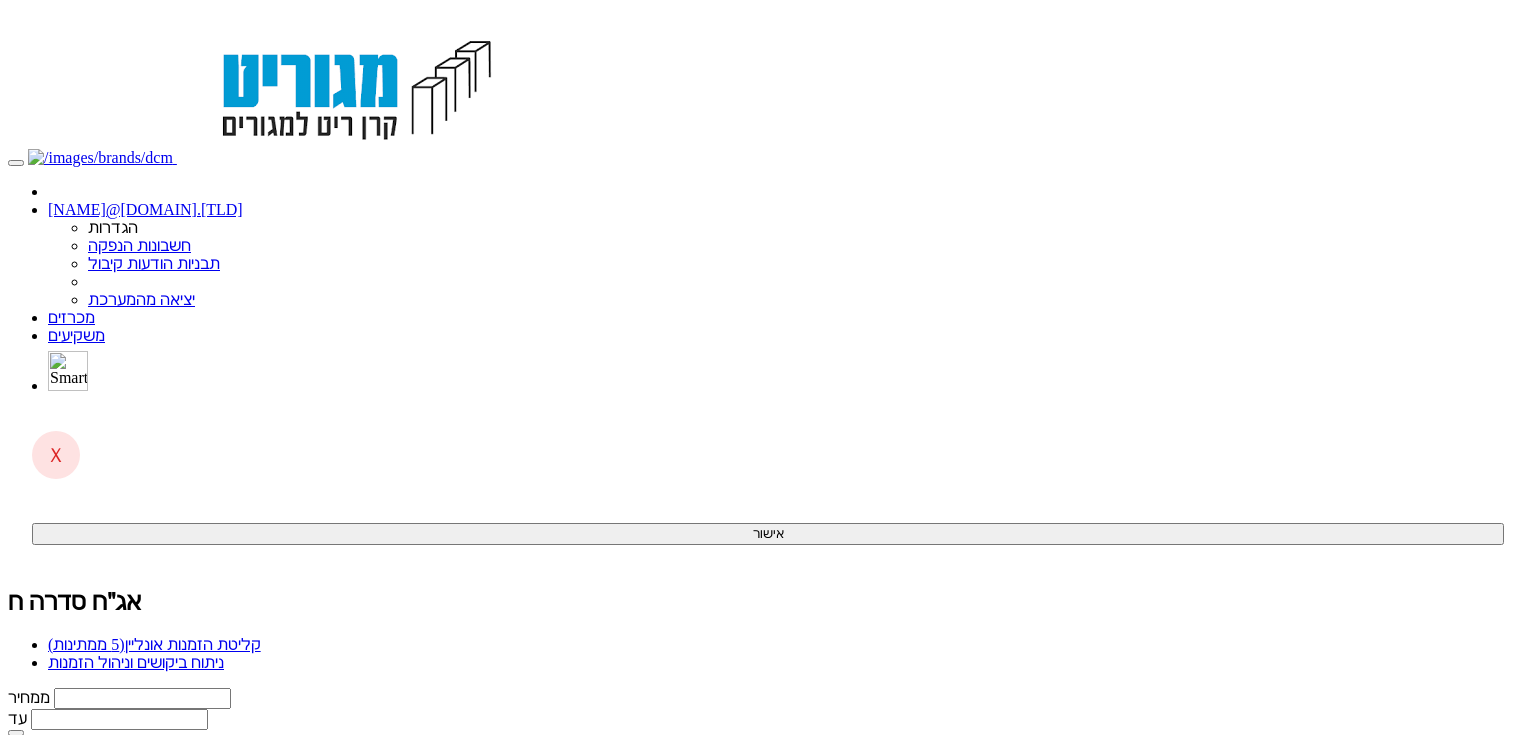 click on "קליטת הזמנות אונליין
(5 ממתינות)" at bounding box center (154, 644) 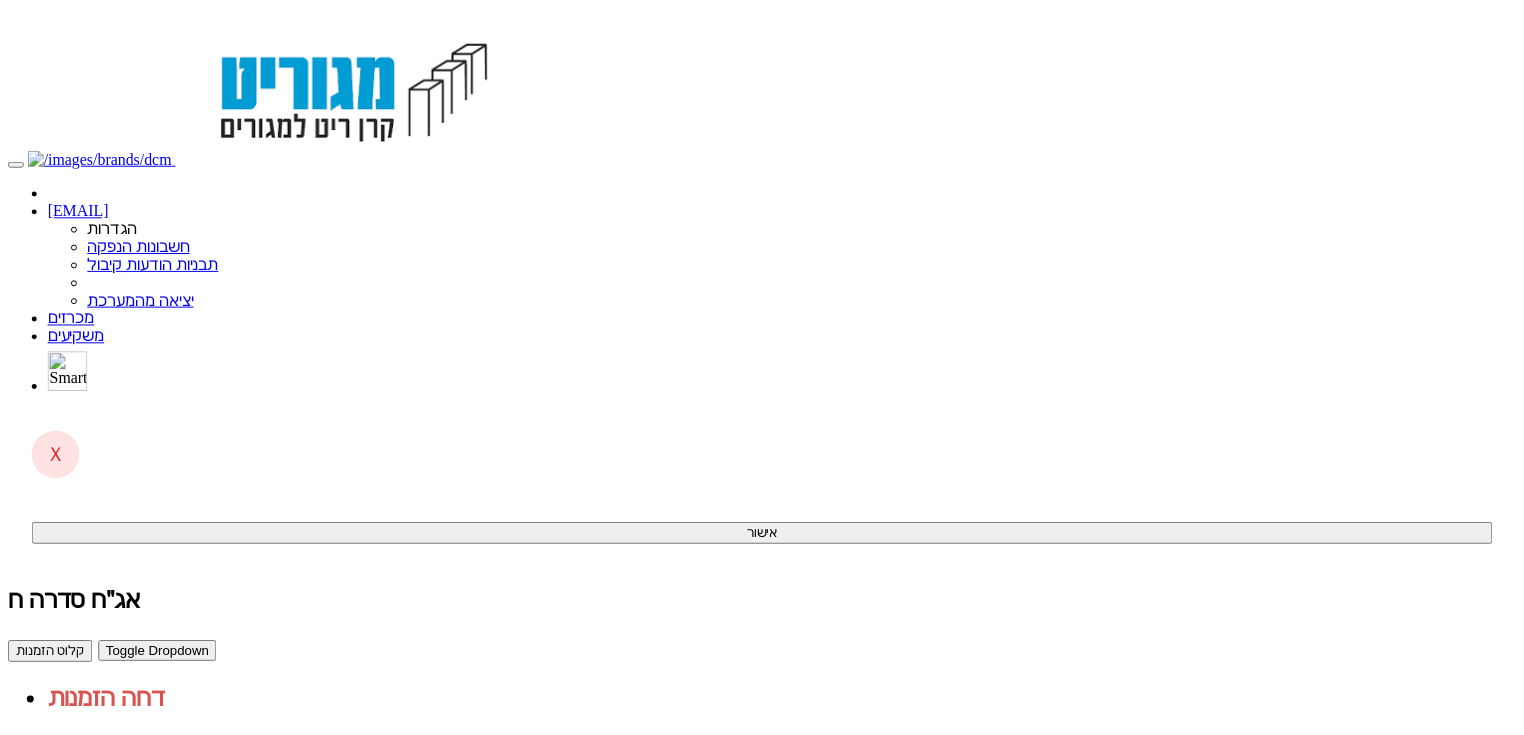scroll, scrollTop: 0, scrollLeft: 0, axis: both 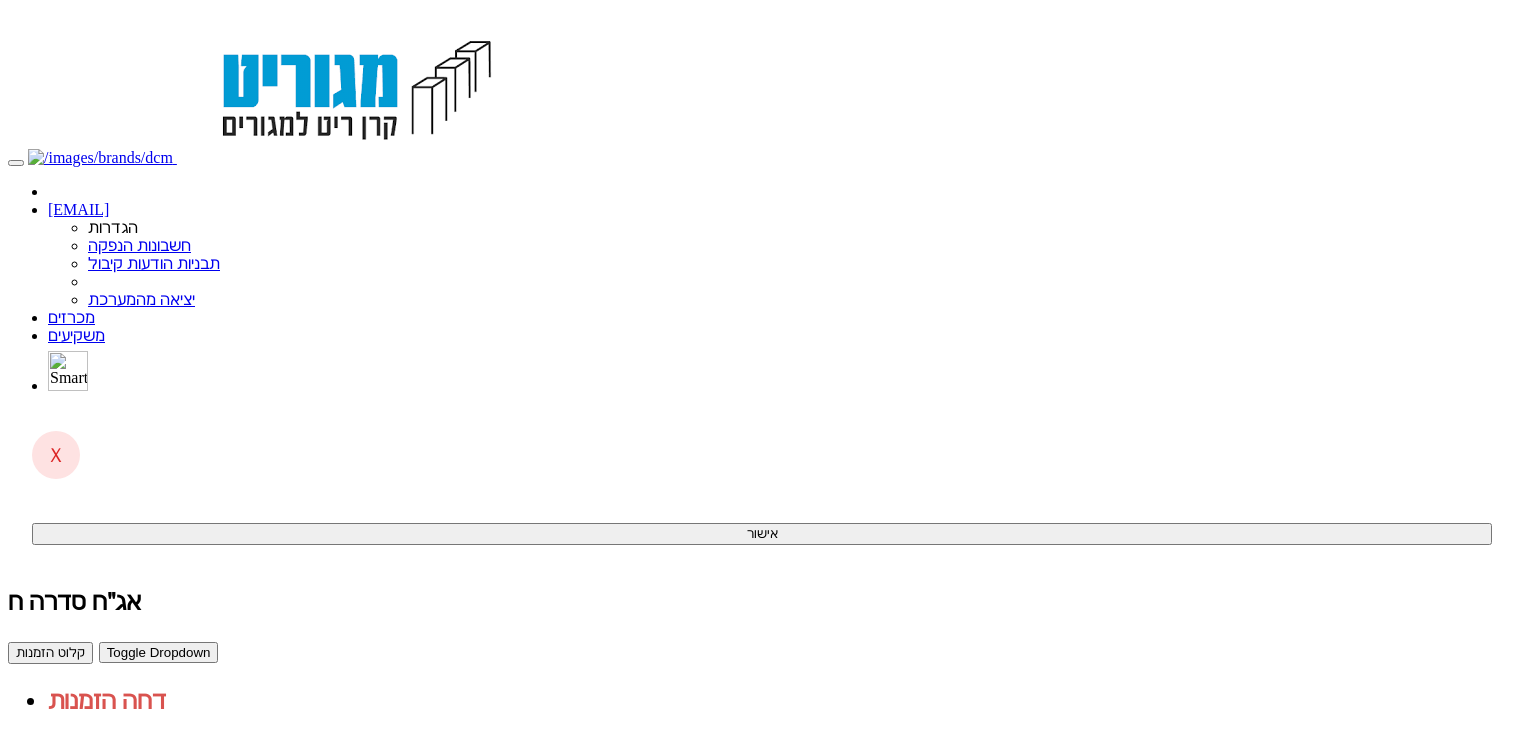 click on "ניתוח ביקושים וניהול הזמנות" at bounding box center [136, 765] 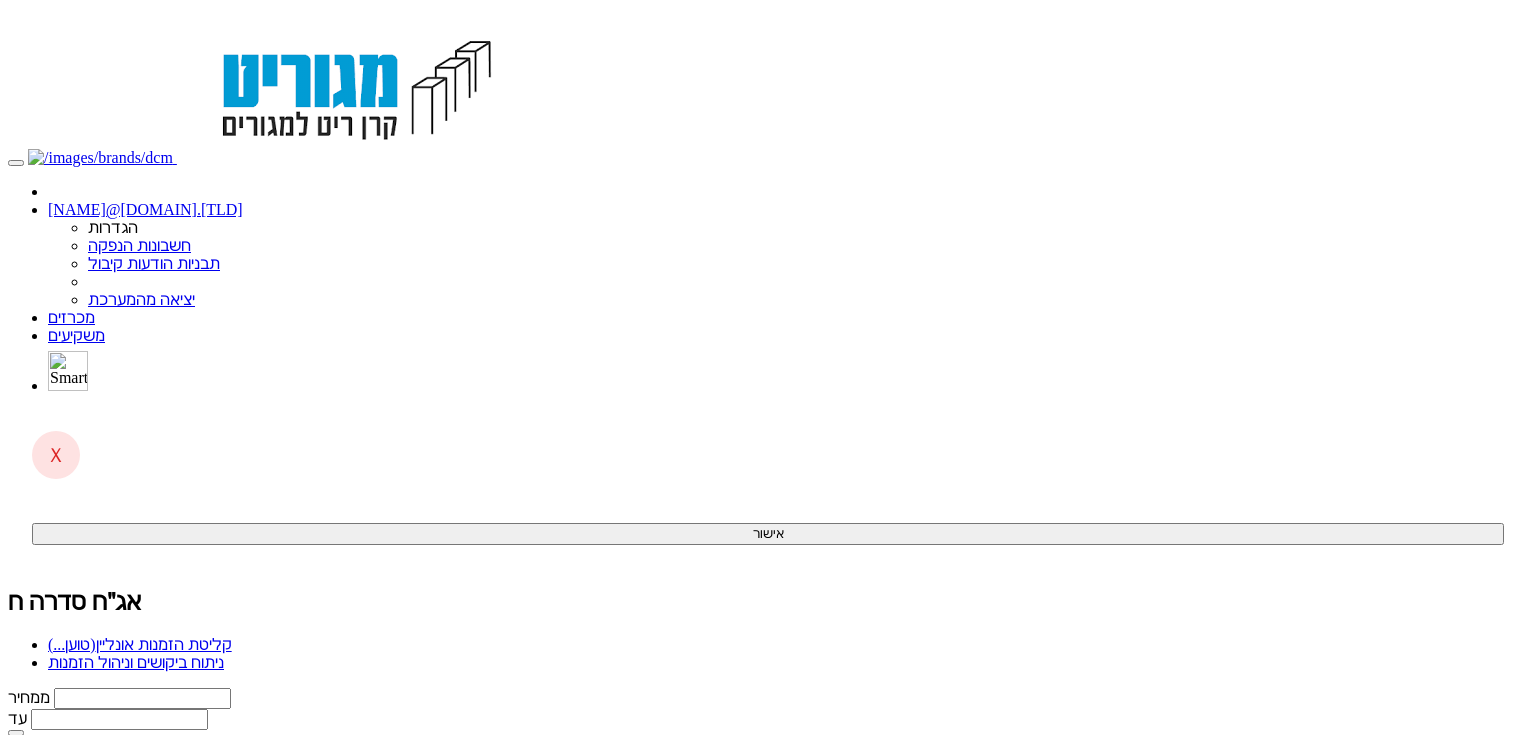 scroll, scrollTop: 0, scrollLeft: 0, axis: both 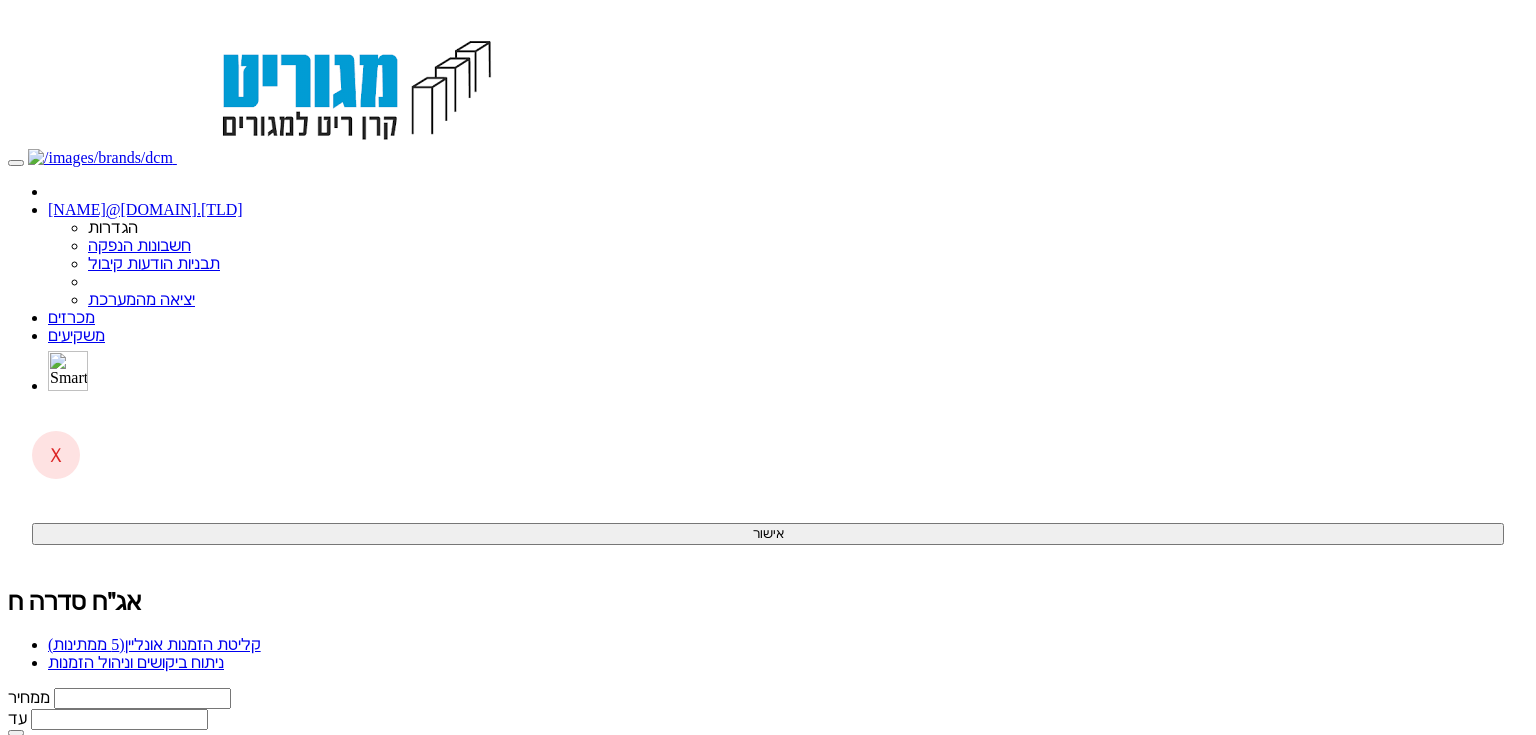 click on "קליטת הזמנות אונליין
(5 ממתינות)" at bounding box center [154, 644] 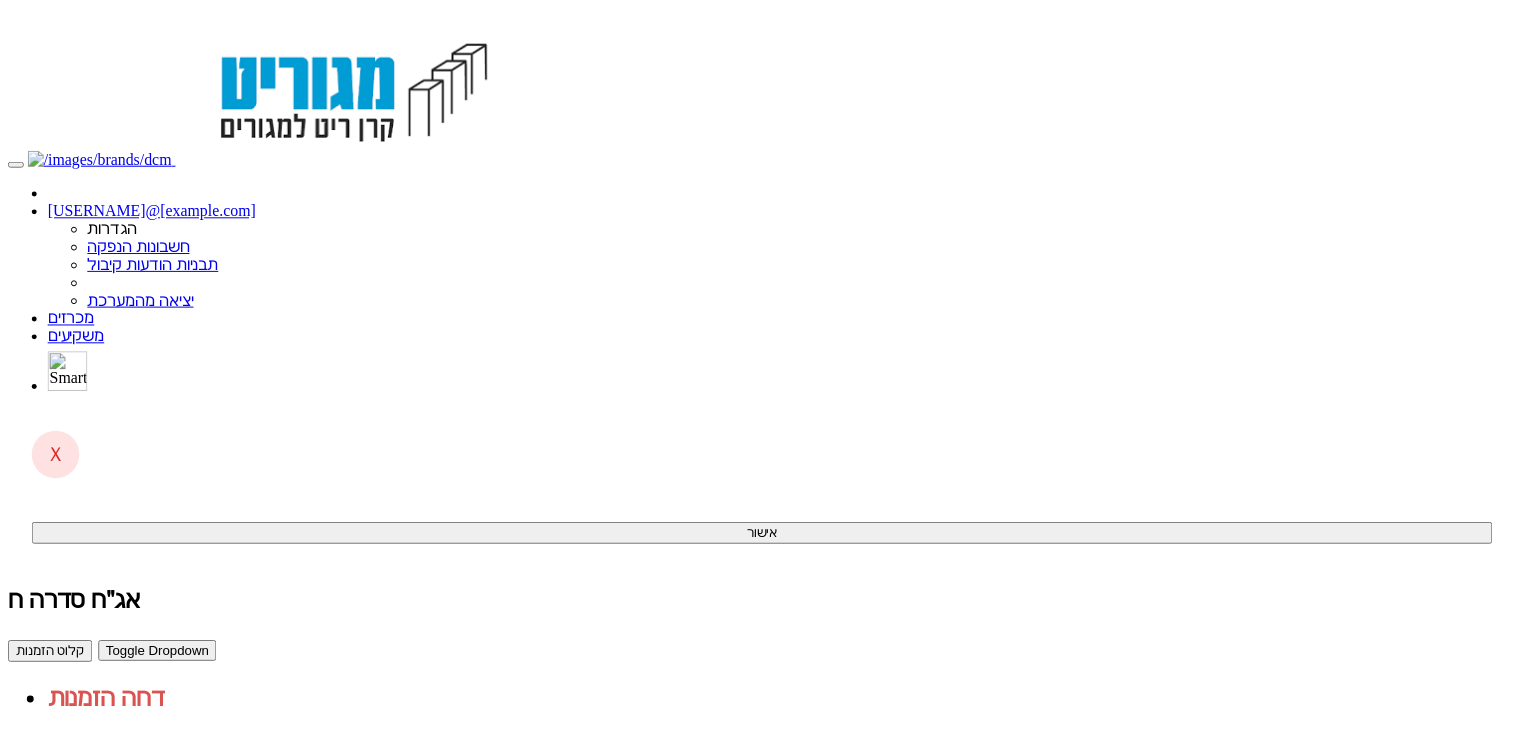 scroll, scrollTop: 0, scrollLeft: 0, axis: both 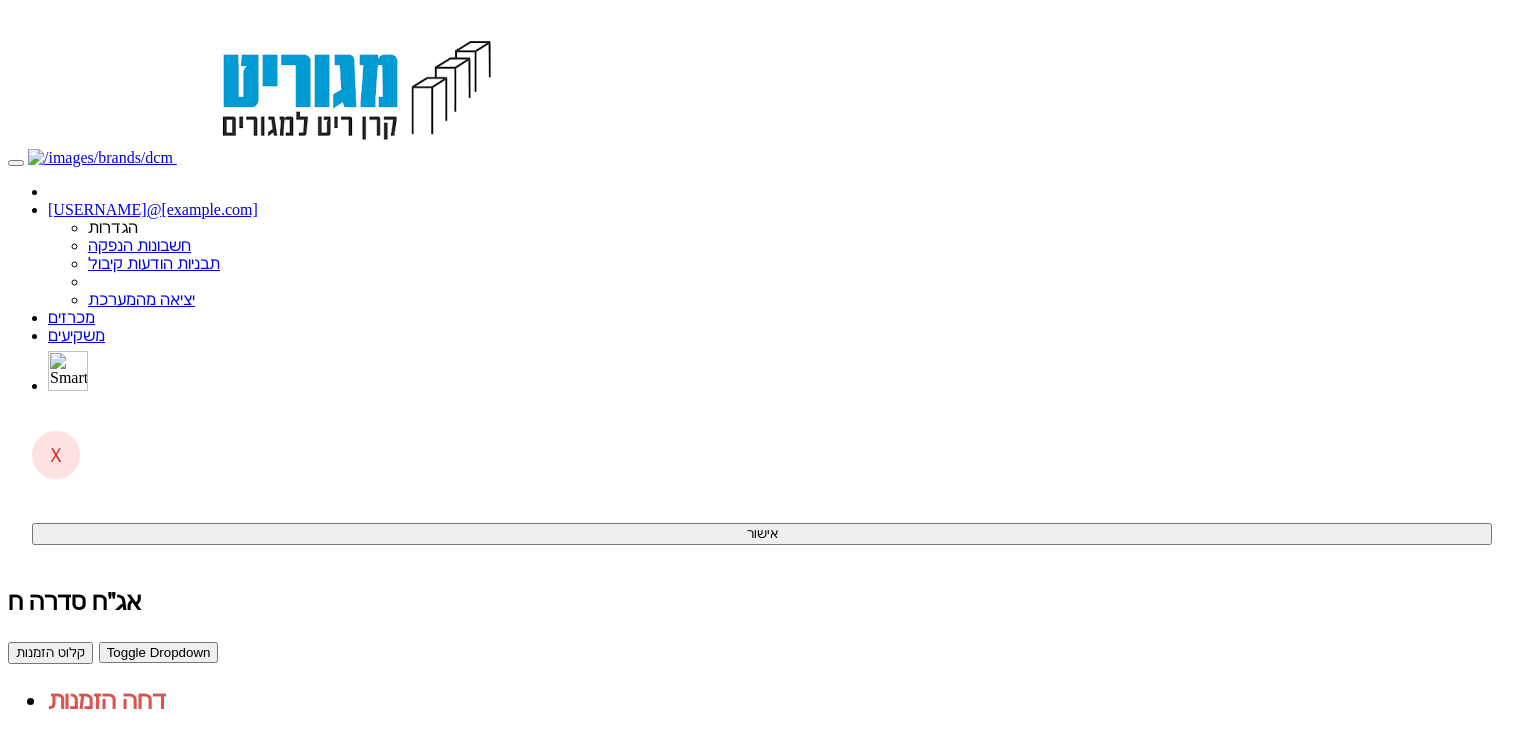 click on "ניתוח ביקושים וניהול הזמנות" at bounding box center (136, 765) 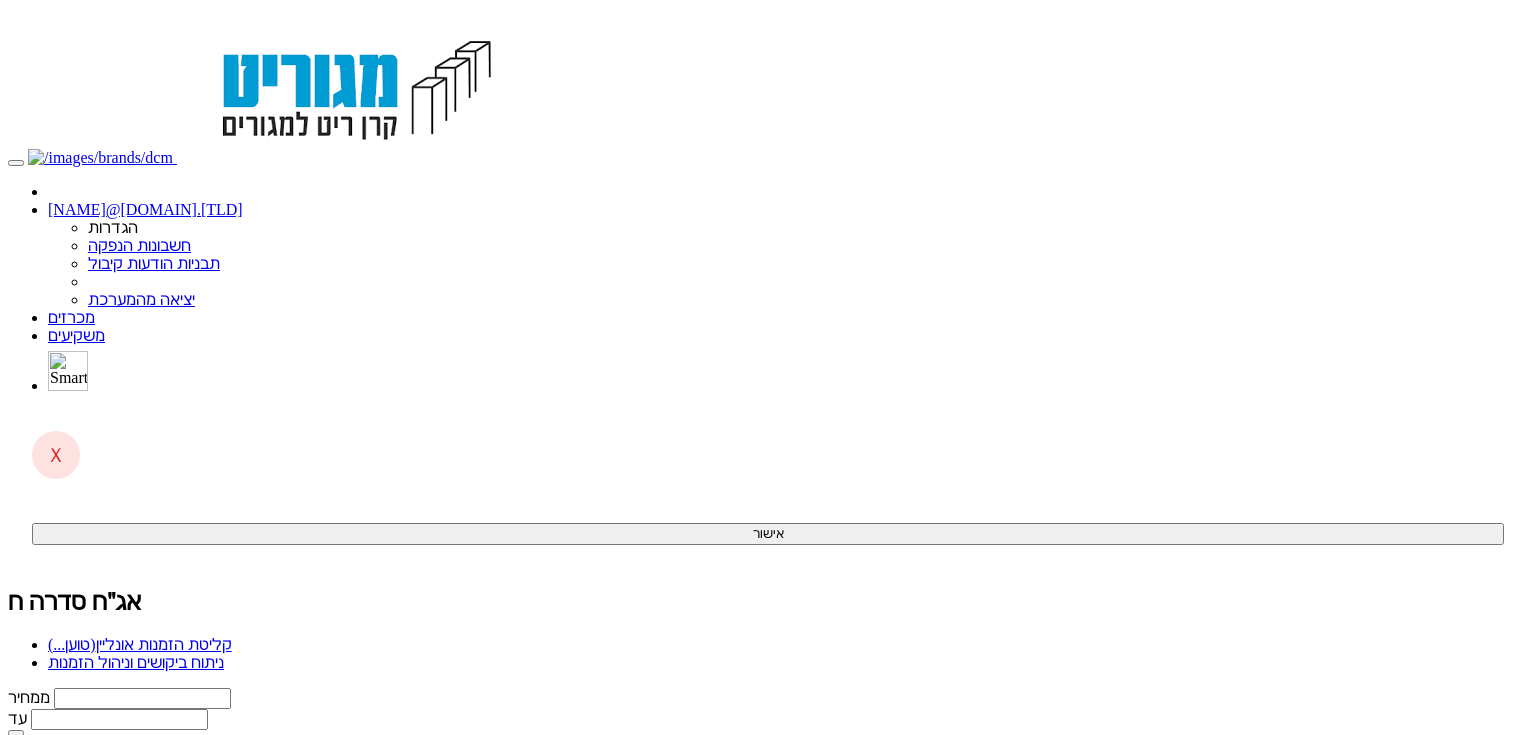 scroll, scrollTop: 0, scrollLeft: 0, axis: both 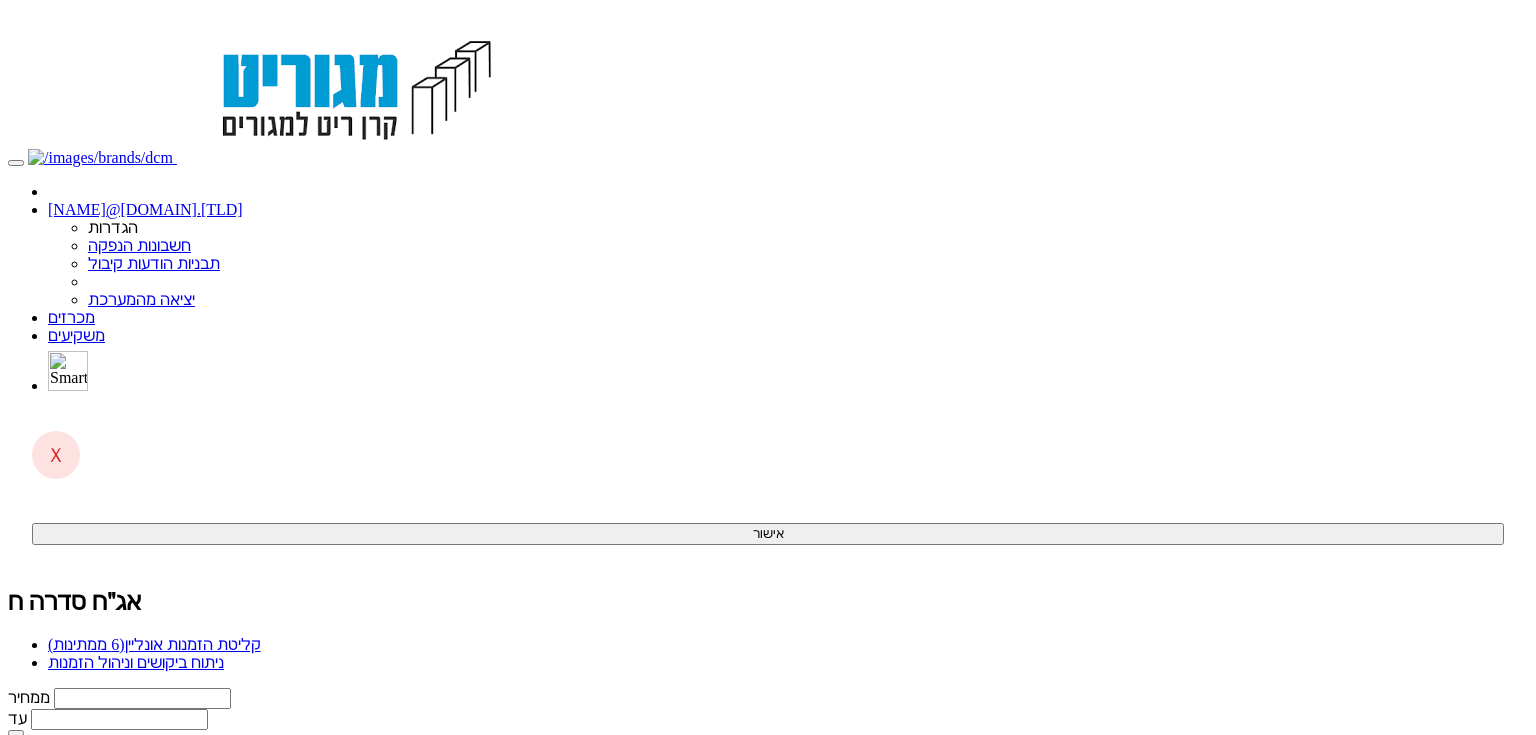 click on "קליטת הזמנות אונליין
(6 ממתינות)" at bounding box center [154, 644] 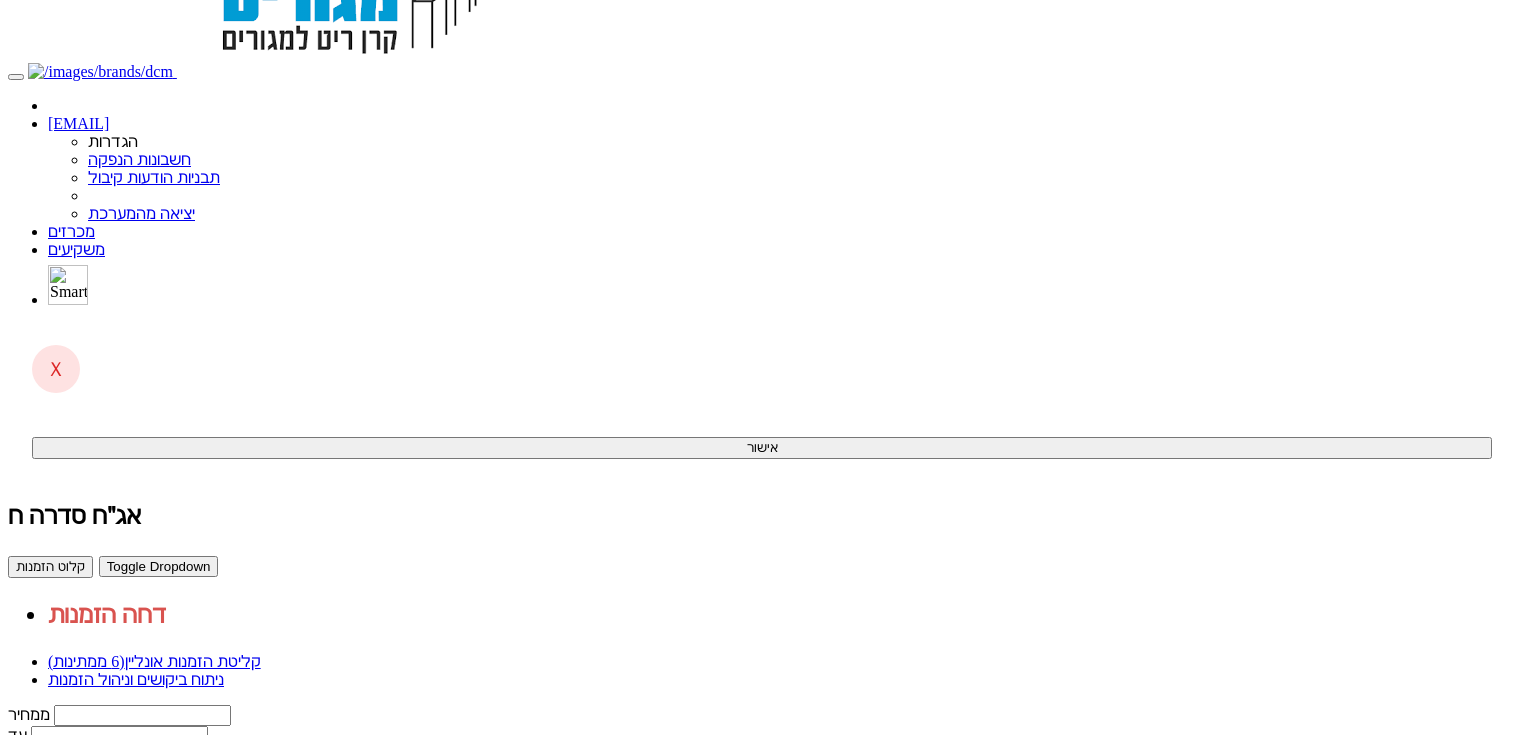scroll, scrollTop: 122, scrollLeft: 0, axis: vertical 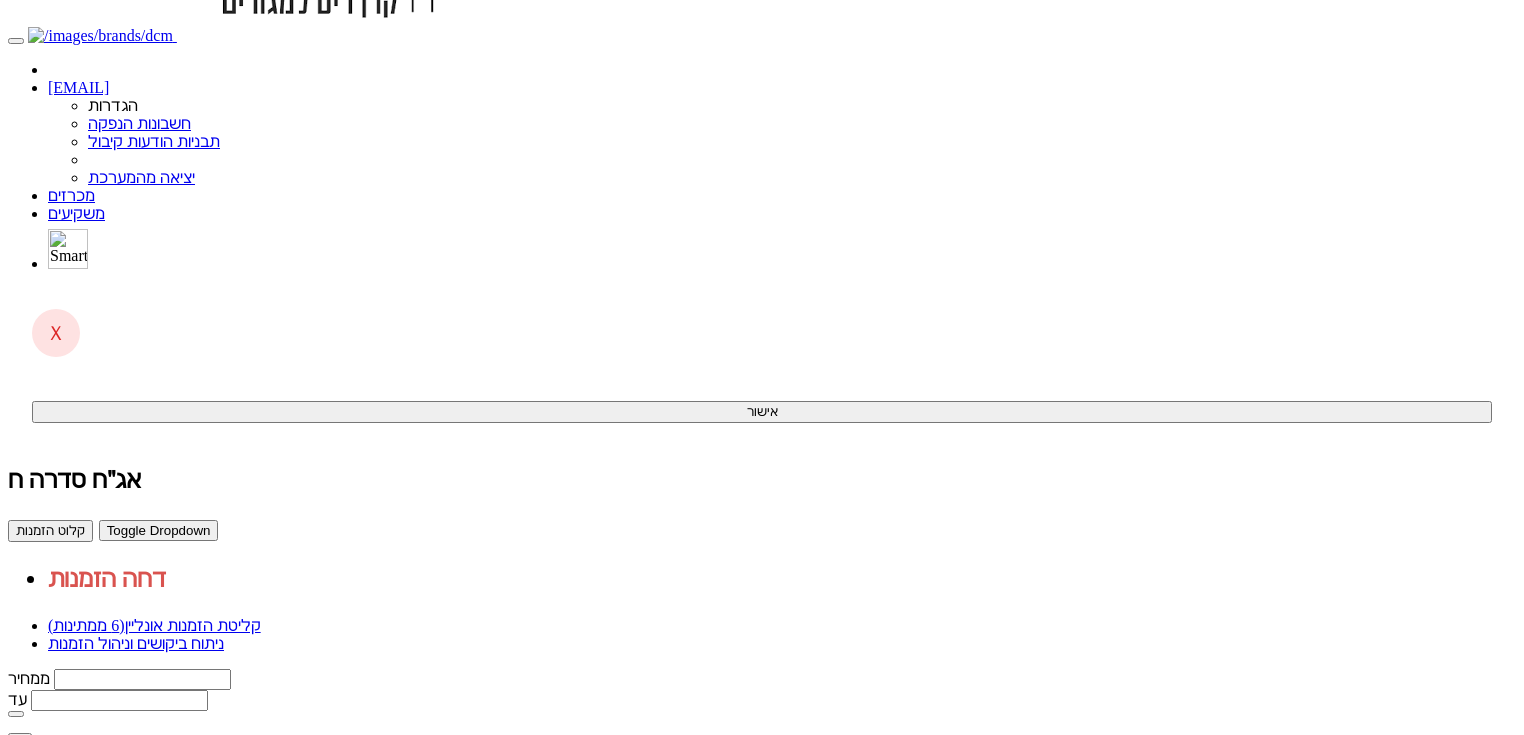 drag, startPoint x: 1389, startPoint y: 234, endPoint x: 617, endPoint y: 758, distance: 933.038 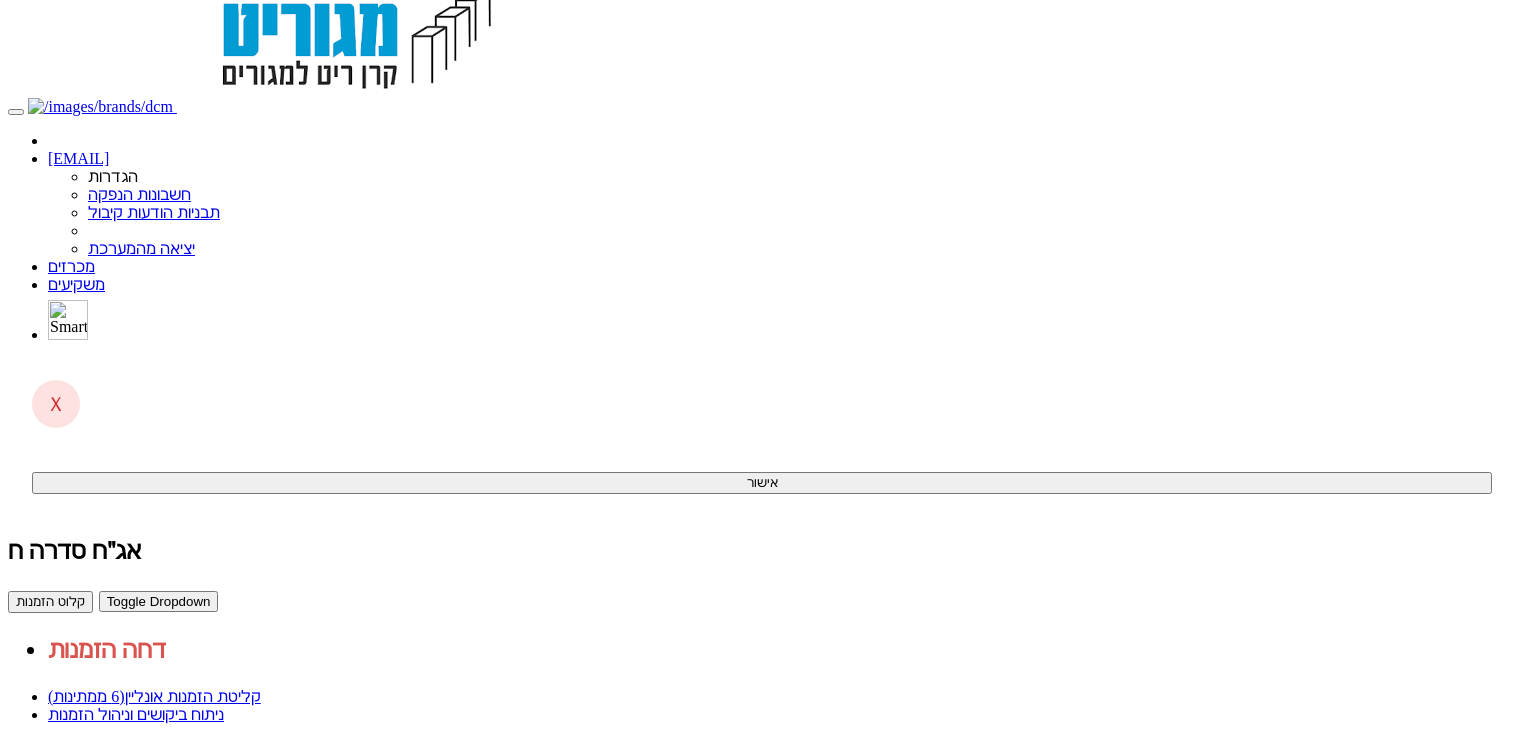 scroll, scrollTop: 0, scrollLeft: 0, axis: both 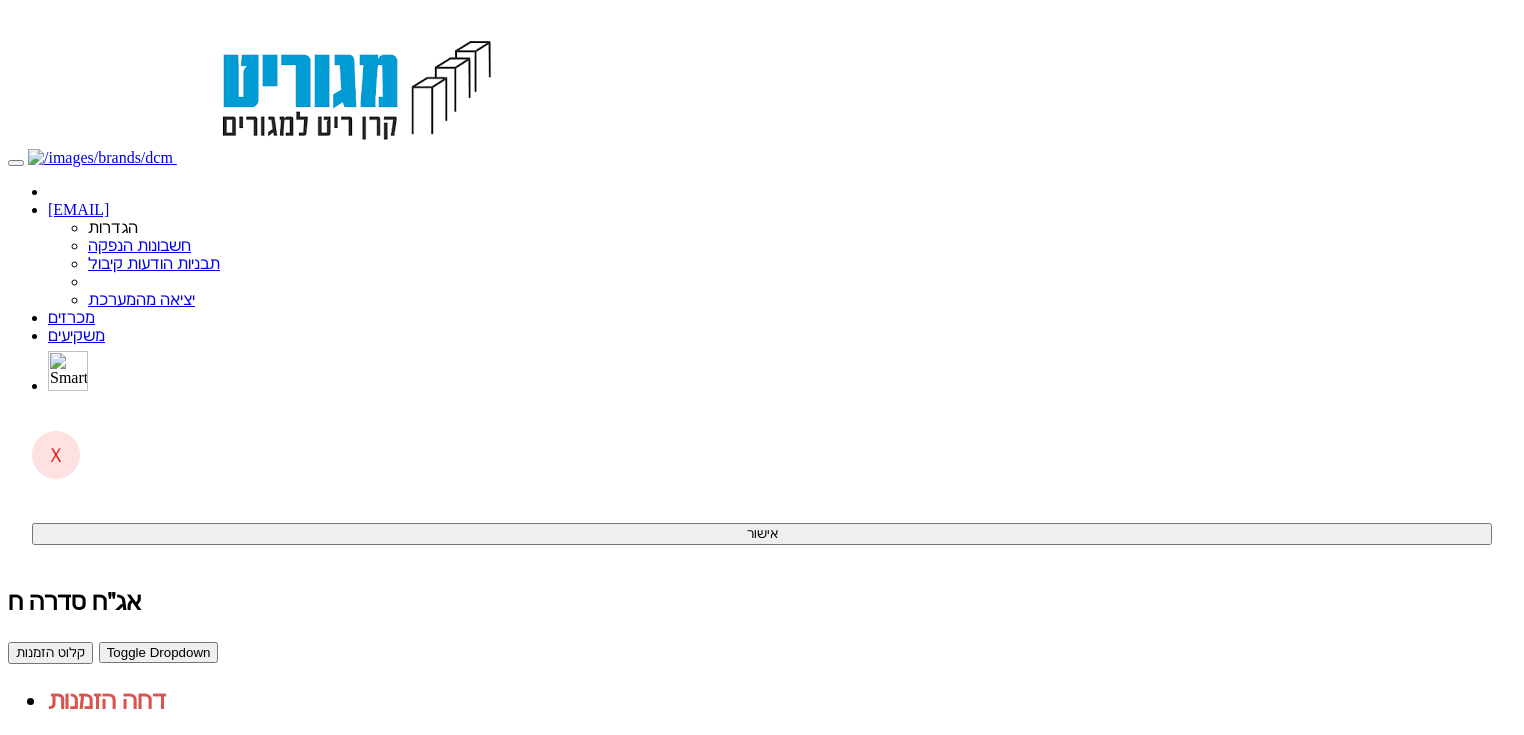 click on "ניתוח ביקושים וניהול הזמנות" at bounding box center [136, 765] 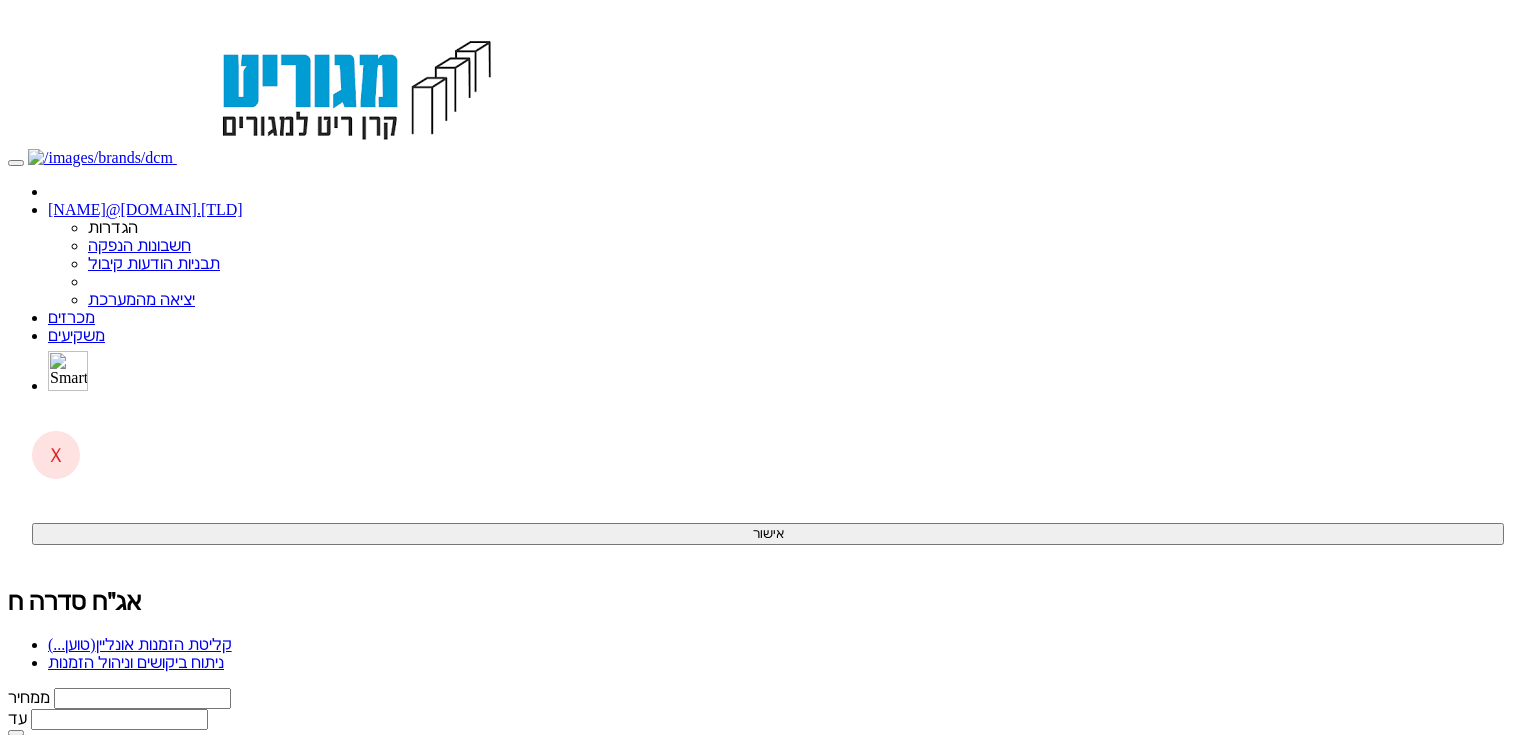 scroll, scrollTop: 0, scrollLeft: 0, axis: both 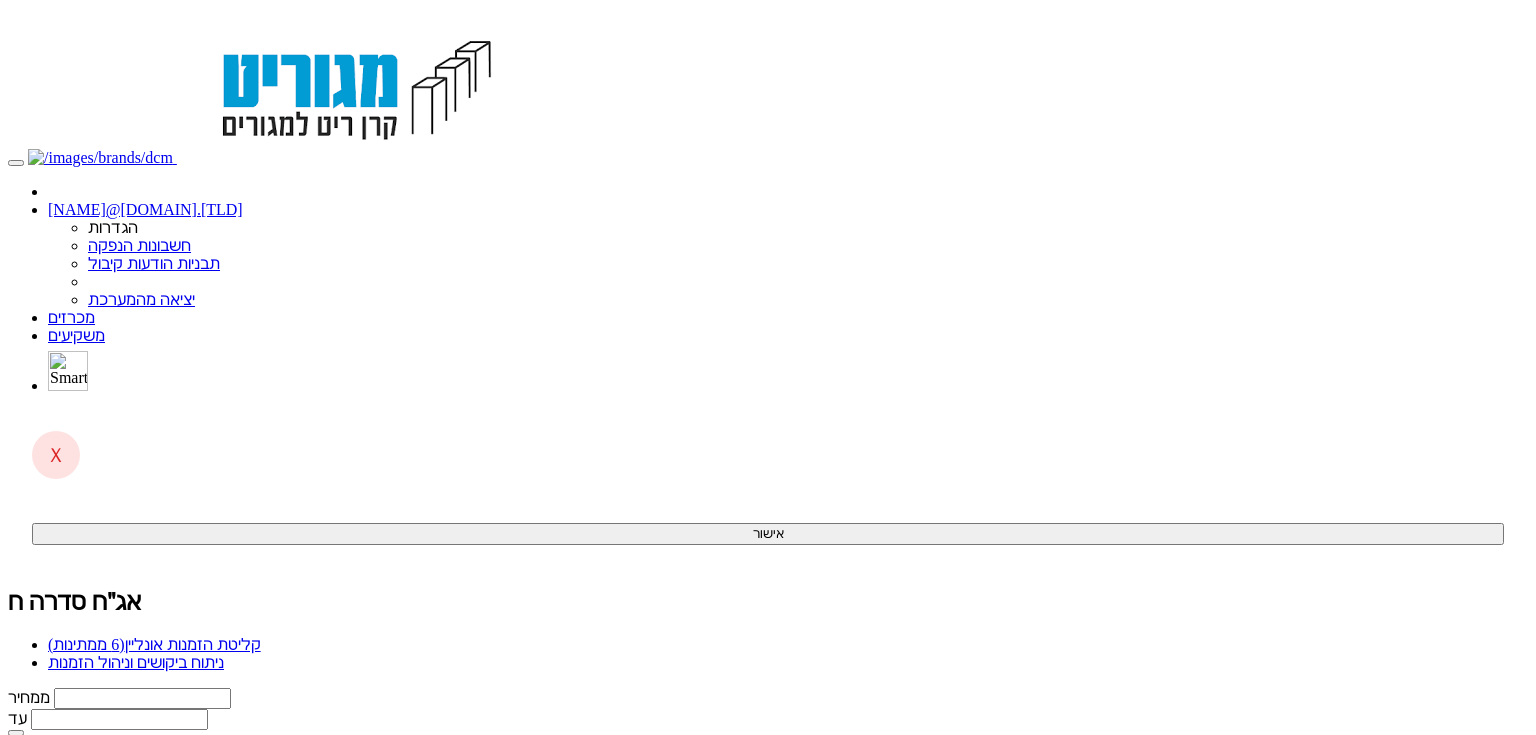 click on "קליטת הזמנות אונליין
(6 ממתינות)" at bounding box center (154, 644) 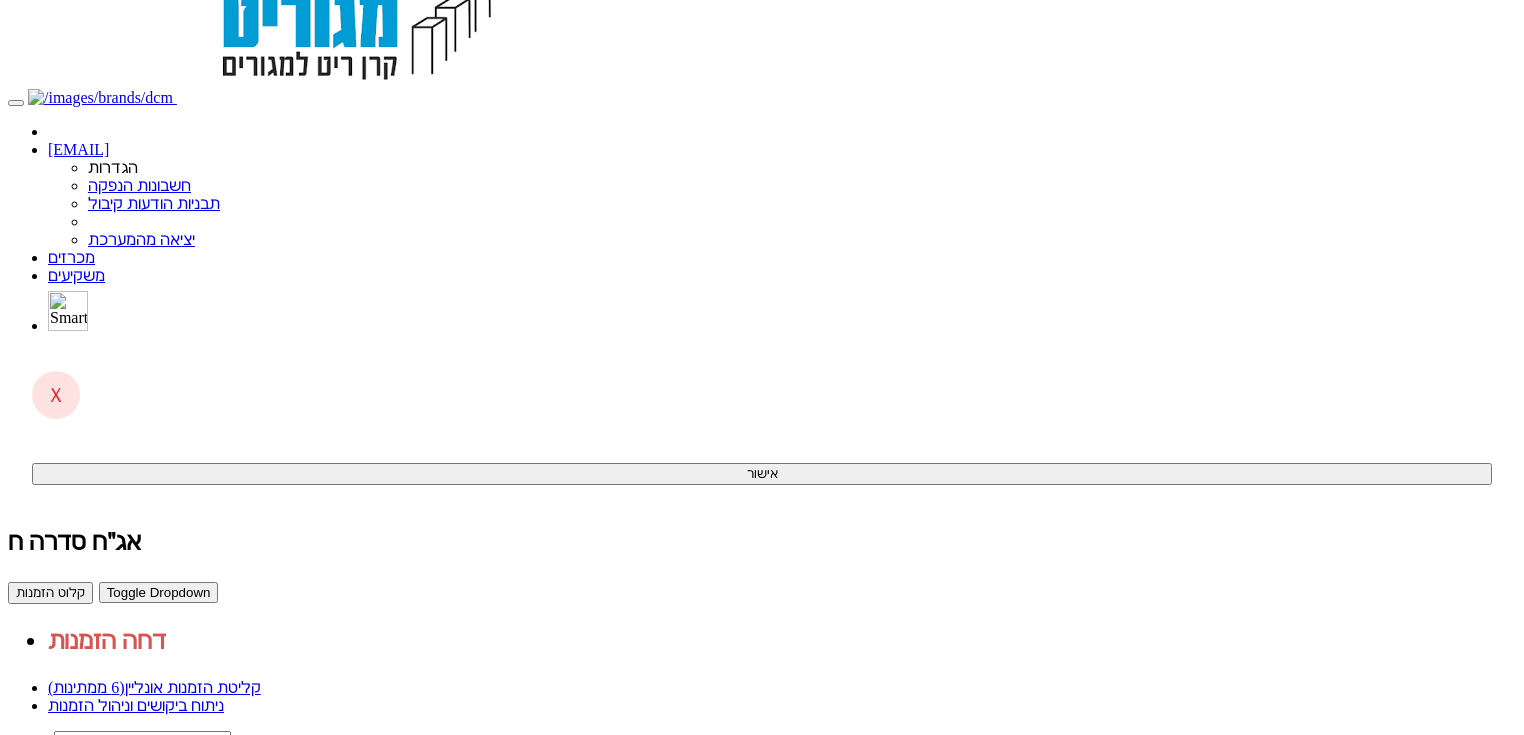scroll, scrollTop: 0, scrollLeft: 0, axis: both 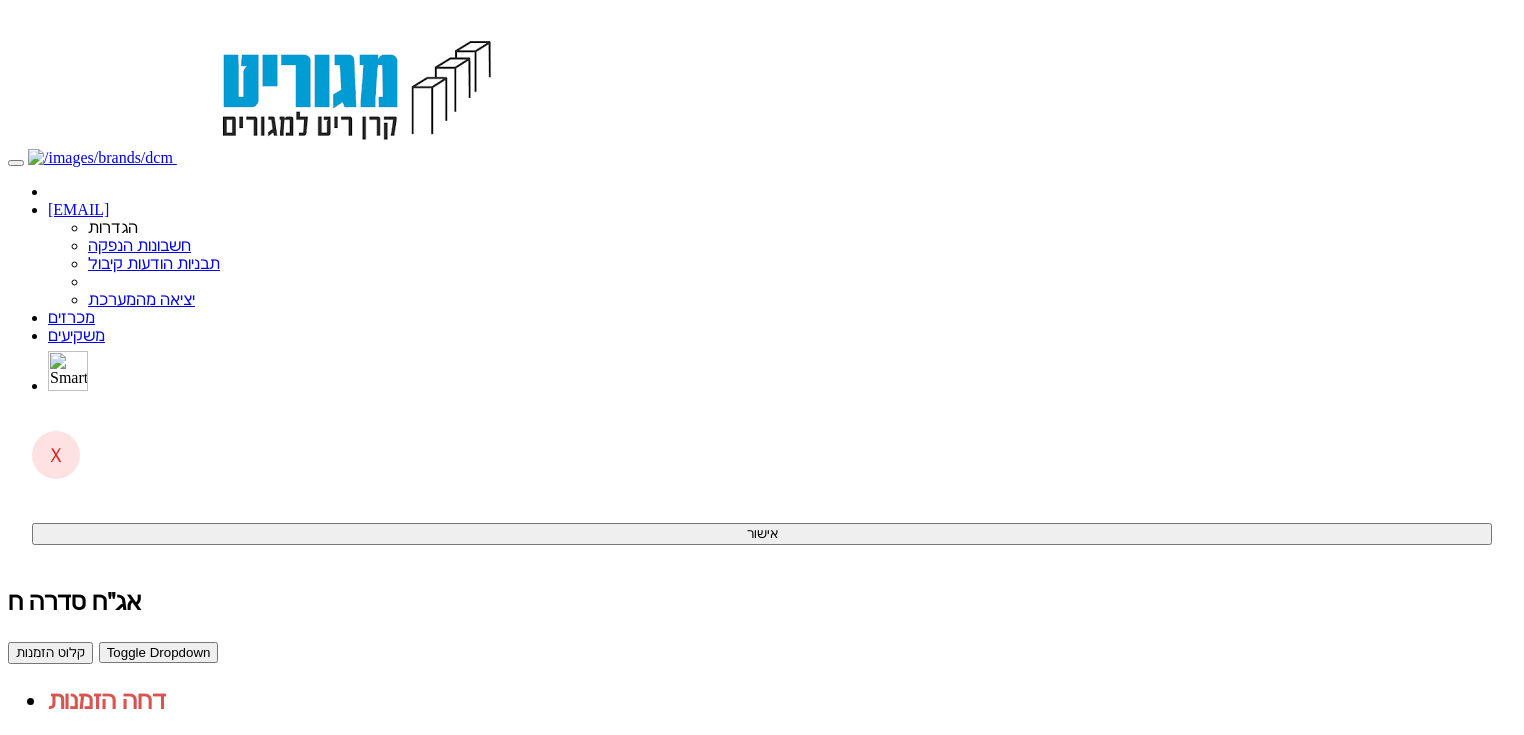 drag, startPoint x: 989, startPoint y: 148, endPoint x: 982, endPoint y: 212, distance: 64.381676 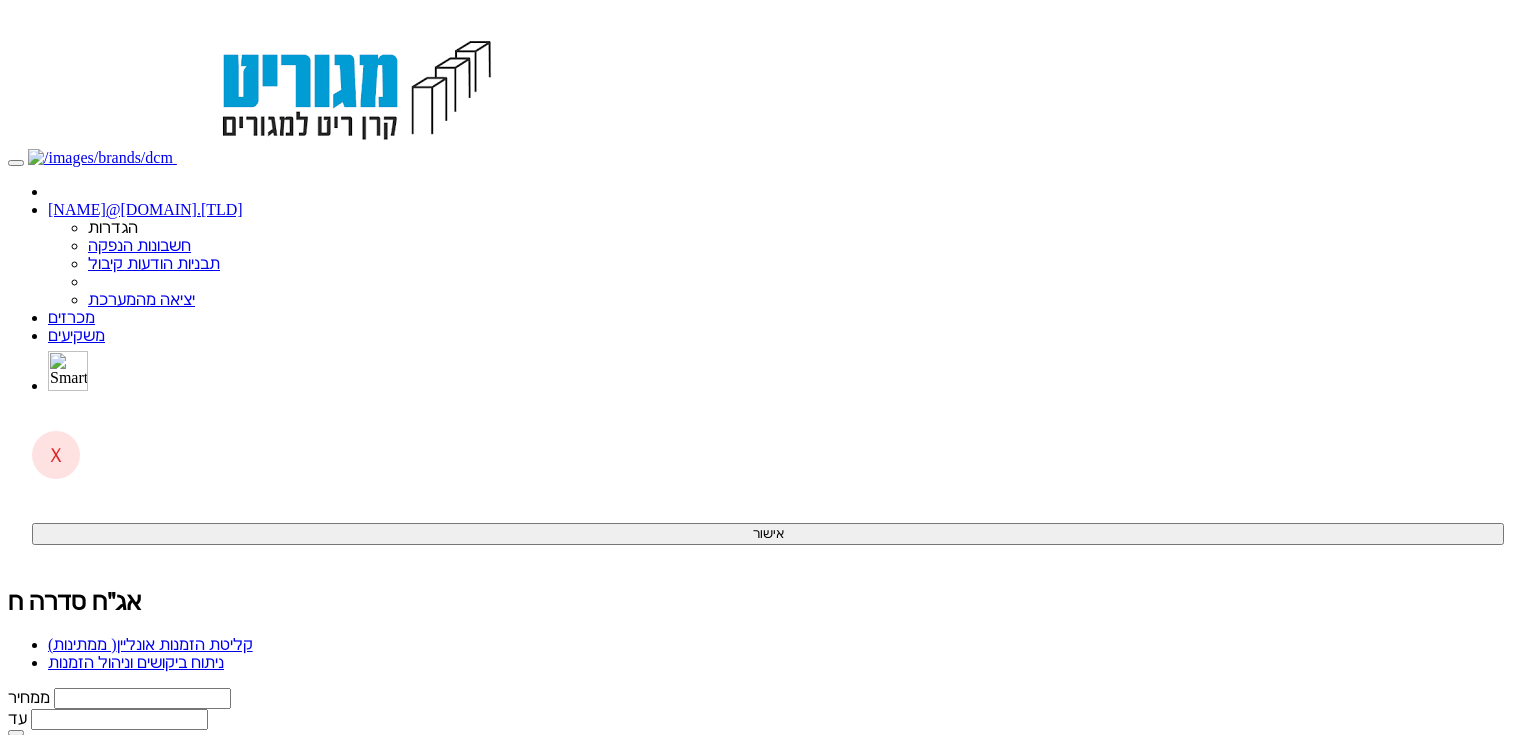 scroll, scrollTop: 0, scrollLeft: 0, axis: both 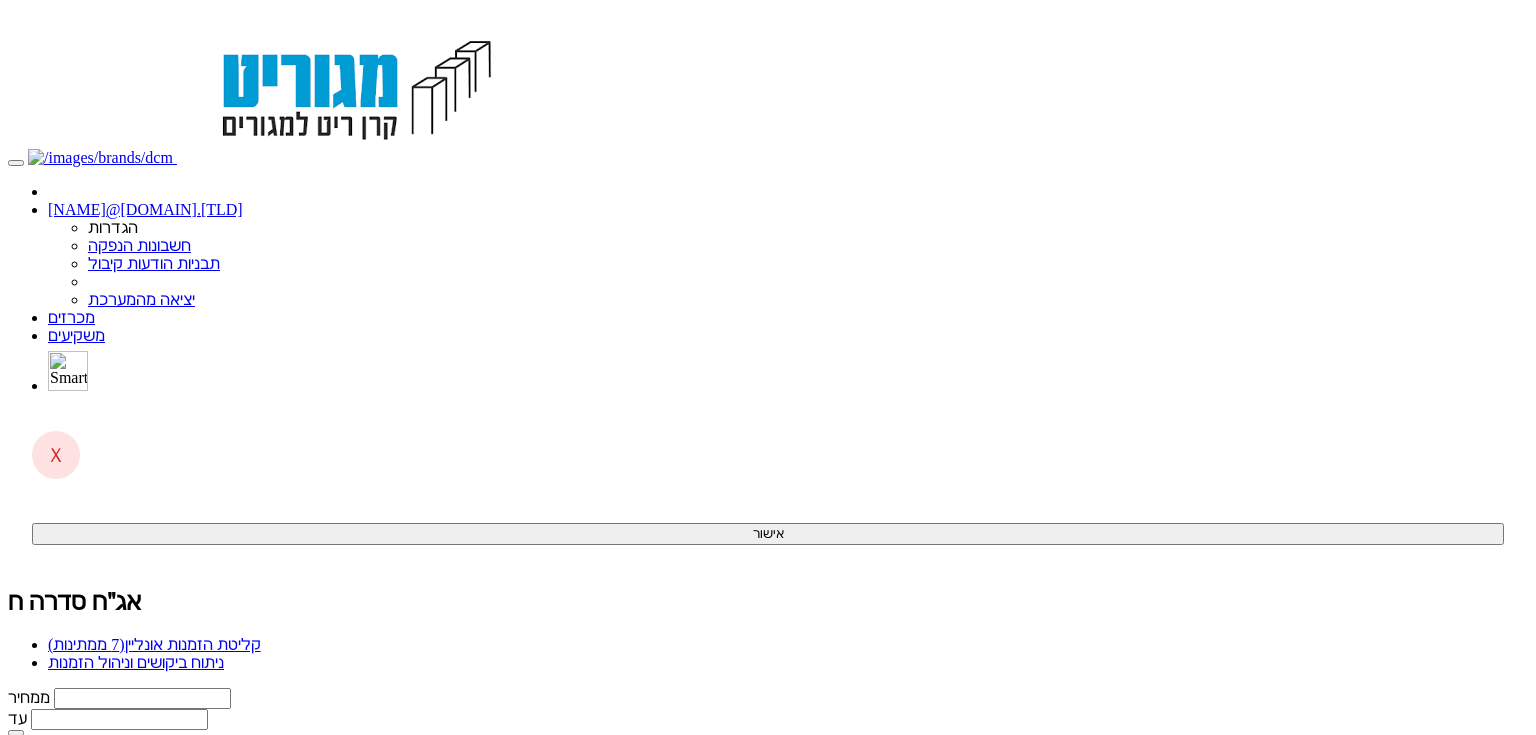 drag, startPoint x: 0, startPoint y: 0, endPoint x: 1260, endPoint y: 160, distance: 1270.1182 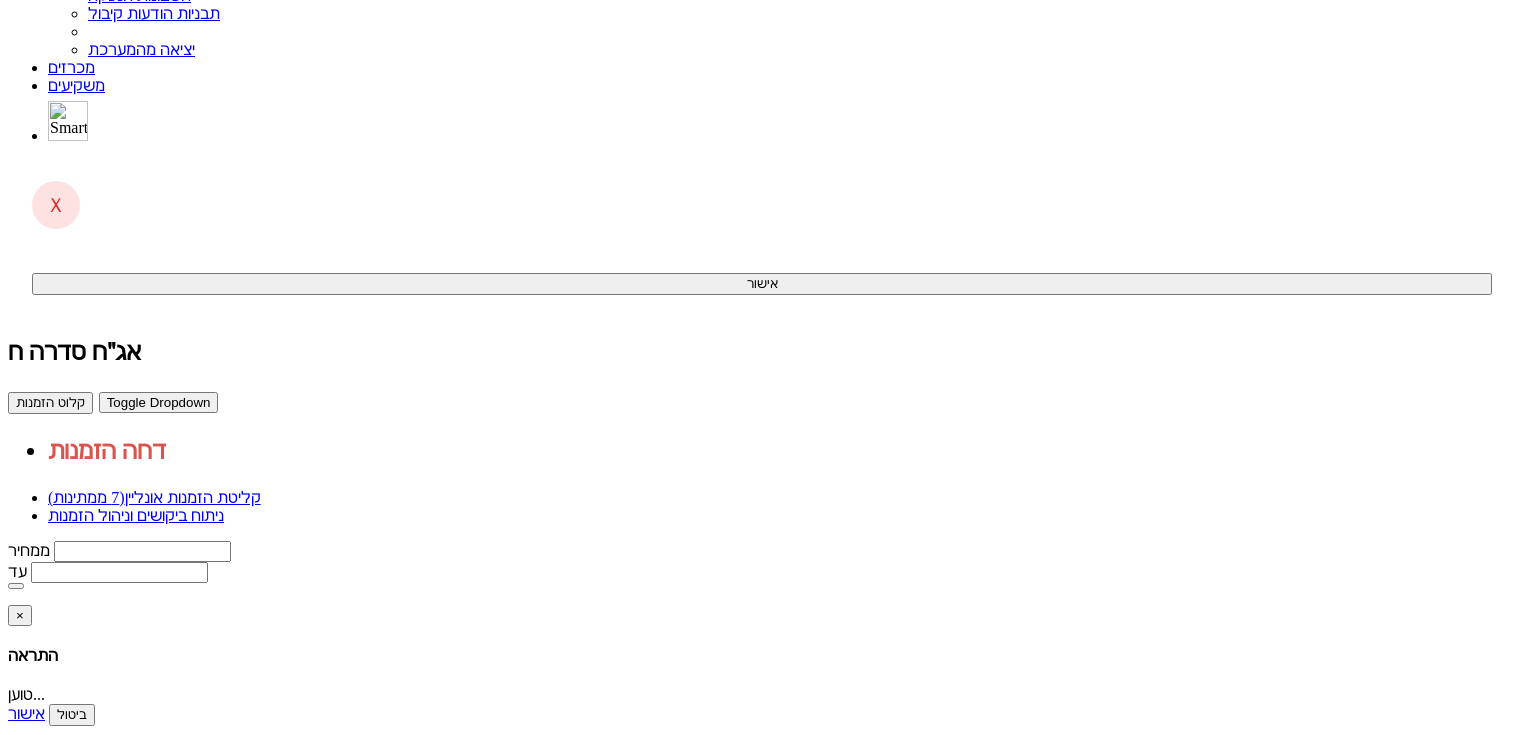 scroll, scrollTop: 0, scrollLeft: 0, axis: both 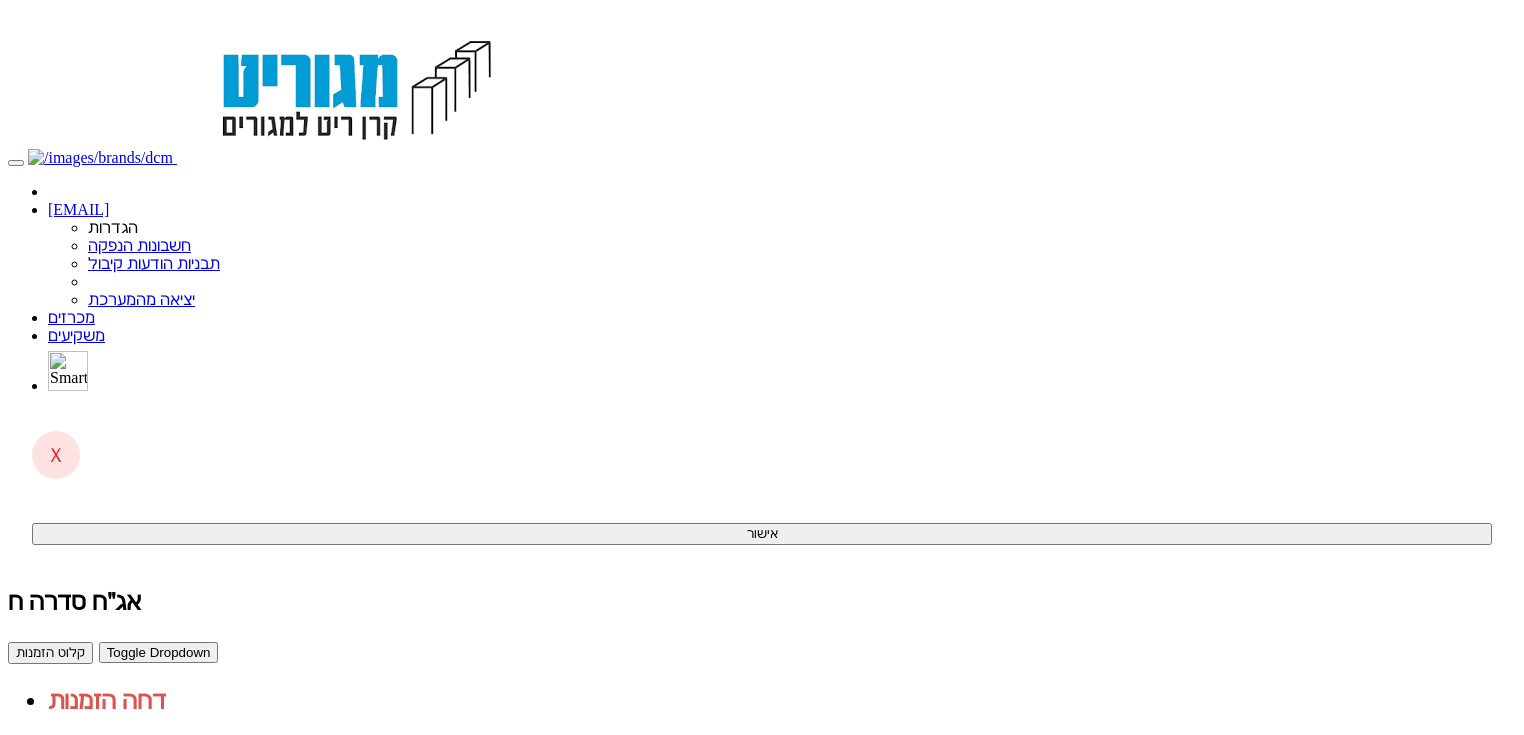 click on "ניתוח ביקושים וניהול הזמנות" at bounding box center [136, 765] 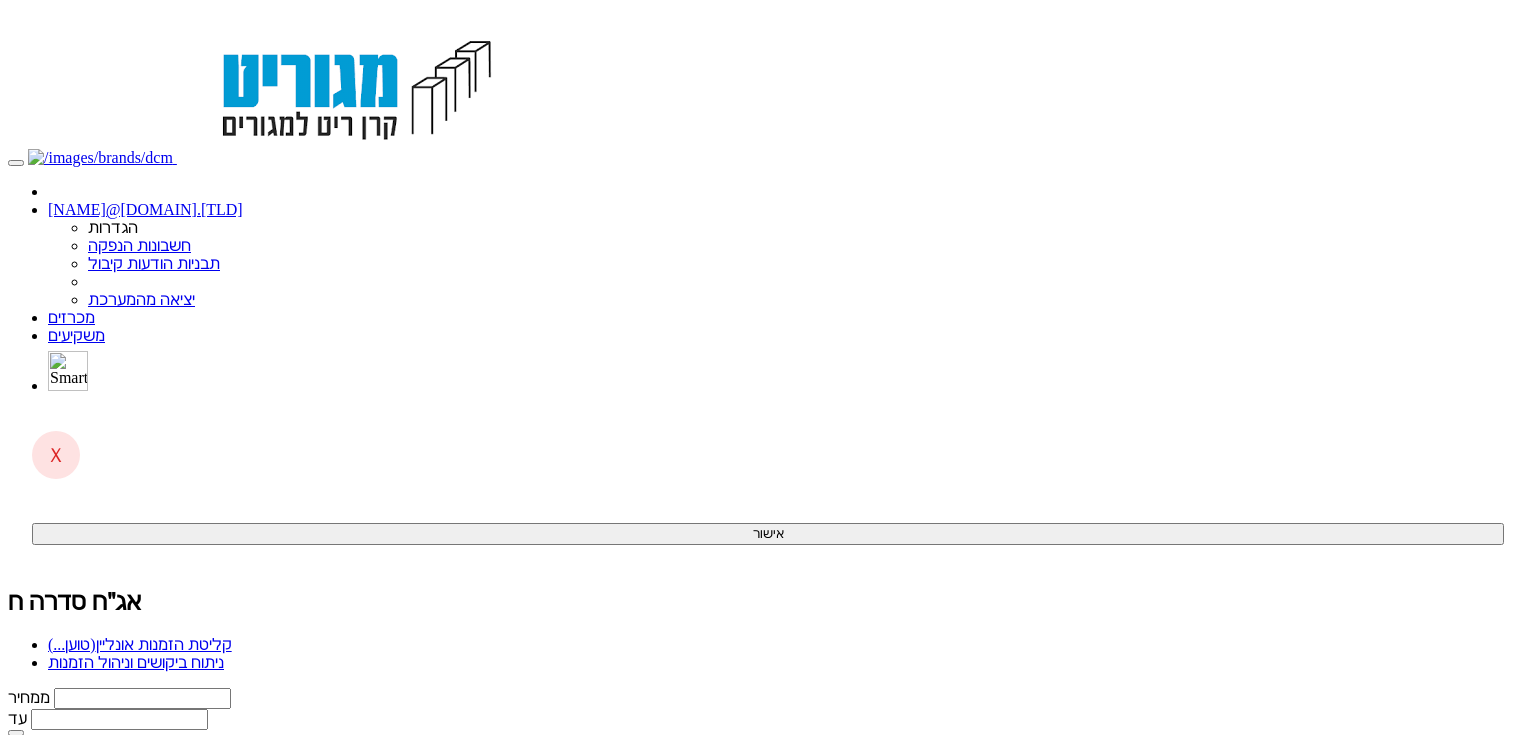 scroll, scrollTop: 0, scrollLeft: 0, axis: both 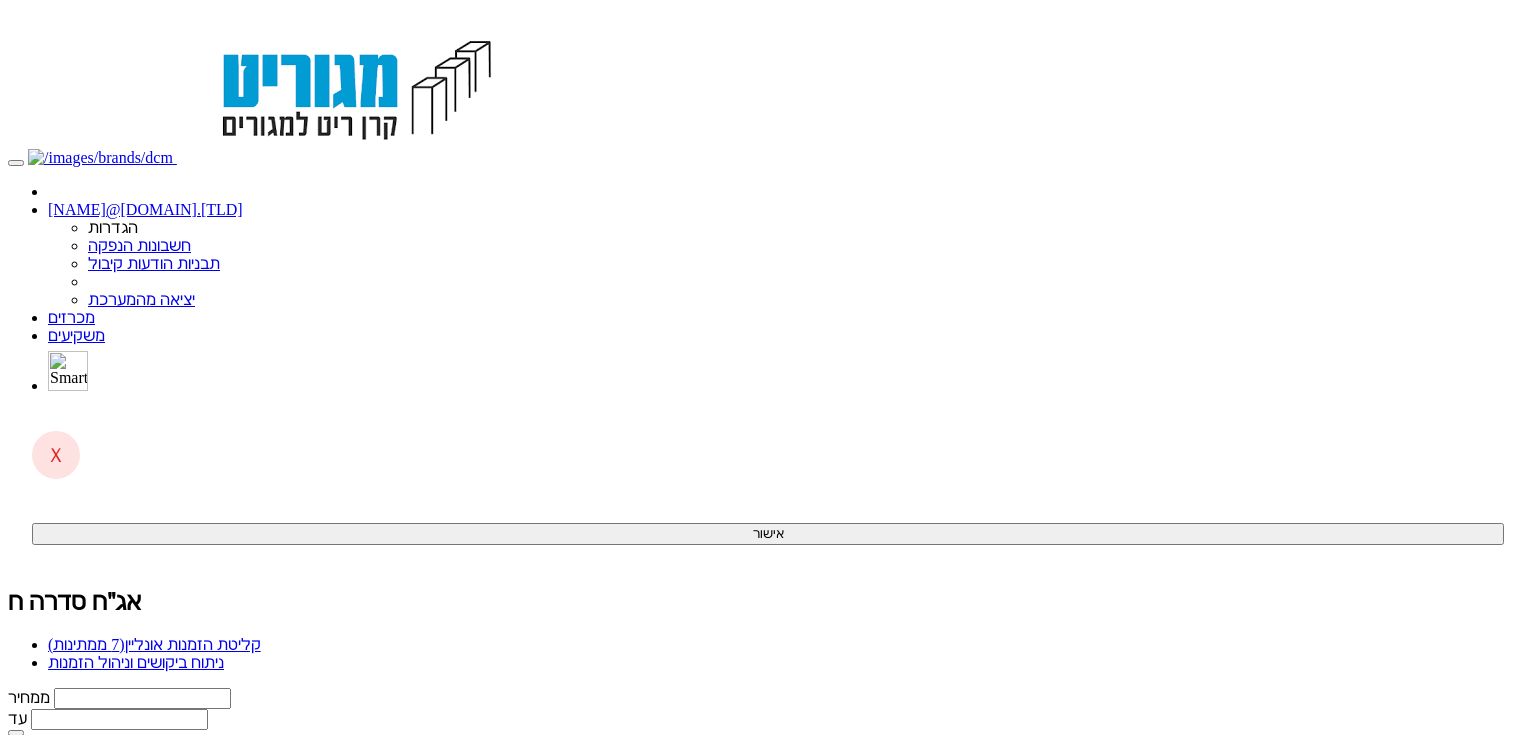click on "קליטת הזמנות אונליין
(7 ממתינות)" at bounding box center (154, 644) 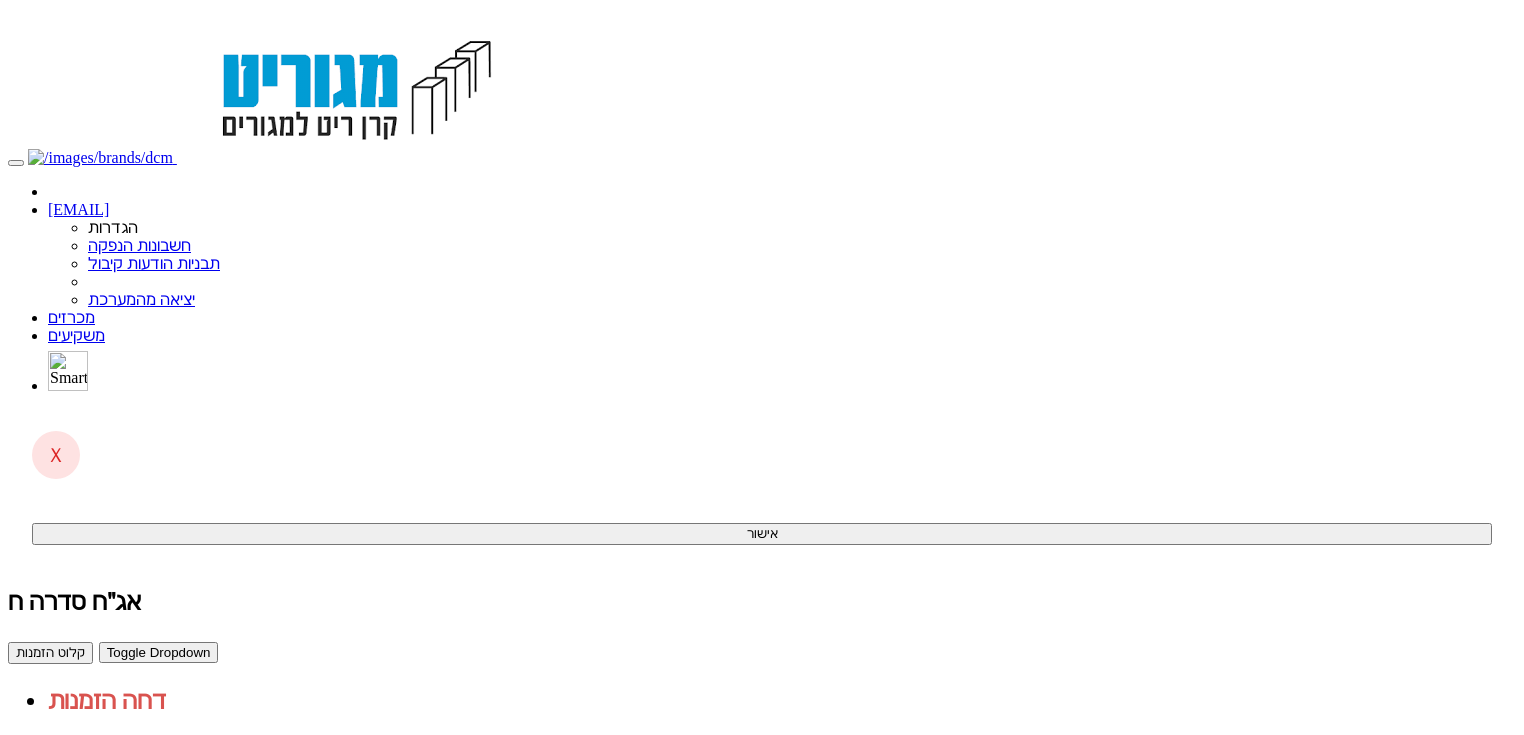 scroll, scrollTop: 0, scrollLeft: 0, axis: both 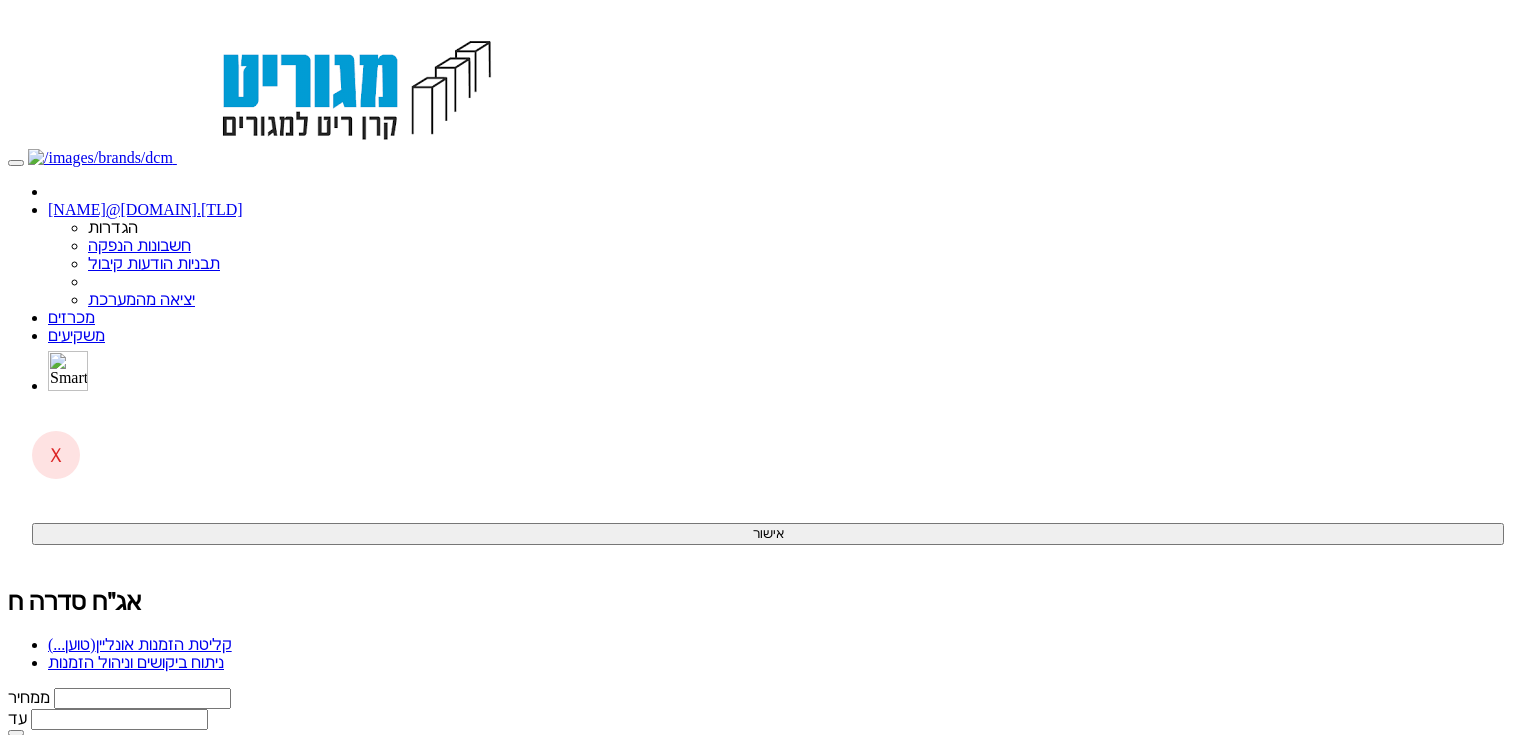 click on "קליטת הזמנות אונליין
(טוען...)" at bounding box center (140, 644) 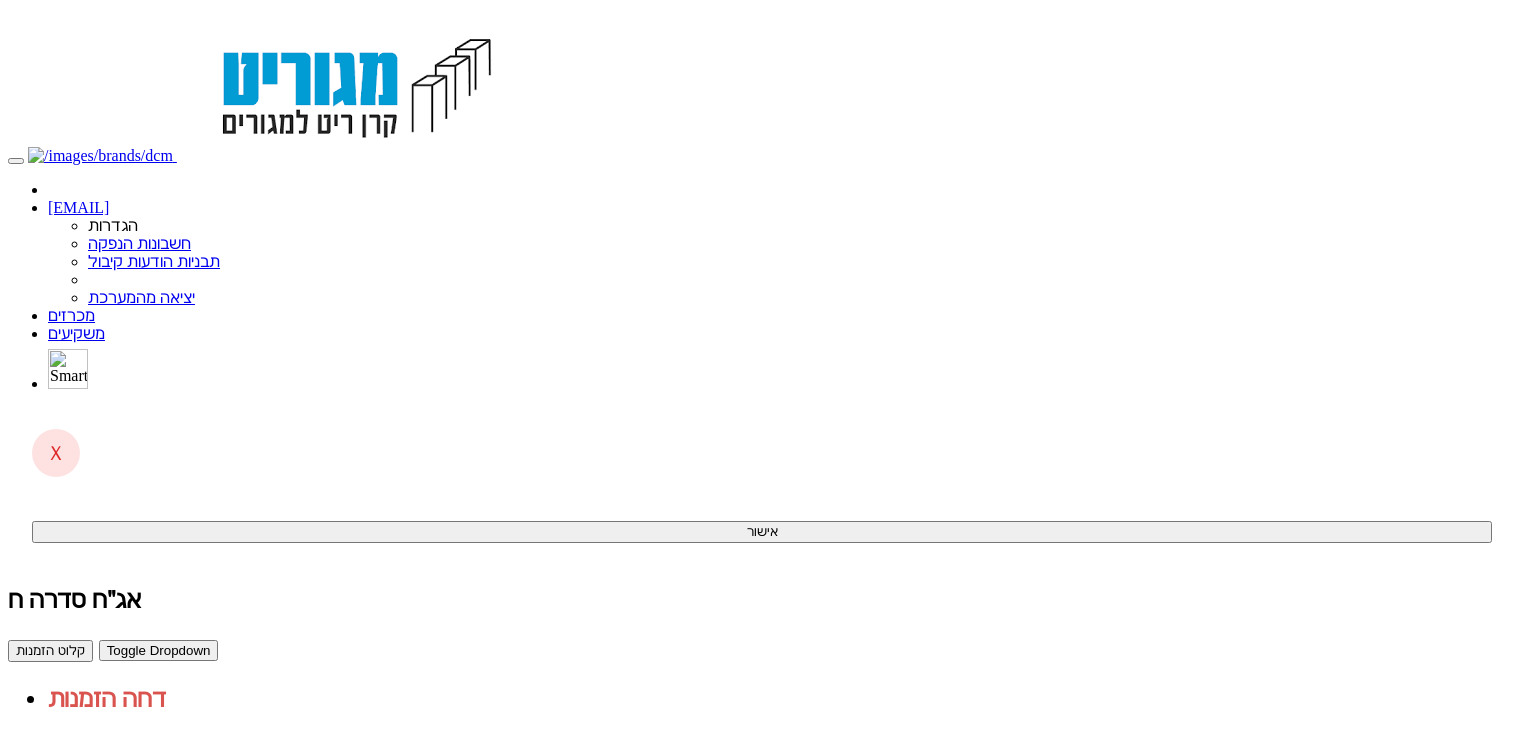 scroll, scrollTop: 0, scrollLeft: 0, axis: both 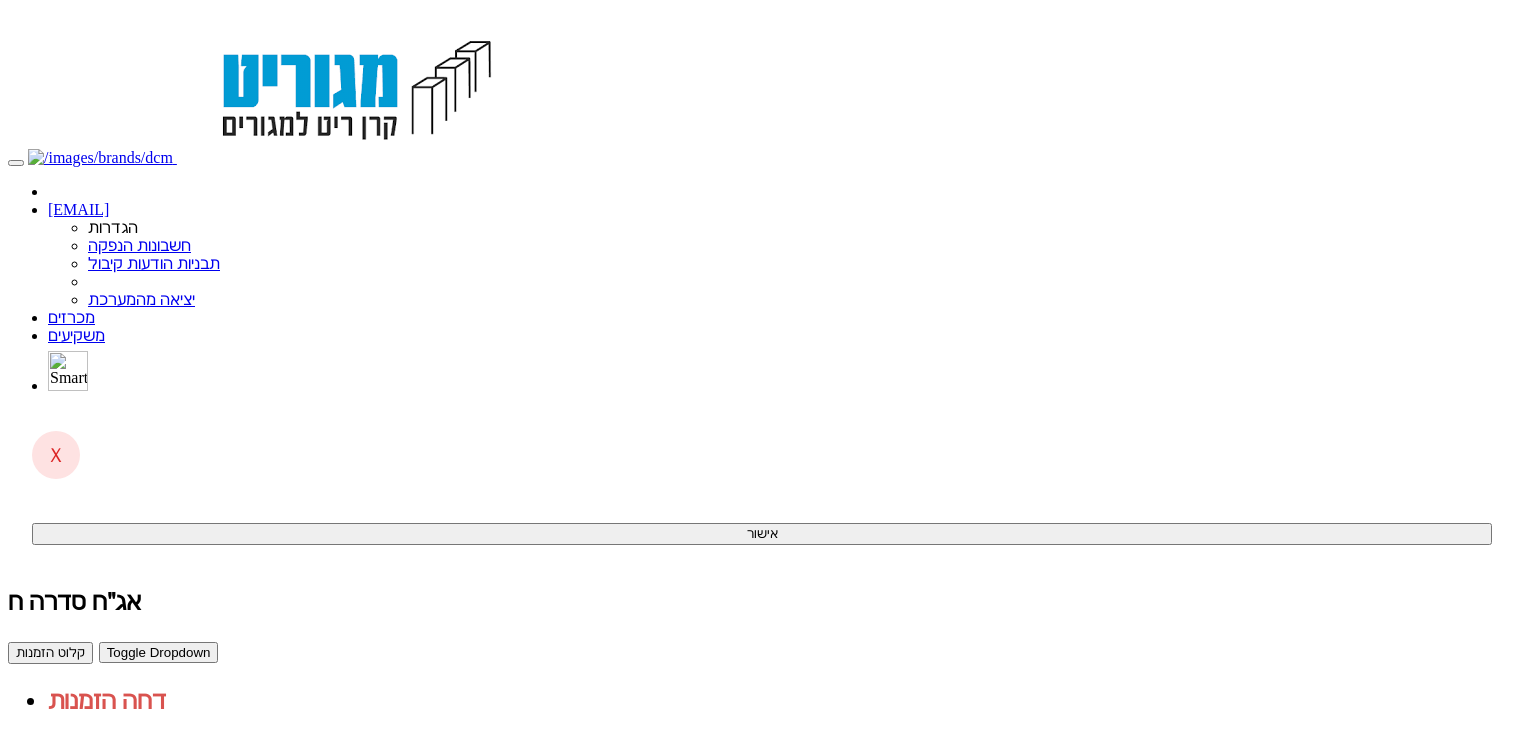 click on "ניתוח ביקושים וניהול הזמנות" at bounding box center (136, 765) 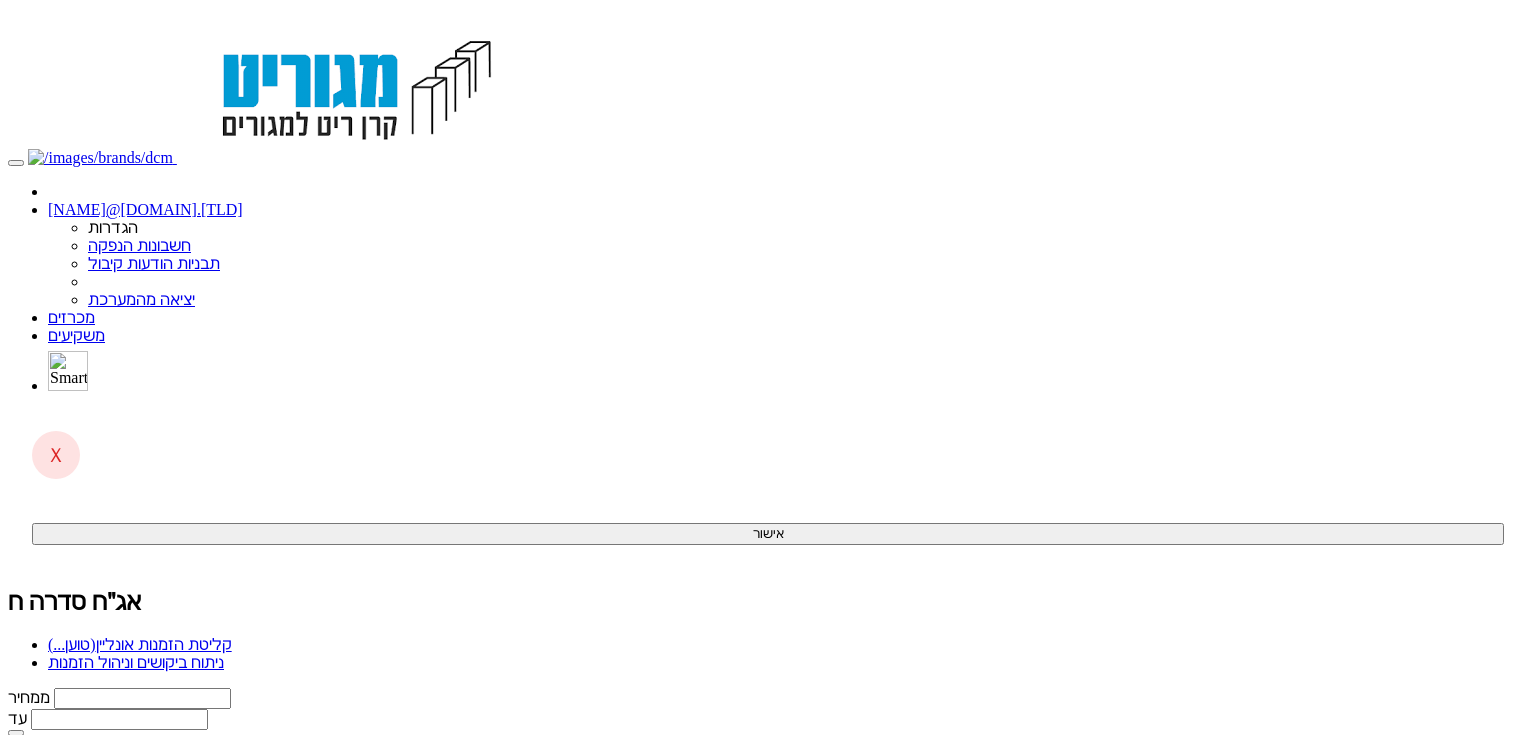 scroll, scrollTop: 0, scrollLeft: 0, axis: both 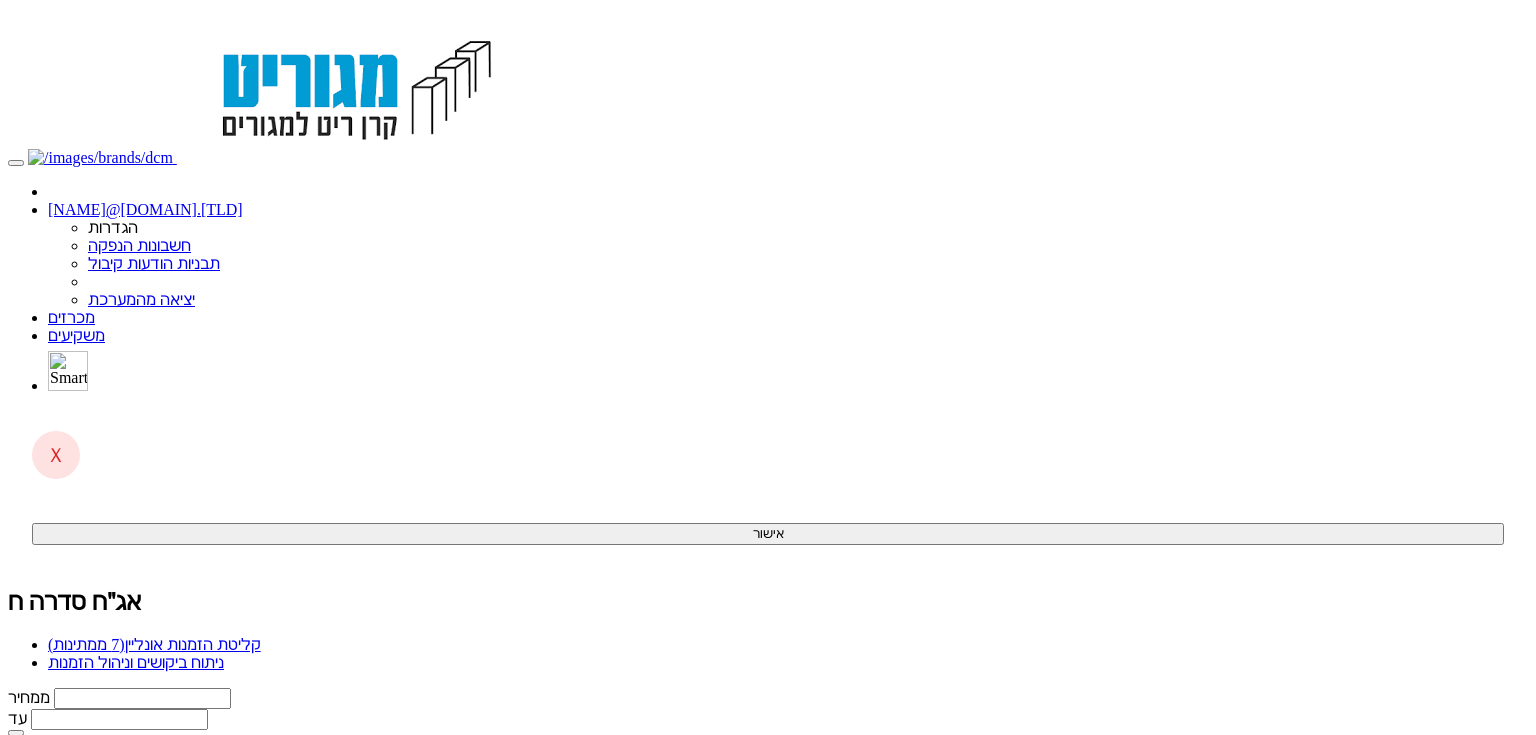click on "(7 ממתינות)" at bounding box center (86, 644) 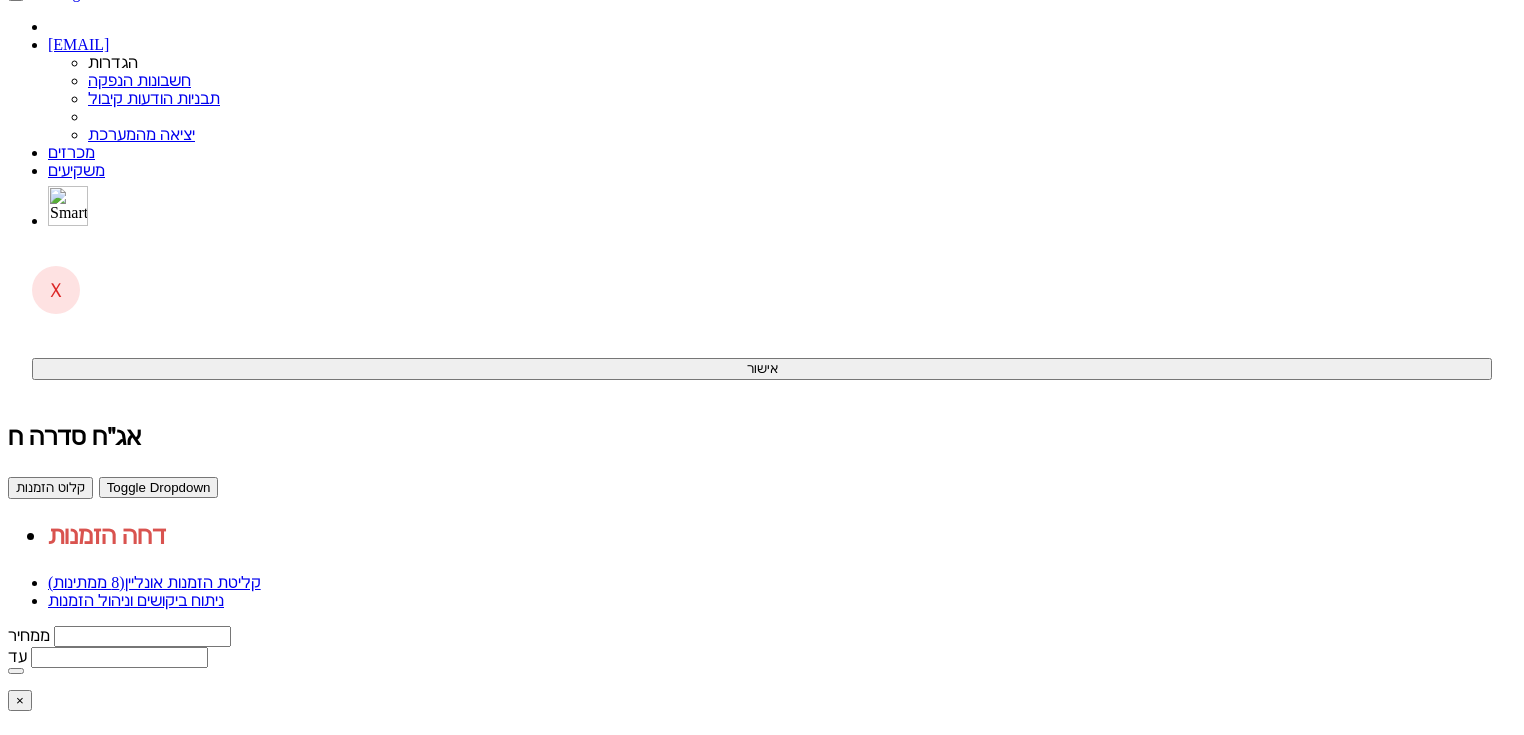 scroll, scrollTop: 4, scrollLeft: 0, axis: vertical 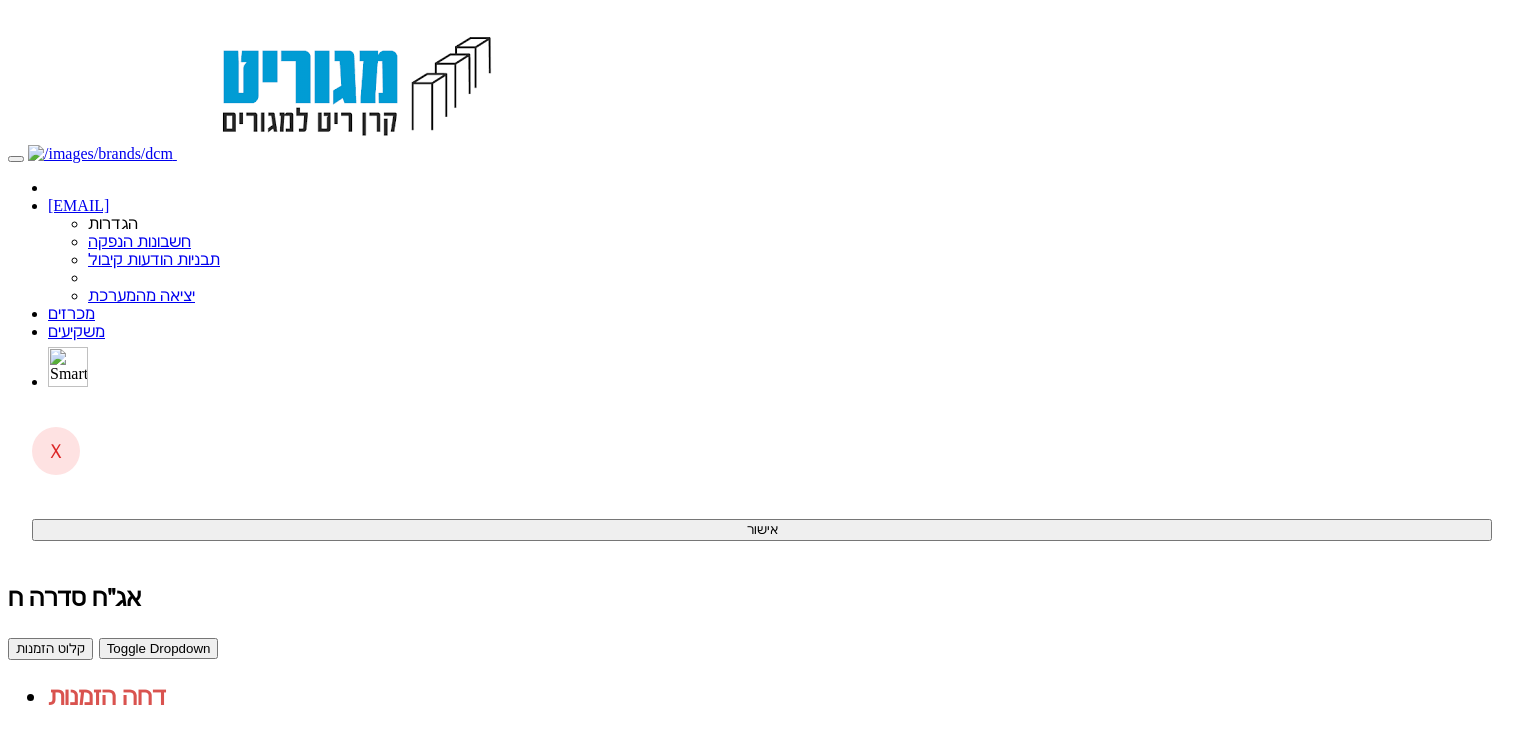 click on "ניתוח ביקושים וניהול הזמנות" at bounding box center [136, 761] 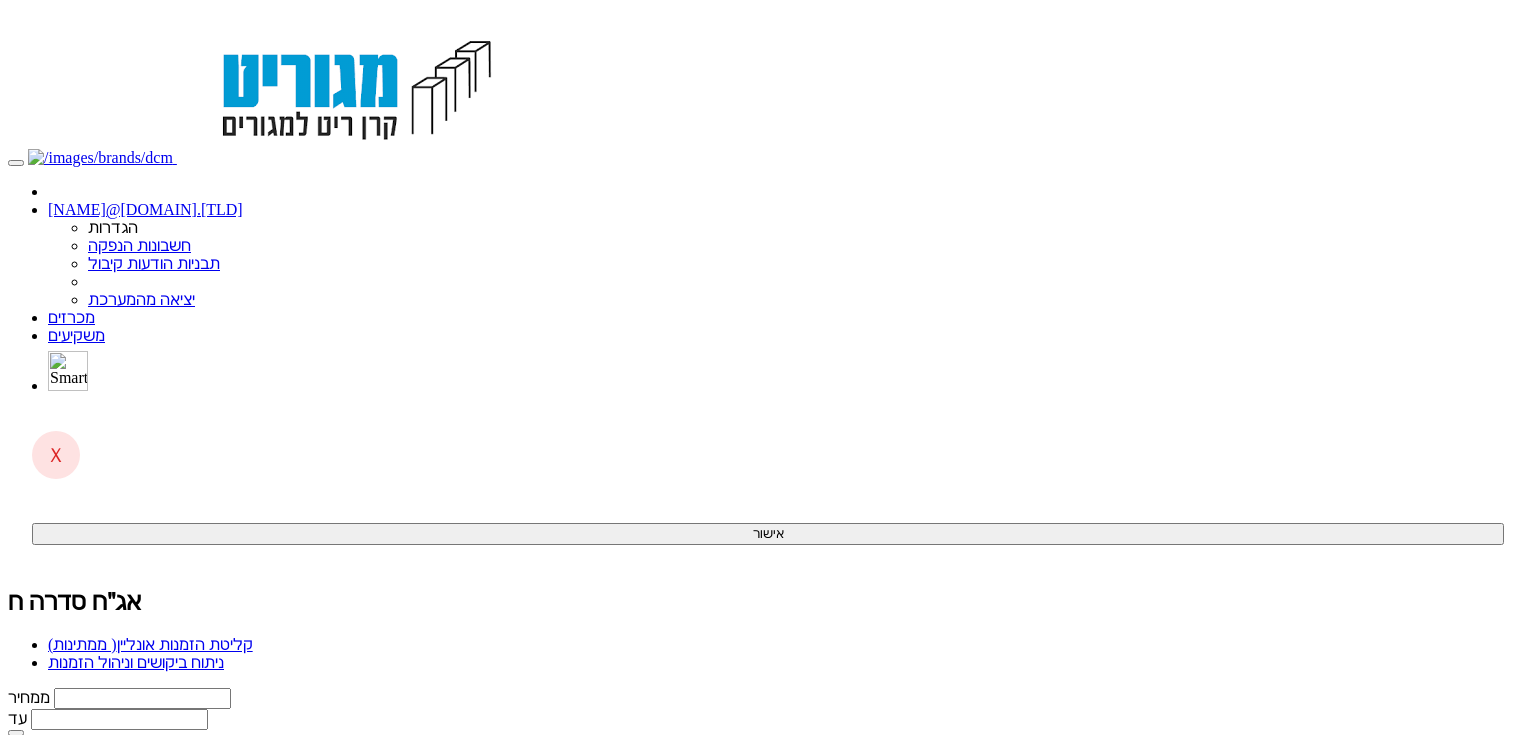click on "קליטת הזמנות אונליין
( ממתינות)" at bounding box center (150, 644) 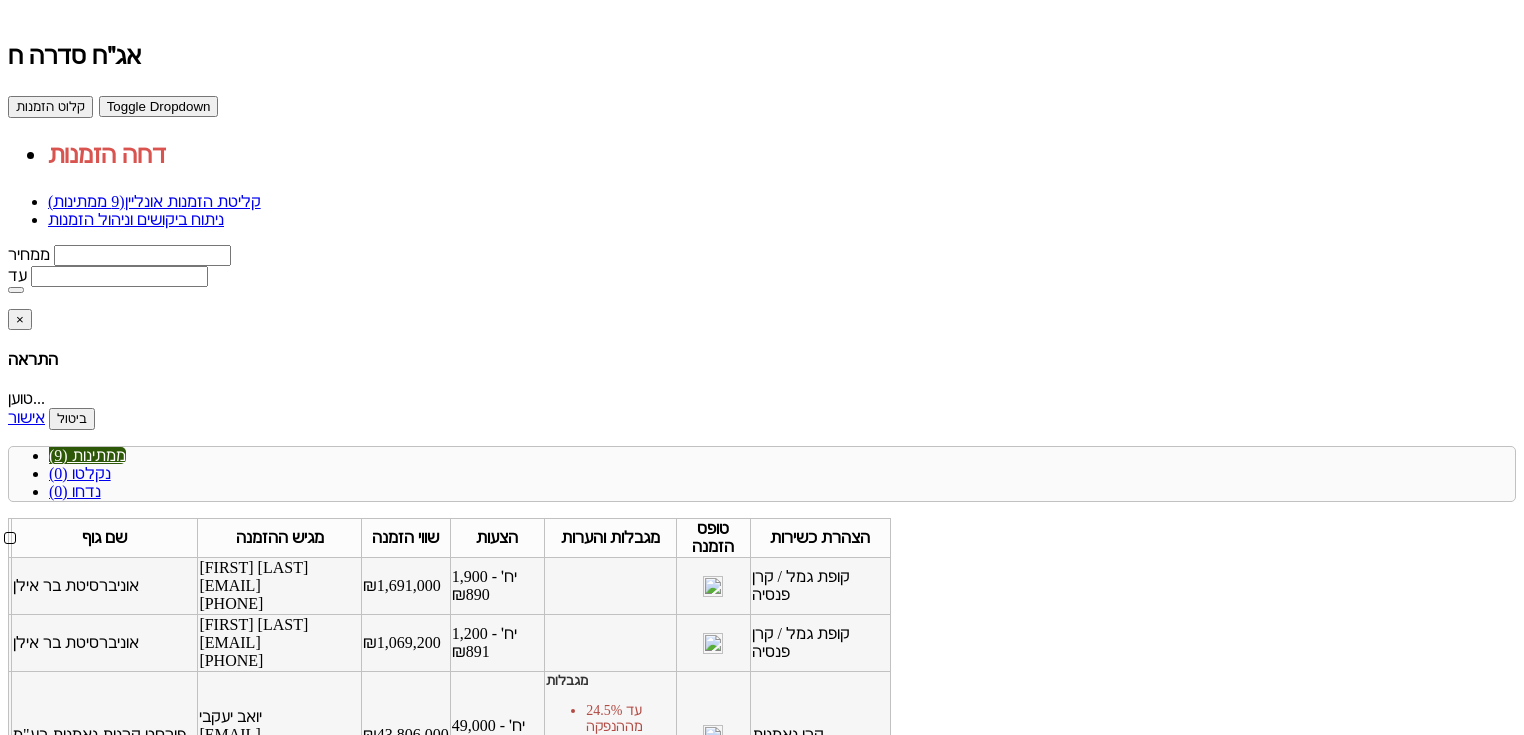 scroll, scrollTop: 558, scrollLeft: 0, axis: vertical 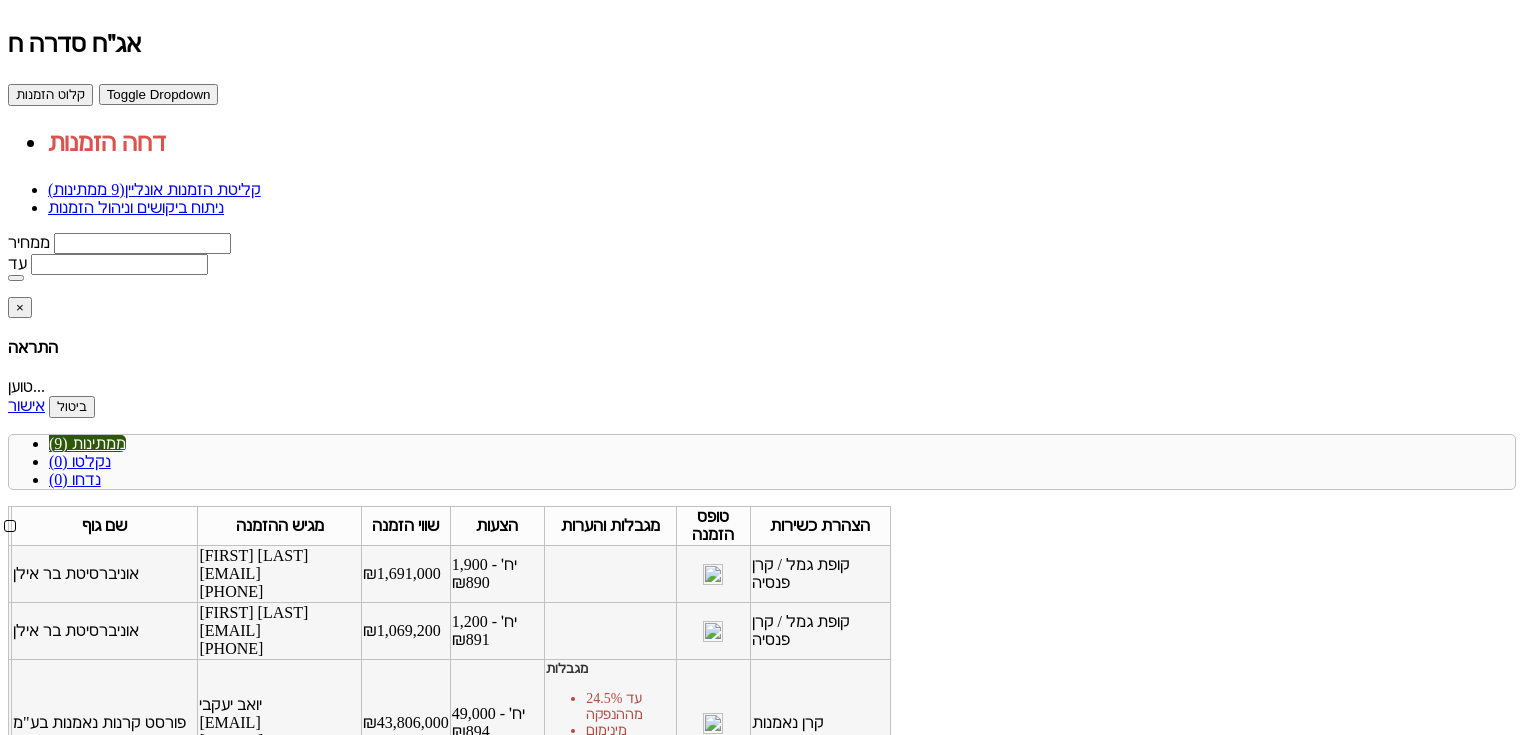 drag, startPoint x: 750, startPoint y: 494, endPoint x: 695, endPoint y: 468, distance: 60.835846 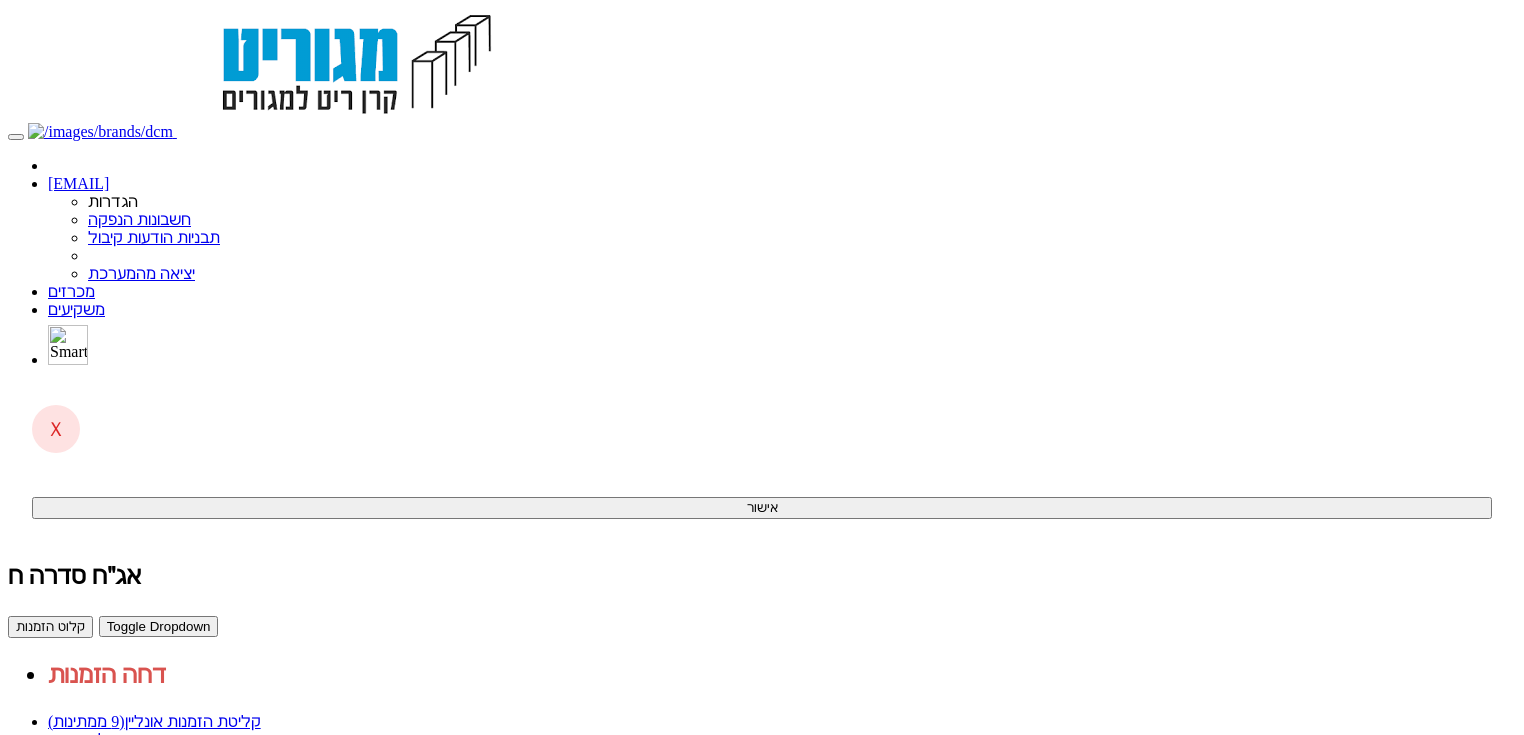 scroll, scrollTop: 0, scrollLeft: 0, axis: both 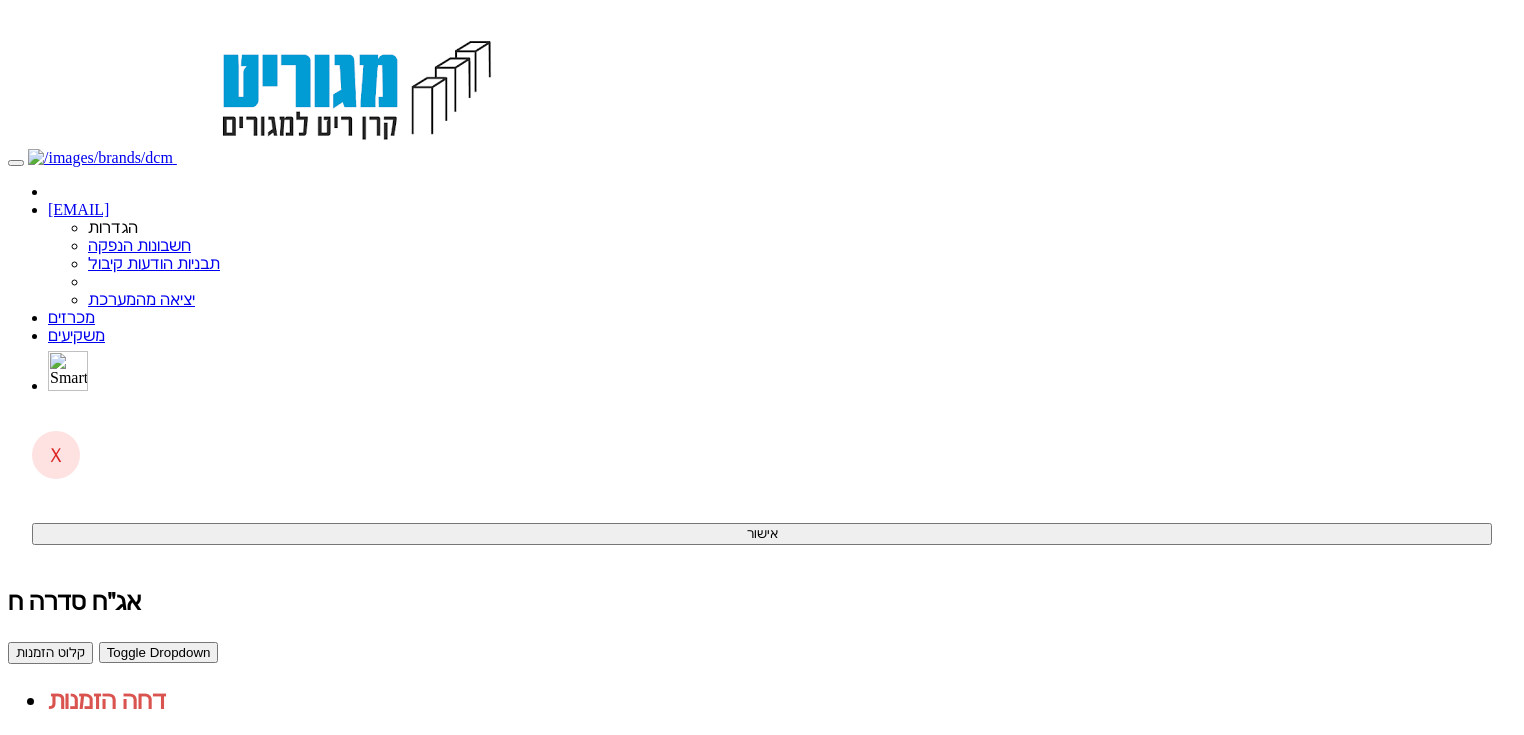 click on "ניתוח ביקושים וניהול הזמנות" at bounding box center (136, 765) 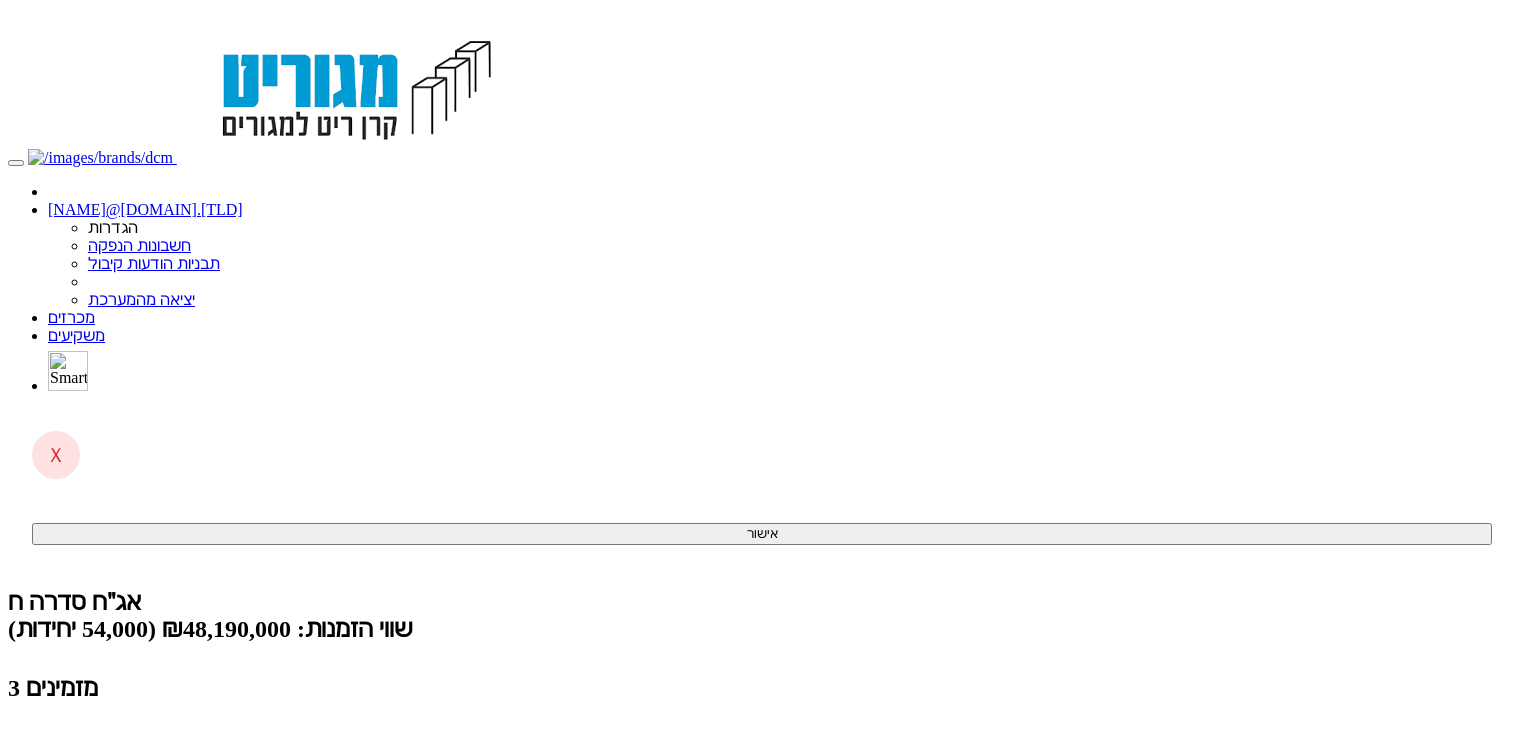 scroll, scrollTop: 0, scrollLeft: 0, axis: both 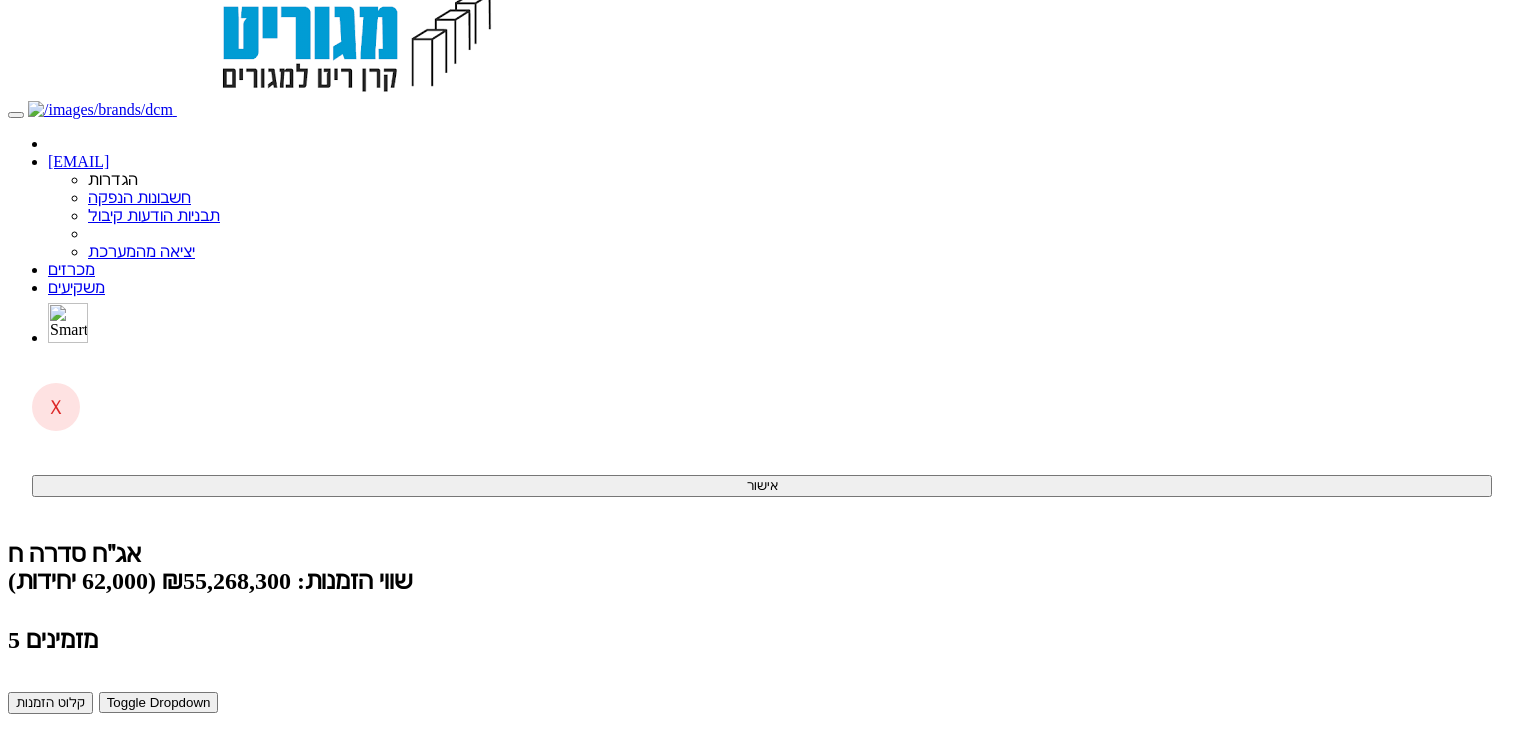 drag, startPoint x: 791, startPoint y: 672, endPoint x: 663, endPoint y: 692, distance: 129.55309 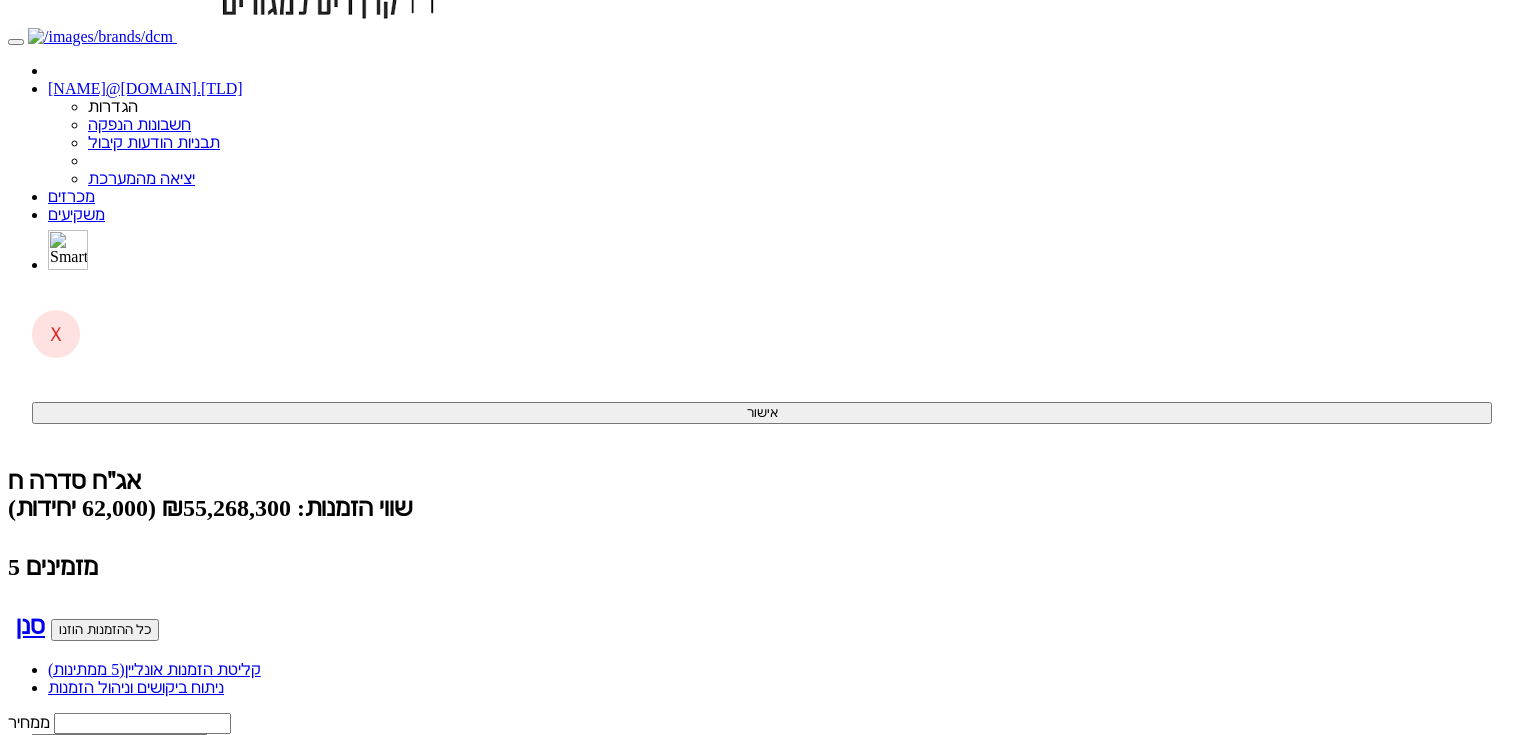 scroll, scrollTop: 0, scrollLeft: 0, axis: both 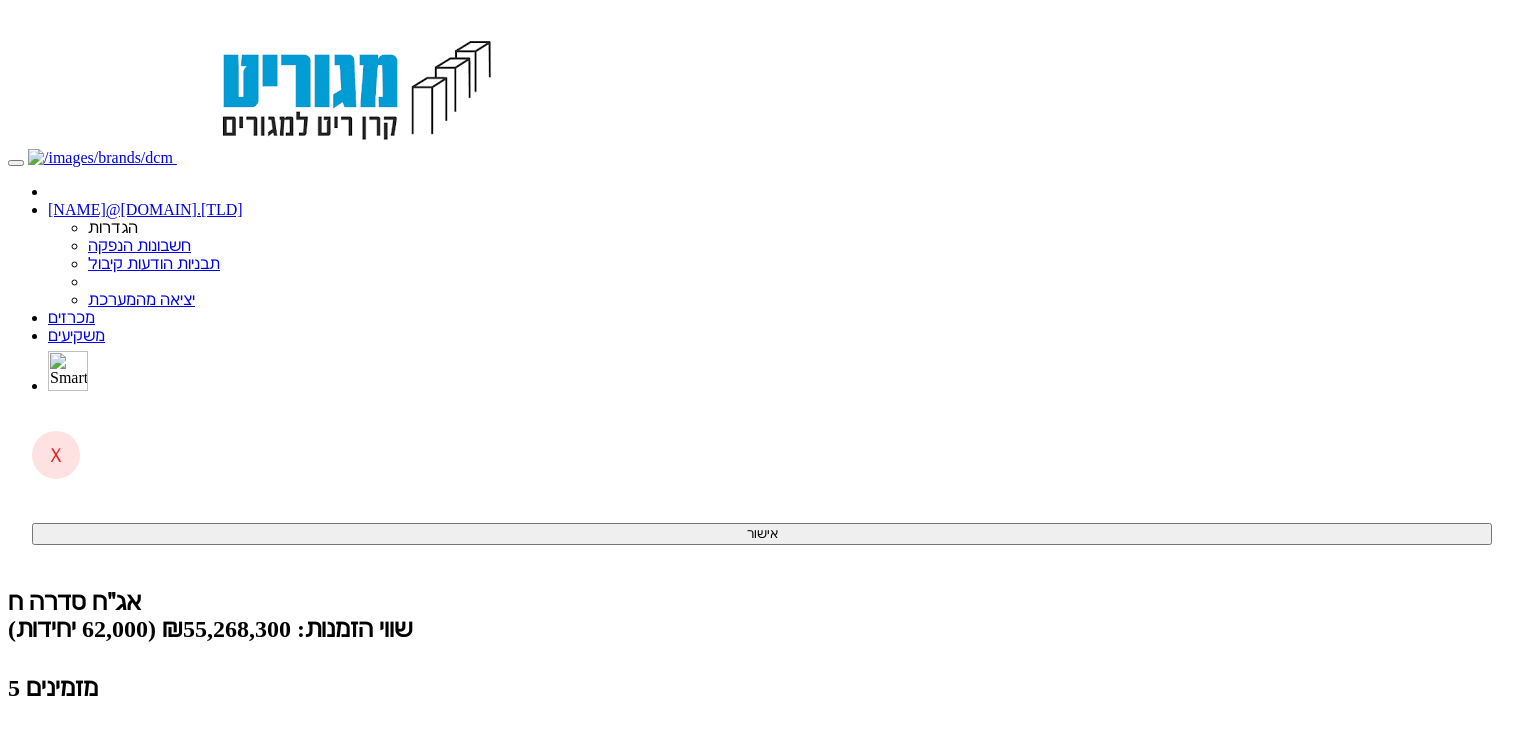 click on "קליטת הזמנות אונליין
(5 ממתינות)" at bounding box center (154, 790) 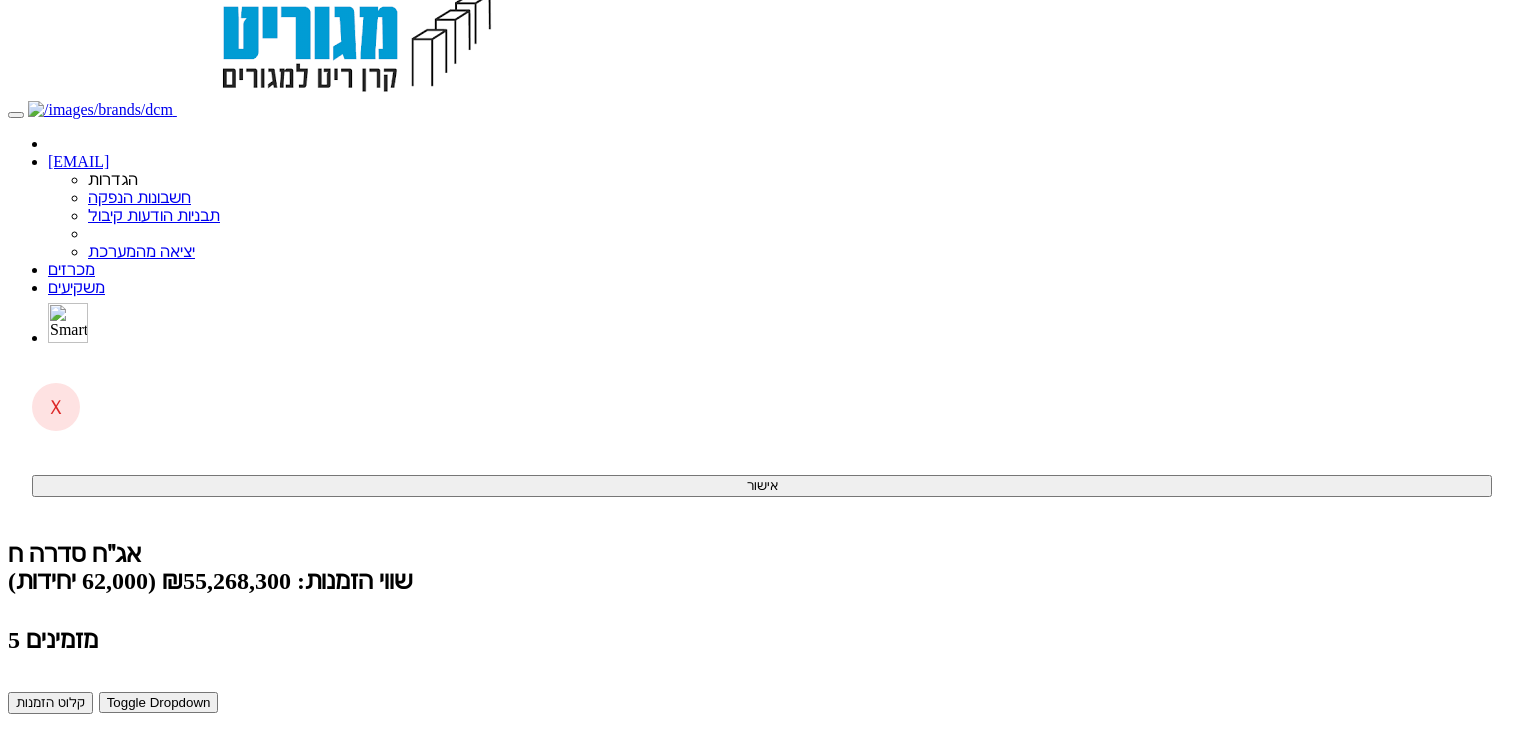 scroll, scrollTop: 0, scrollLeft: 0, axis: both 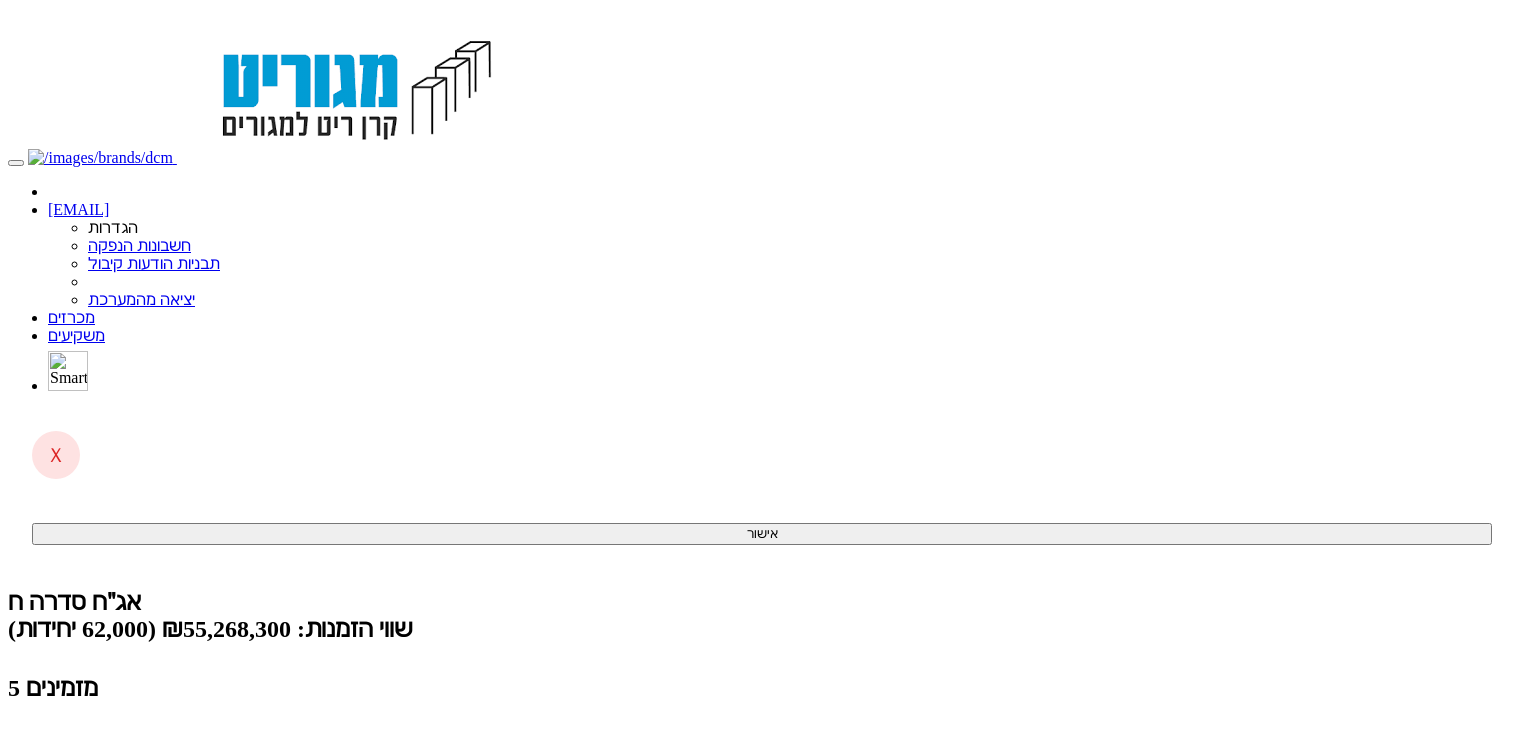 click on "ניתוח ביקושים וניהול הזמנות" at bounding box center (136, 863) 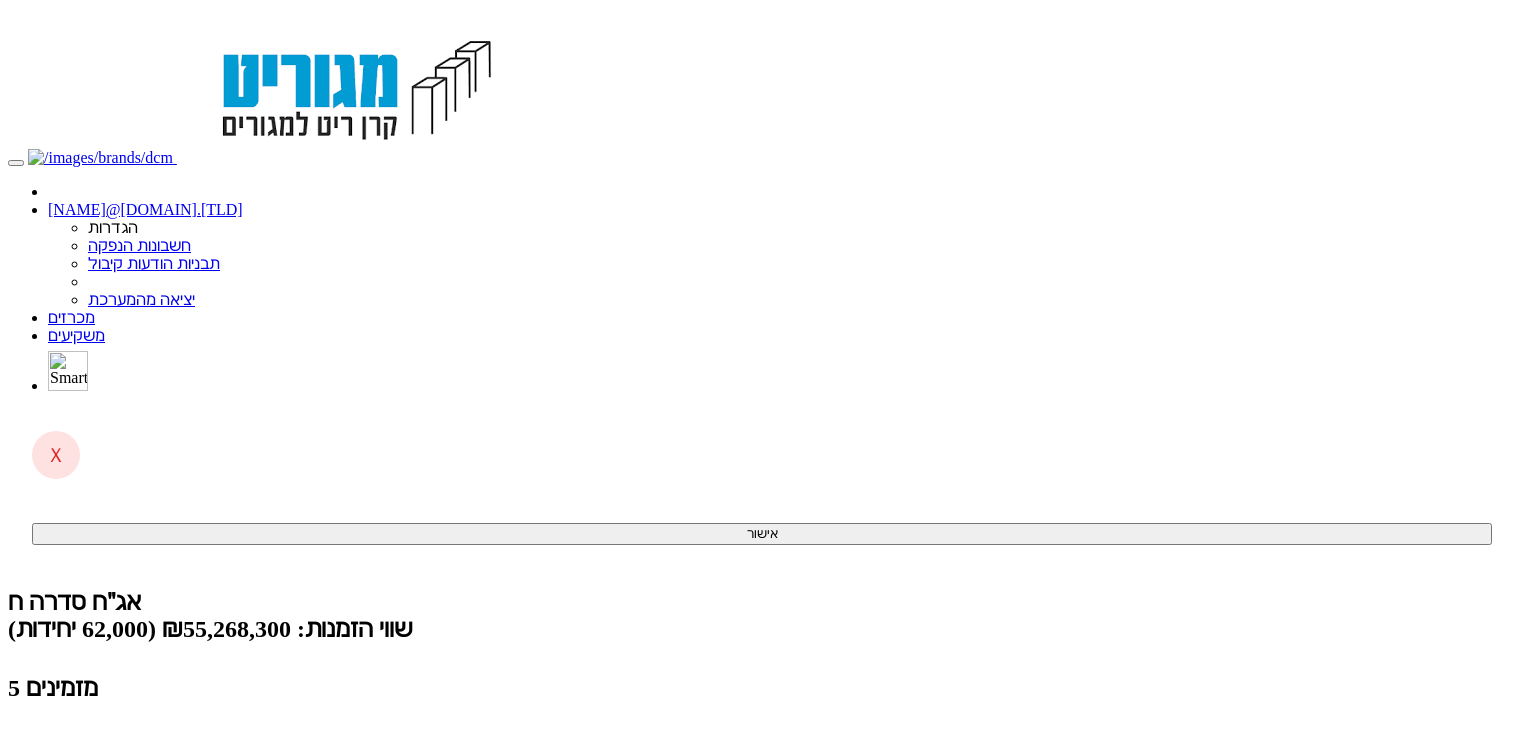 scroll, scrollTop: 0, scrollLeft: 0, axis: both 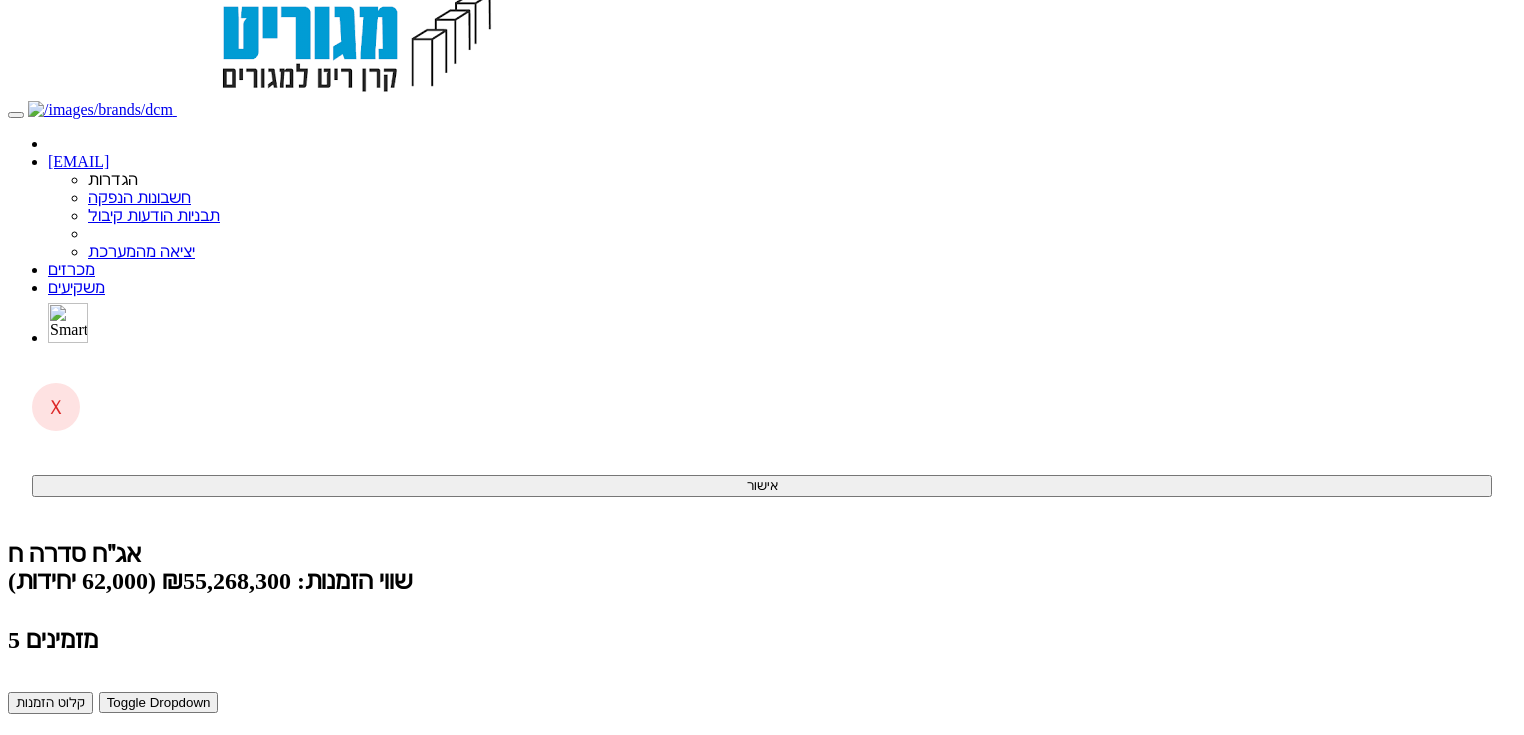 click on "ניתוח ביקושים וניהול הזמנות" at bounding box center [136, 815] 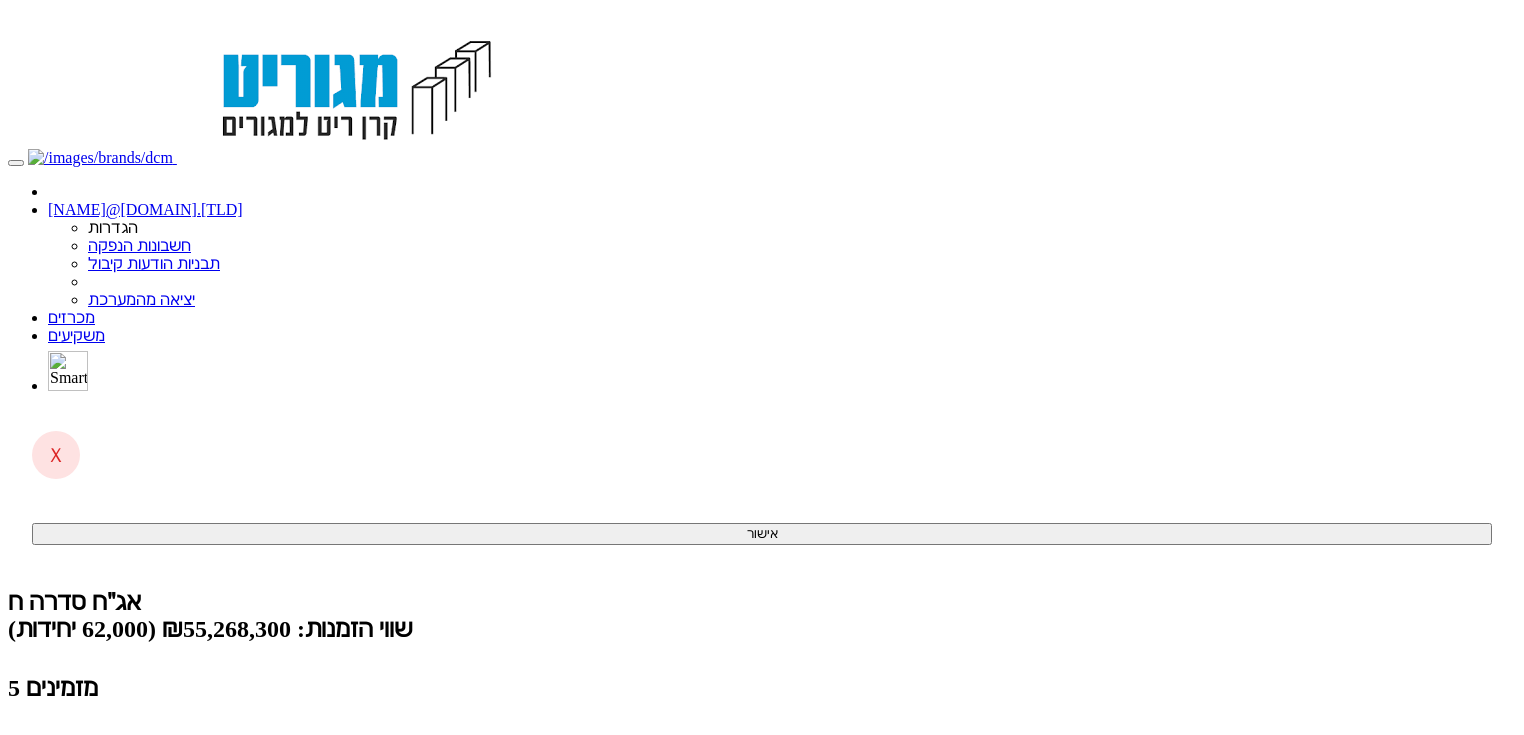 scroll, scrollTop: 0, scrollLeft: 0, axis: both 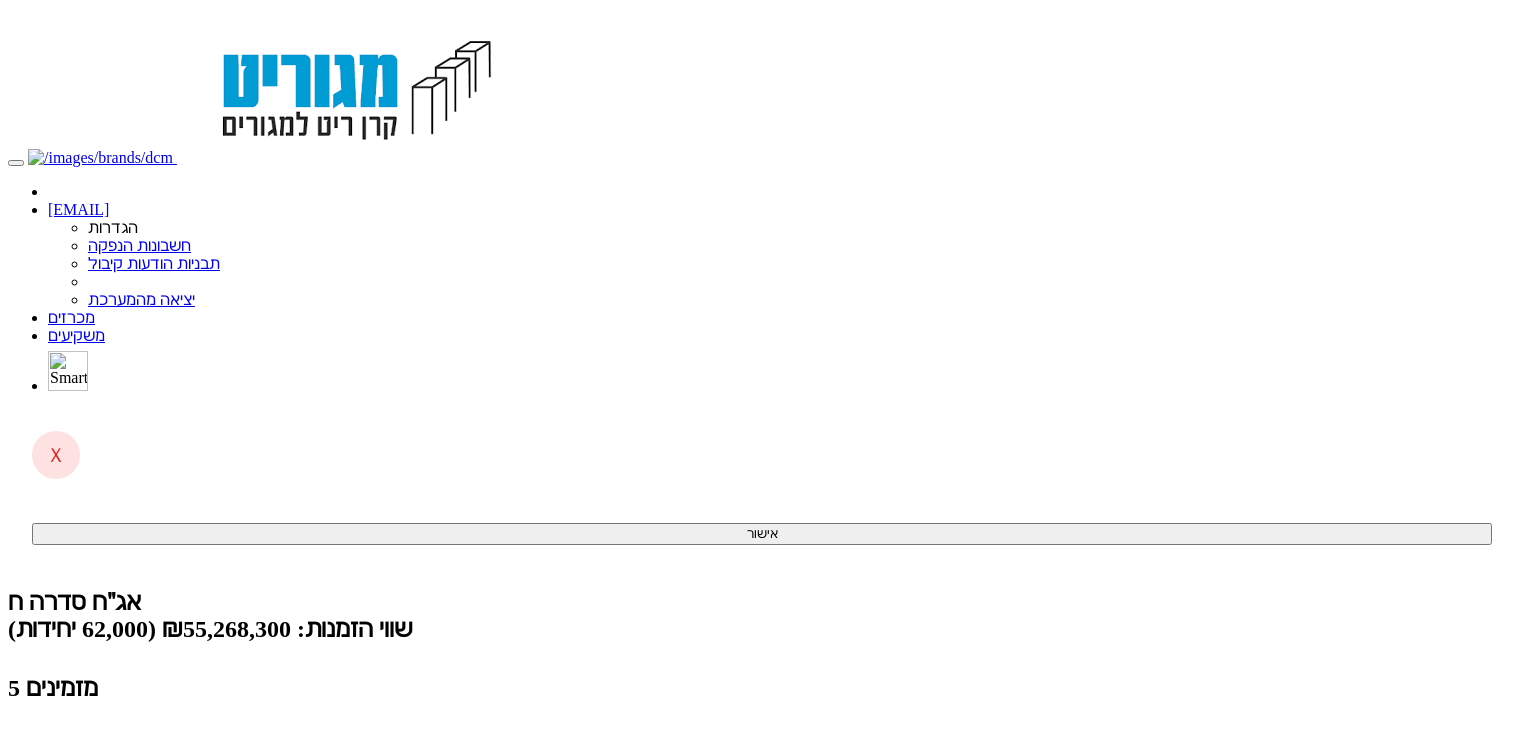 click on "ניתוח ביקושים וניהול הזמנות" at bounding box center (136, 863) 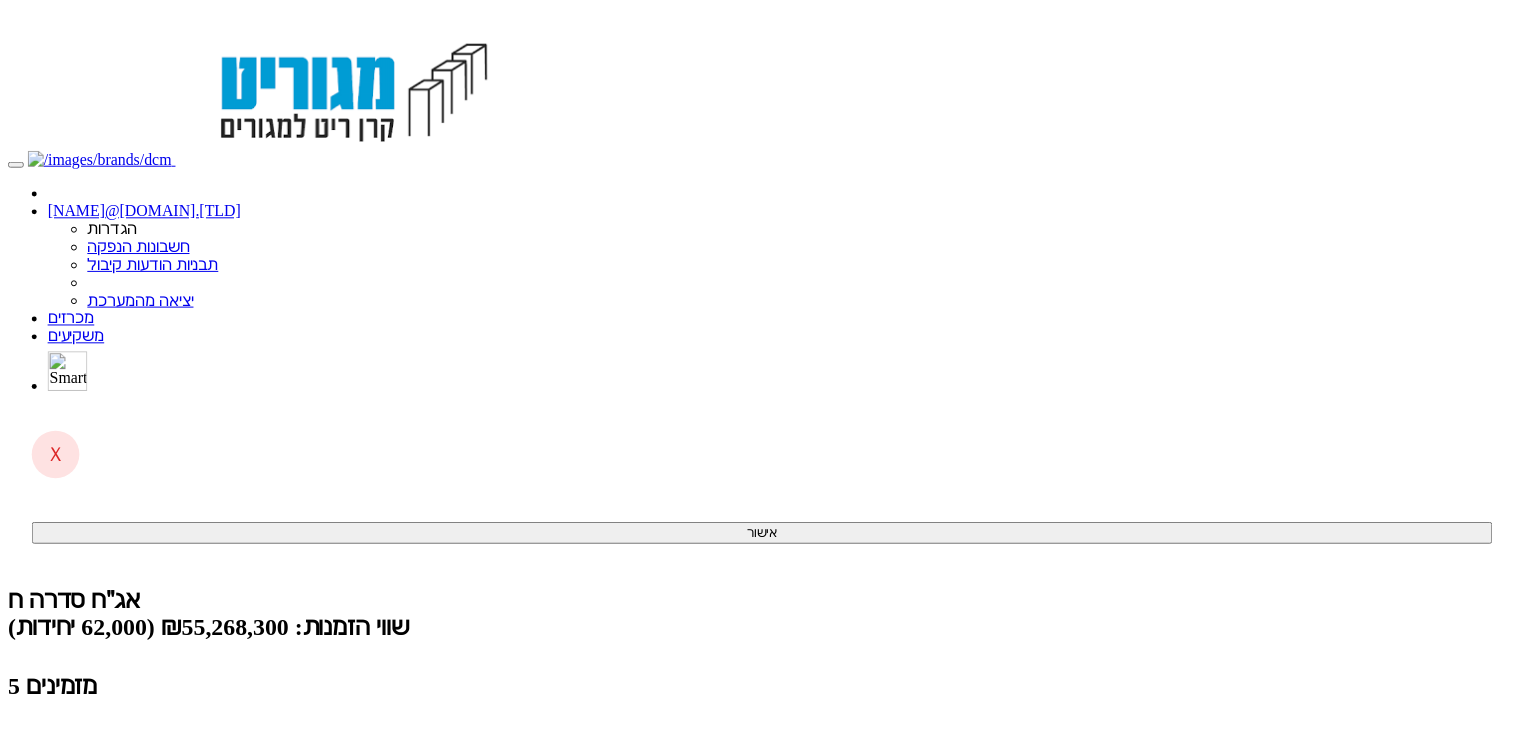 scroll, scrollTop: 0, scrollLeft: 0, axis: both 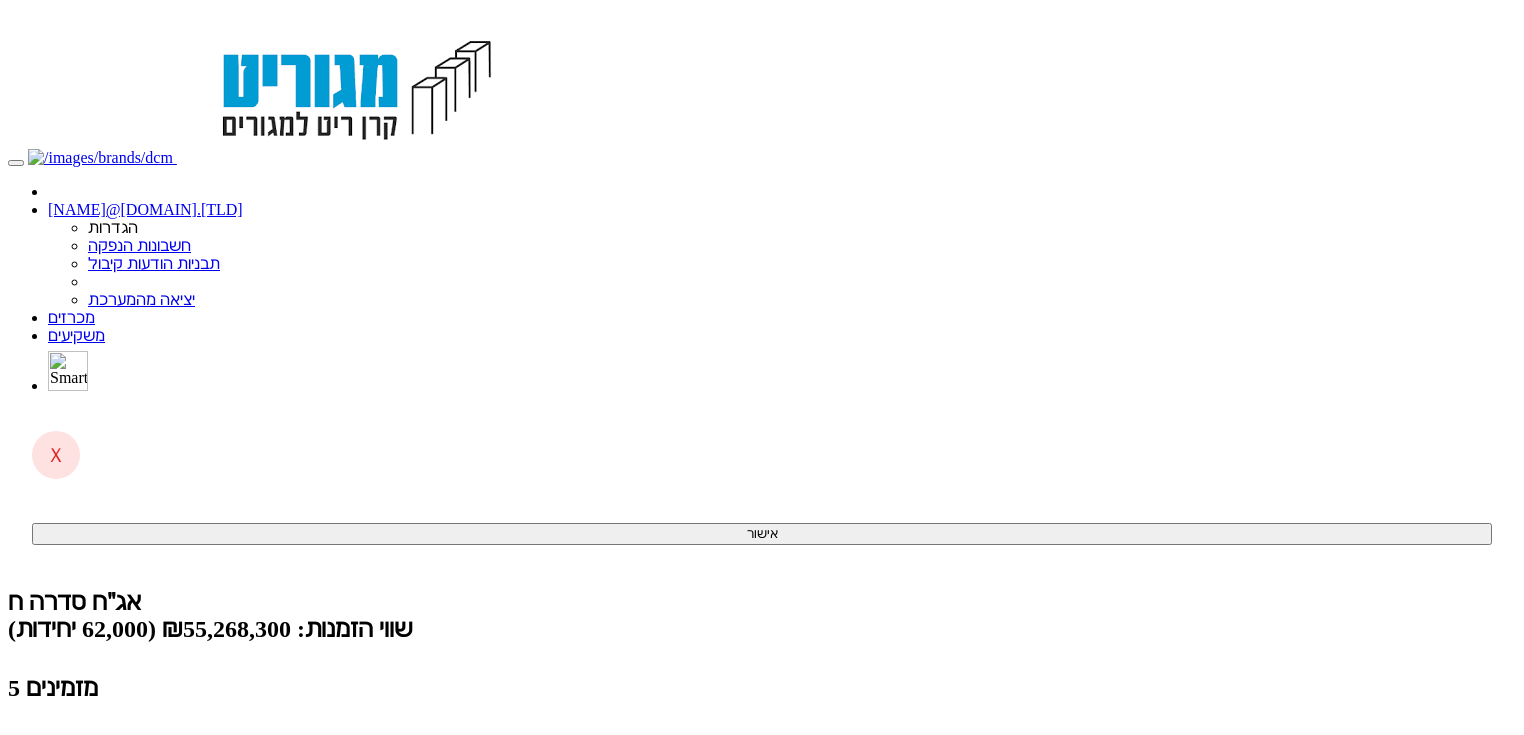 click on "(5 ממתינות)" at bounding box center [86, 790] 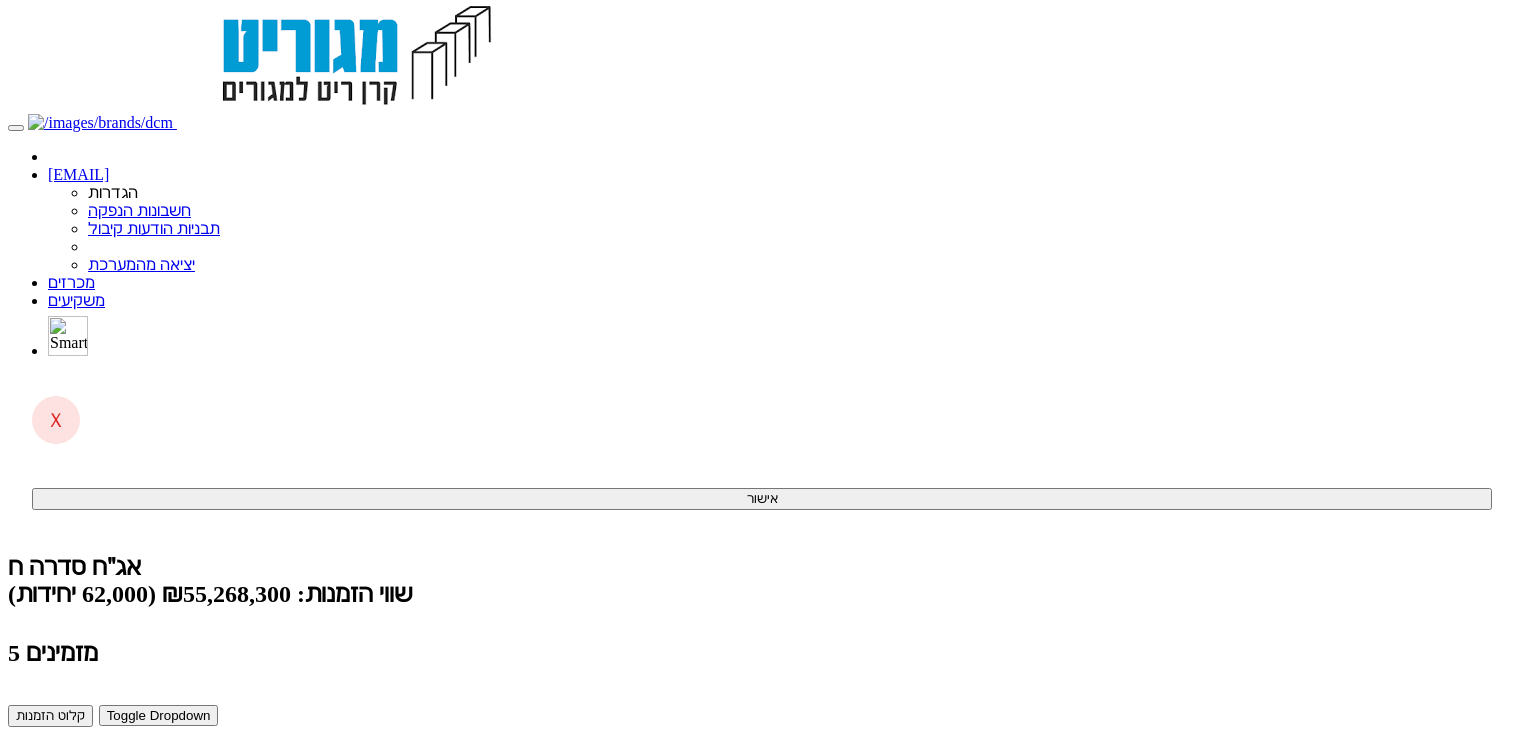 scroll, scrollTop: 48, scrollLeft: 0, axis: vertical 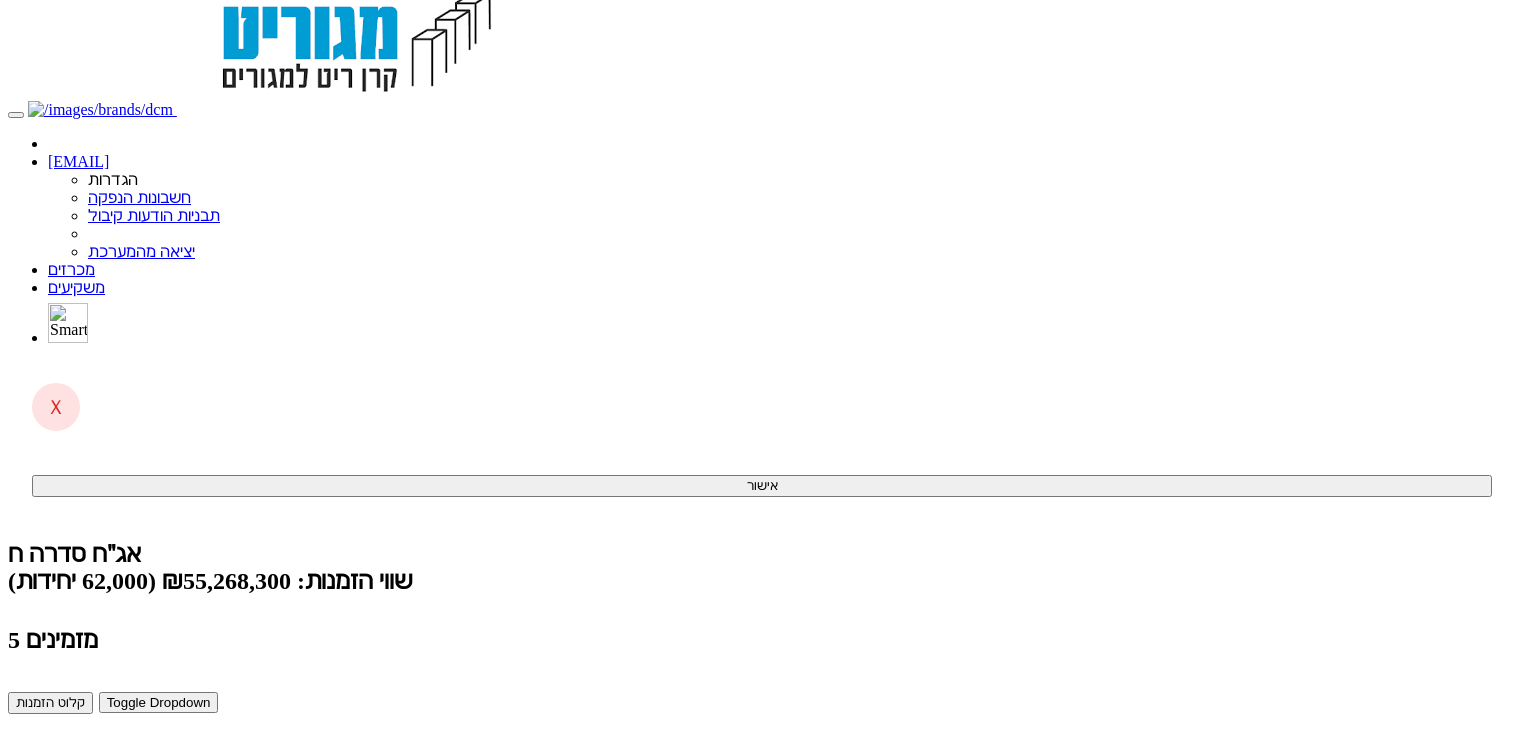click on "ניתוח ביקושים וניהול הזמנות" at bounding box center (136, 815) 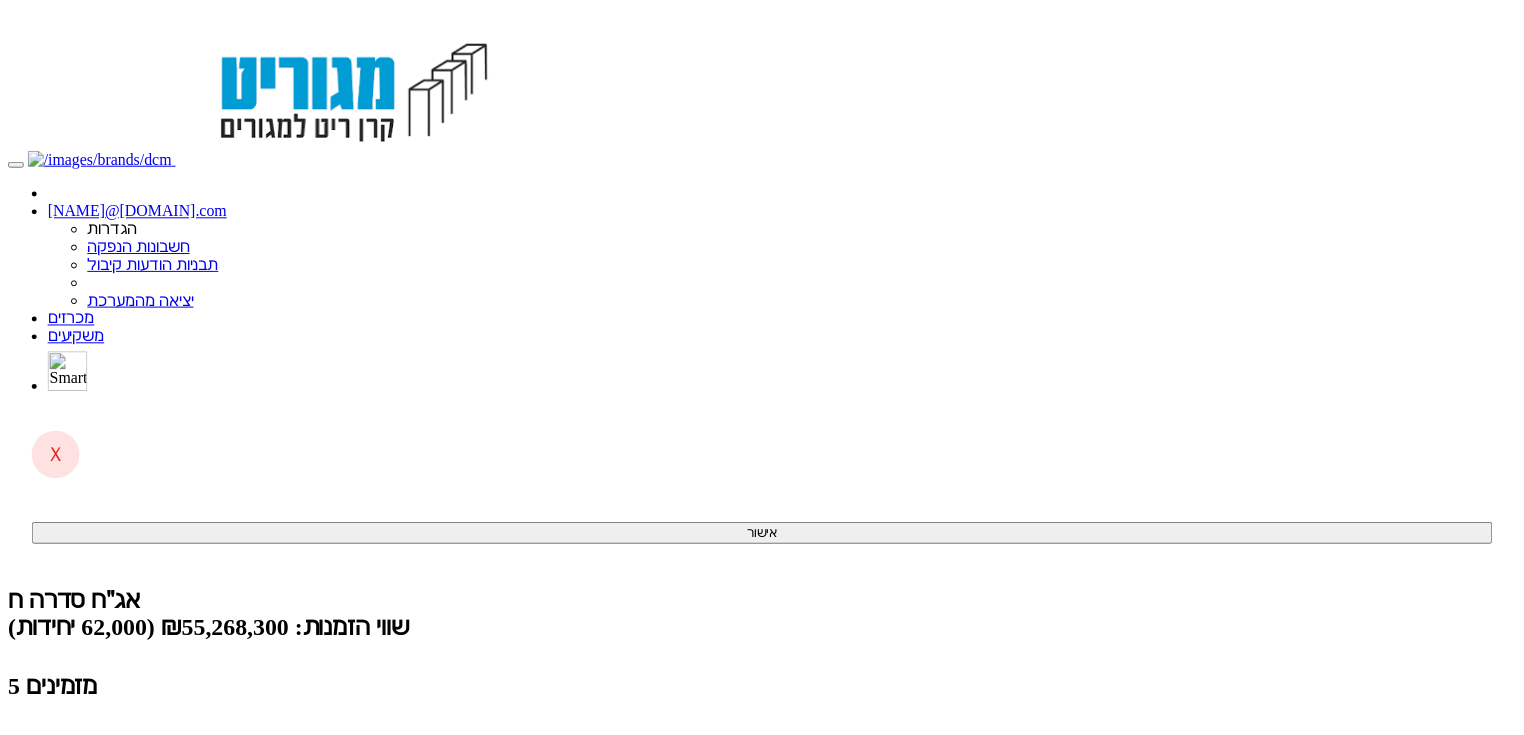 scroll, scrollTop: 0, scrollLeft: 0, axis: both 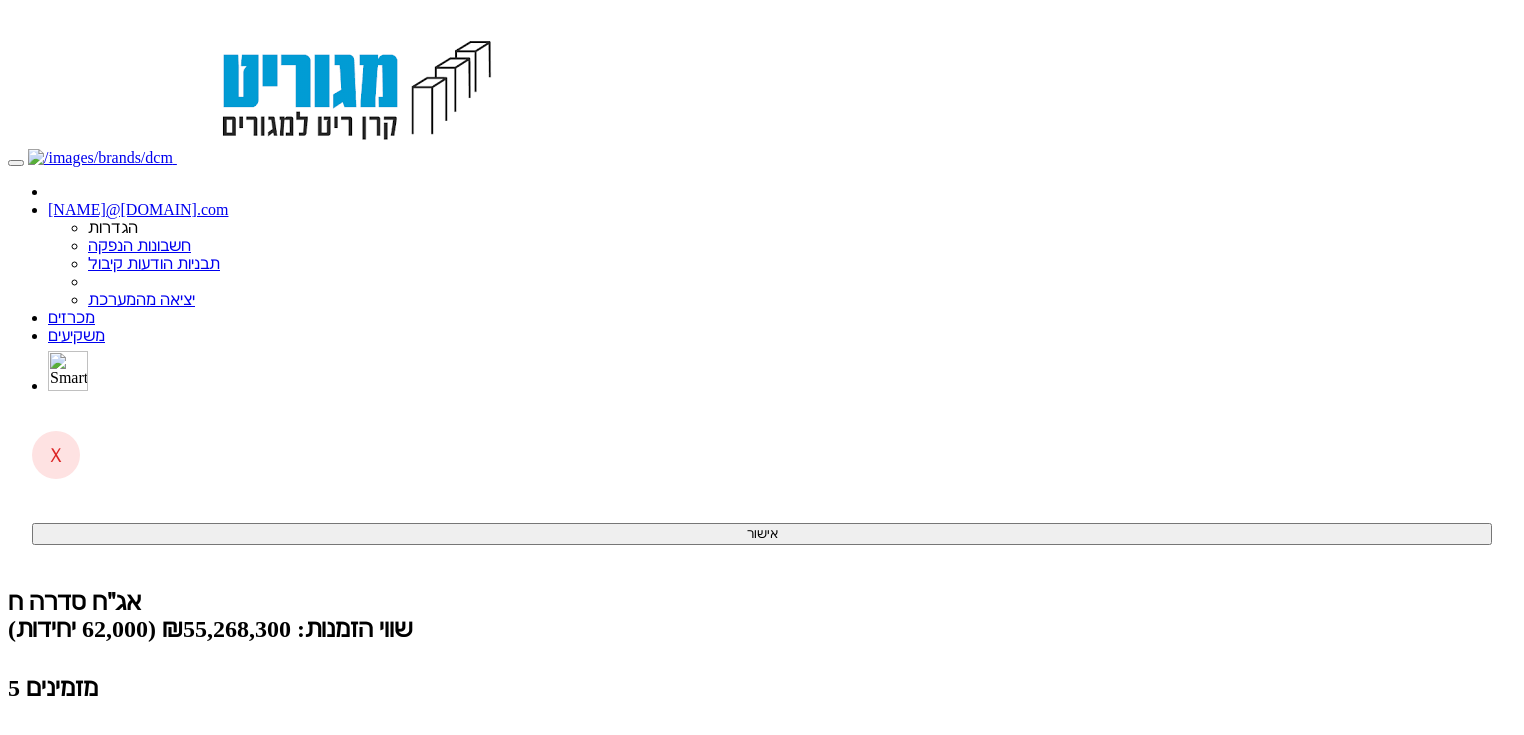 click on "(5 ממתינות)" at bounding box center (86, 790) 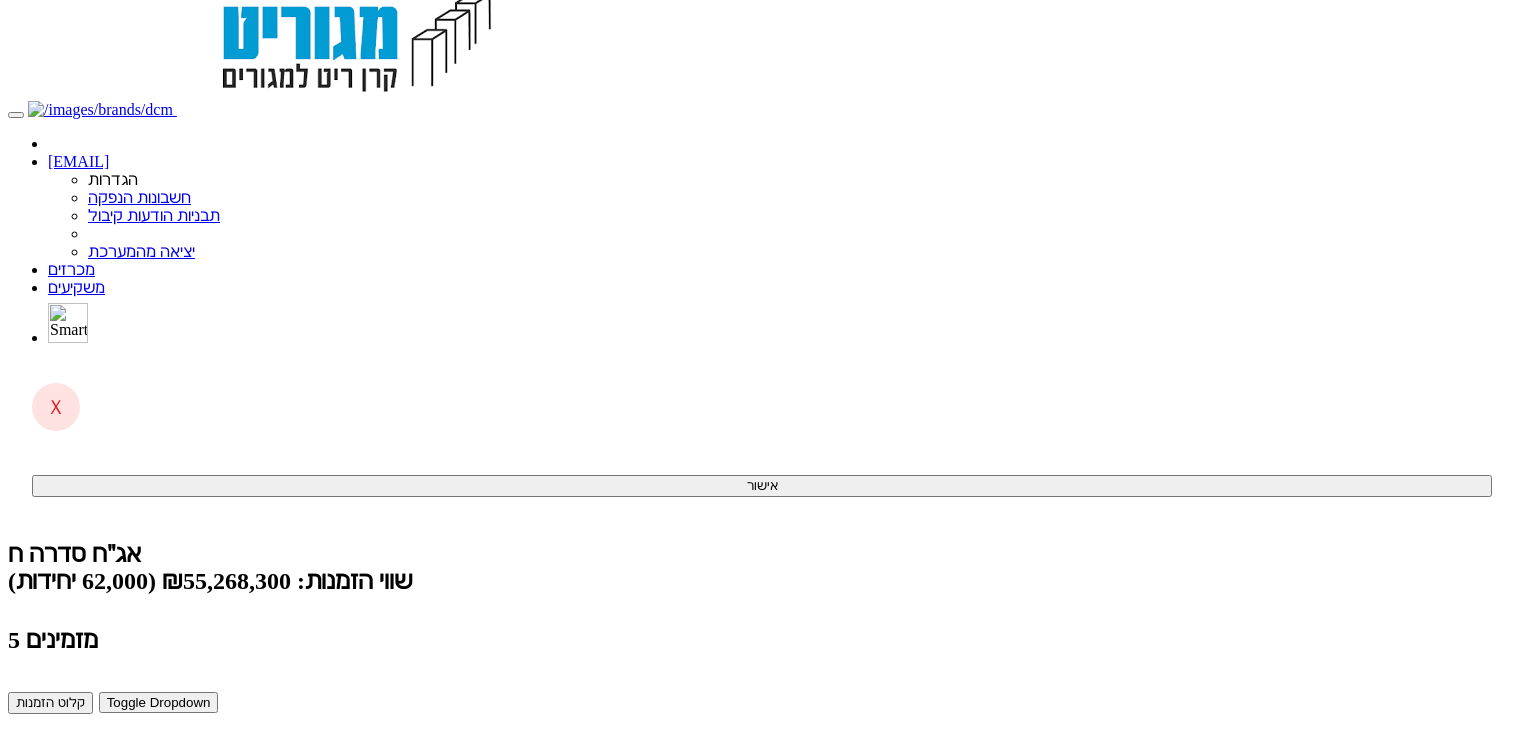 scroll, scrollTop: 0, scrollLeft: 0, axis: both 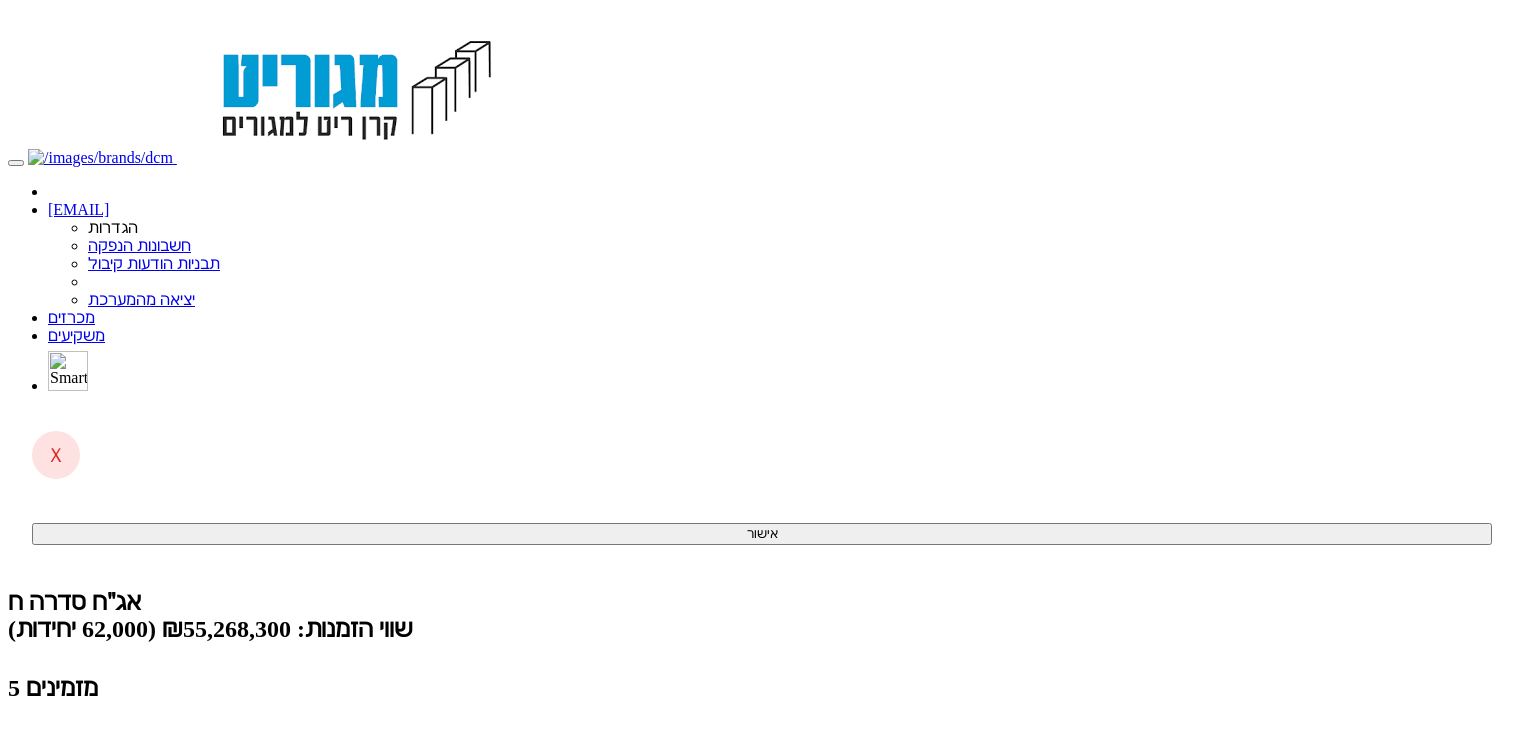 click on "anna@dcapital.co.il
הגדרות
חשבונות הנפקה
תבניות הודעות קיבול" at bounding box center (762, 765) 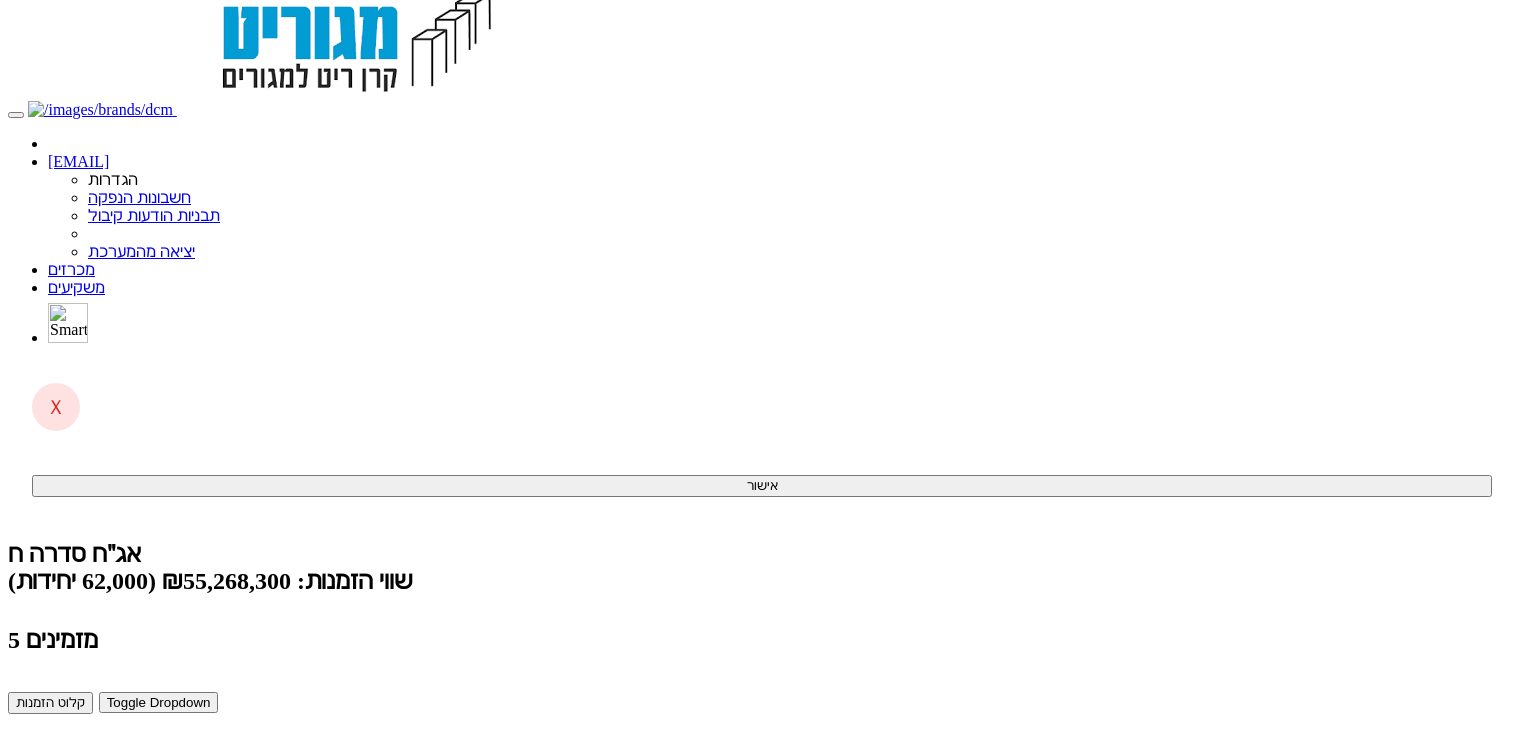 scroll, scrollTop: 0, scrollLeft: 0, axis: both 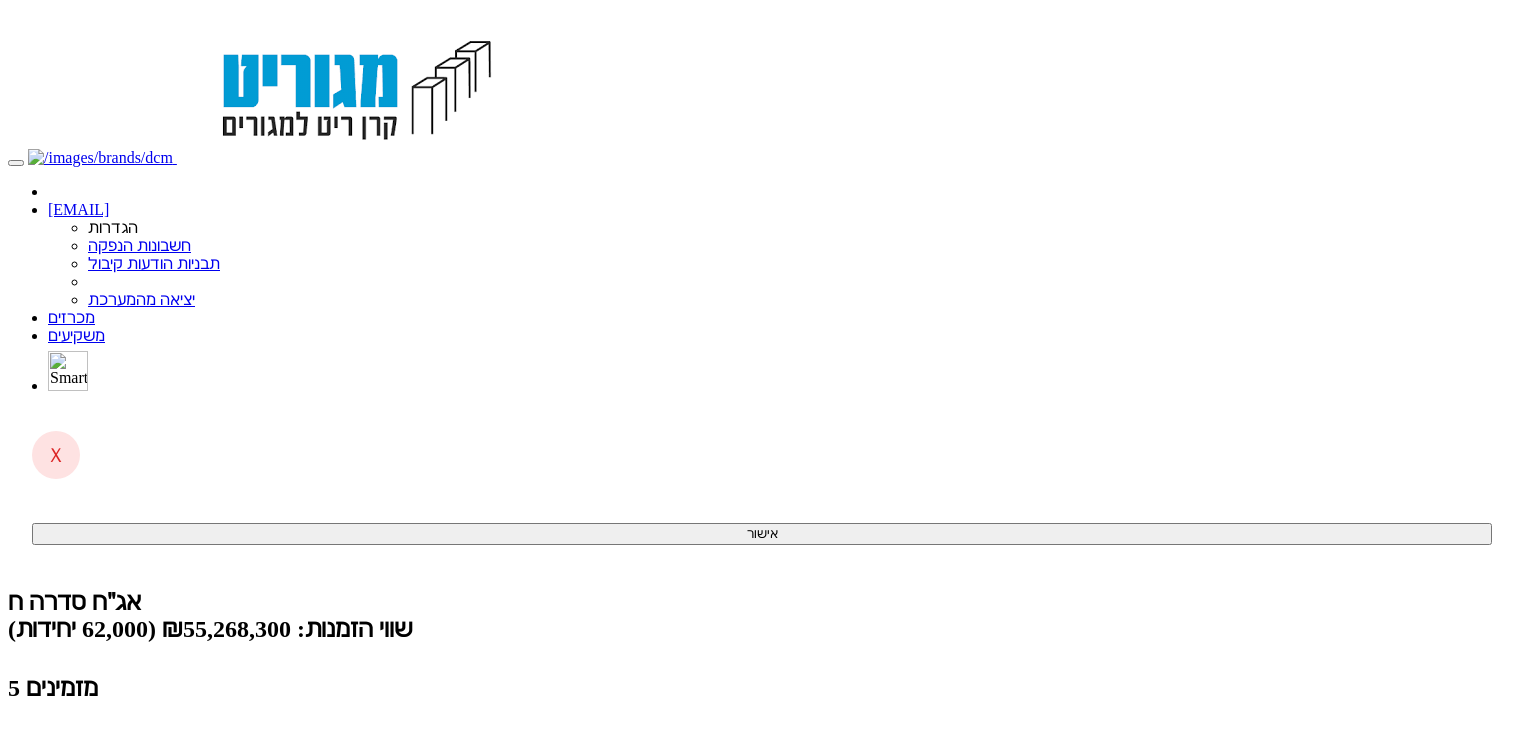 click on "ניתוח ביקושים וניהול הזמנות" at bounding box center [136, 863] 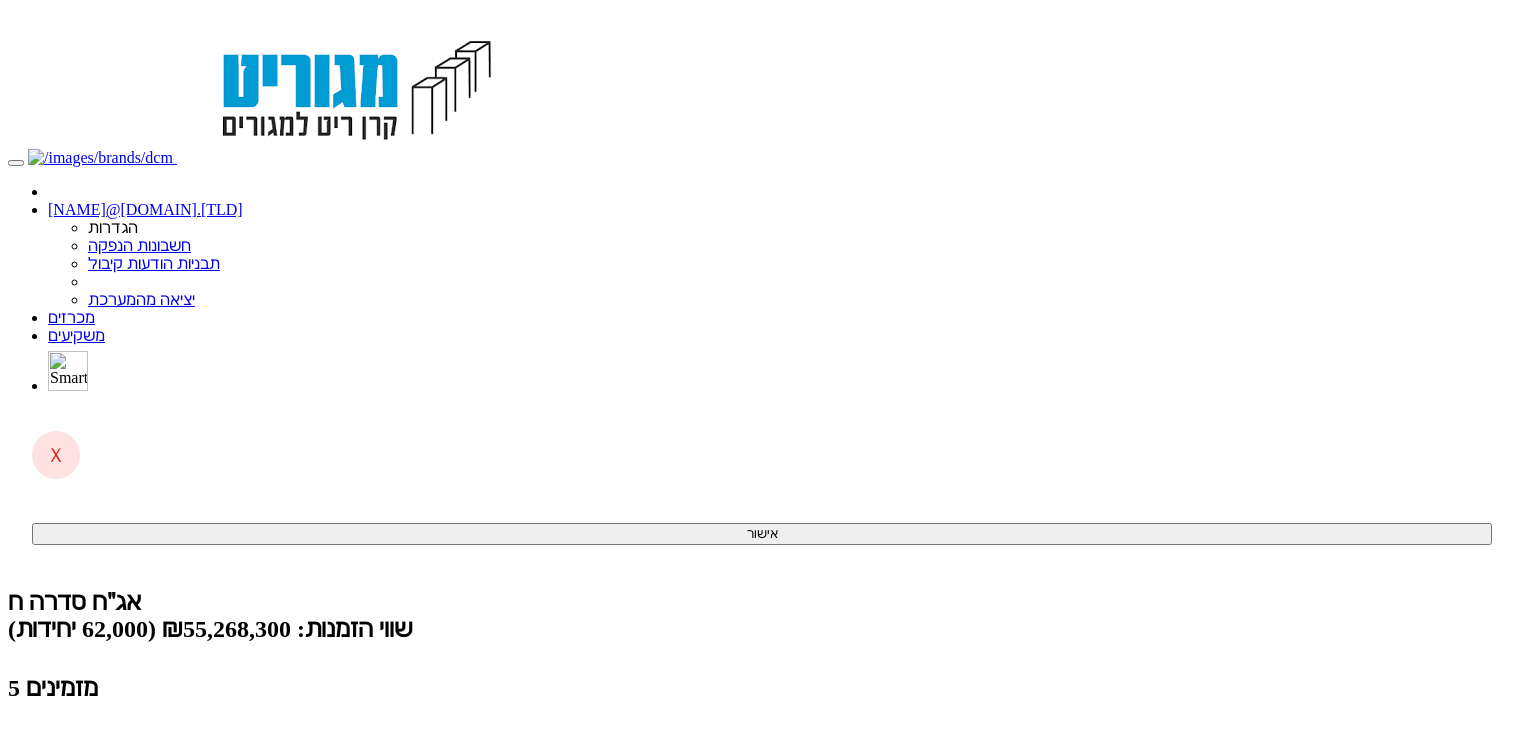 scroll, scrollTop: 0, scrollLeft: 0, axis: both 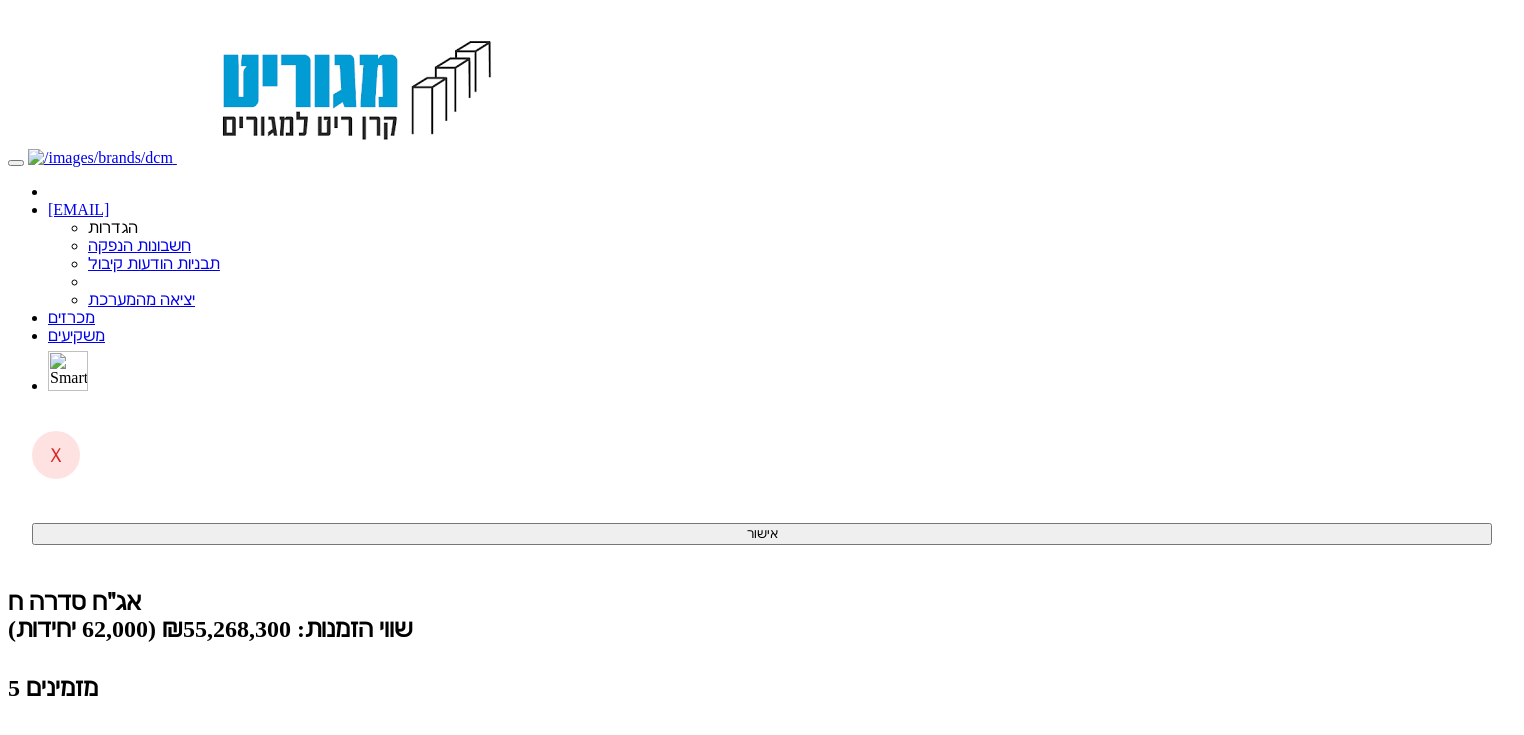 click on "ניתוח ביקושים וניהול הזמנות" 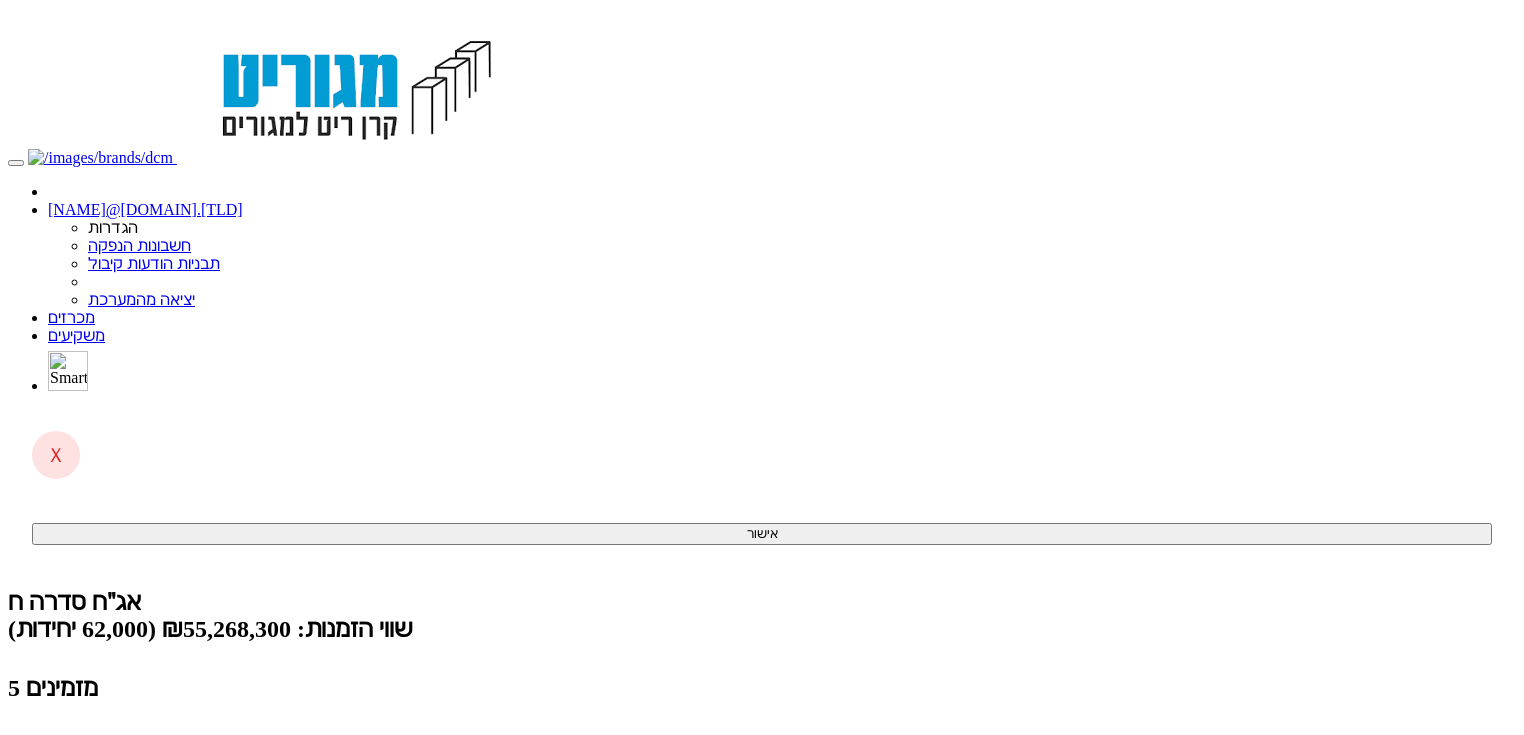 scroll, scrollTop: 0, scrollLeft: 0, axis: both 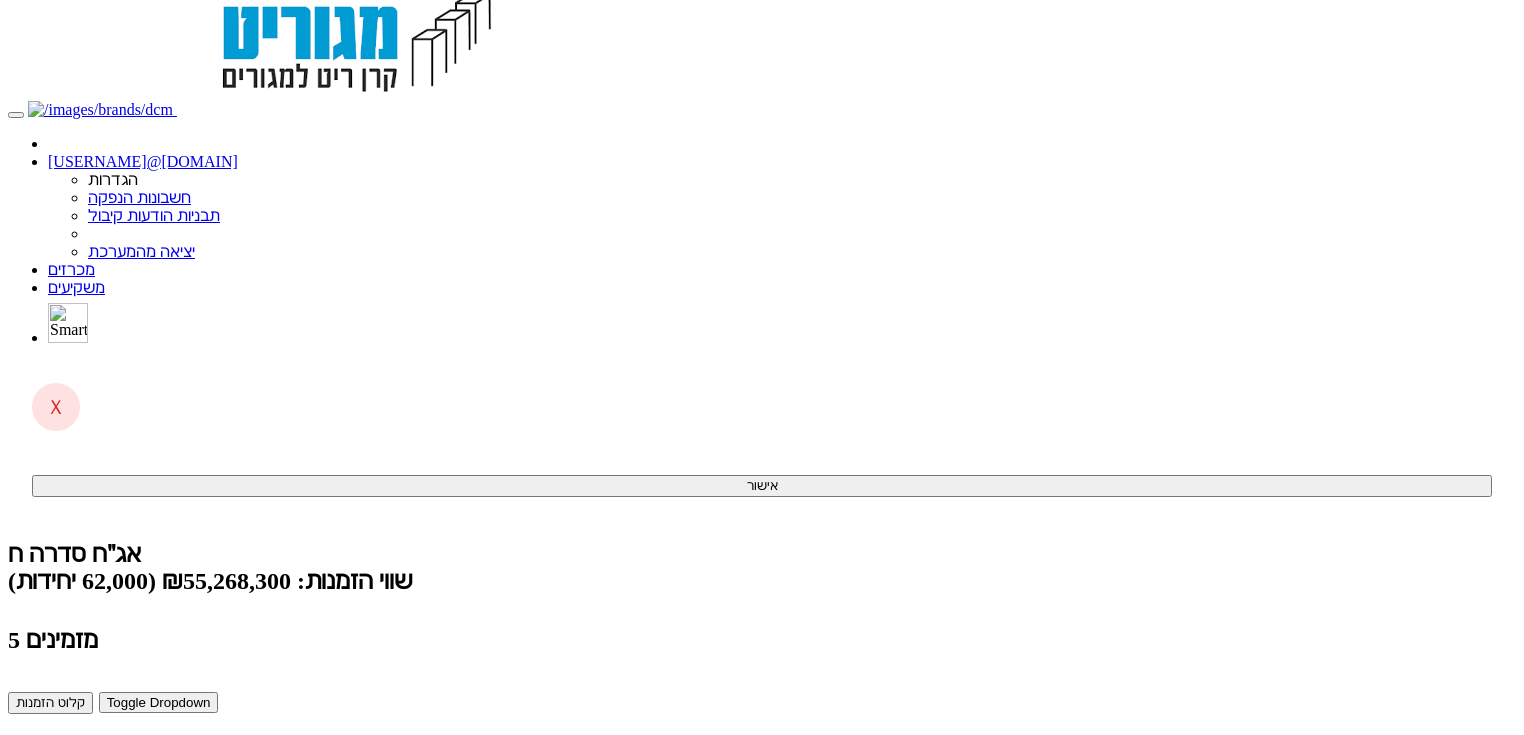 click on "ניתוח ביקושים וניהול הזמנות" at bounding box center (136, 815) 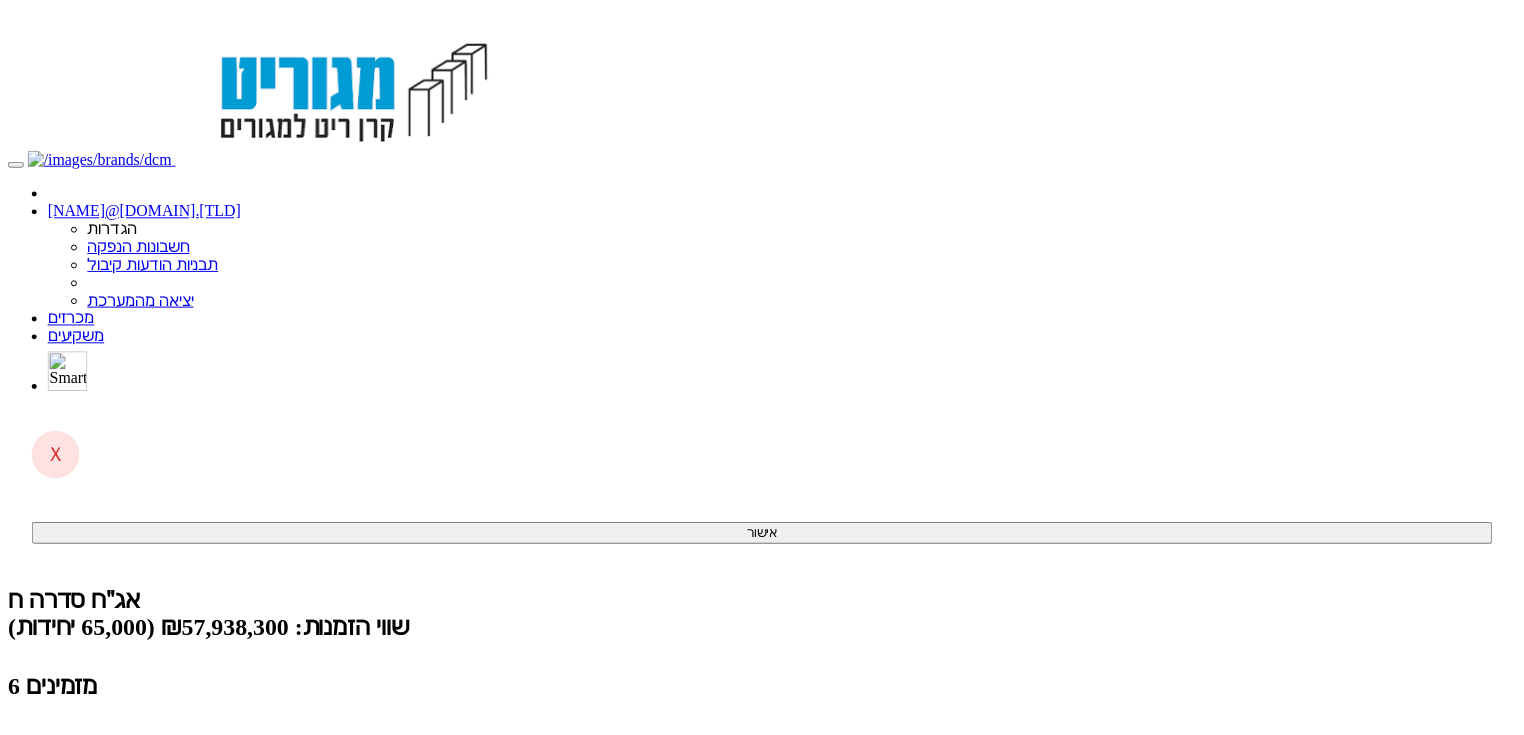 scroll, scrollTop: 0, scrollLeft: 0, axis: both 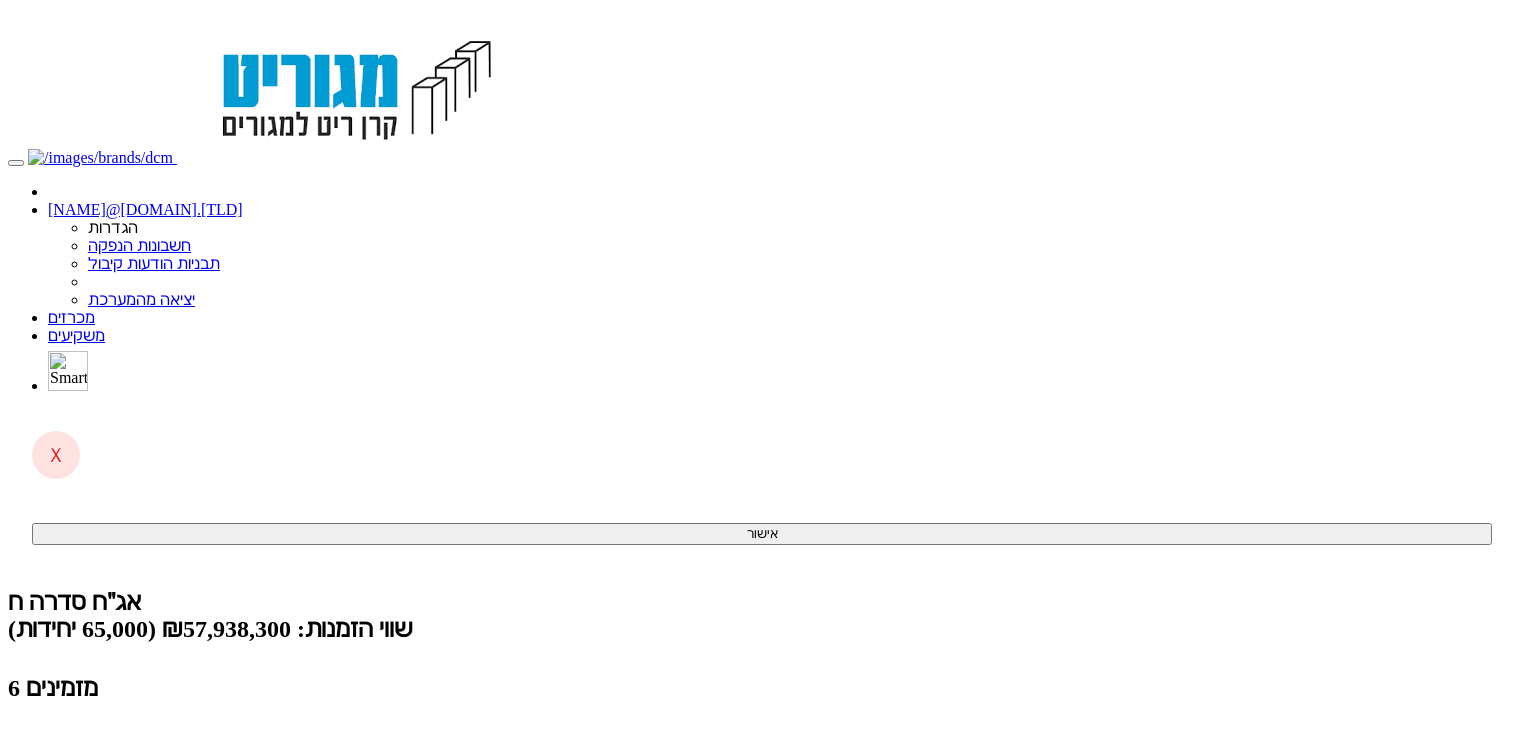 click on "קליטת הזמנות אונליין
(4 ממתינות)" at bounding box center [154, 790] 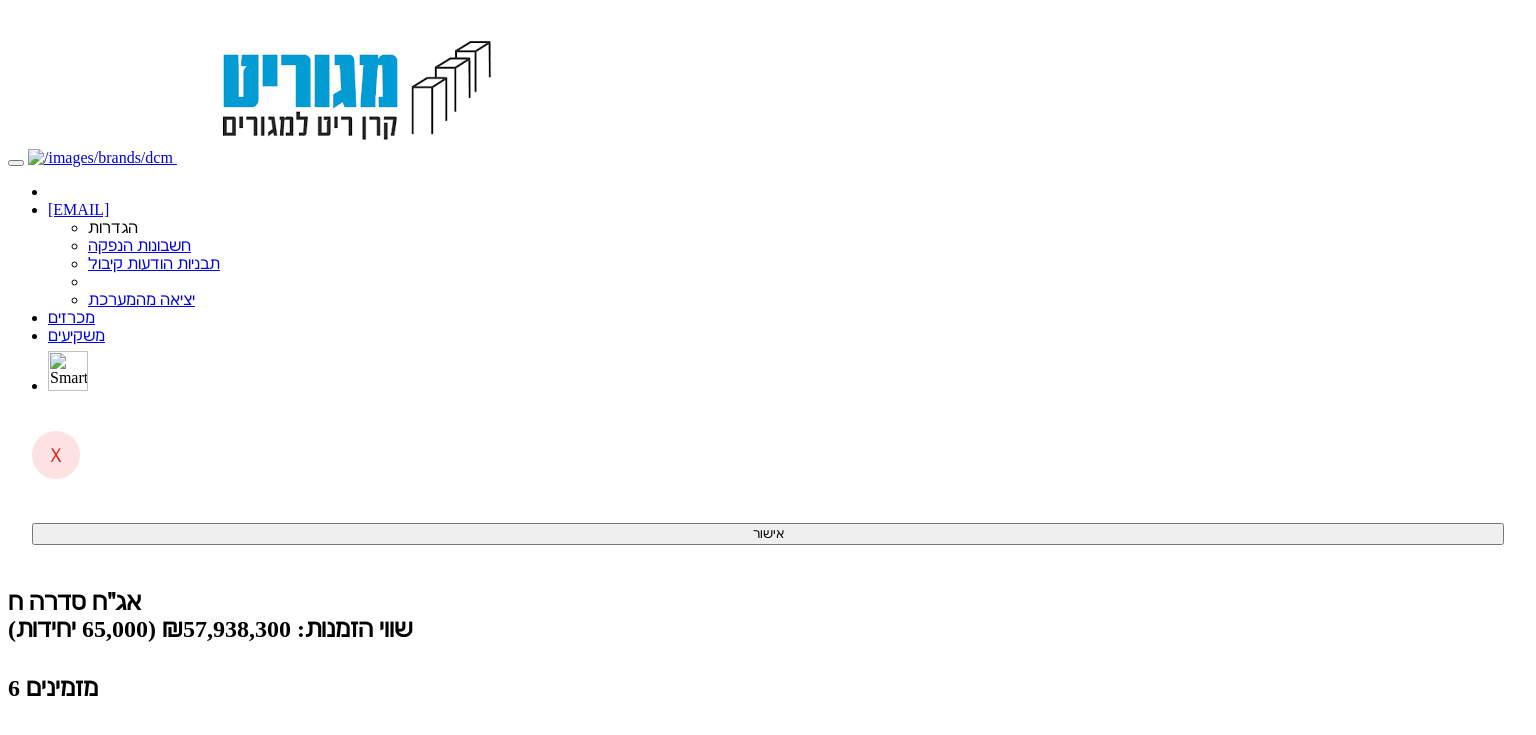 scroll, scrollTop: 0, scrollLeft: 0, axis: both 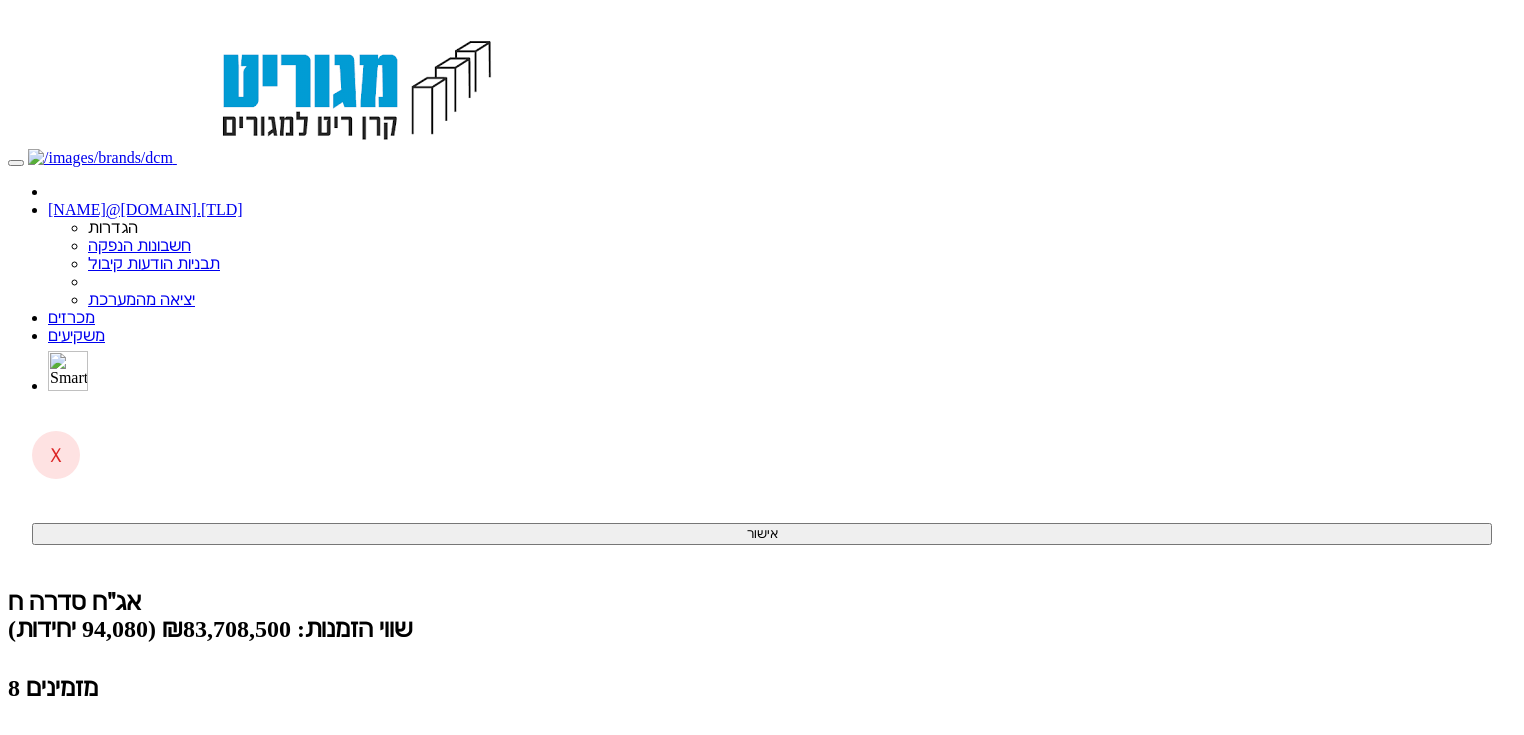 click on "קליטת הזמנות אונליין
(2 ממתינות)" at bounding box center [154, 790] 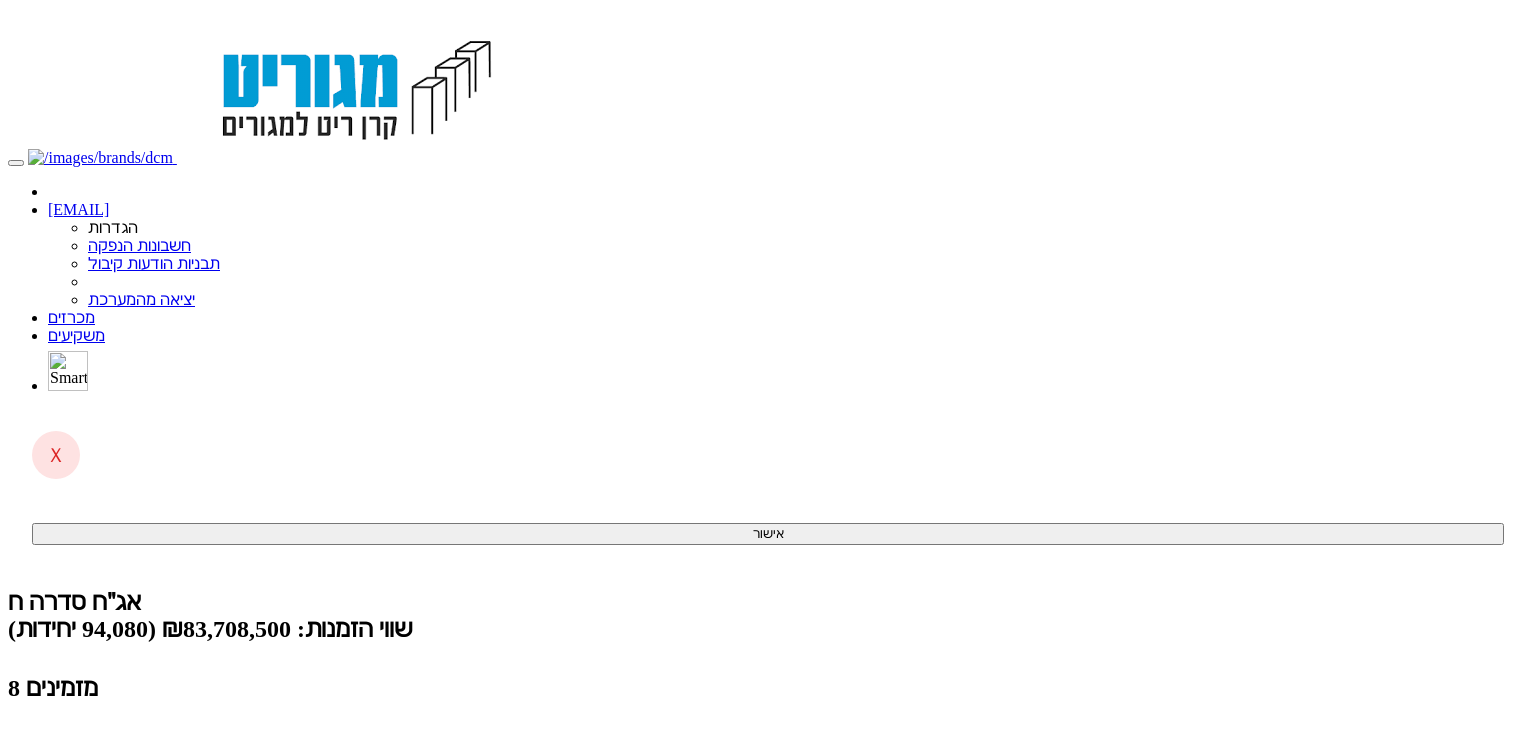 scroll, scrollTop: 0, scrollLeft: 0, axis: both 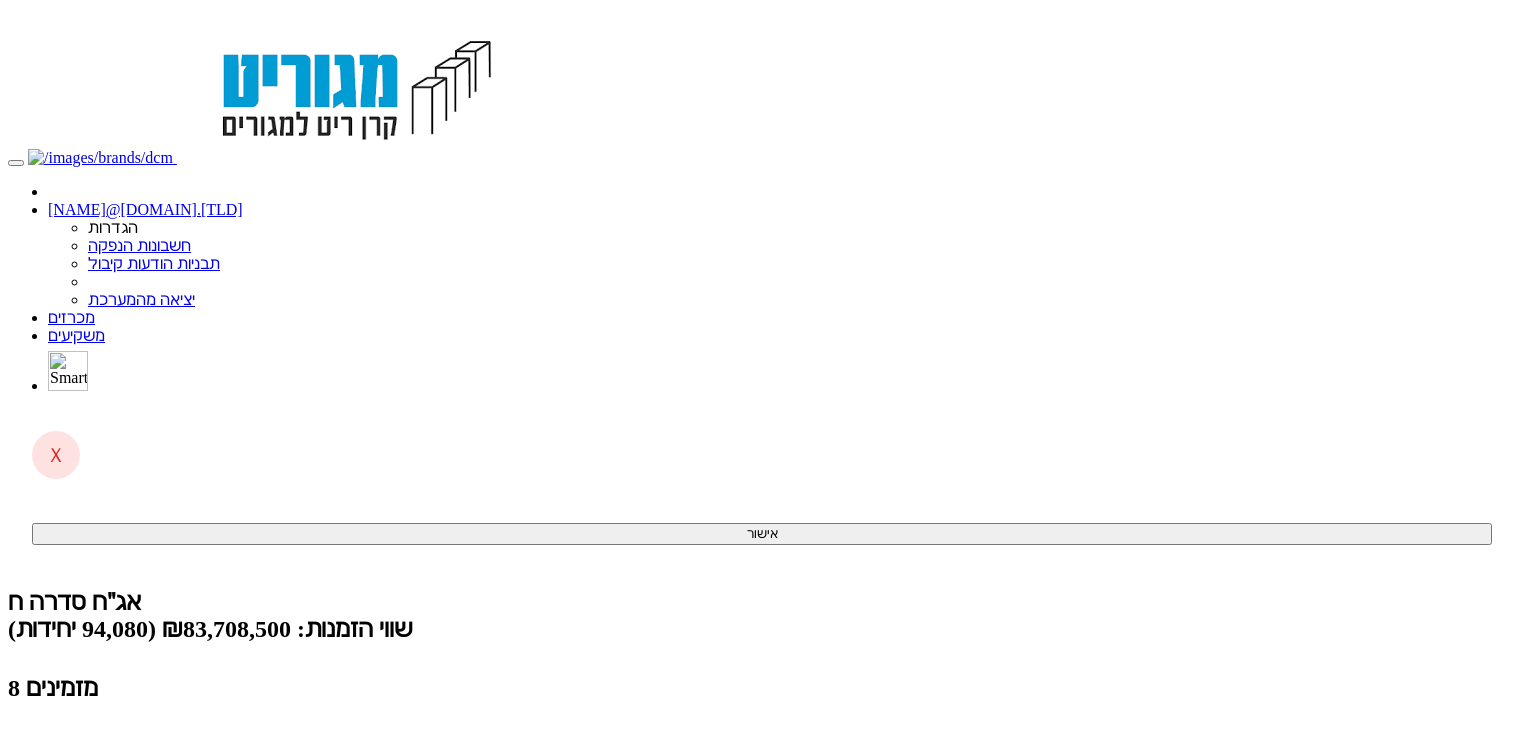 click on "(2 ממתינות)" at bounding box center [86, 790] 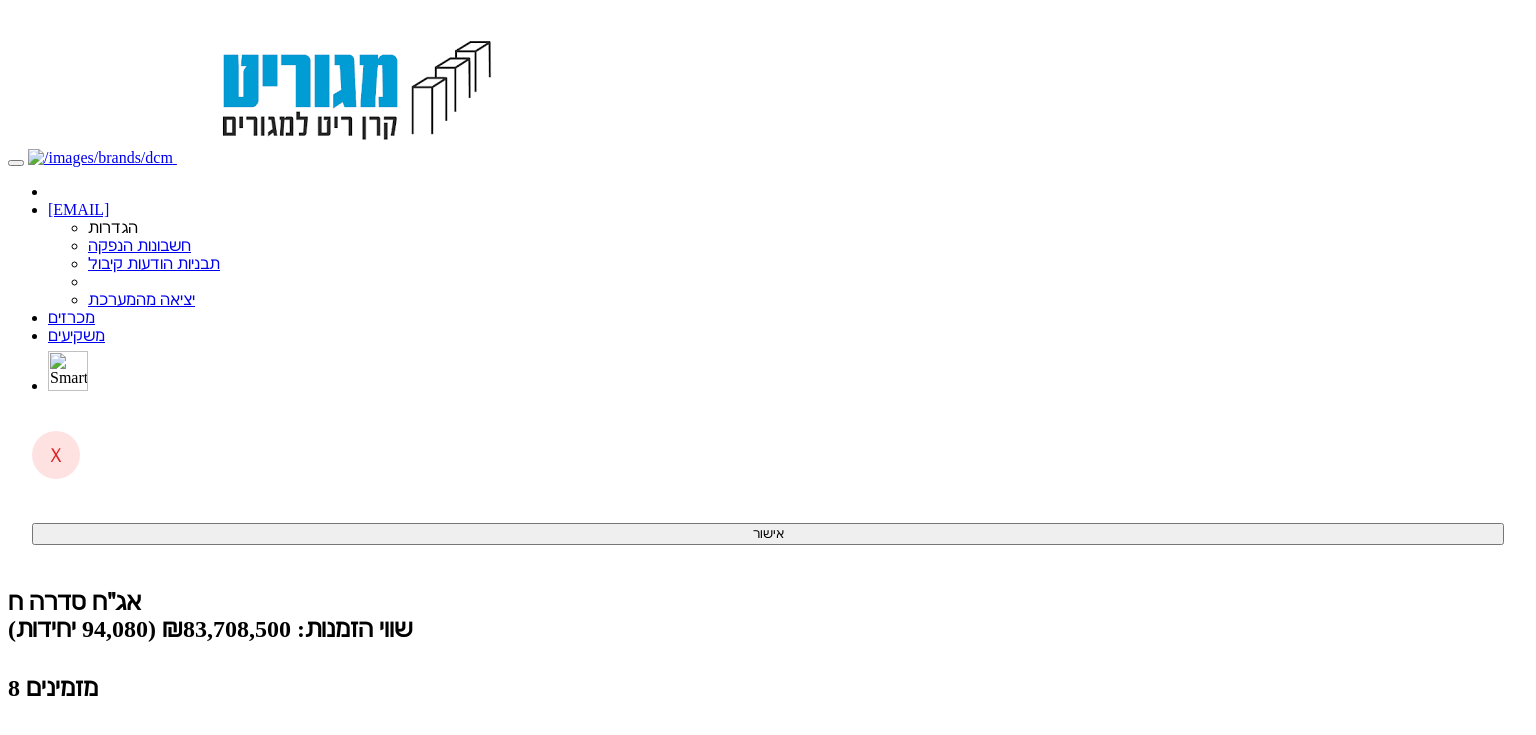 scroll, scrollTop: 0, scrollLeft: 0, axis: both 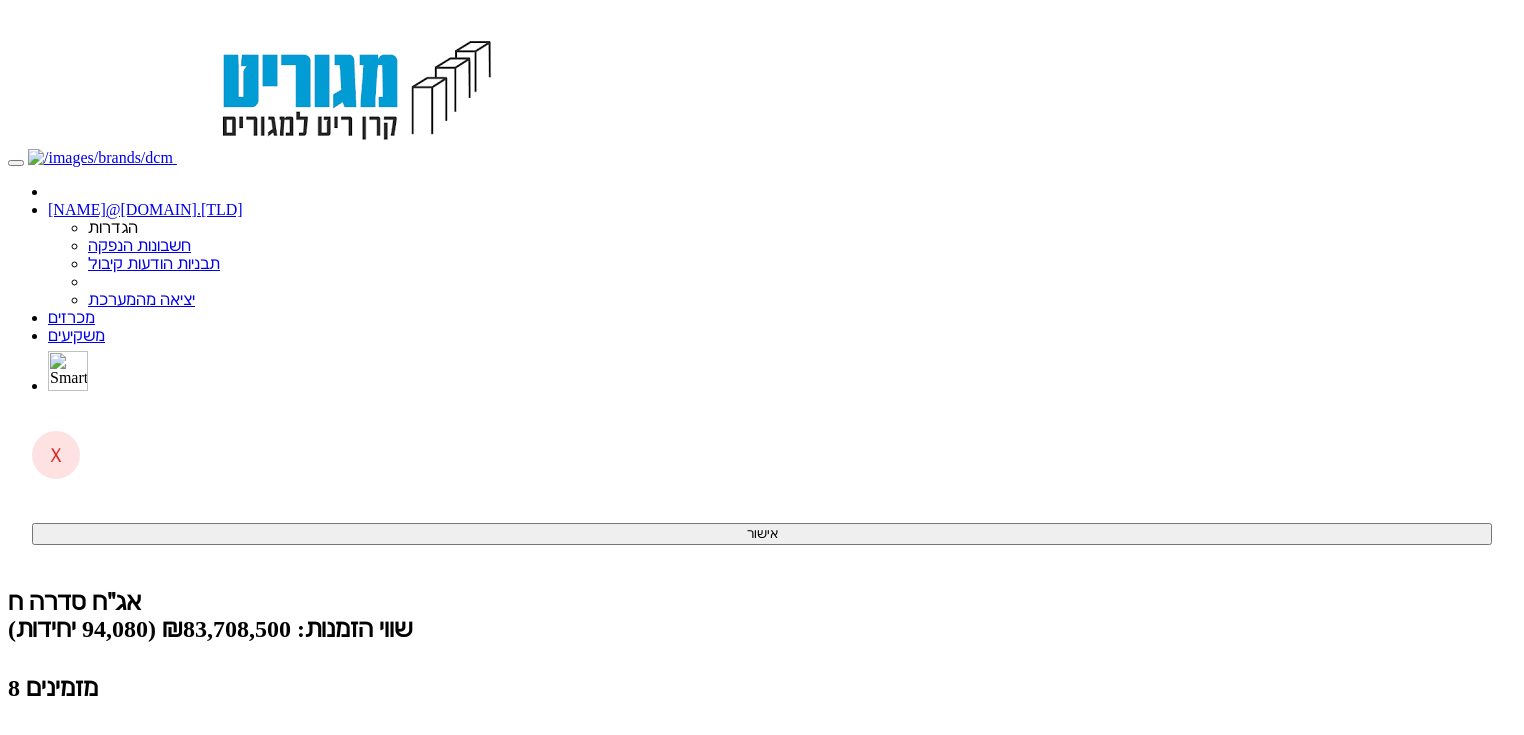 click on "קליטת הזמנות אונליין
(2 ממתינות)" at bounding box center [154, 790] 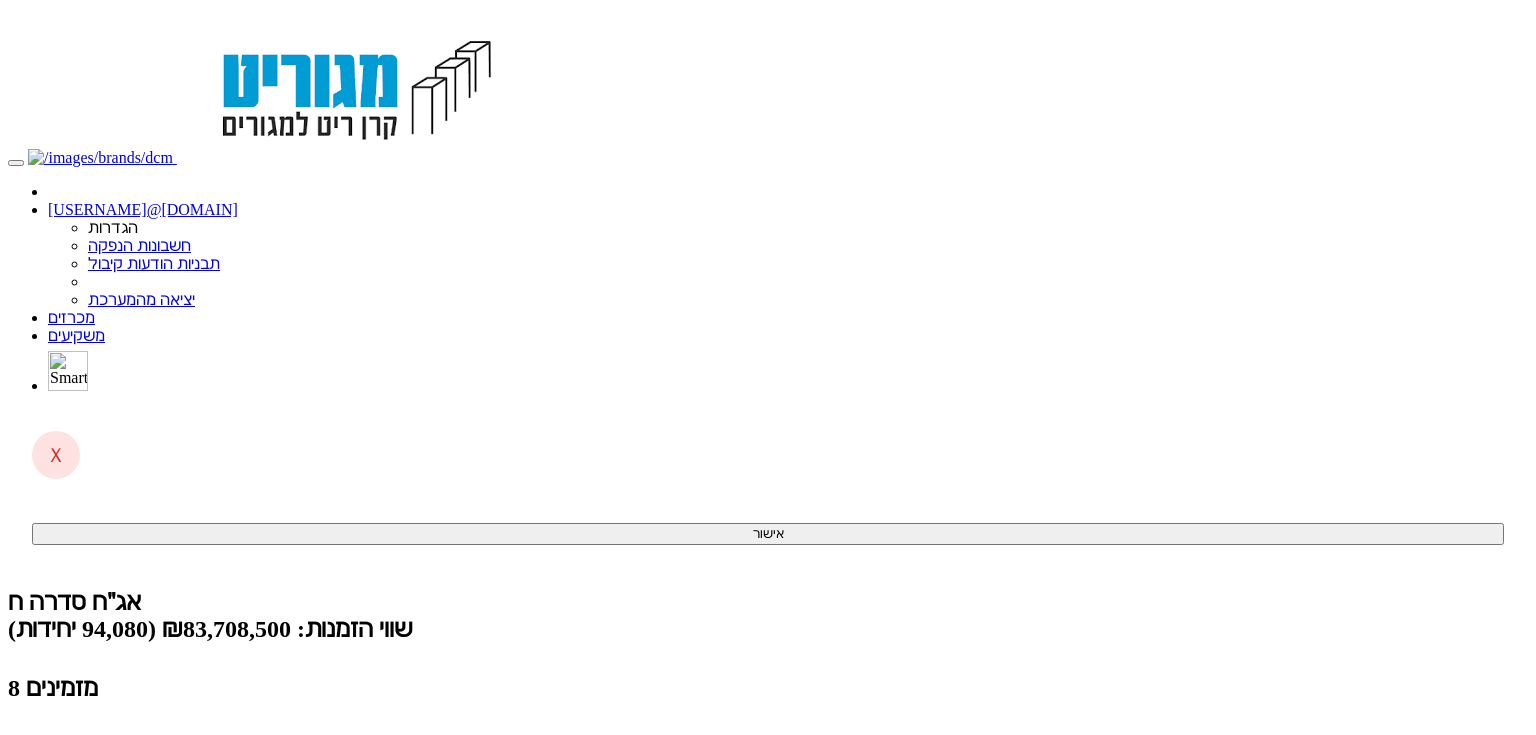 scroll, scrollTop: 0, scrollLeft: 0, axis: both 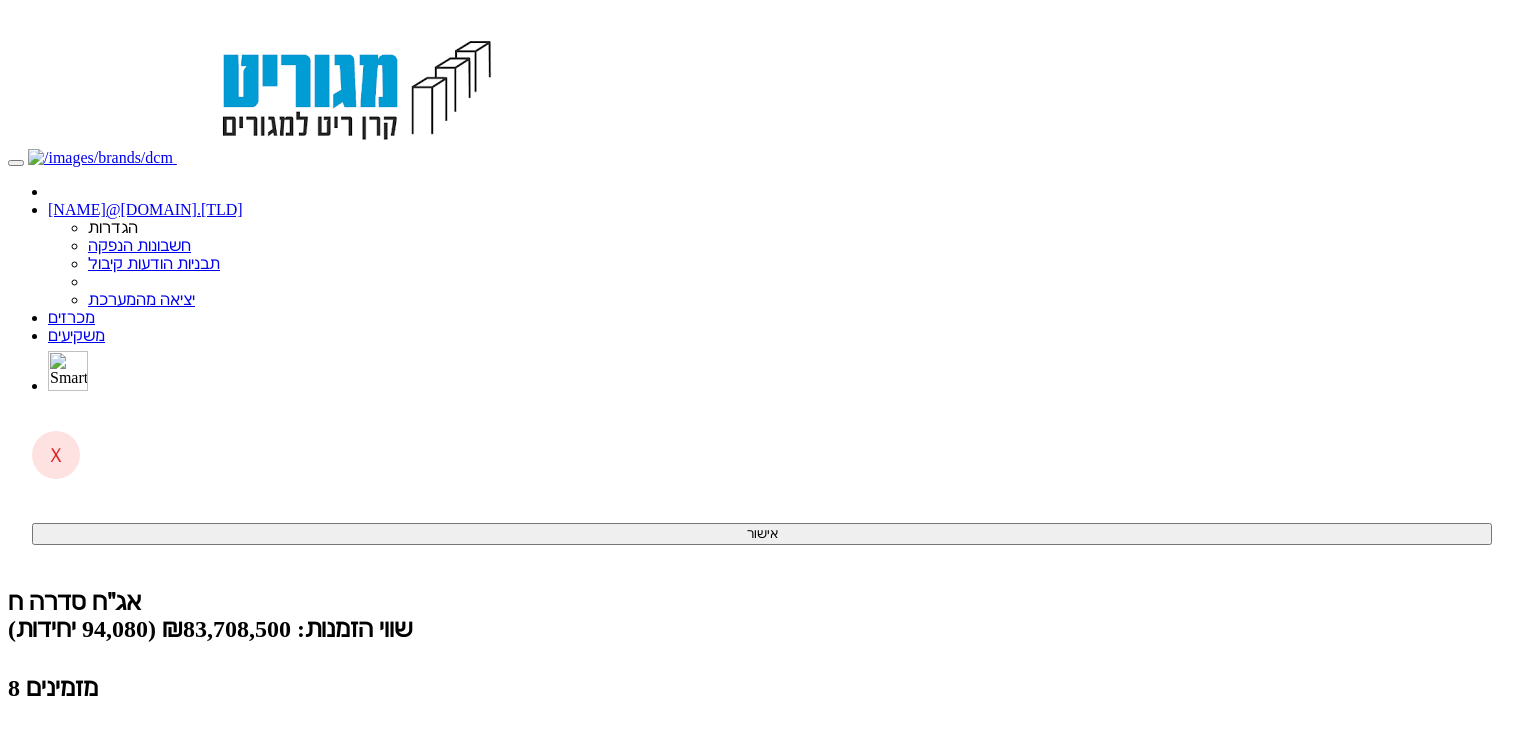 click on "(2 ממתינות)" at bounding box center [86, 790] 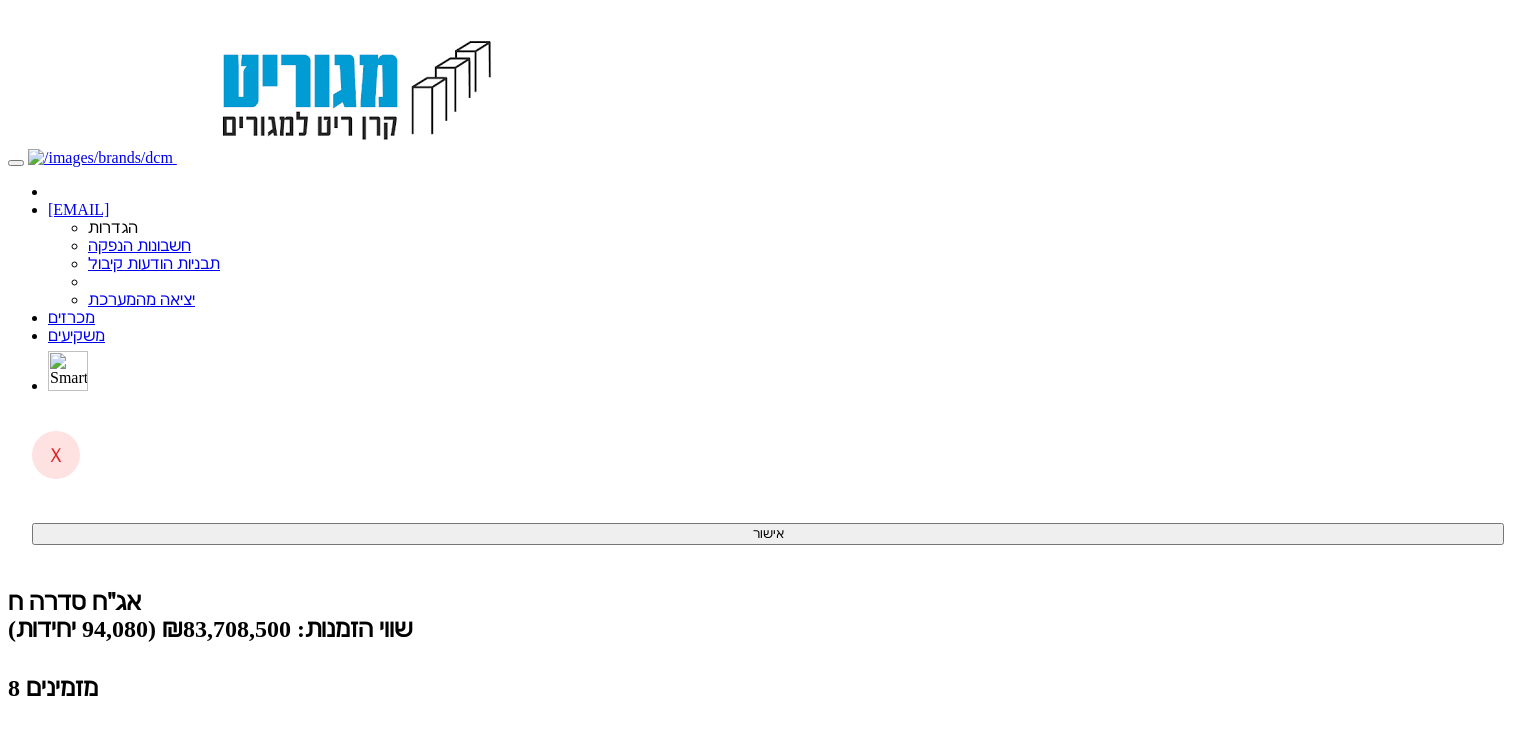 scroll, scrollTop: 0, scrollLeft: 0, axis: both 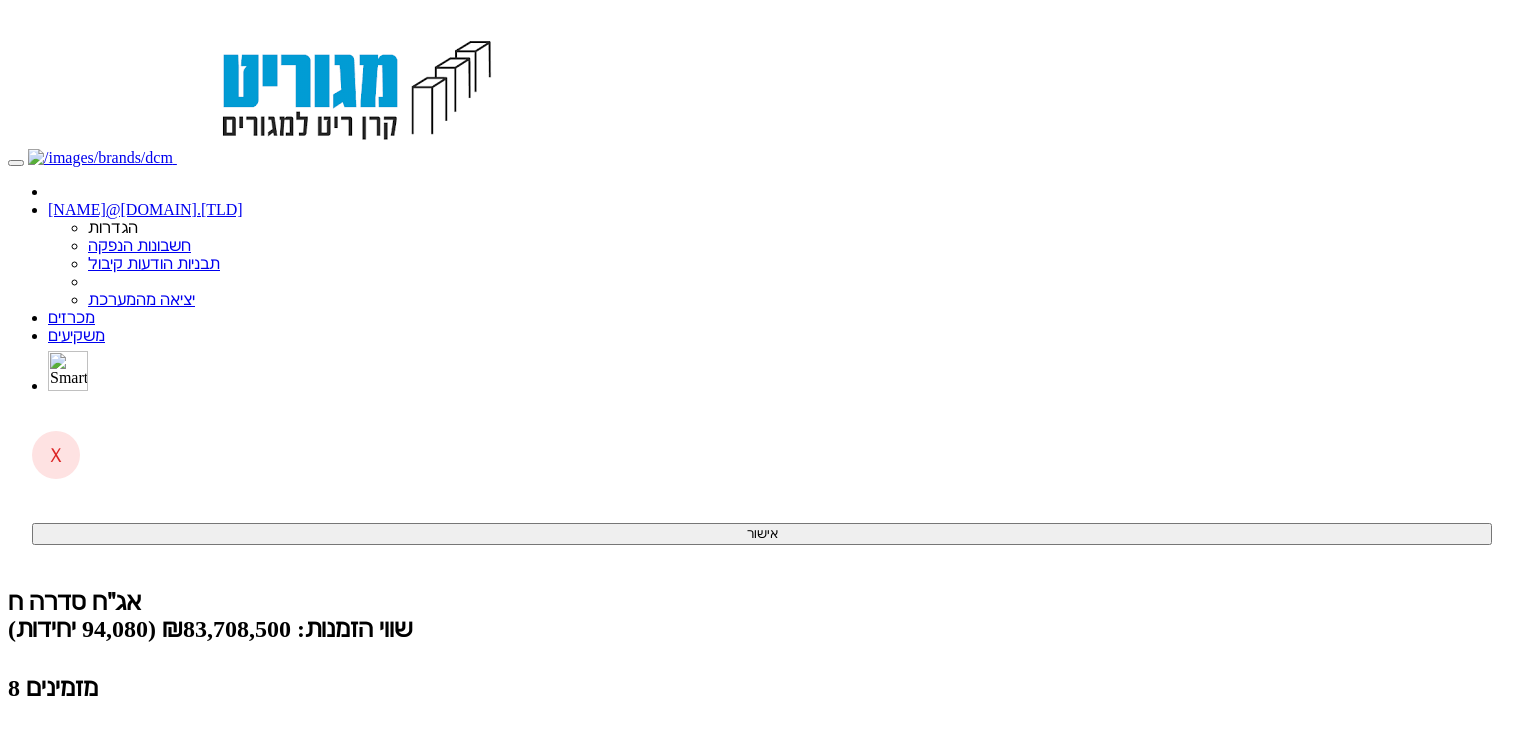 click on "קליטת הזמנות אונליין
(2 ממתינות)" at bounding box center [154, 790] 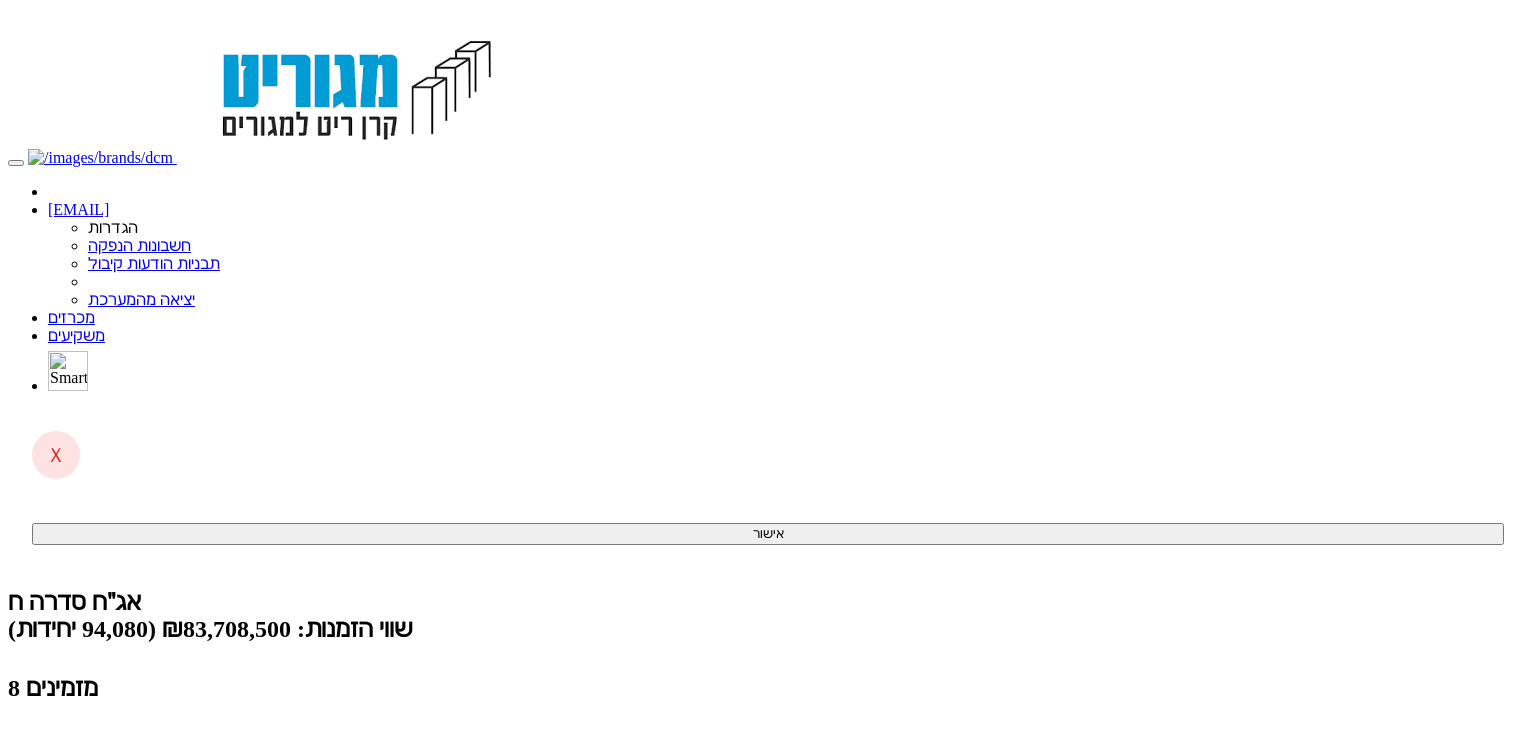 scroll, scrollTop: 0, scrollLeft: 0, axis: both 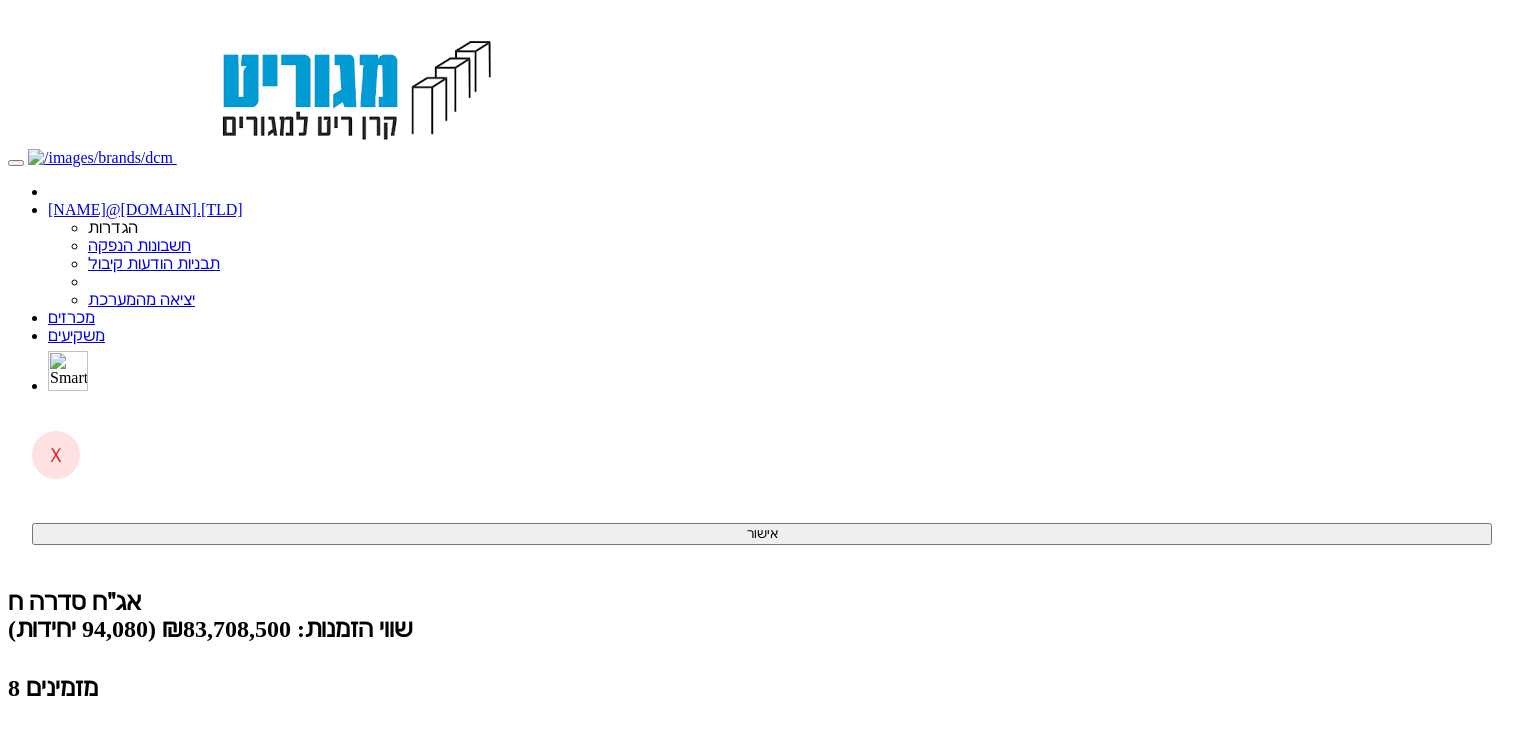 click on "קליטת הזמנות אונליין
(2 ממתינות)" at bounding box center (154, 790) 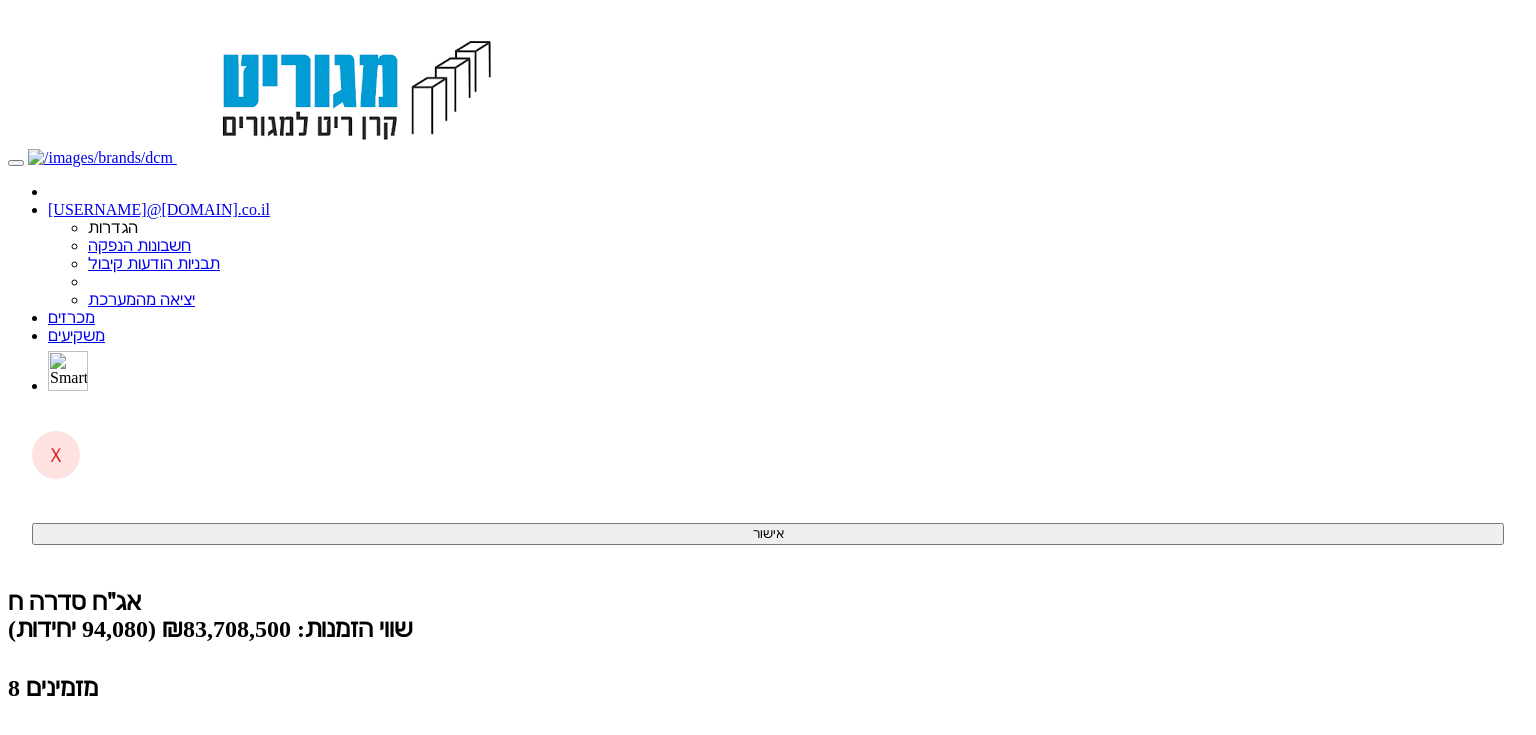 scroll, scrollTop: 0, scrollLeft: 0, axis: both 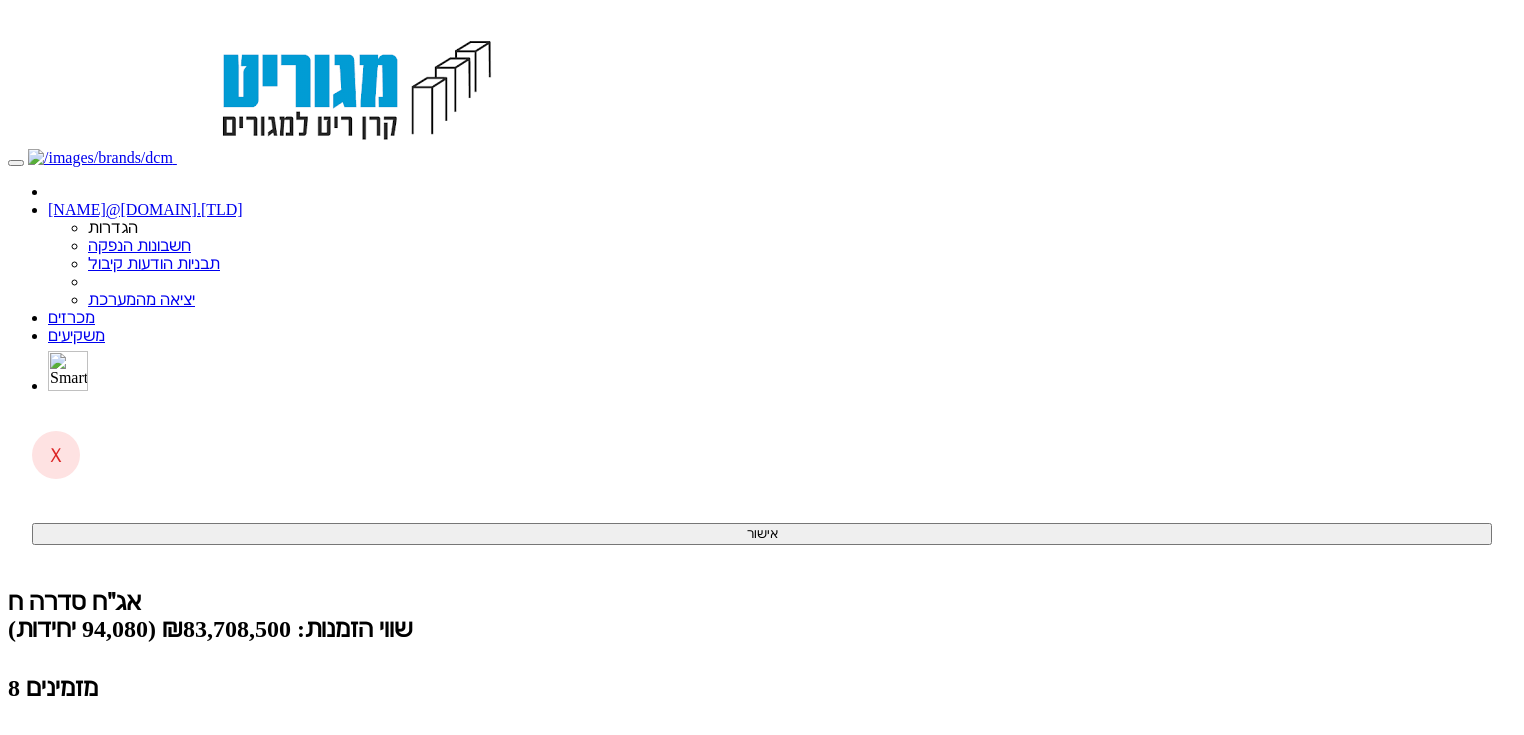 click on "קליטת הזמנות אונליין
(2 ממתינות)" at bounding box center (154, 790) 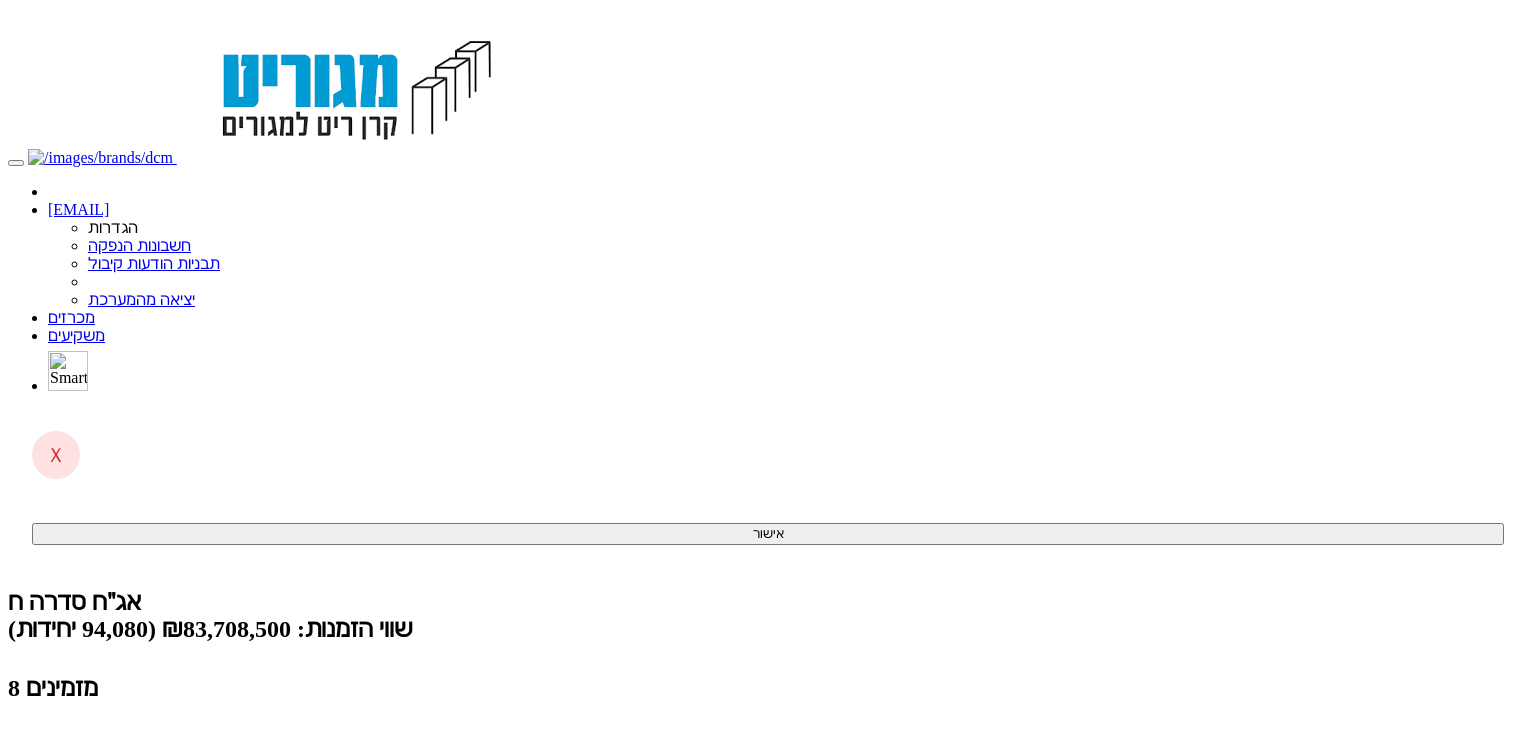 scroll, scrollTop: 0, scrollLeft: 0, axis: both 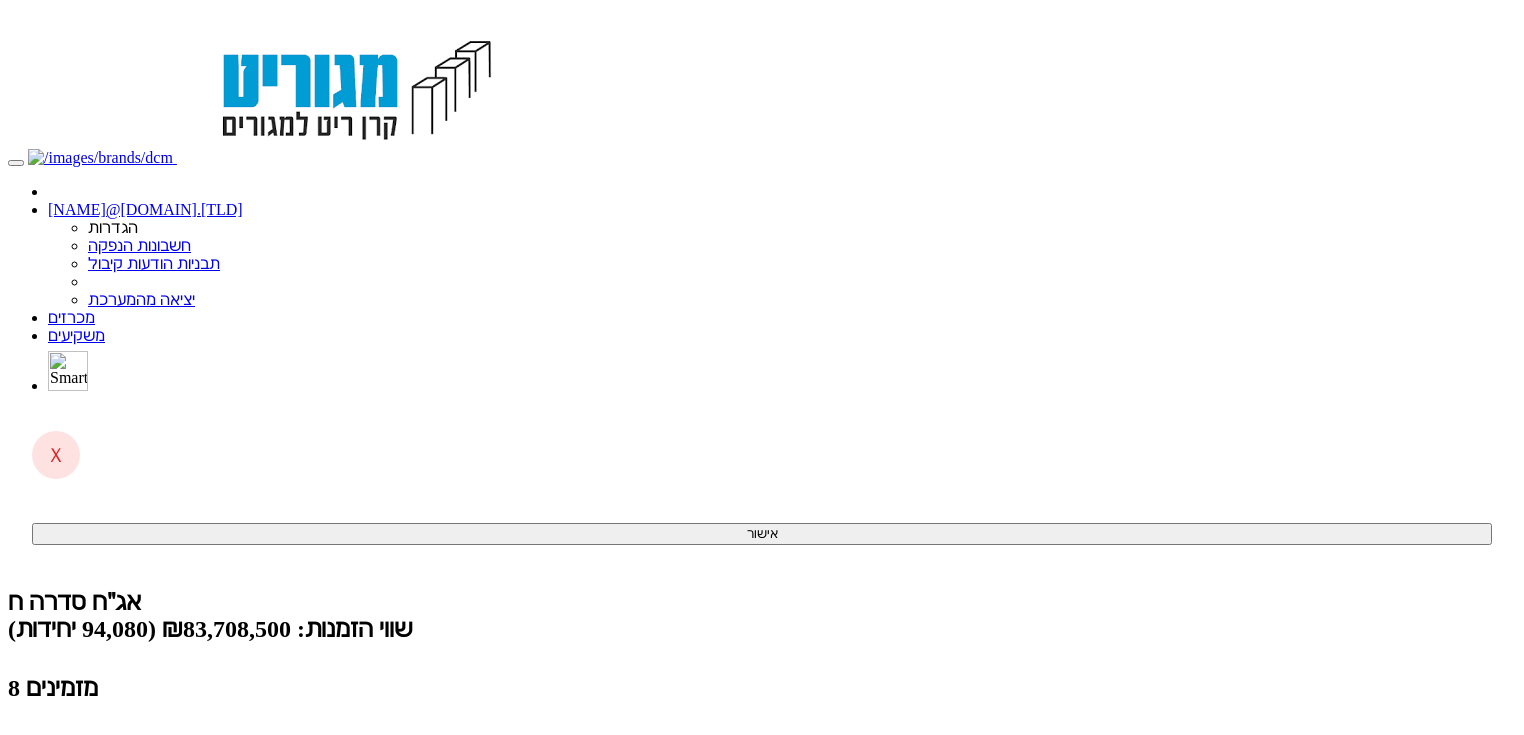 click on "(2 ממתינות)" at bounding box center (86, 790) 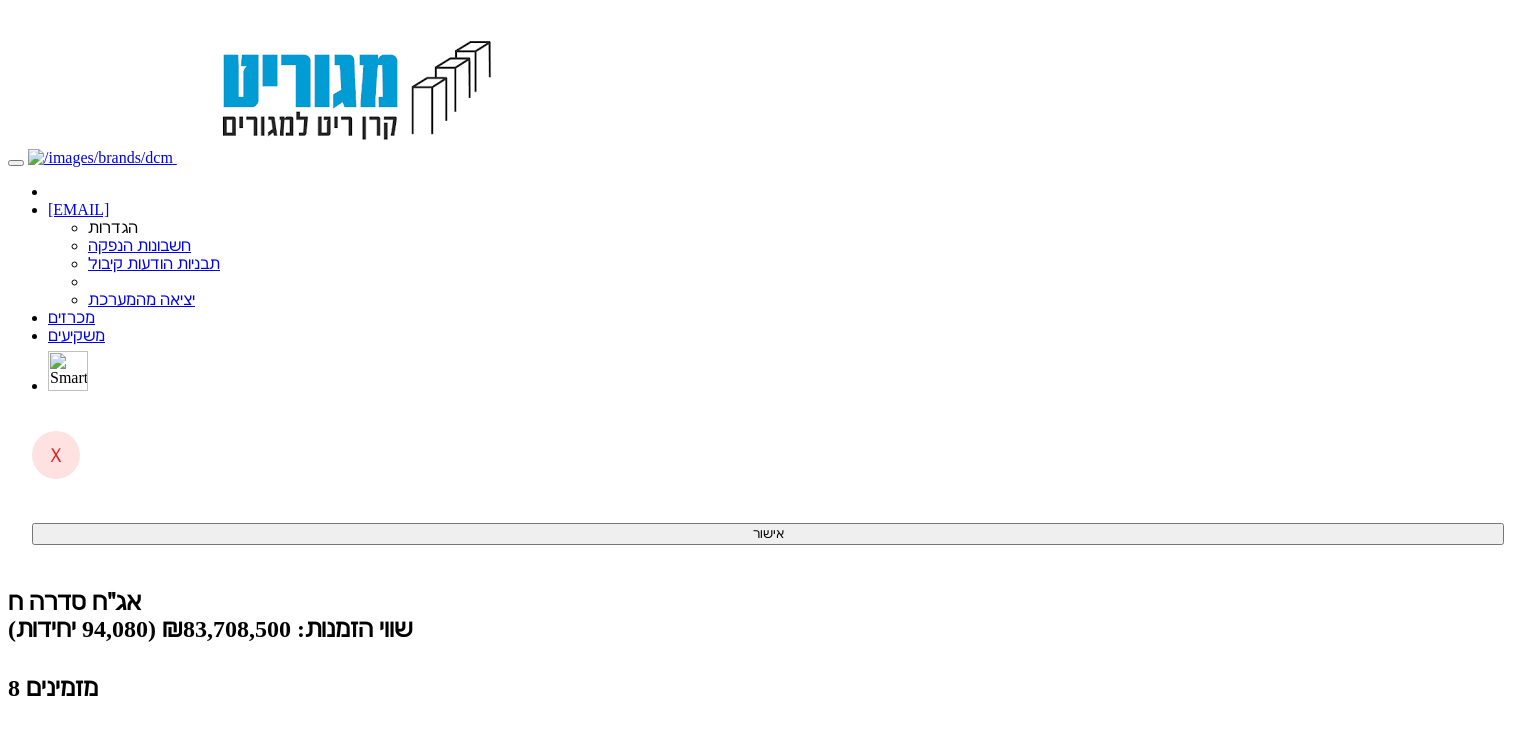 scroll, scrollTop: 0, scrollLeft: 0, axis: both 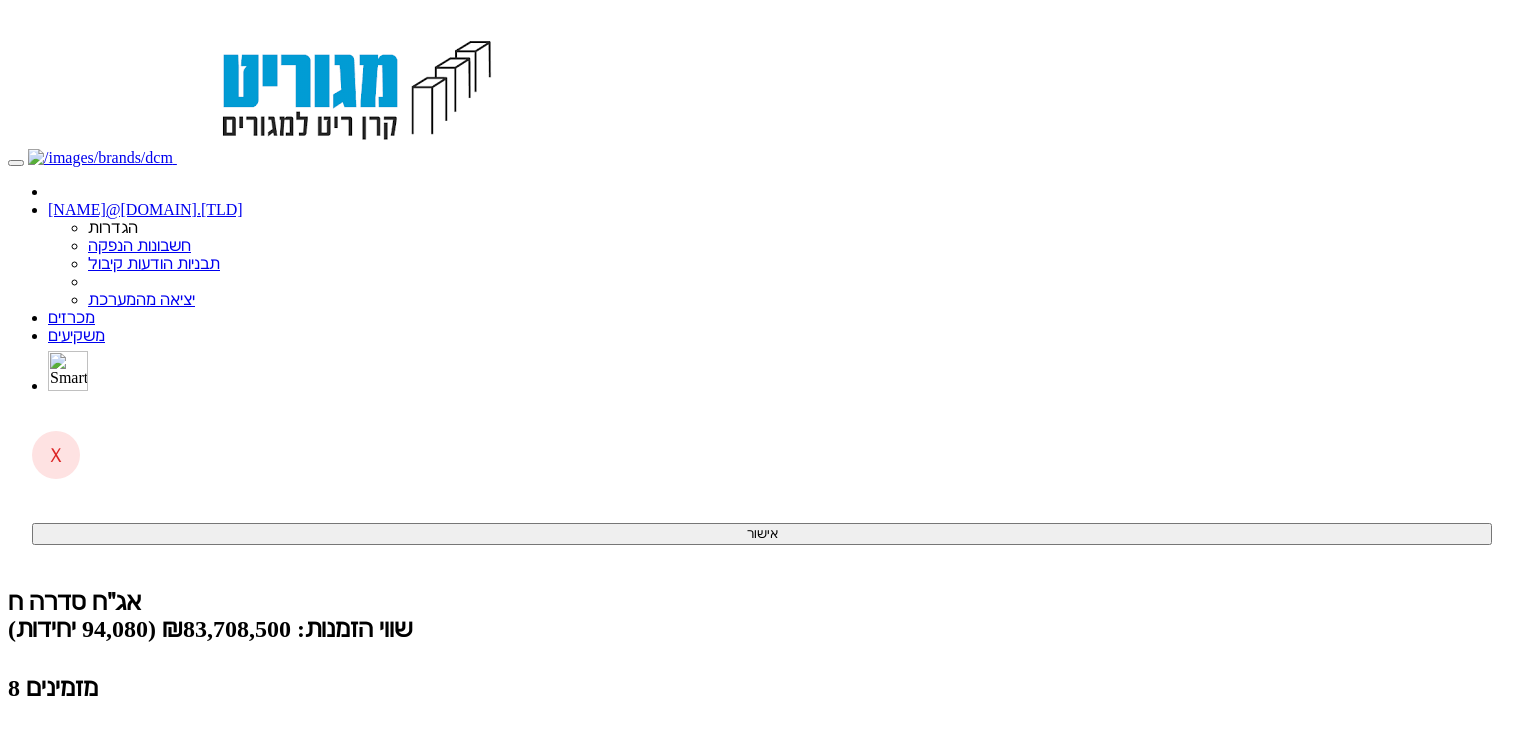click on "קליטת הזמנות אונליין
(2 ממתינות)" at bounding box center [154, 790] 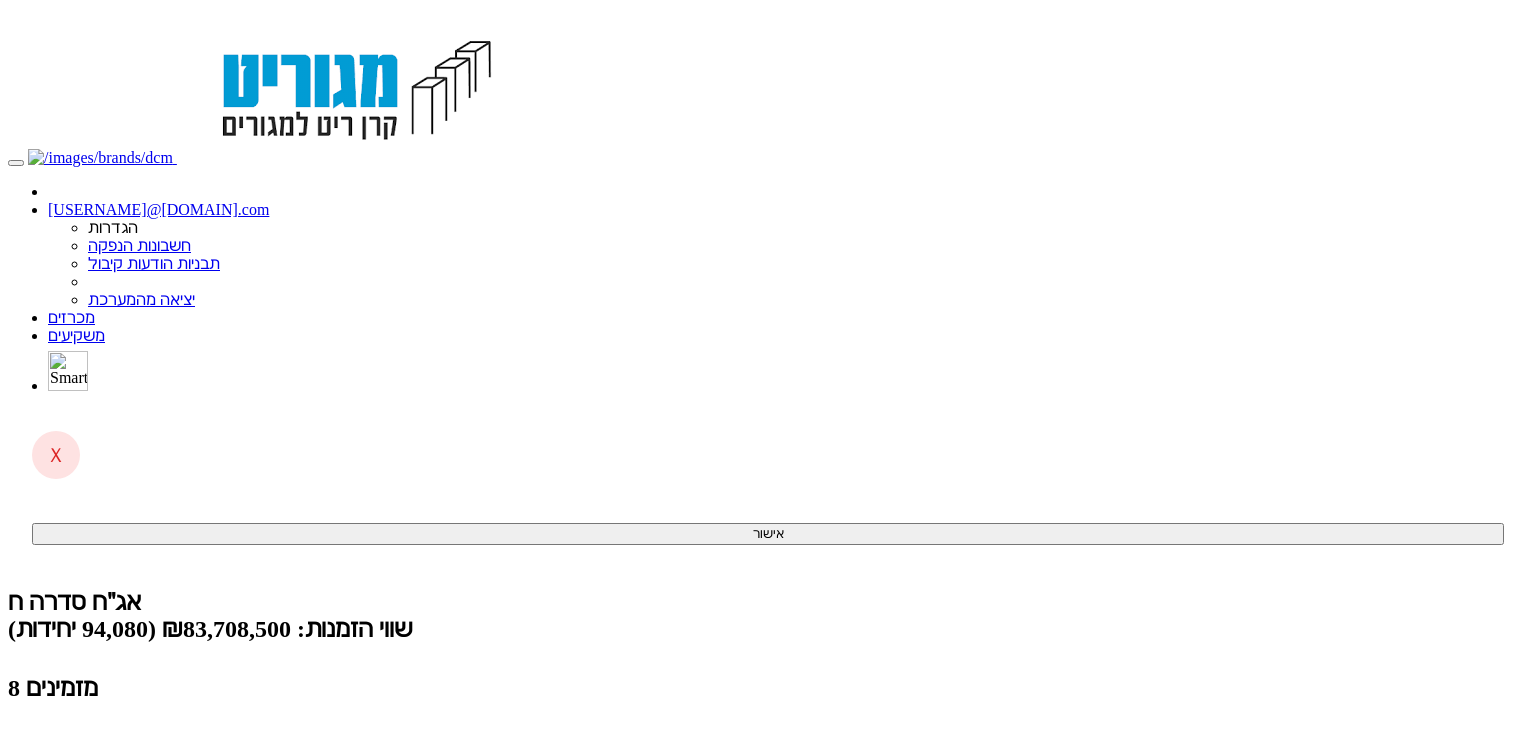 scroll, scrollTop: 0, scrollLeft: 0, axis: both 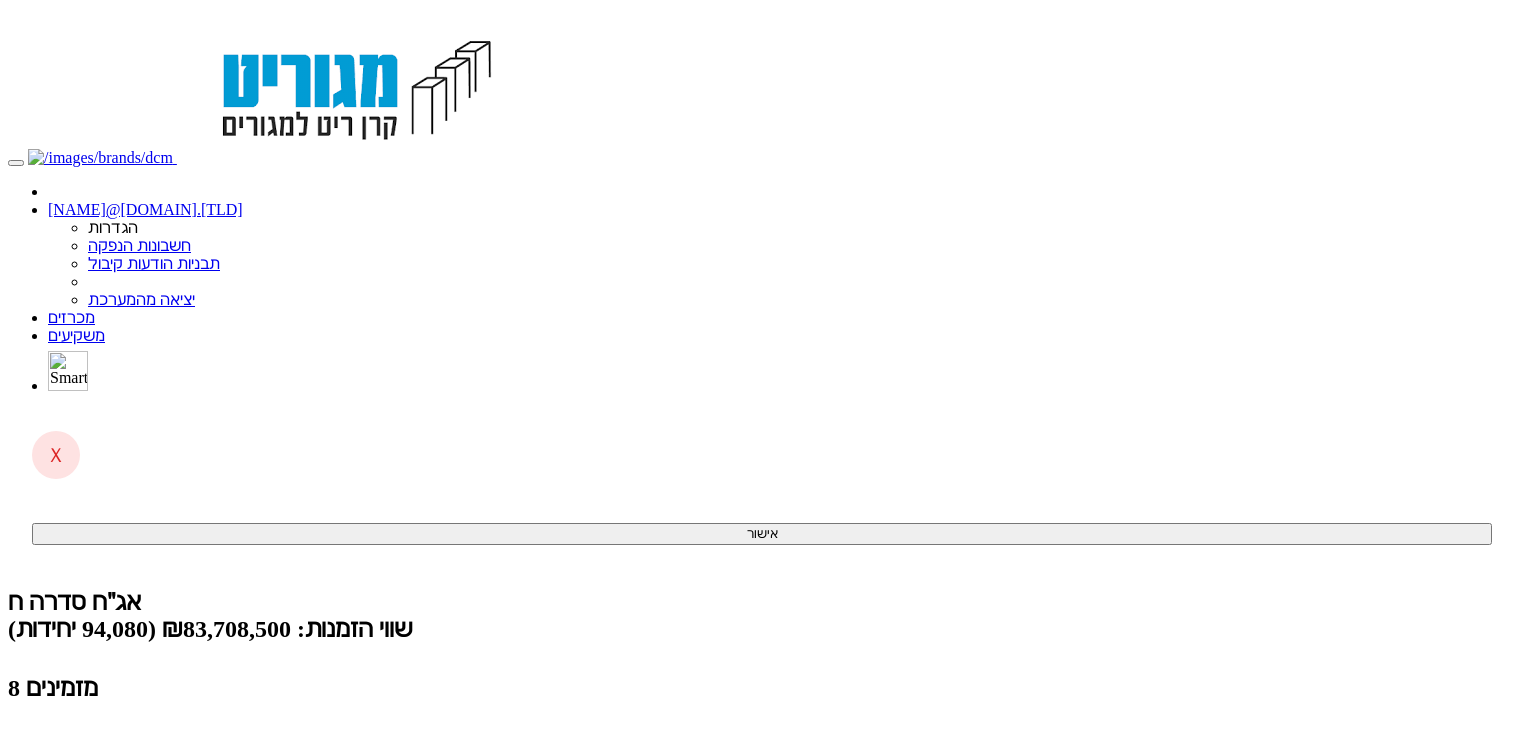 click on "קליטת הזמנות אונליין
(2 ממתינות)" at bounding box center [154, 790] 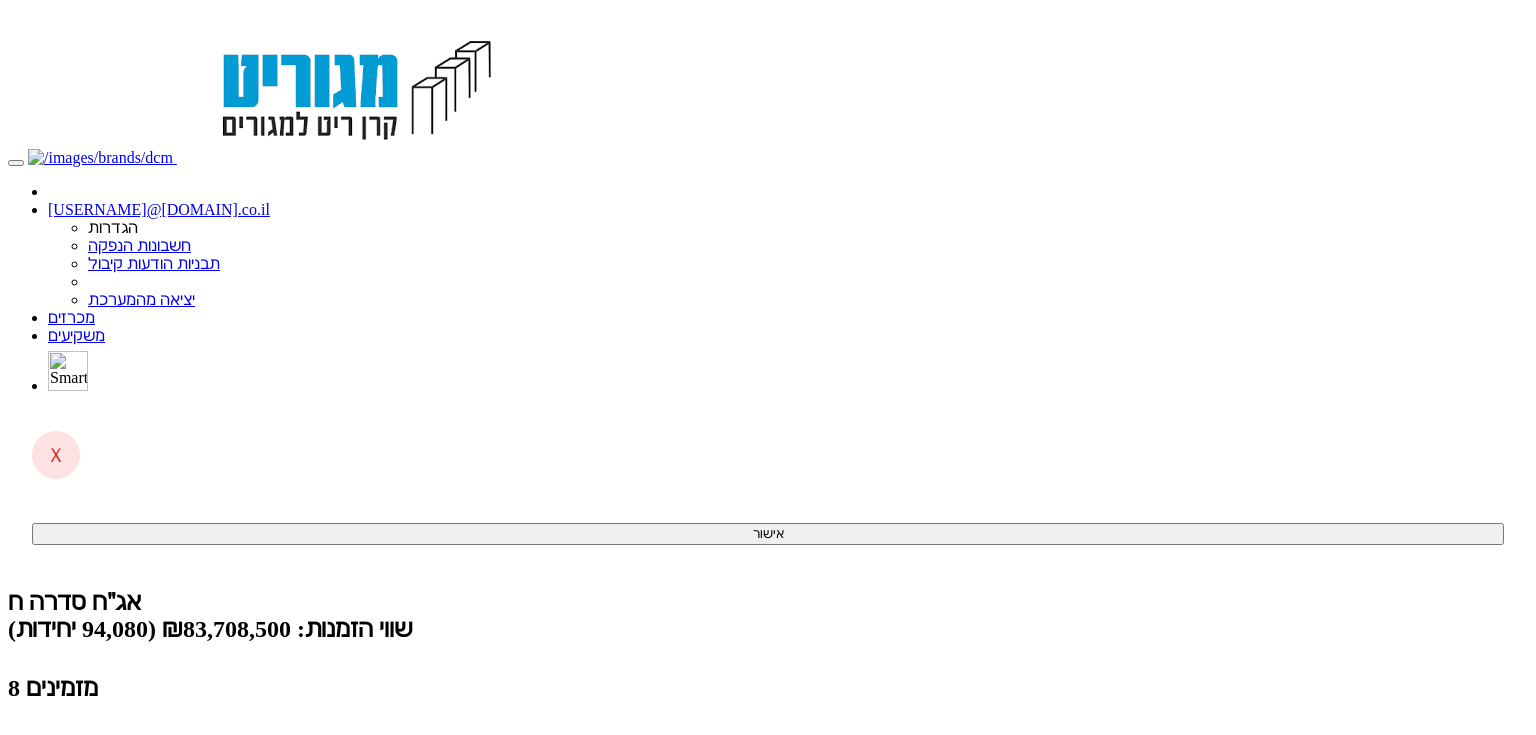 scroll, scrollTop: 0, scrollLeft: 0, axis: both 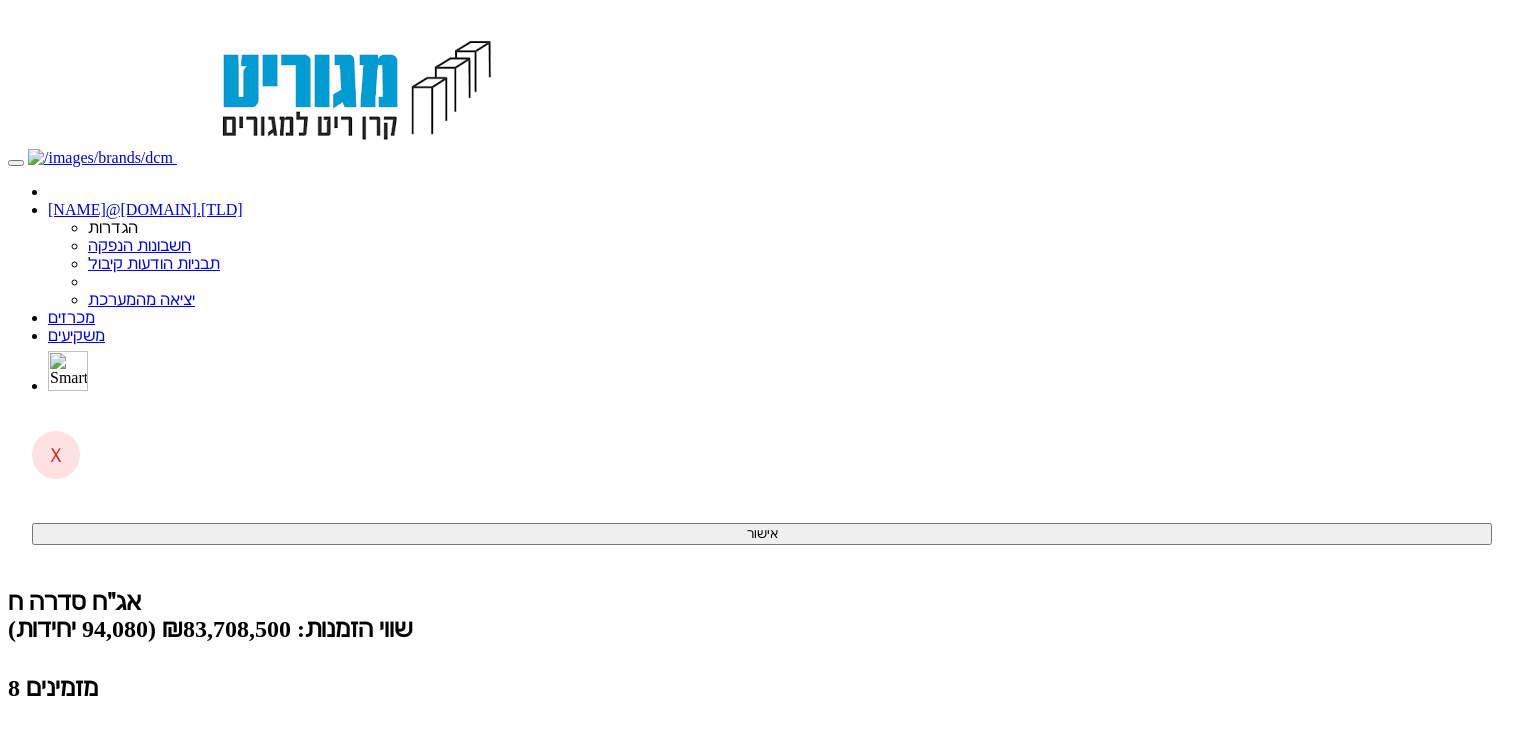 click on "קליטת הזמנות אונליין
(2 ממתינות)" at bounding box center [154, 790] 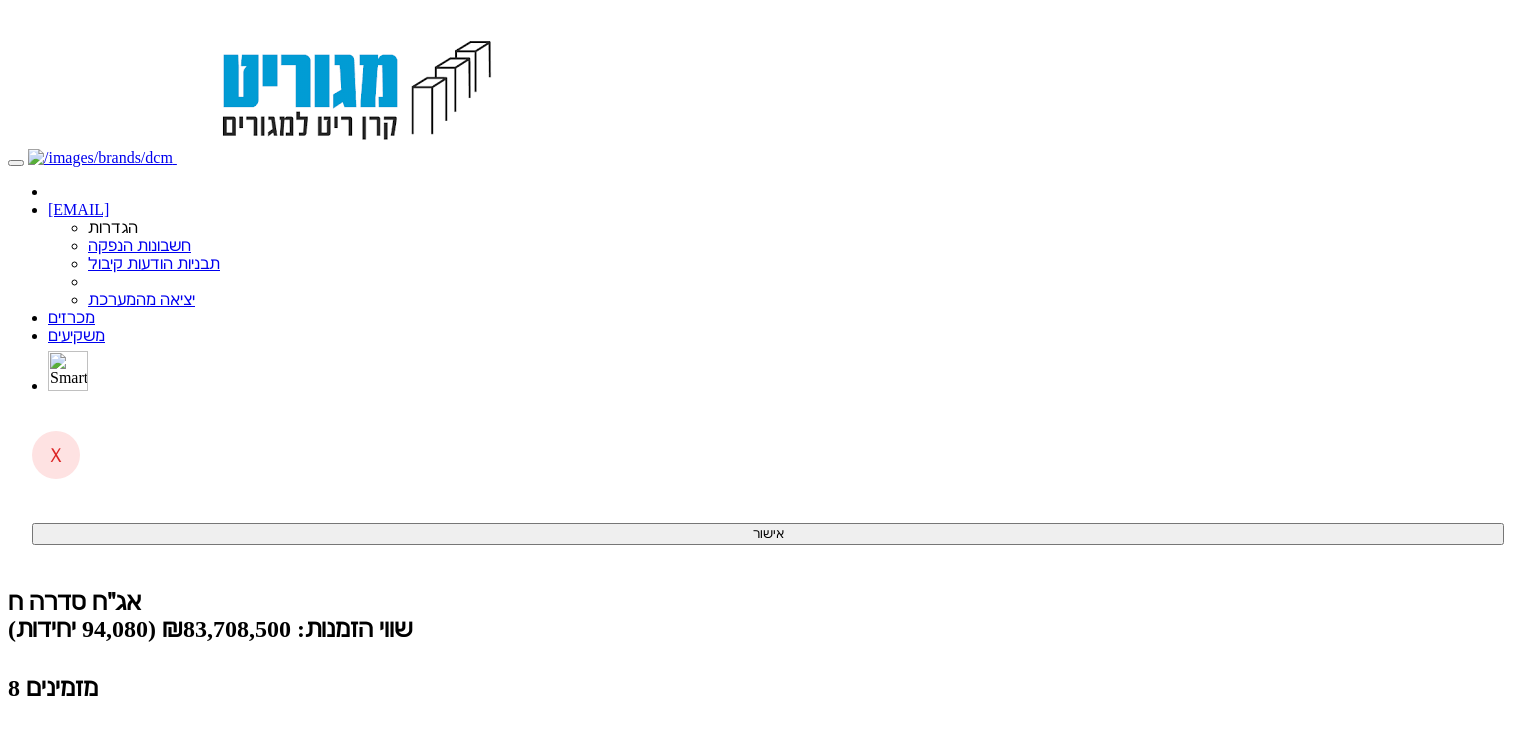 scroll, scrollTop: 0, scrollLeft: 0, axis: both 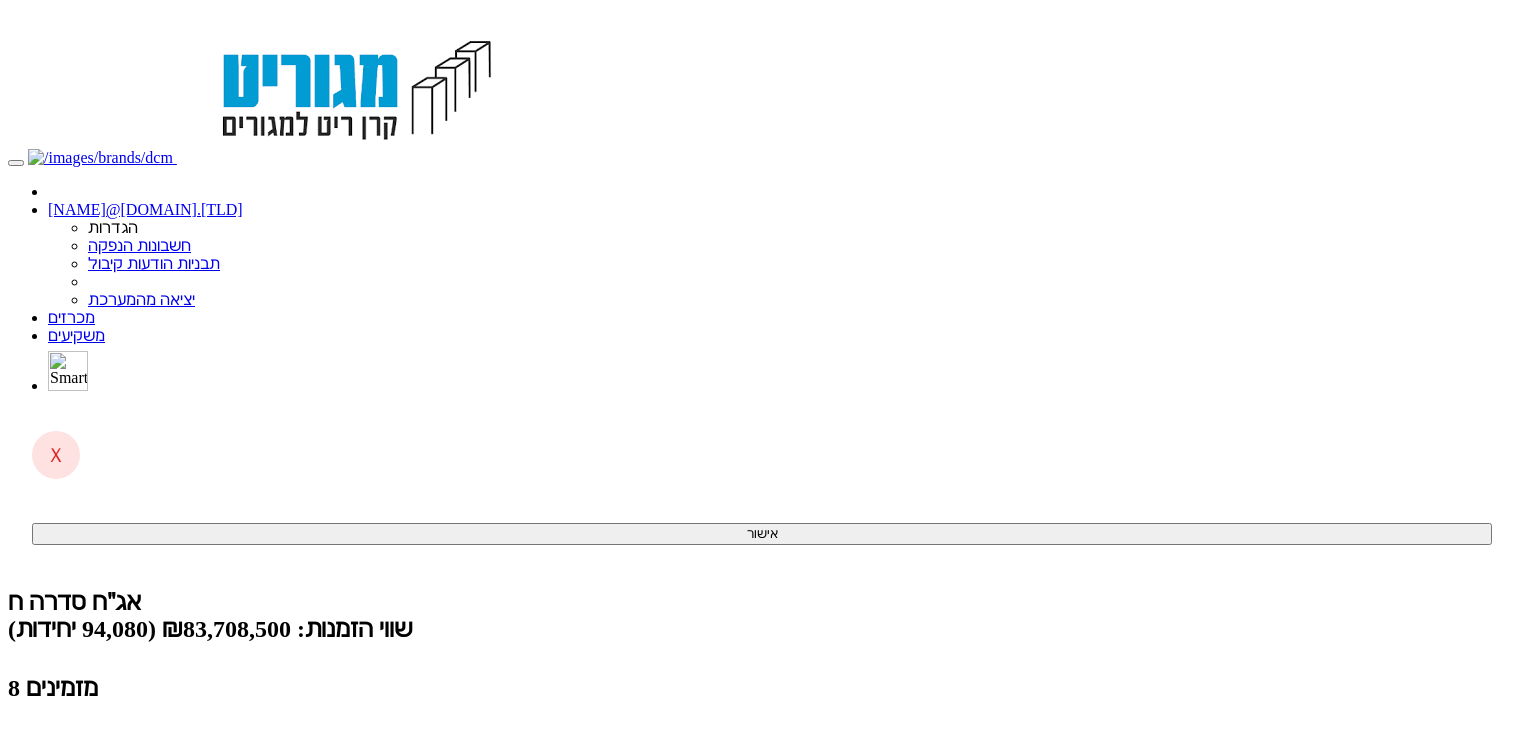 click on "(2 ממתינות)" at bounding box center [86, 790] 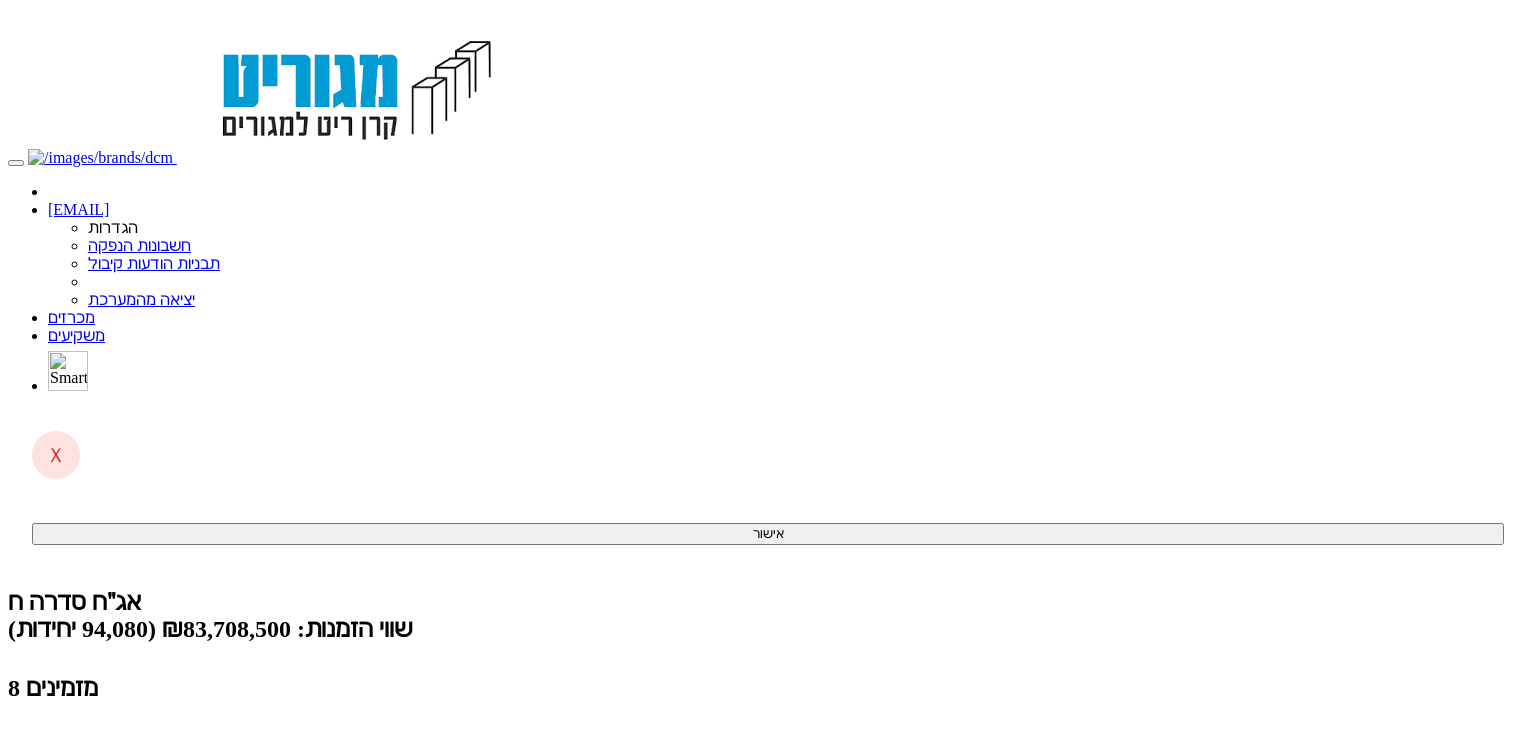 scroll, scrollTop: 0, scrollLeft: 0, axis: both 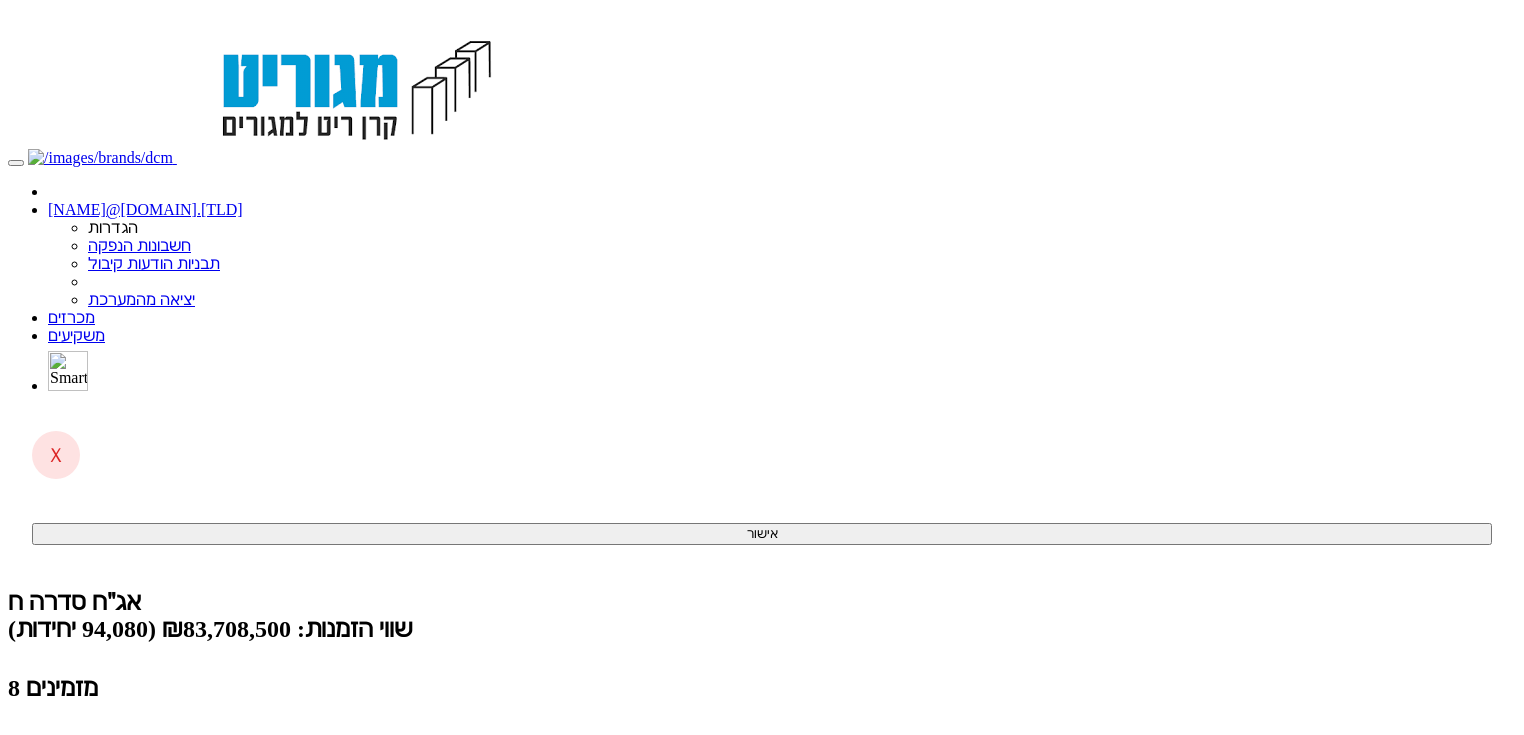 click on "קליטת הזמנות אונליין
(2 ממתינות)" at bounding box center [154, 790] 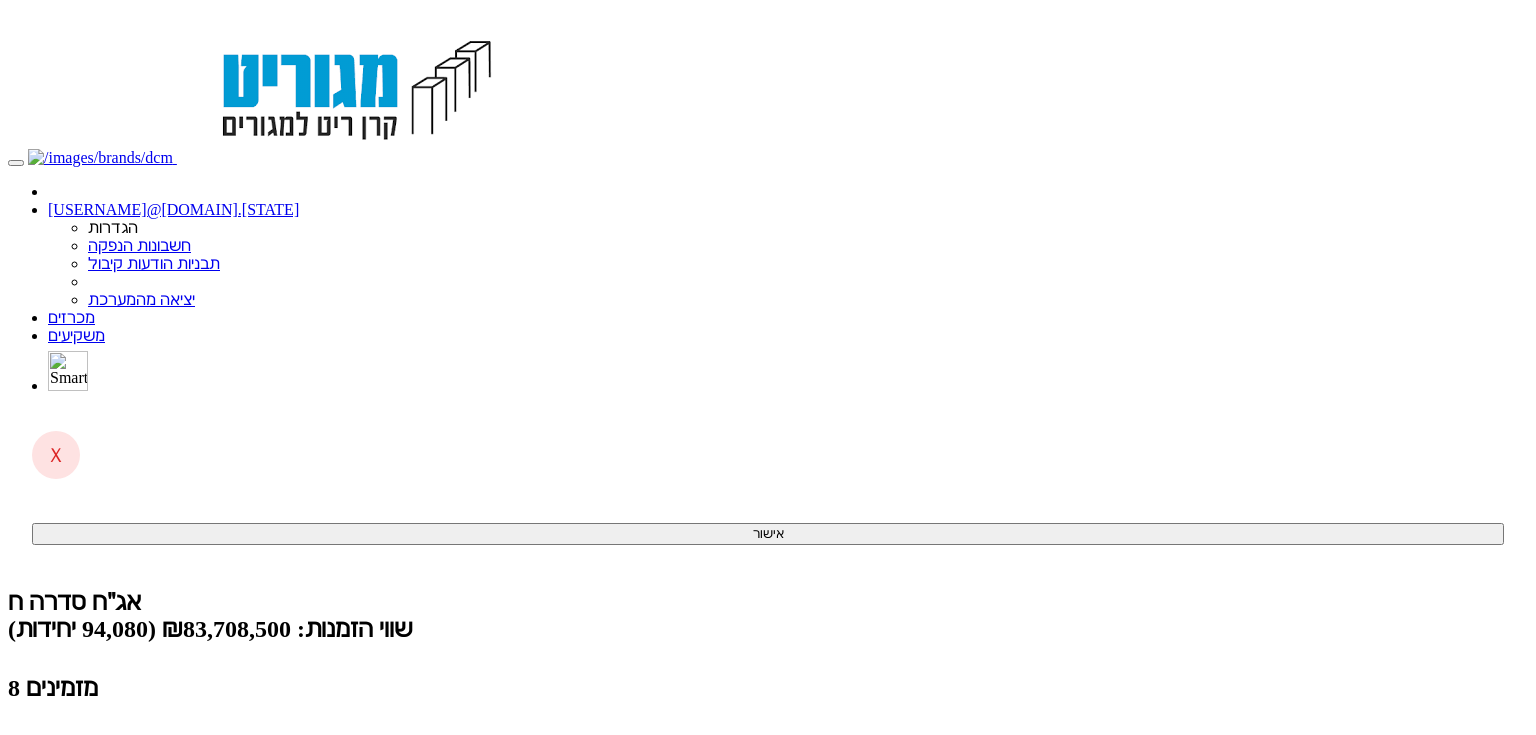 scroll, scrollTop: 0, scrollLeft: 0, axis: both 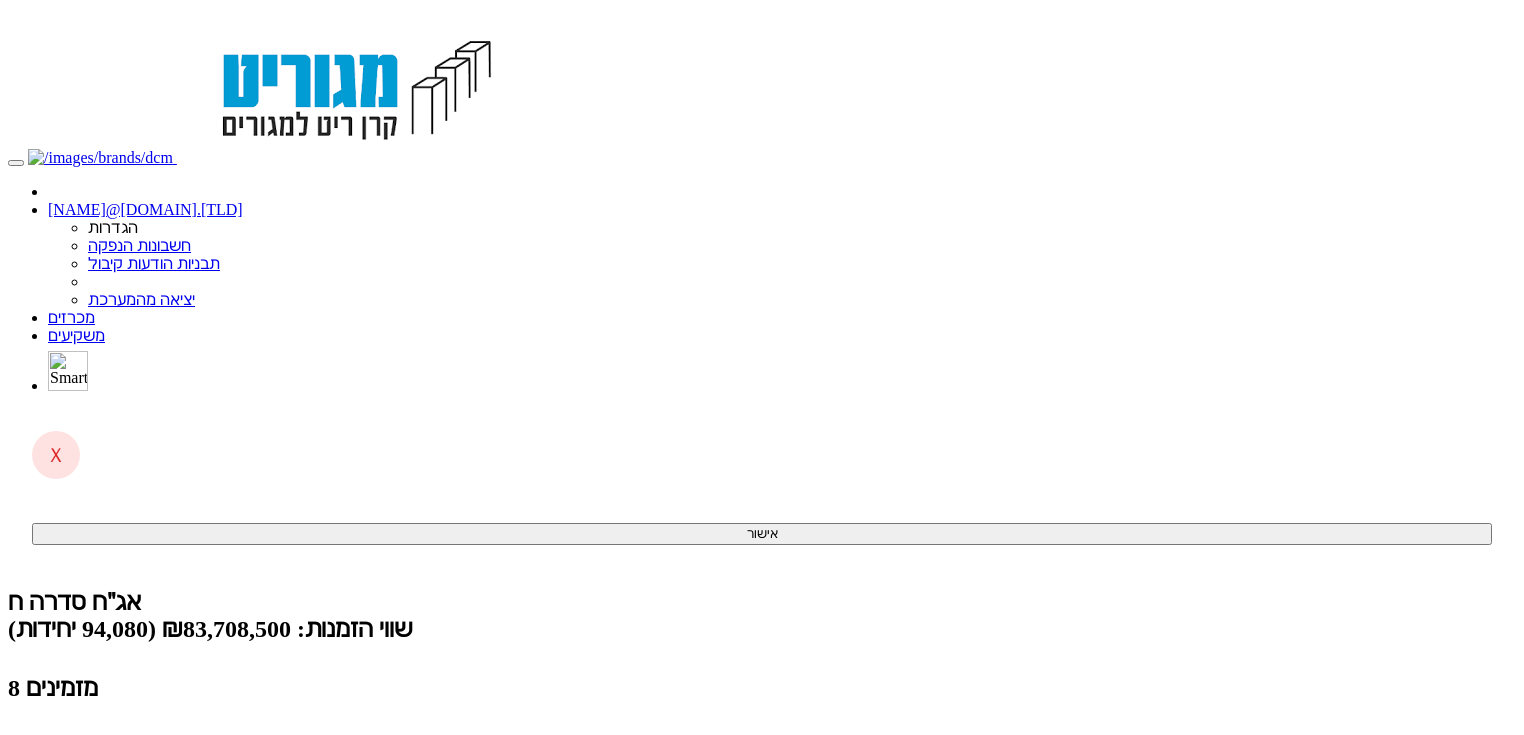 click on "(2 ממתינות)" at bounding box center (86, 790) 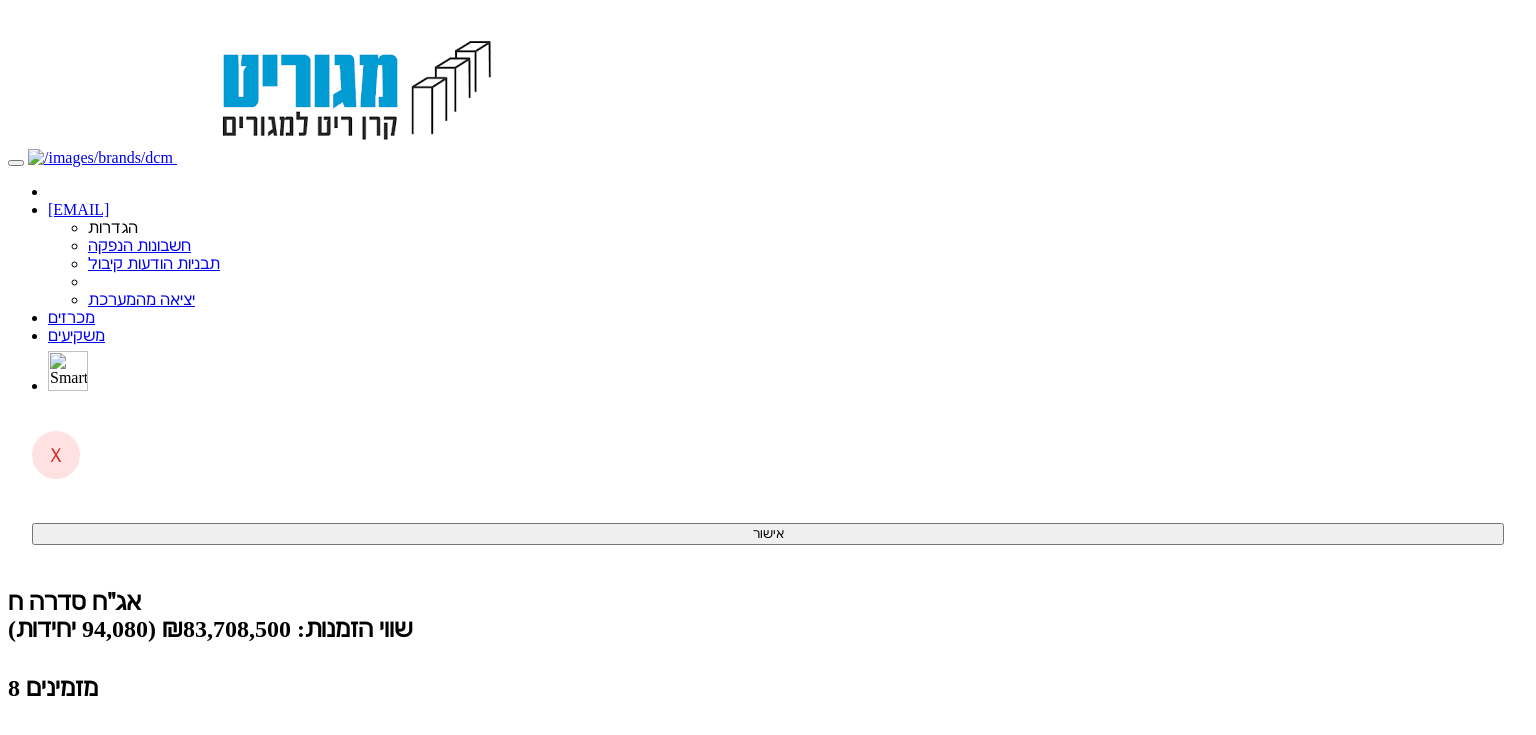scroll, scrollTop: 0, scrollLeft: 0, axis: both 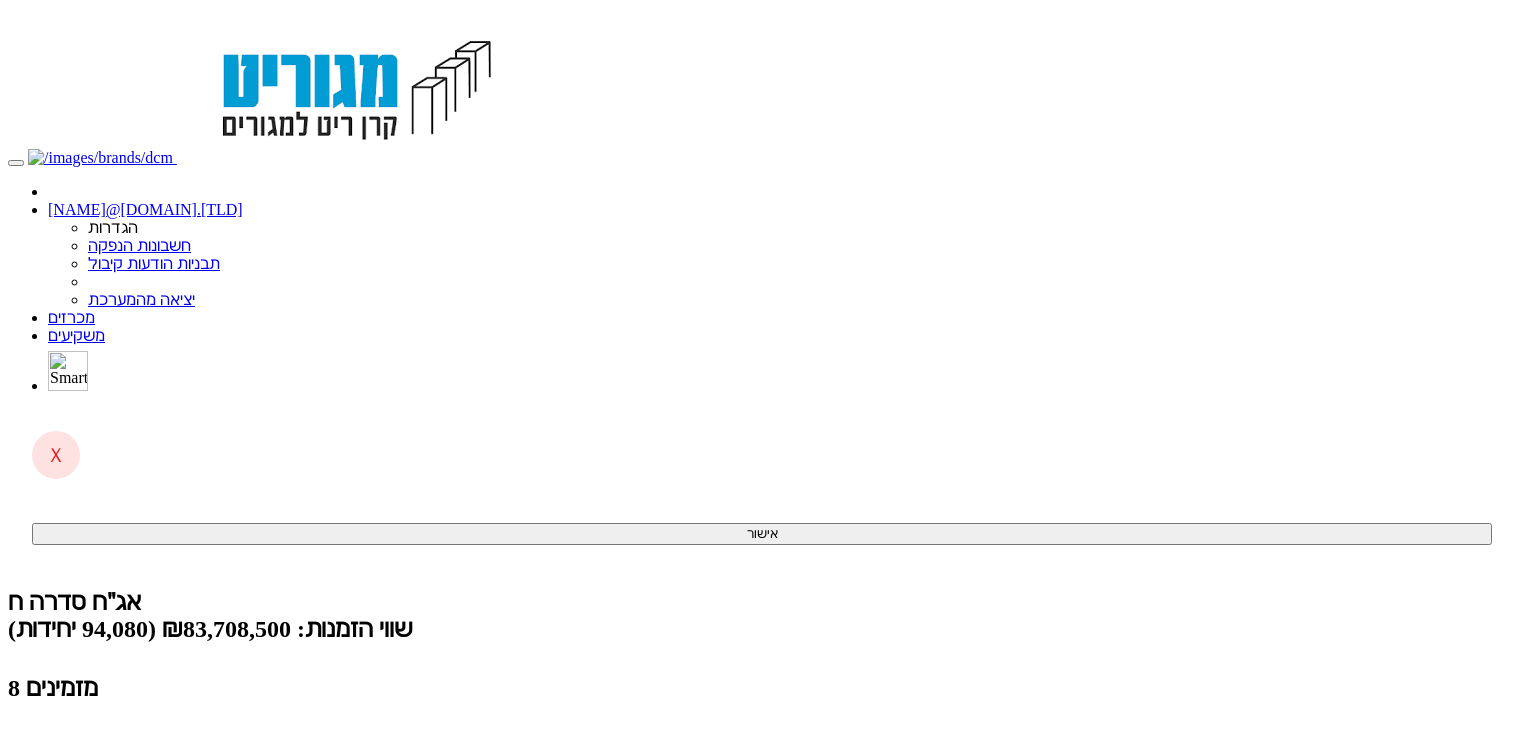 click on "קליטת הזמנות אונליין
(2 ממתינות)" at bounding box center (154, 790) 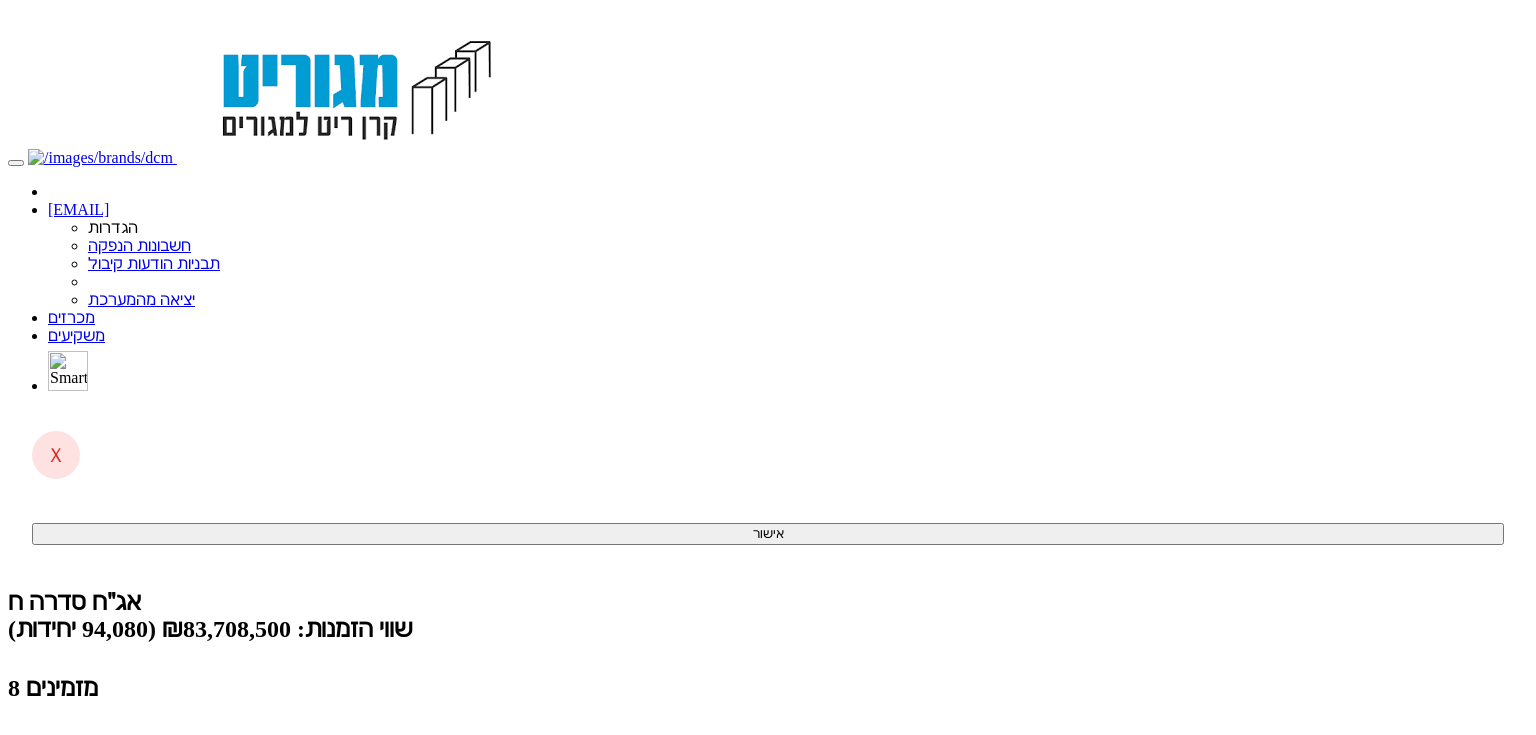 scroll, scrollTop: 0, scrollLeft: 0, axis: both 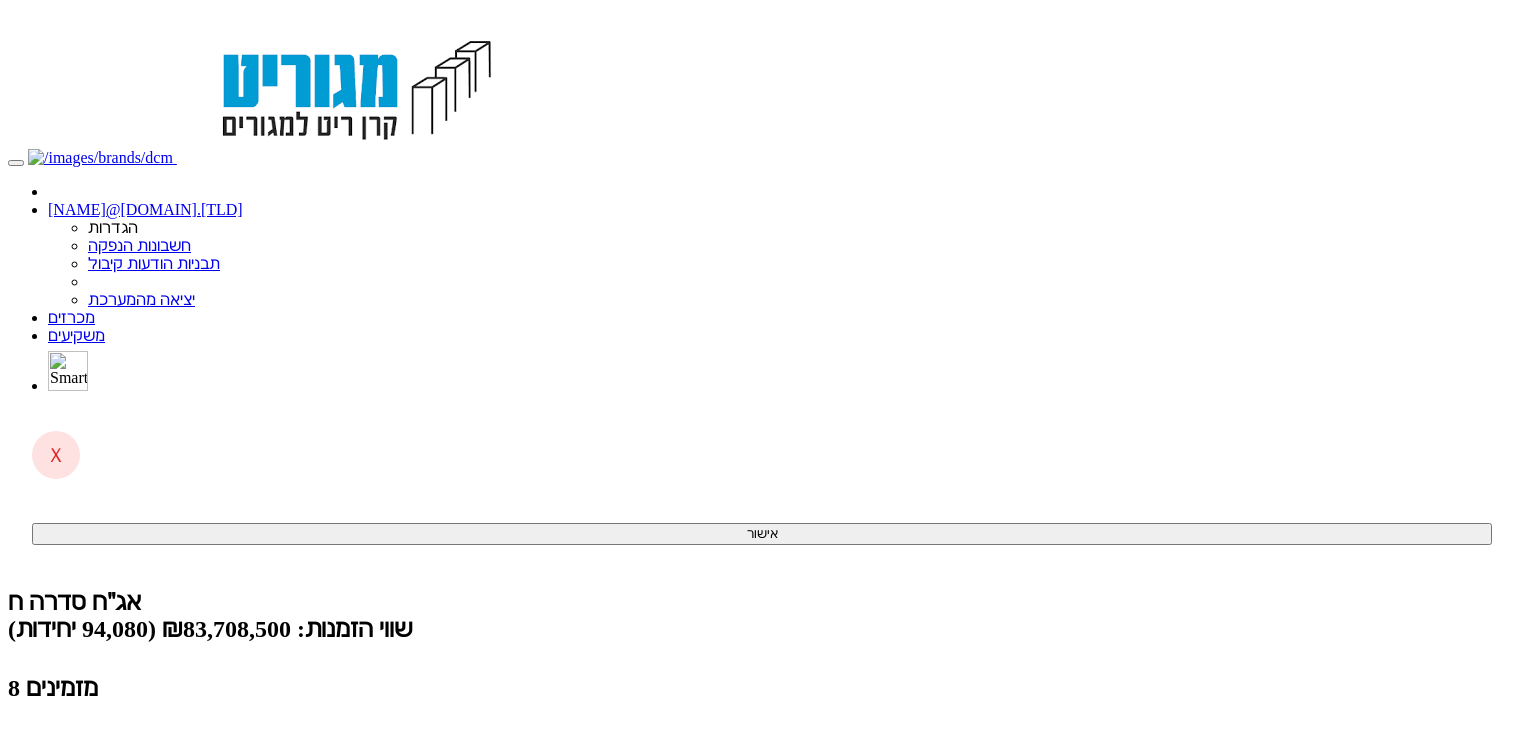 click on "הוספת הזמנה
הצג הערה ומגבלות נוספות
הסתר הערה ומגבלות נוספות" at bounding box center [762, 1060] 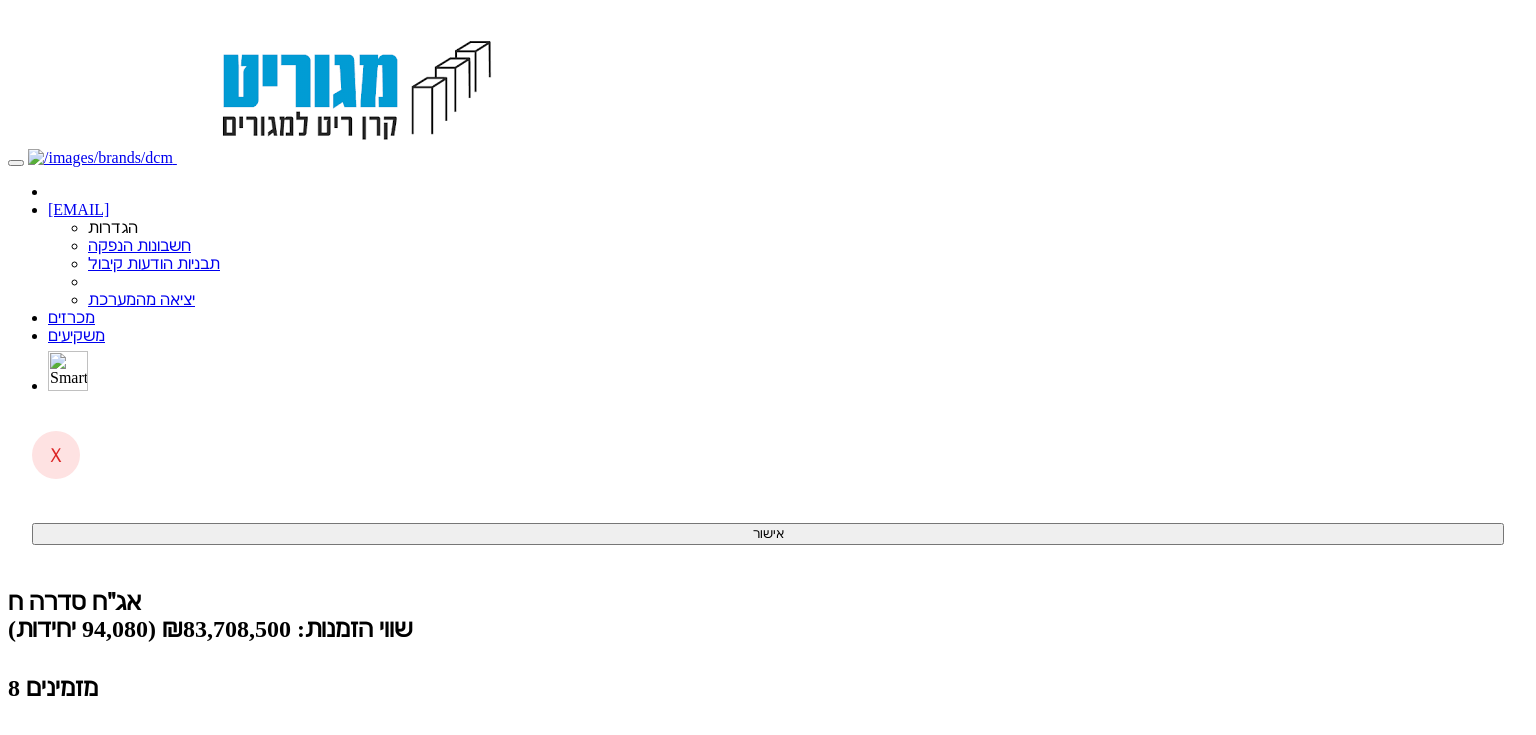 scroll, scrollTop: 0, scrollLeft: 0, axis: both 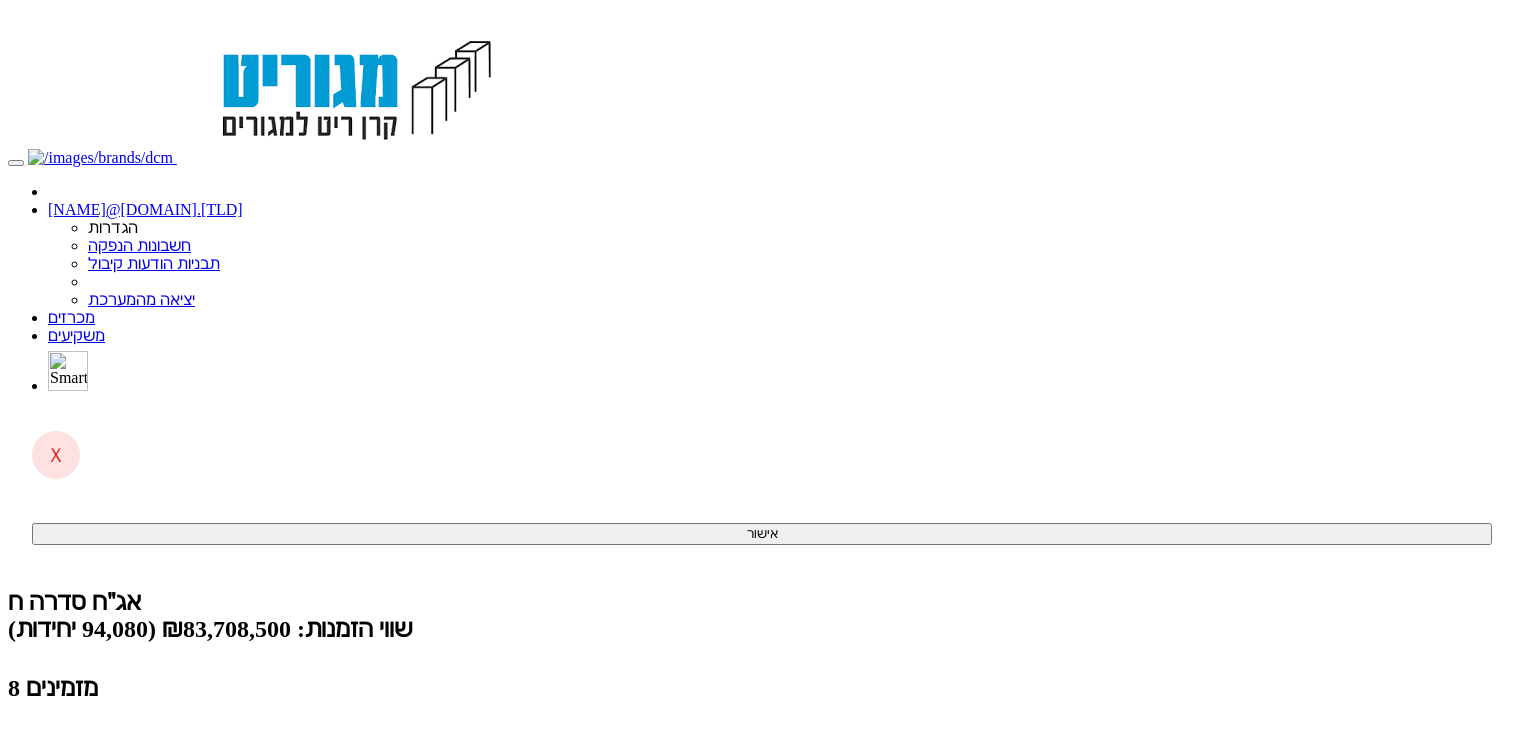 click on "(2 ממתינות)" at bounding box center [86, 790] 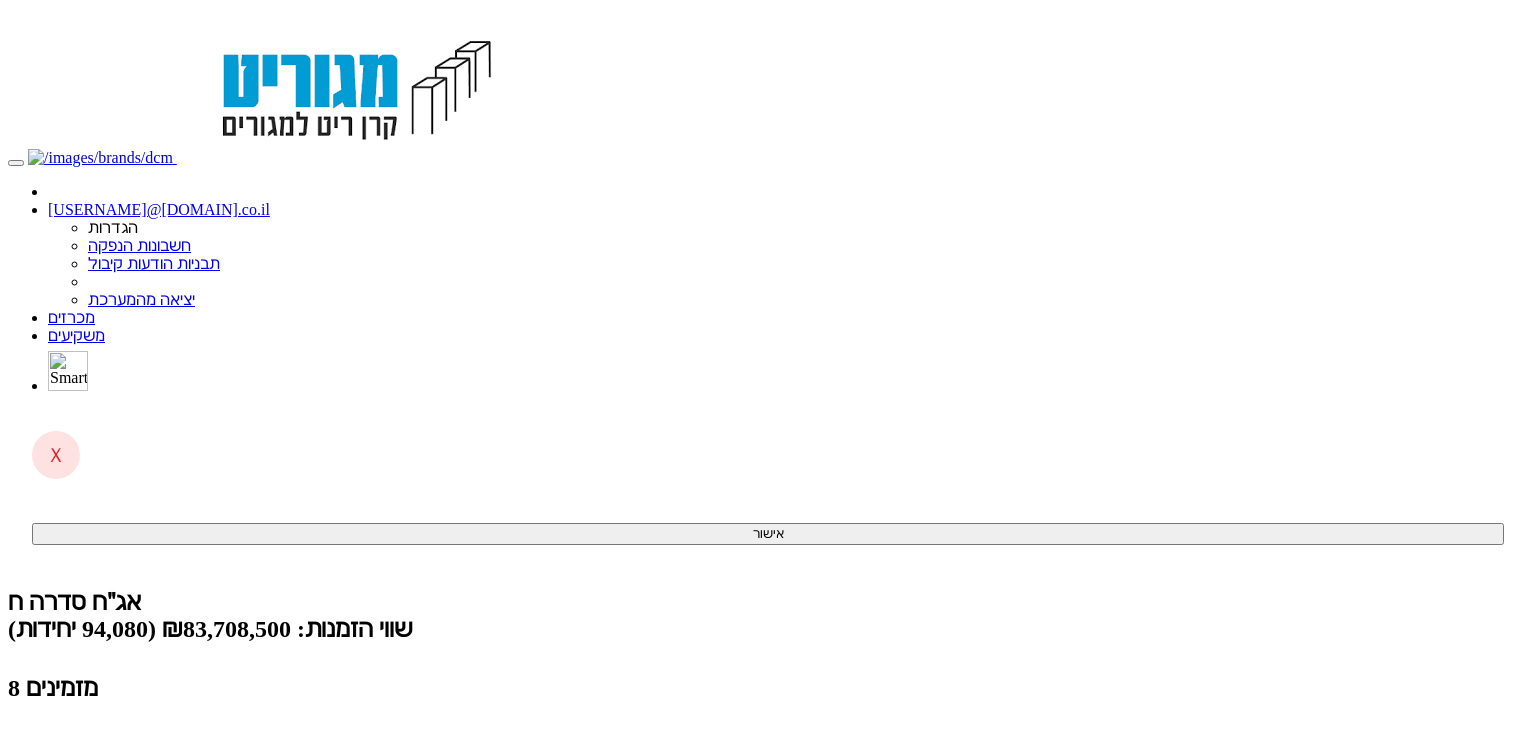 scroll, scrollTop: 0, scrollLeft: 0, axis: both 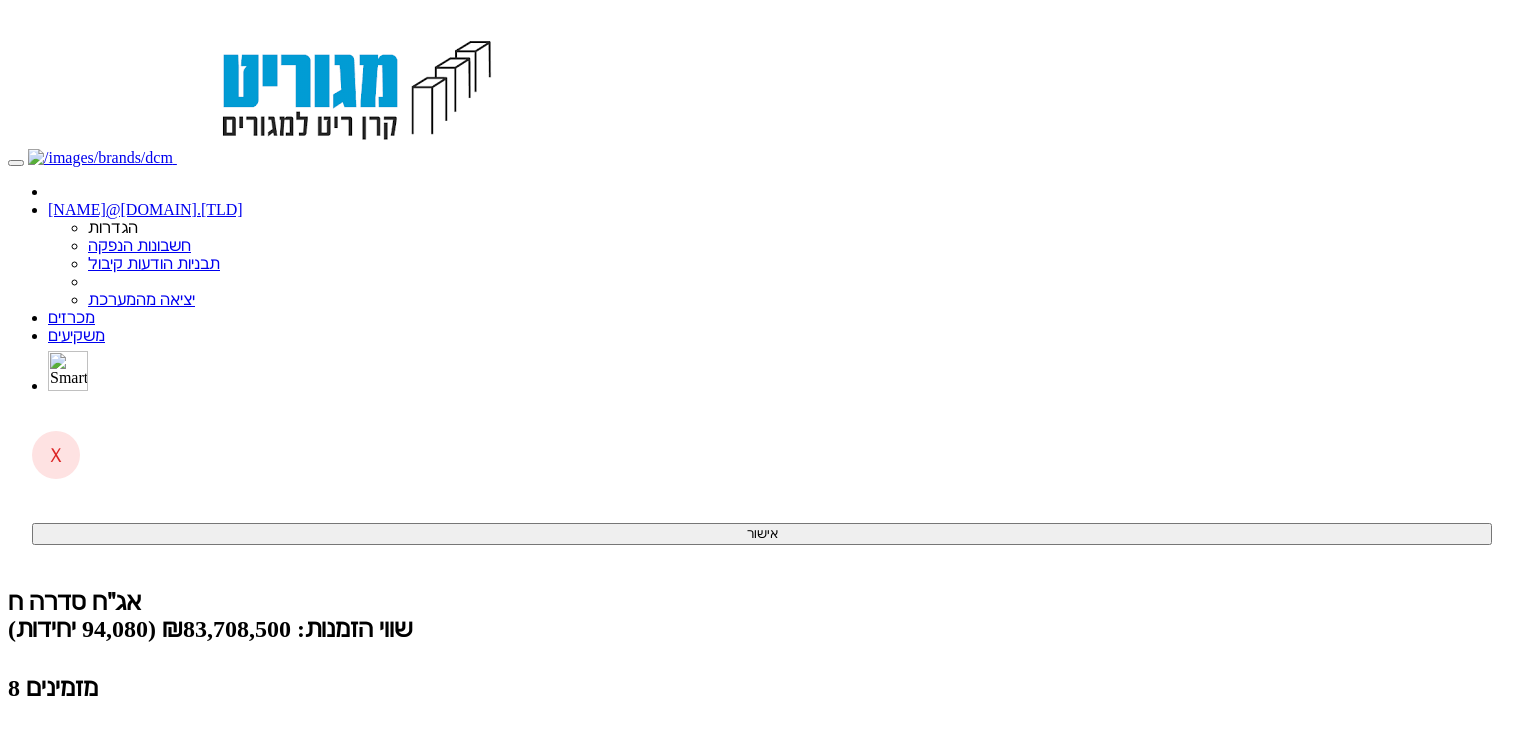 click on "קליטת הזמנות אונליין
(2 ממתינות)" at bounding box center (154, 790) 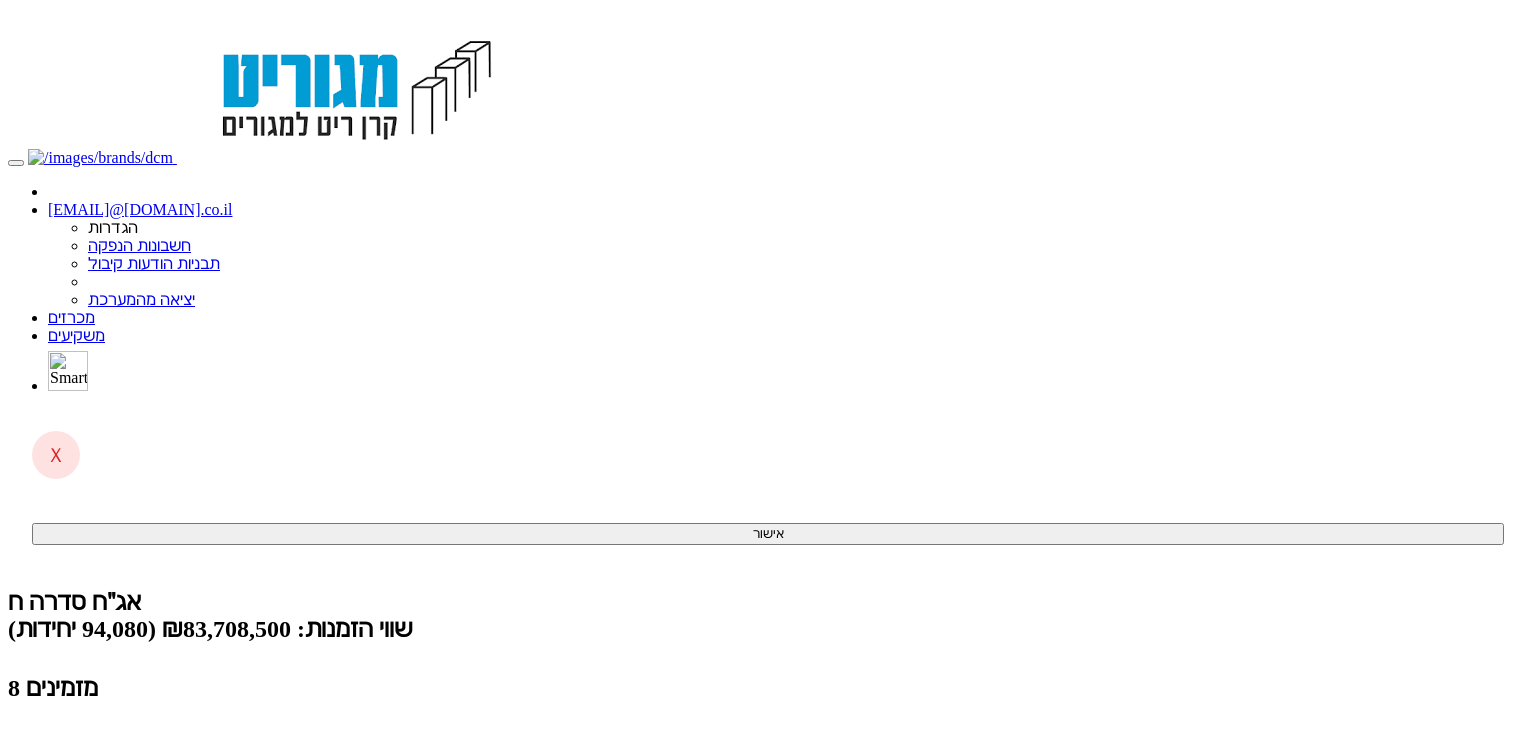 scroll, scrollTop: 0, scrollLeft: 0, axis: both 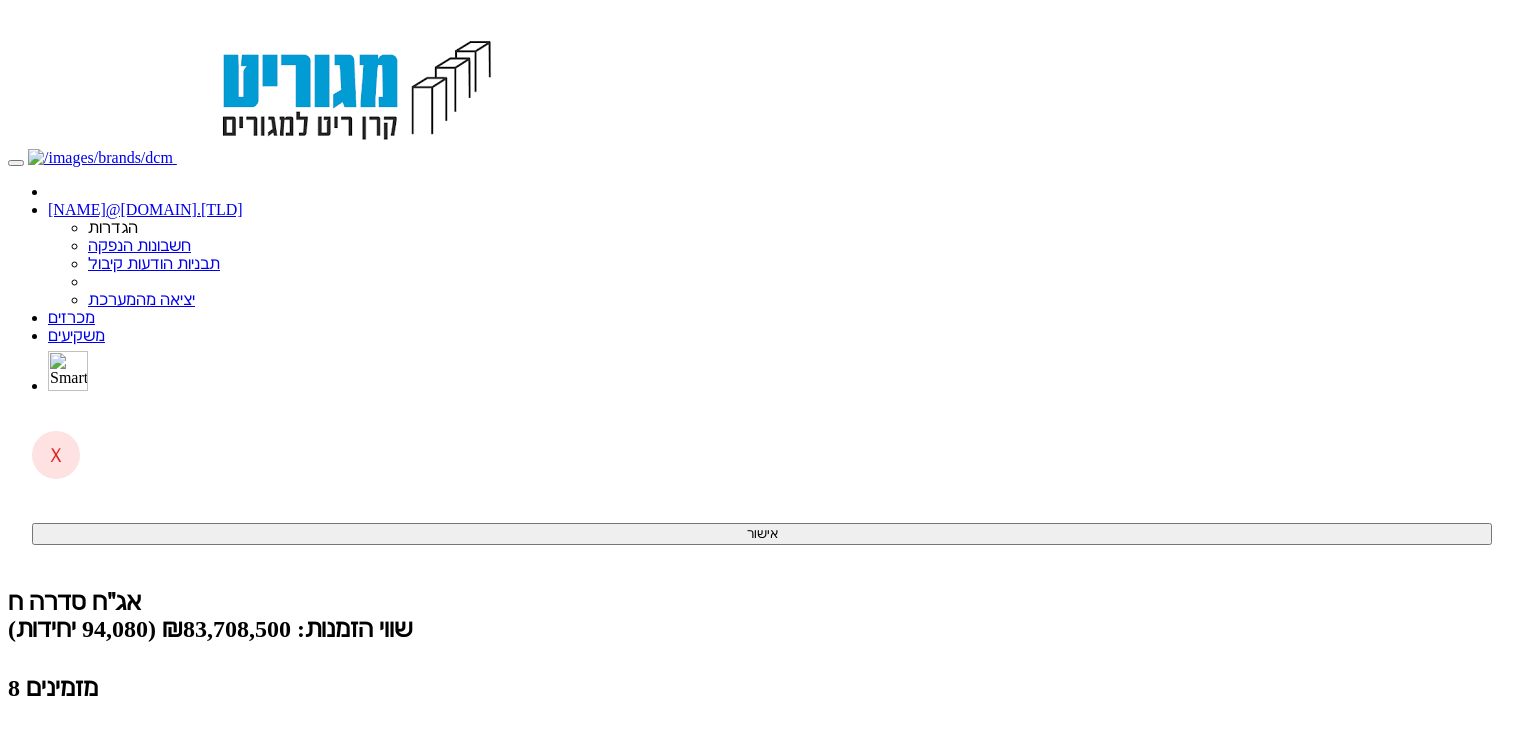 click on "(2 ממתינות)" at bounding box center (86, 790) 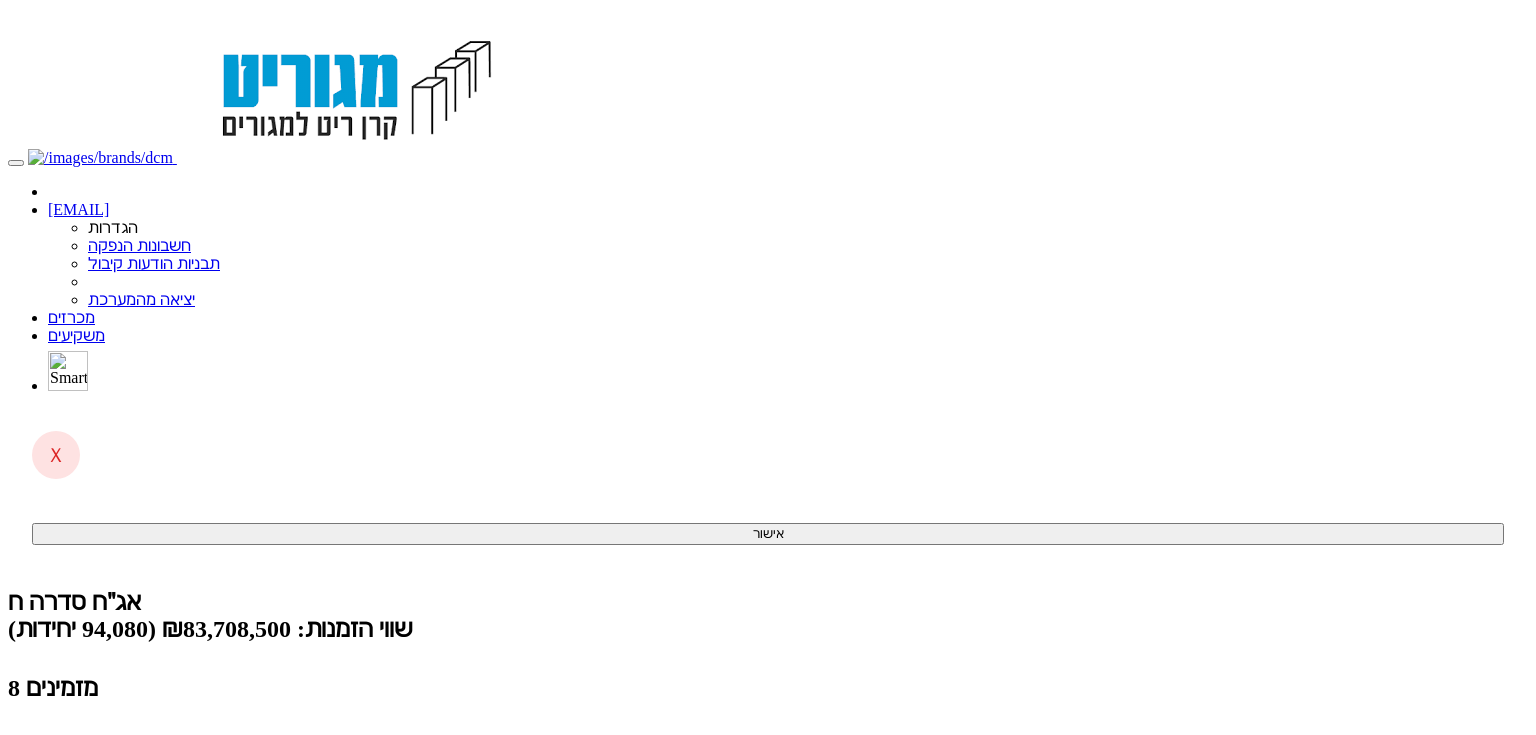 scroll, scrollTop: 0, scrollLeft: 0, axis: both 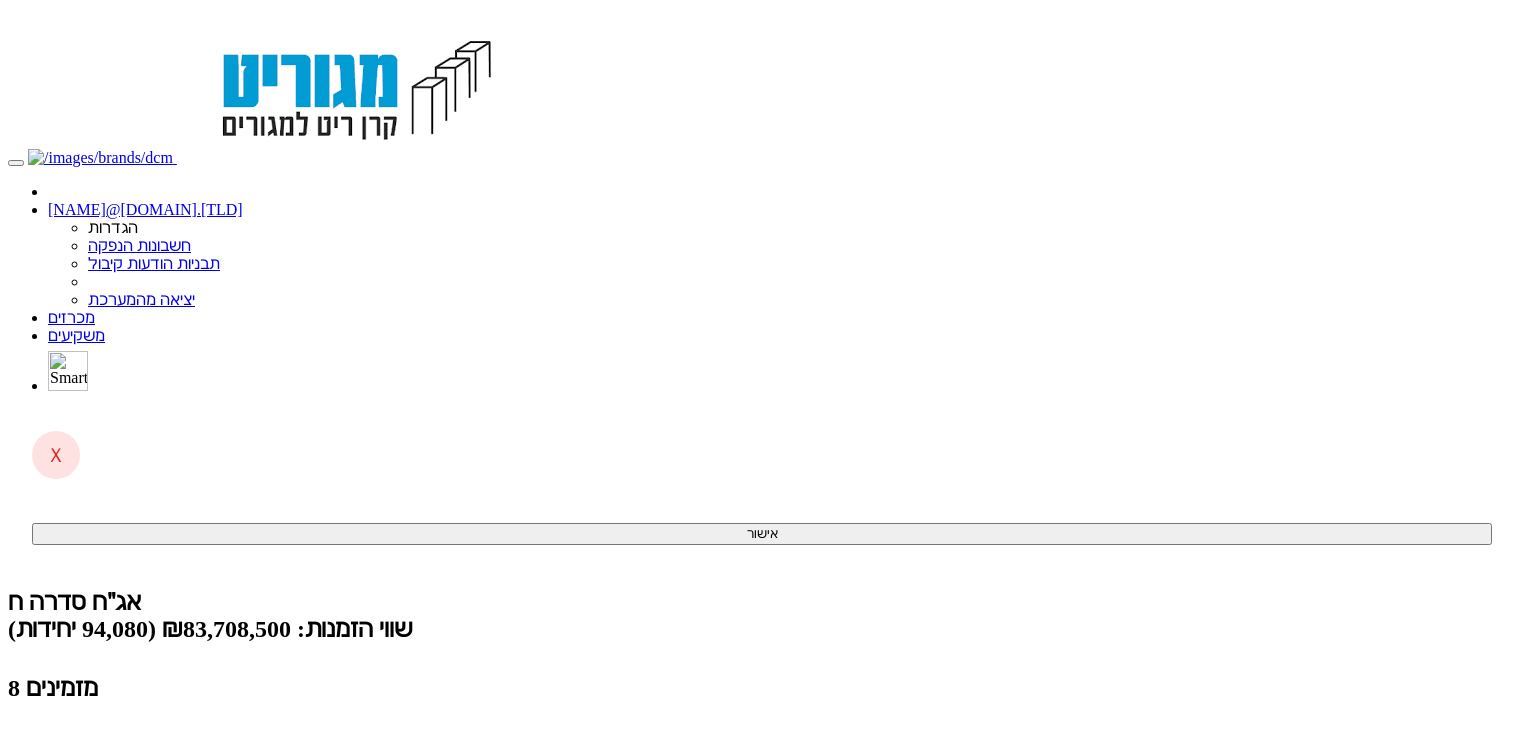 click on "(2 ממתינות)" at bounding box center (86, 790) 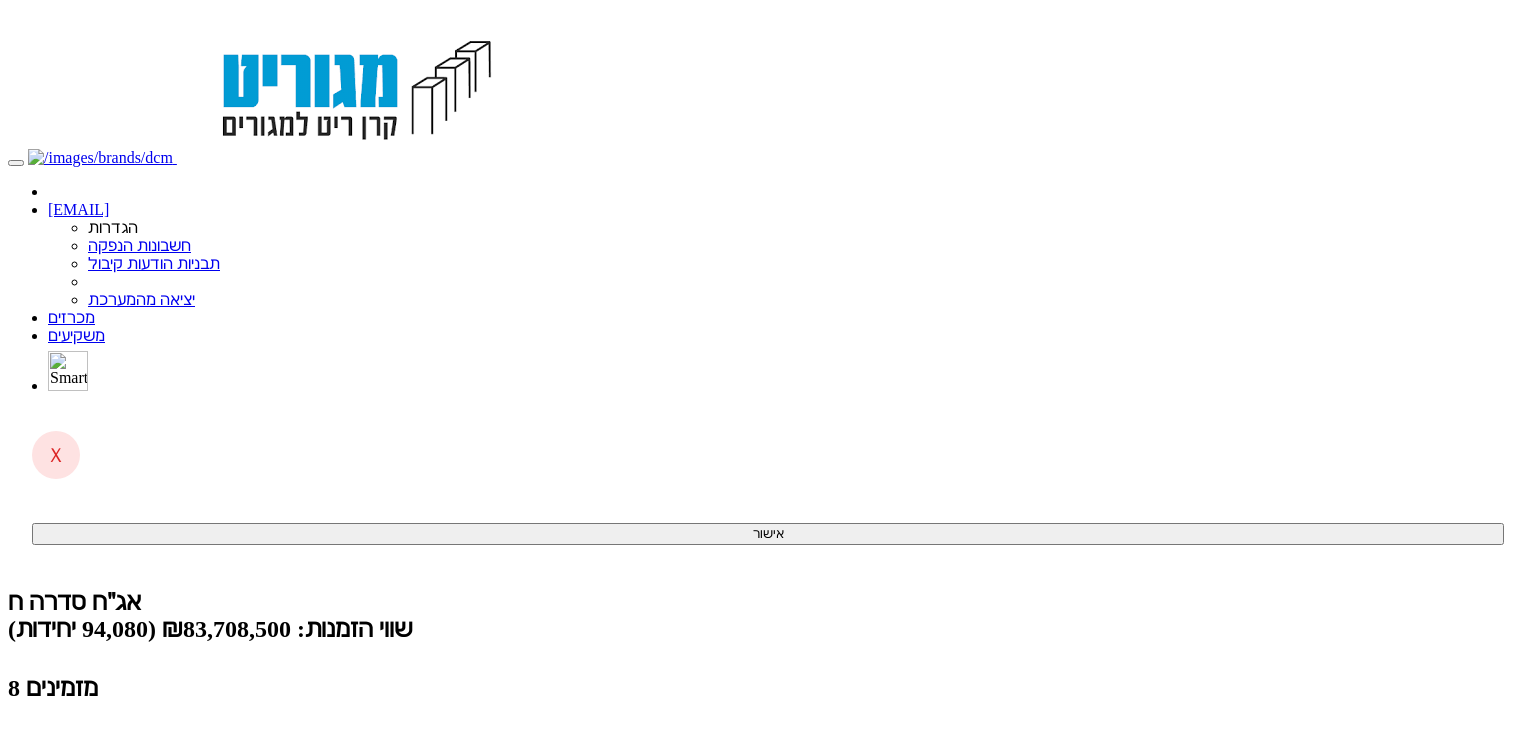 scroll, scrollTop: 0, scrollLeft: 0, axis: both 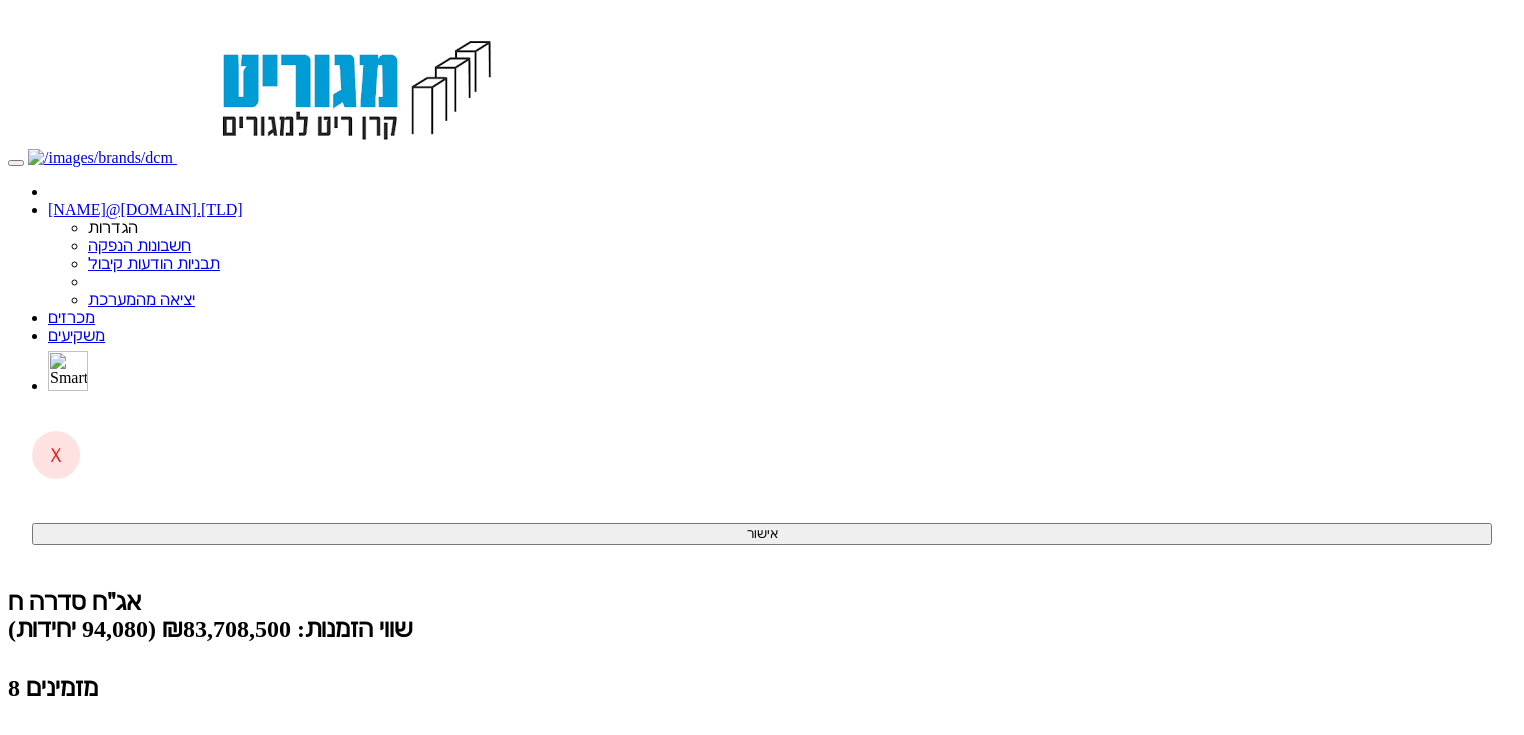click on "קליטת הזמנות אונליין
(2 ממתינות)" at bounding box center (154, 790) 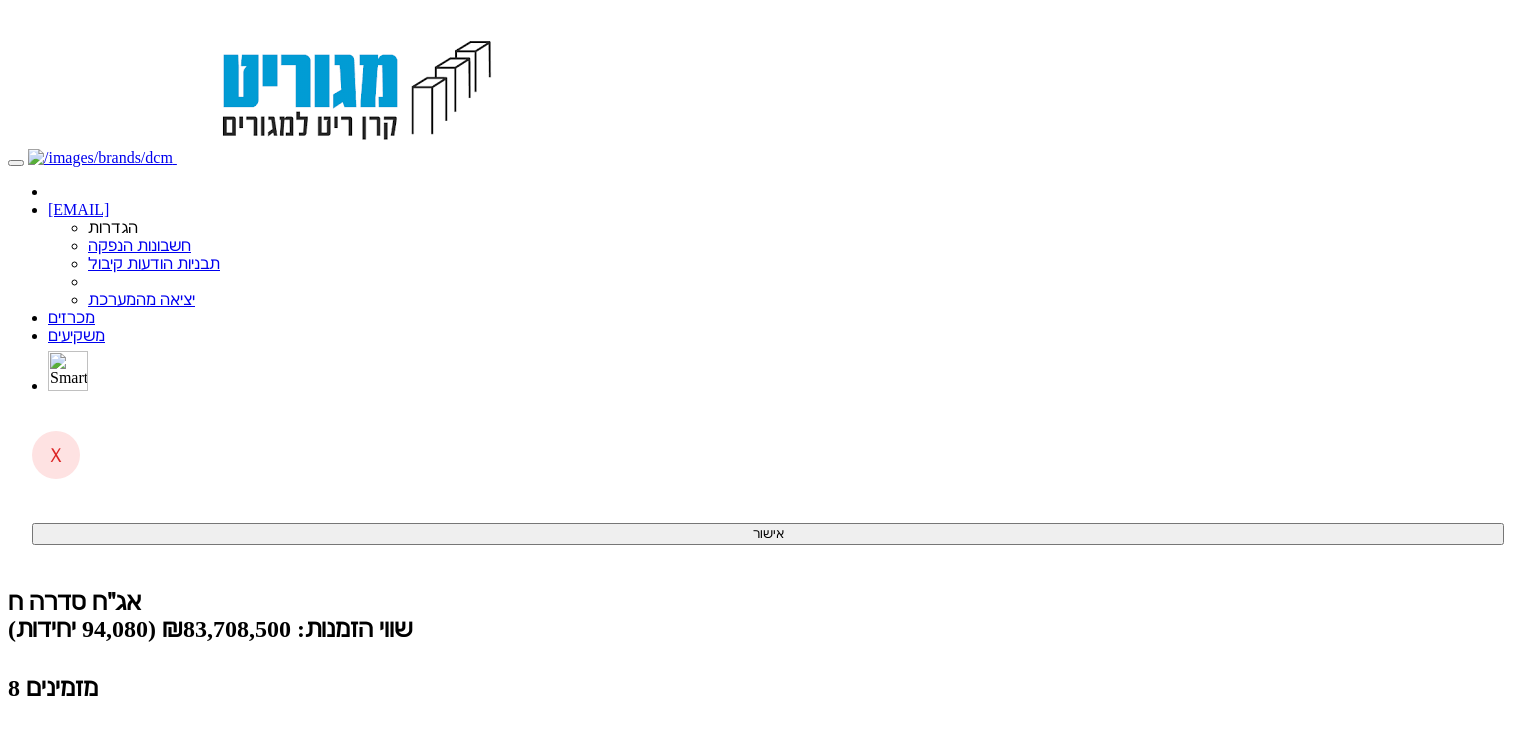 scroll, scrollTop: 0, scrollLeft: 0, axis: both 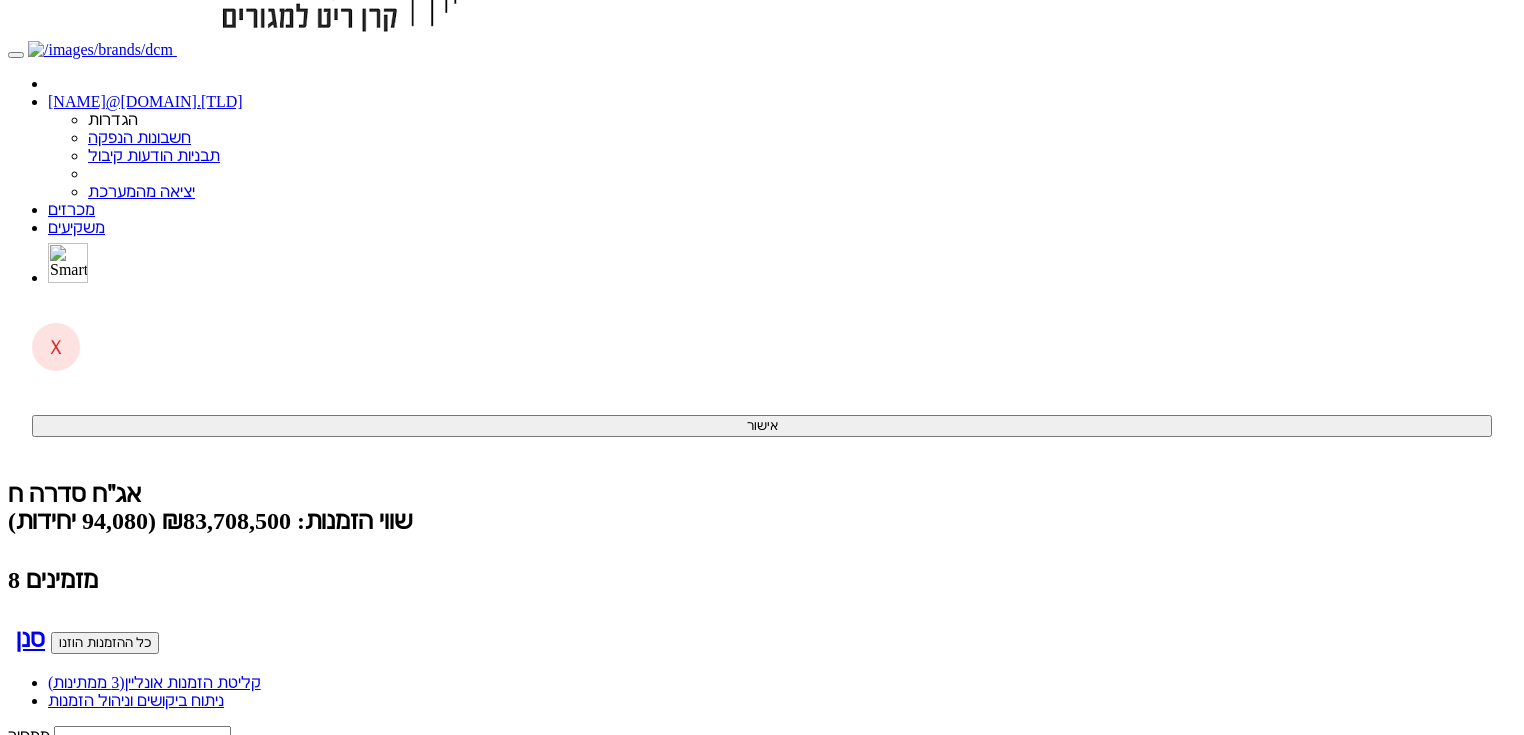 click on "קליטת הזמנות אונליין
(3 ממתינות)" at bounding box center (154, 682) 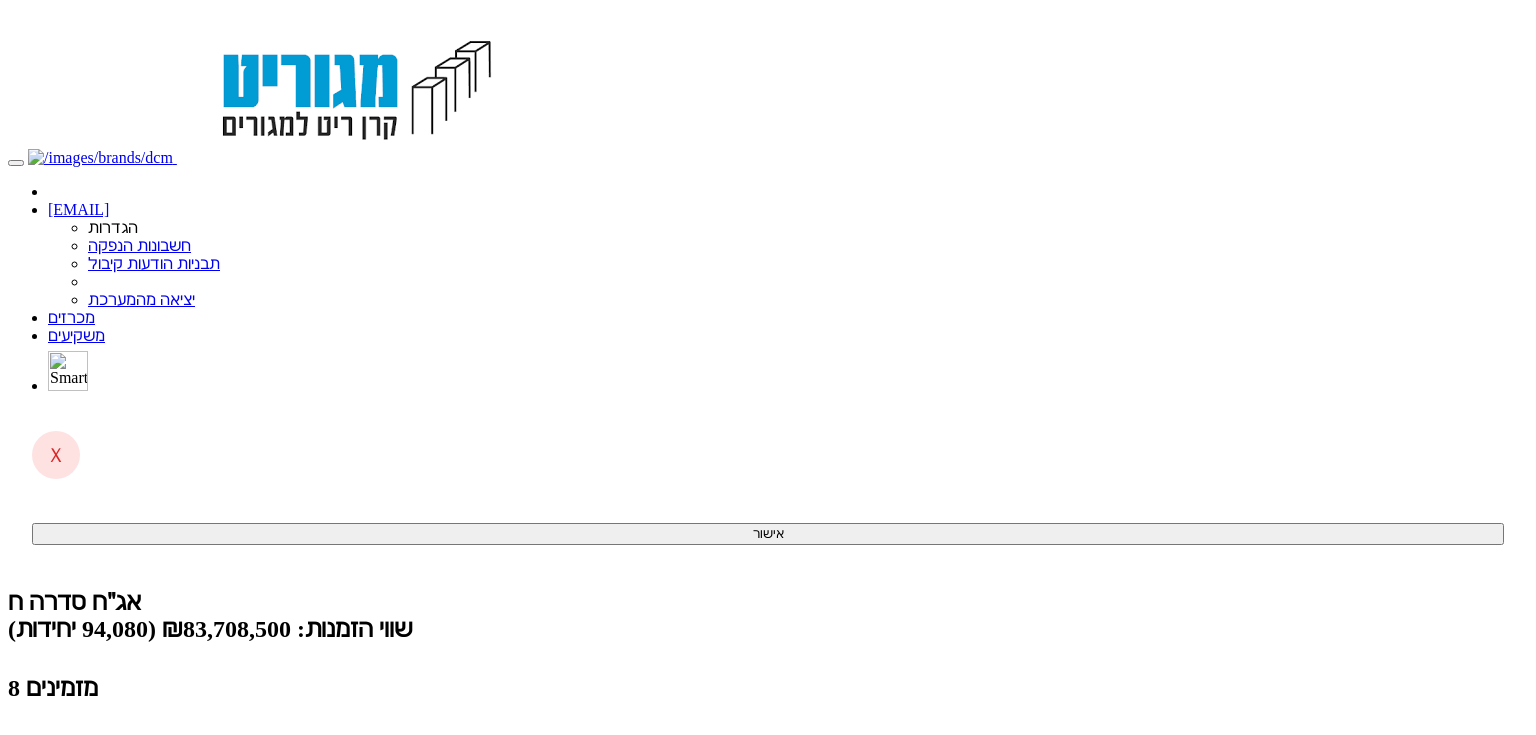 scroll, scrollTop: 0, scrollLeft: 0, axis: both 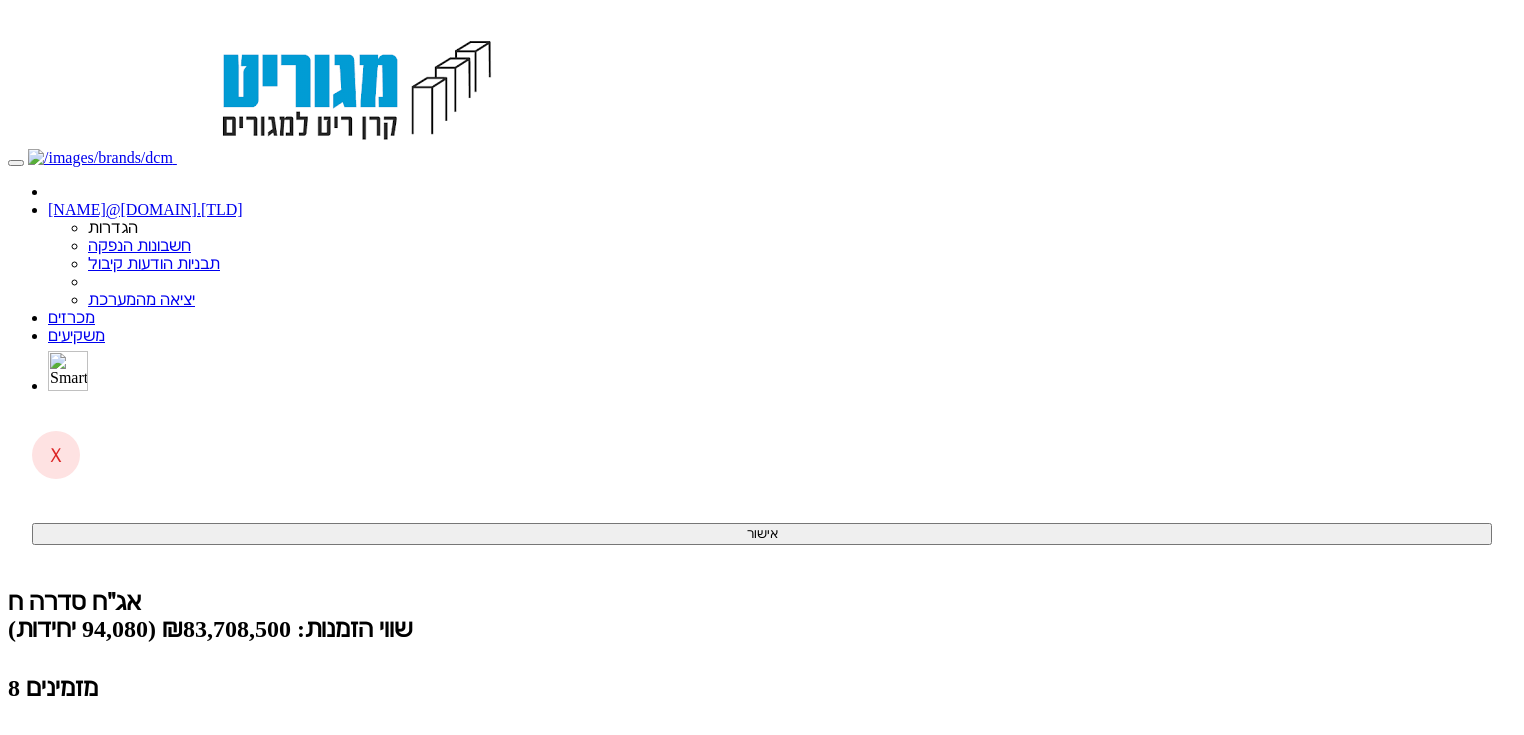 click on "קליטת הזמנות אונליין
(3 ממתינות)" at bounding box center (154, 790) 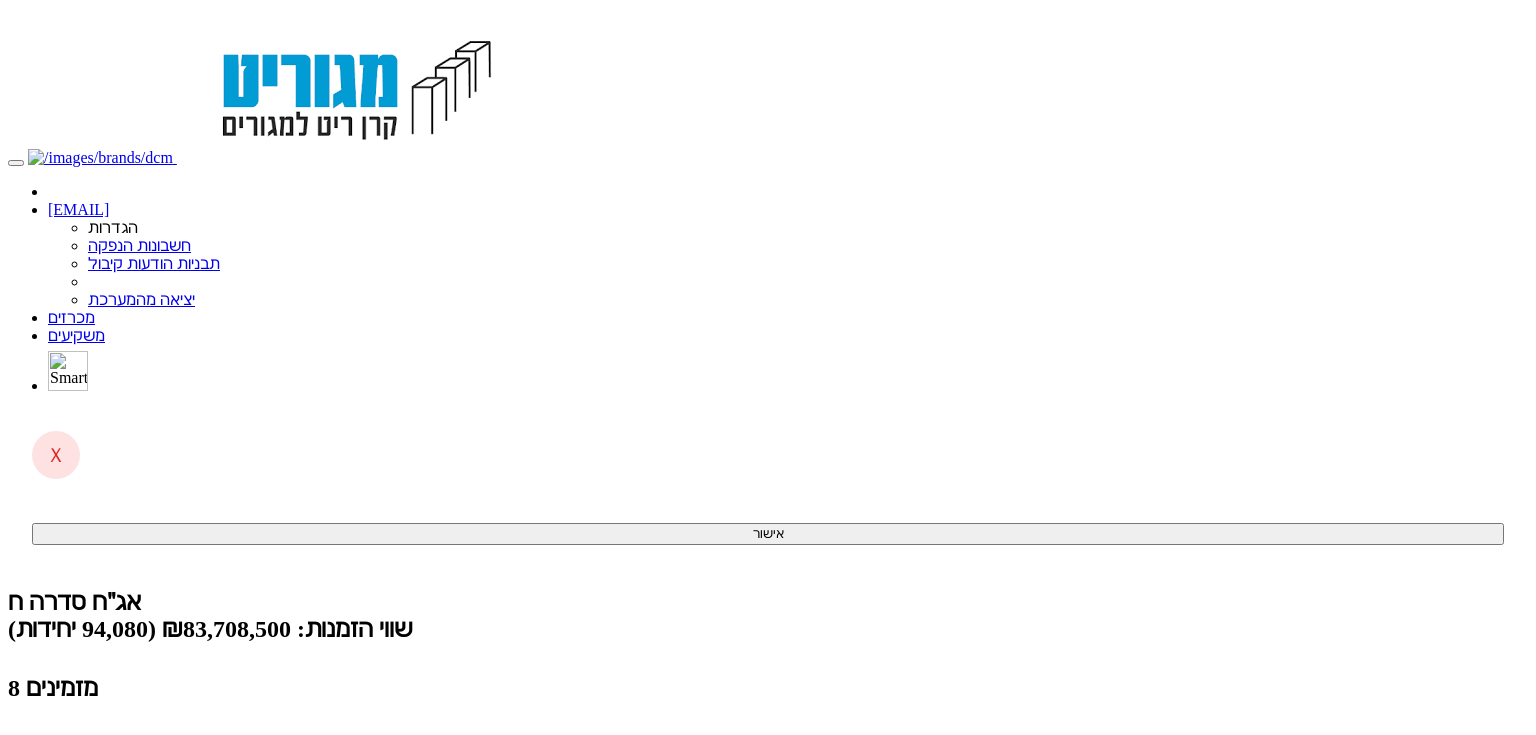 scroll, scrollTop: 0, scrollLeft: 0, axis: both 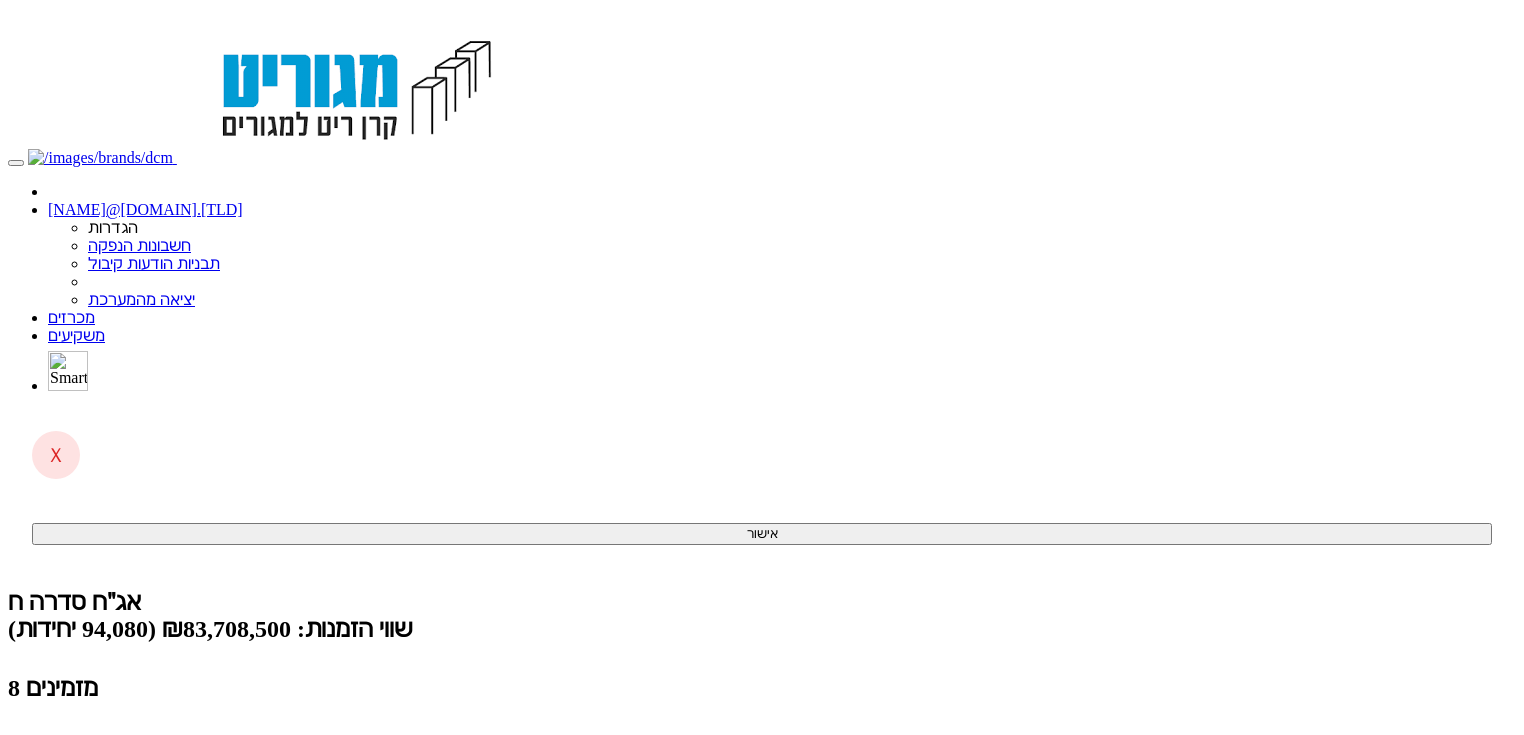 click on "קליטת הזמנות אונליין
(3 ממתינות)" at bounding box center [154, 790] 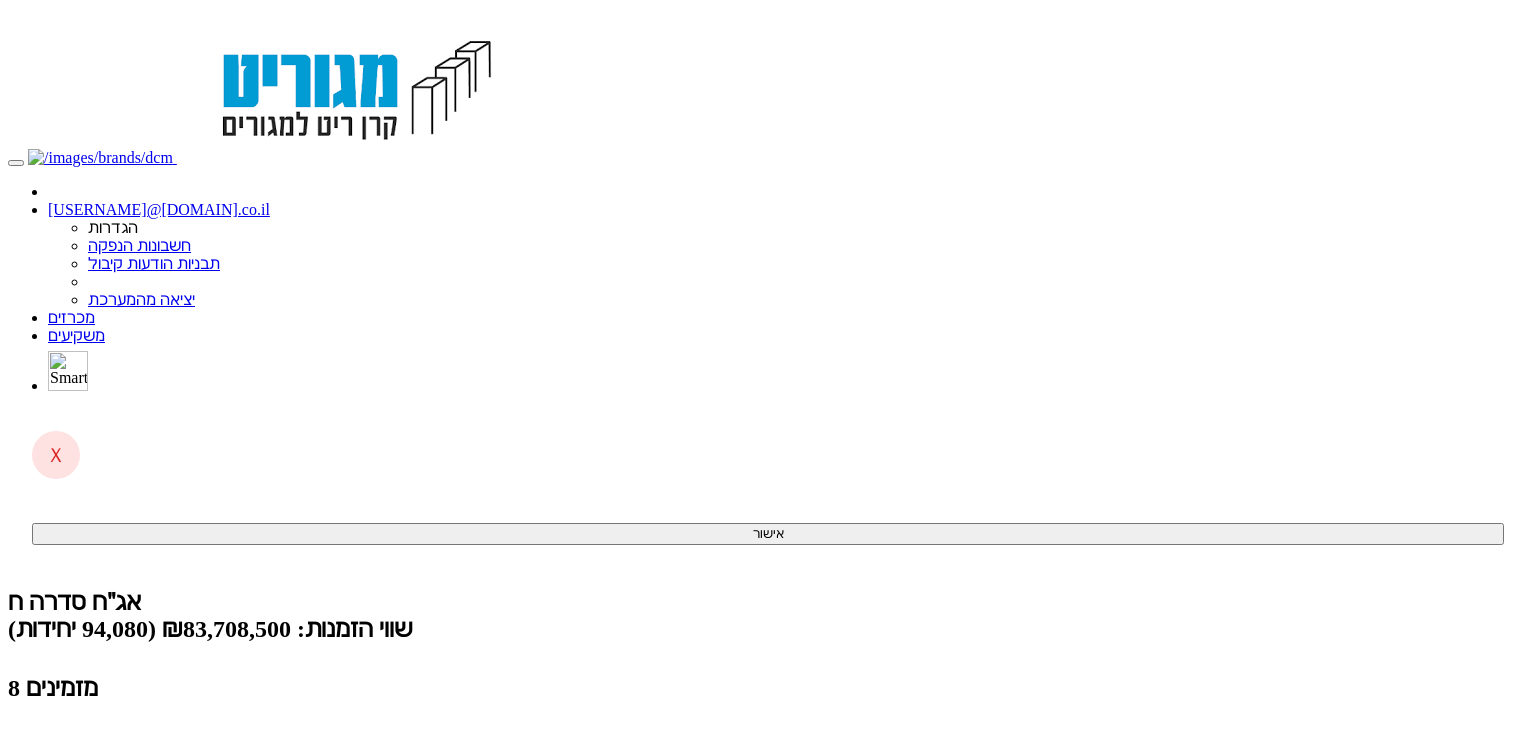 scroll, scrollTop: 0, scrollLeft: 0, axis: both 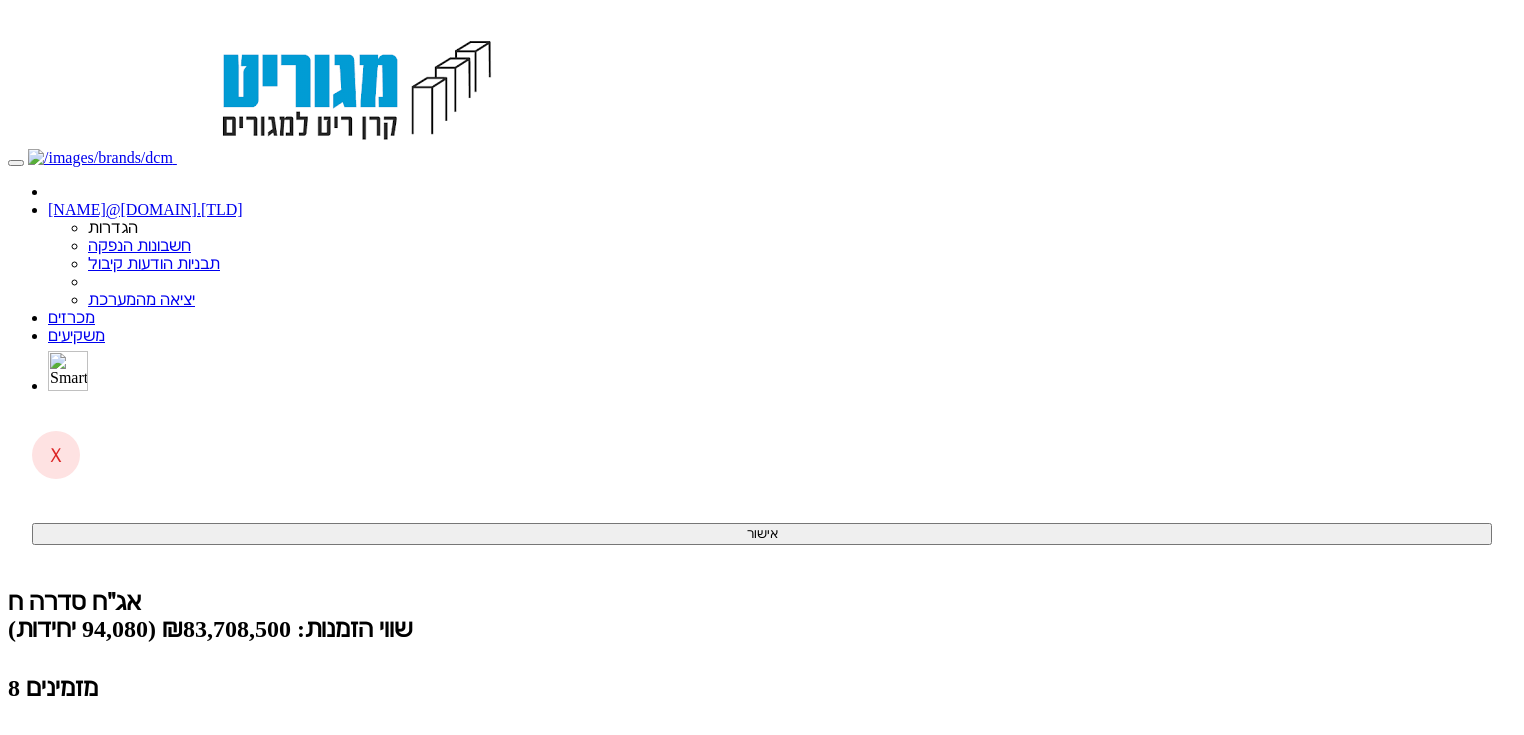 click on "(3 ממתינות)" at bounding box center [86, 790] 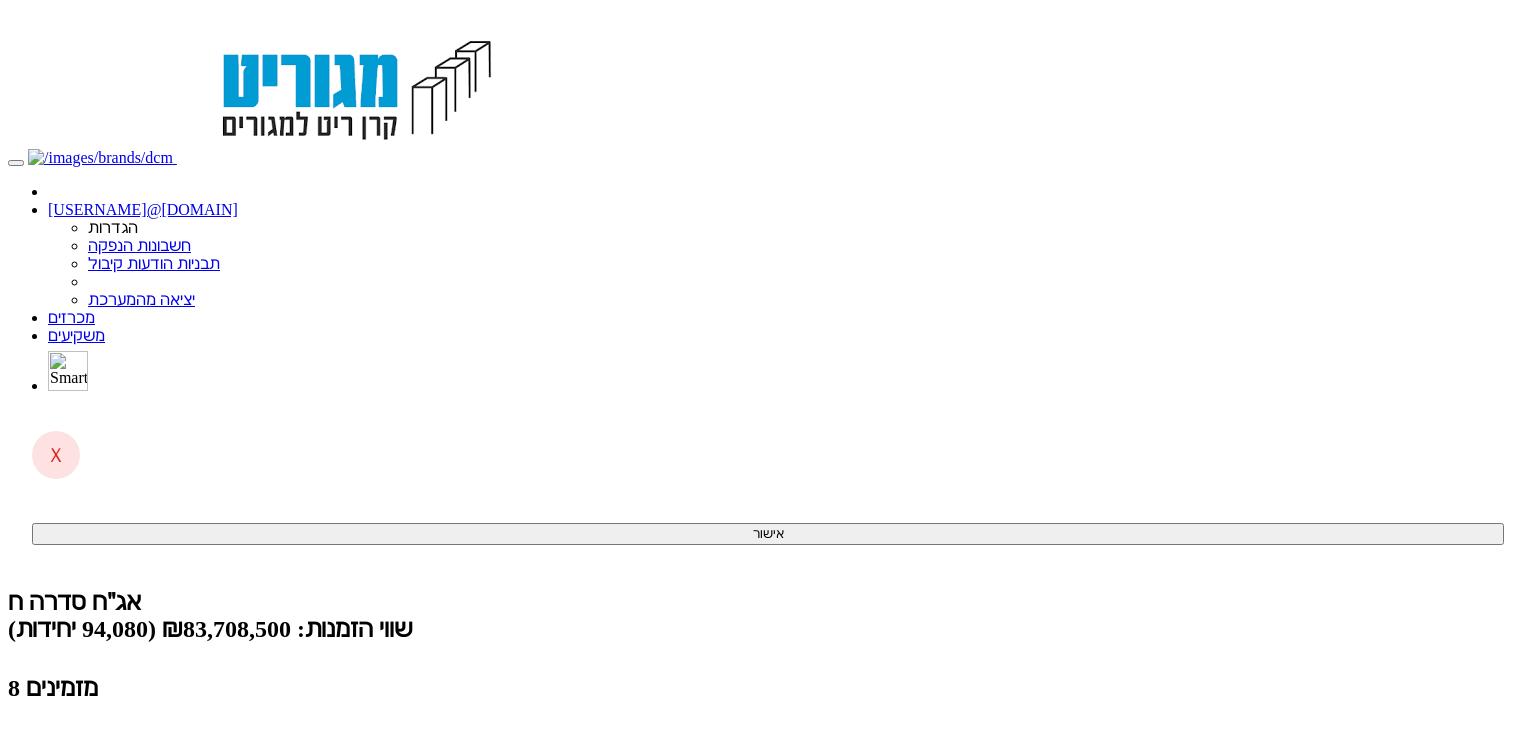 scroll, scrollTop: 0, scrollLeft: 0, axis: both 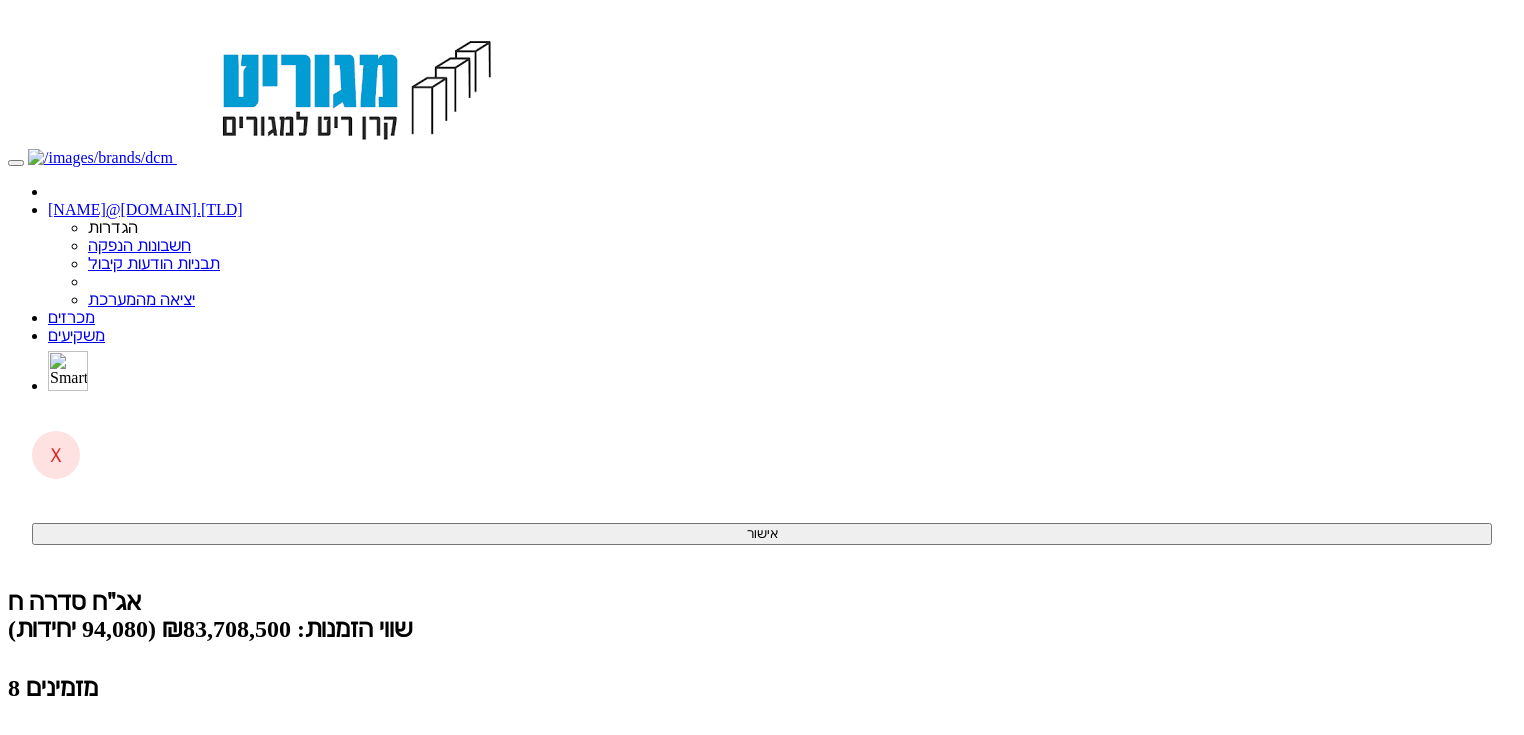 click on "קליטת הזמנות אונליין
(3 ממתינות)" at bounding box center [154, 790] 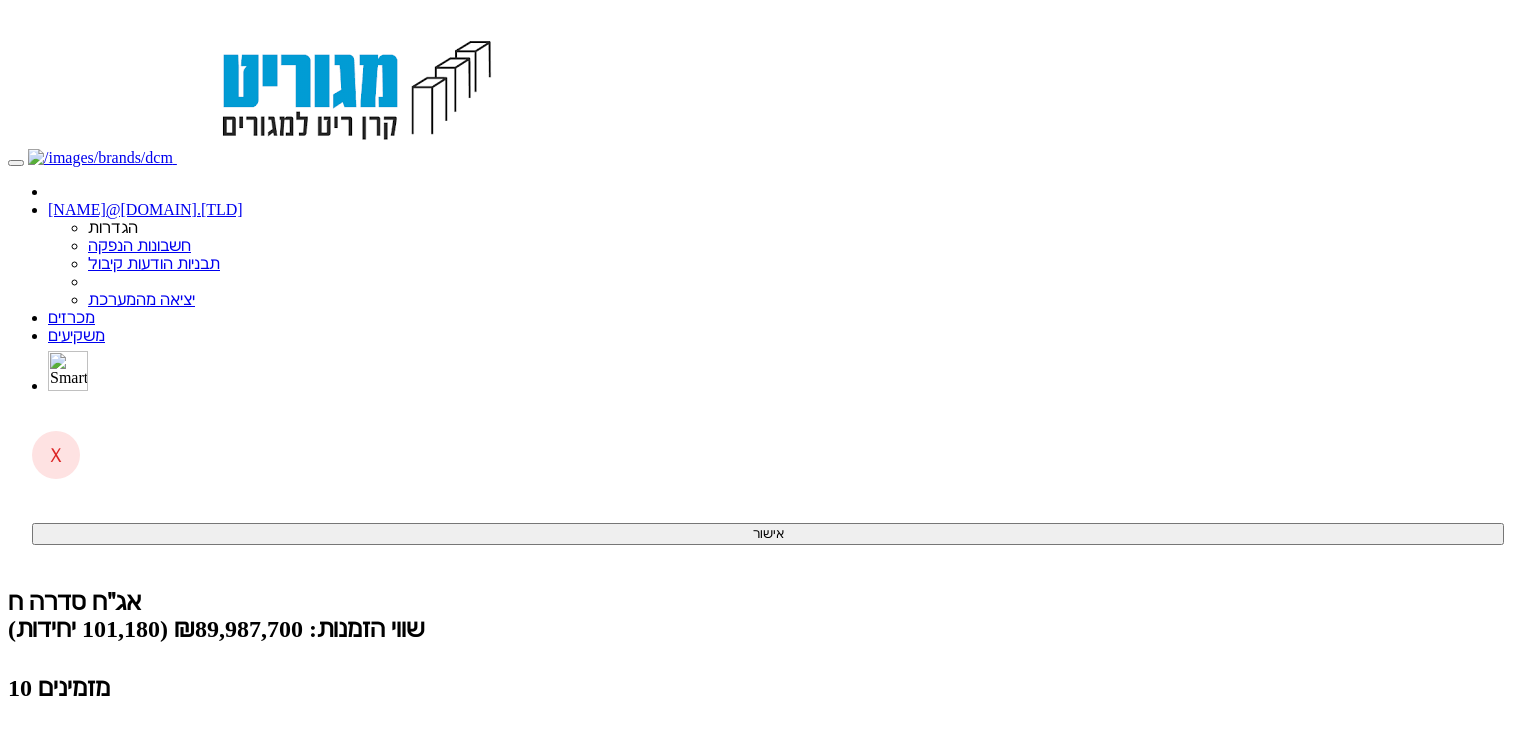 scroll, scrollTop: 0, scrollLeft: 0, axis: both 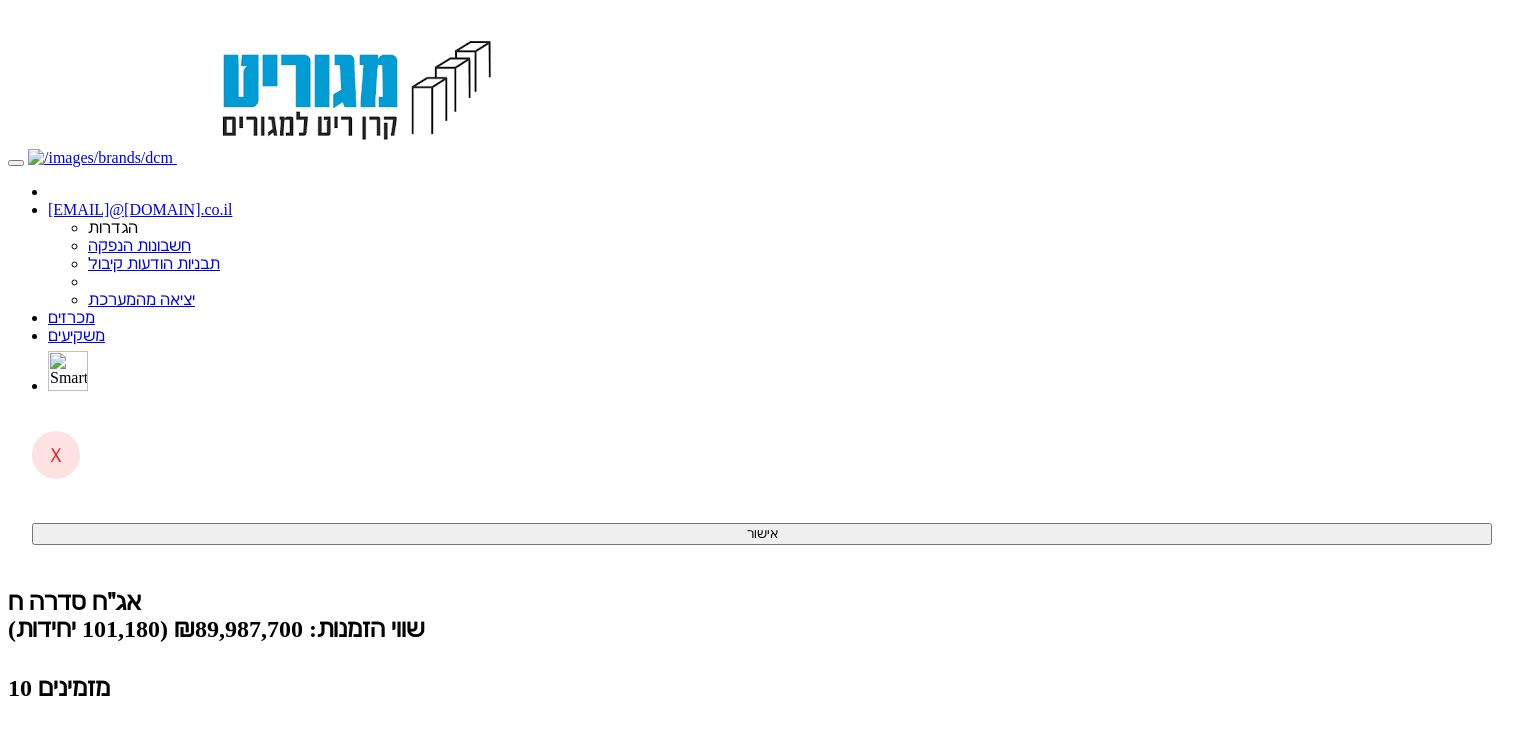 click on "anna@dcapital.co.il
הגדרות
חשבונות הנפקה
תבניות הודעות קיבול" at bounding box center (762, 1138) 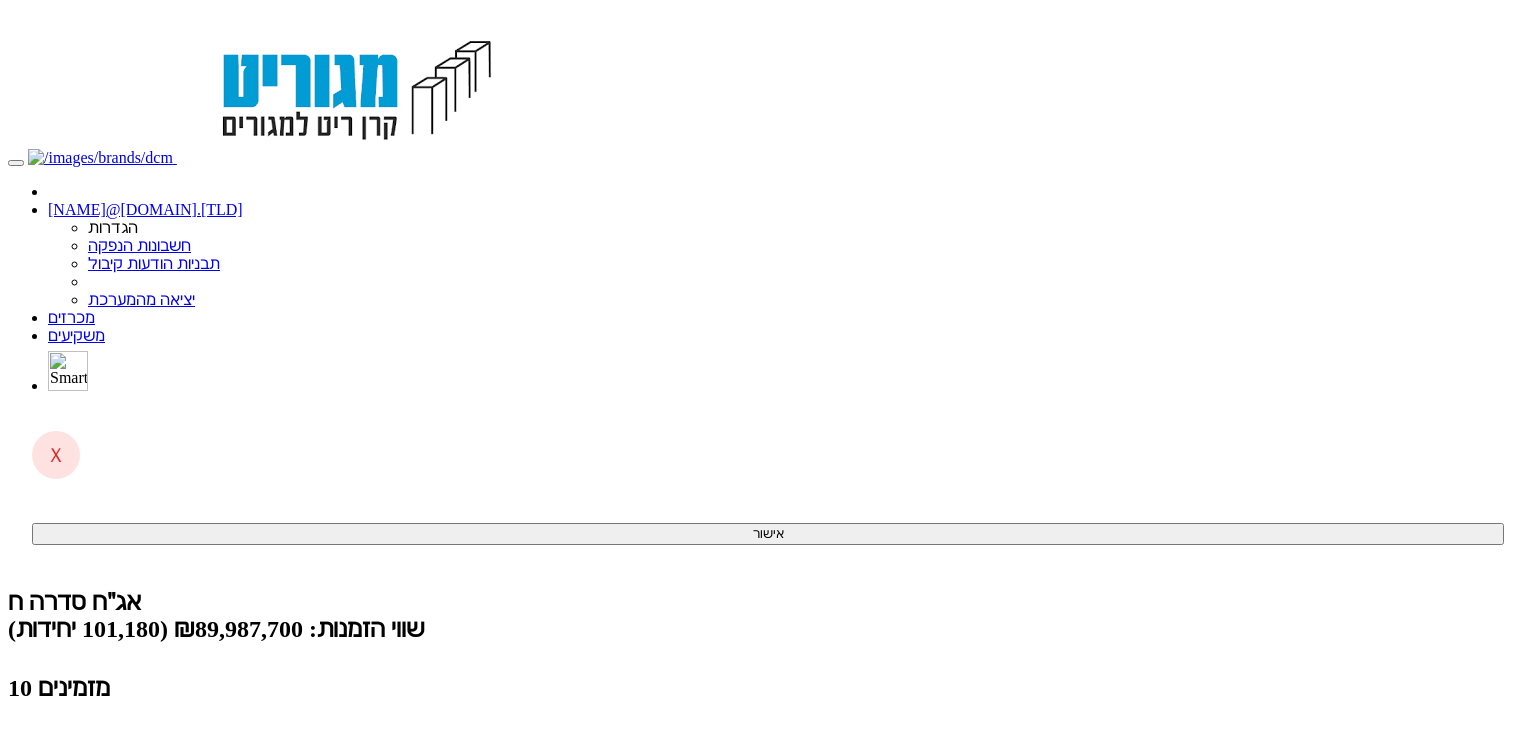 scroll, scrollTop: 0, scrollLeft: 0, axis: both 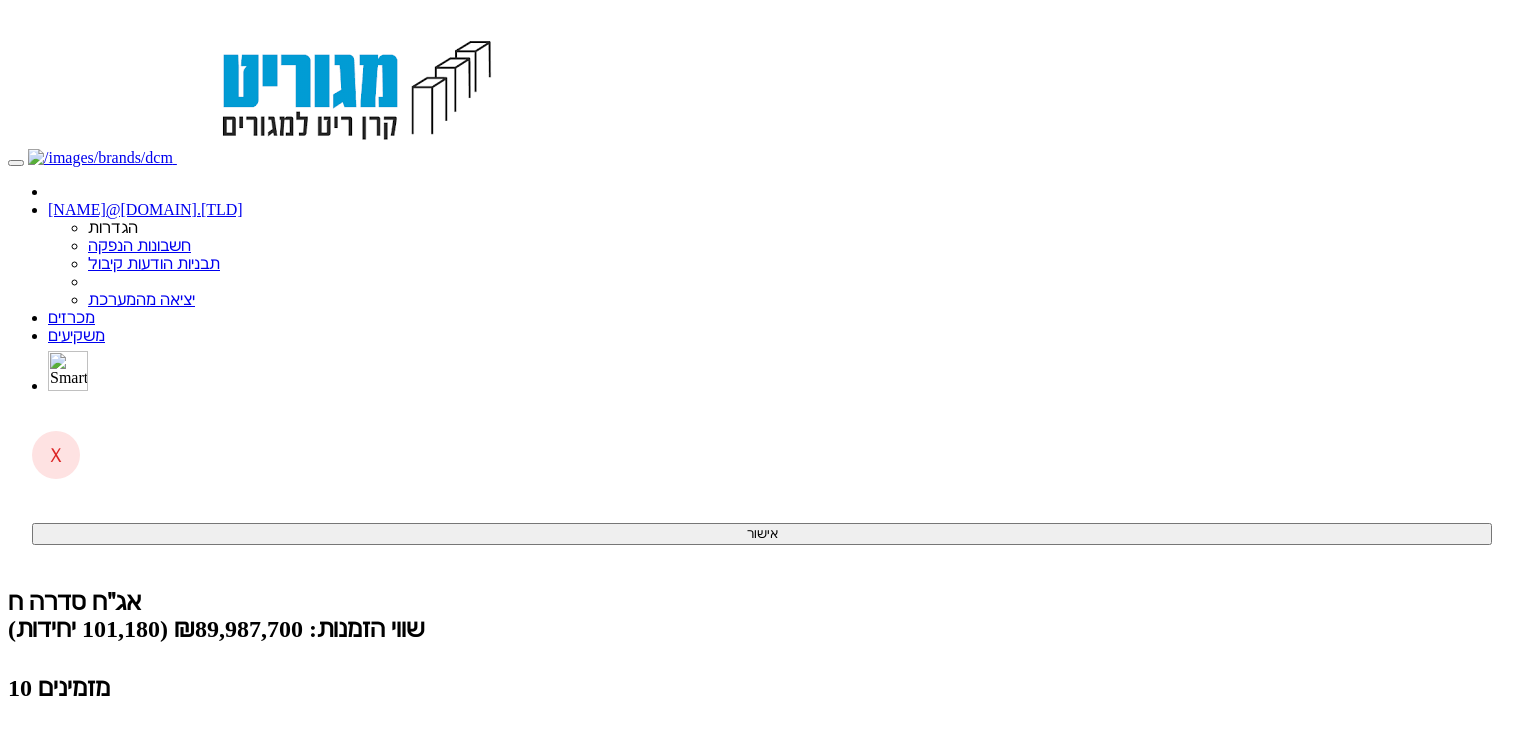 click on "קליטת הזמנות אונליין
(0 ממתינות)" at bounding box center (154, 790) 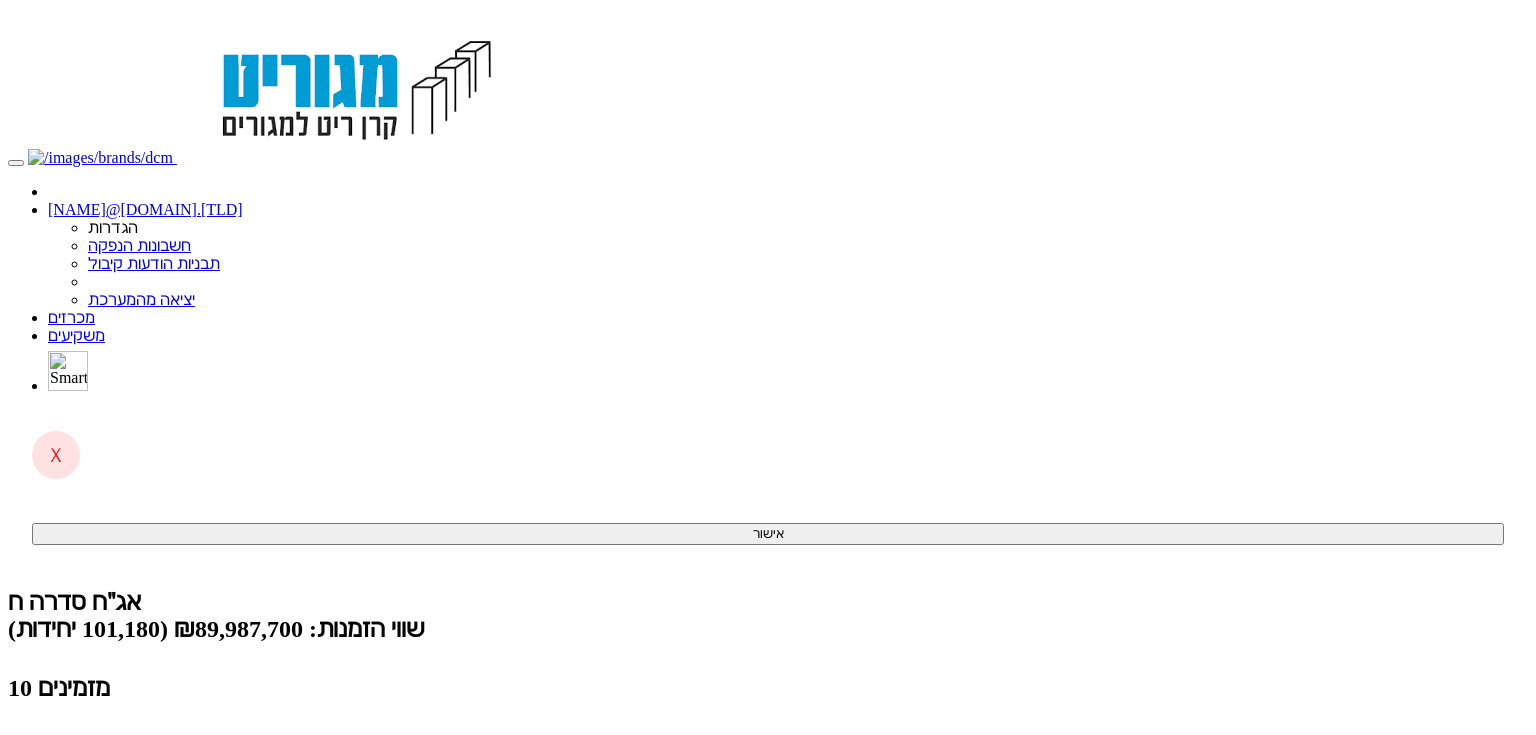 scroll, scrollTop: 0, scrollLeft: 0, axis: both 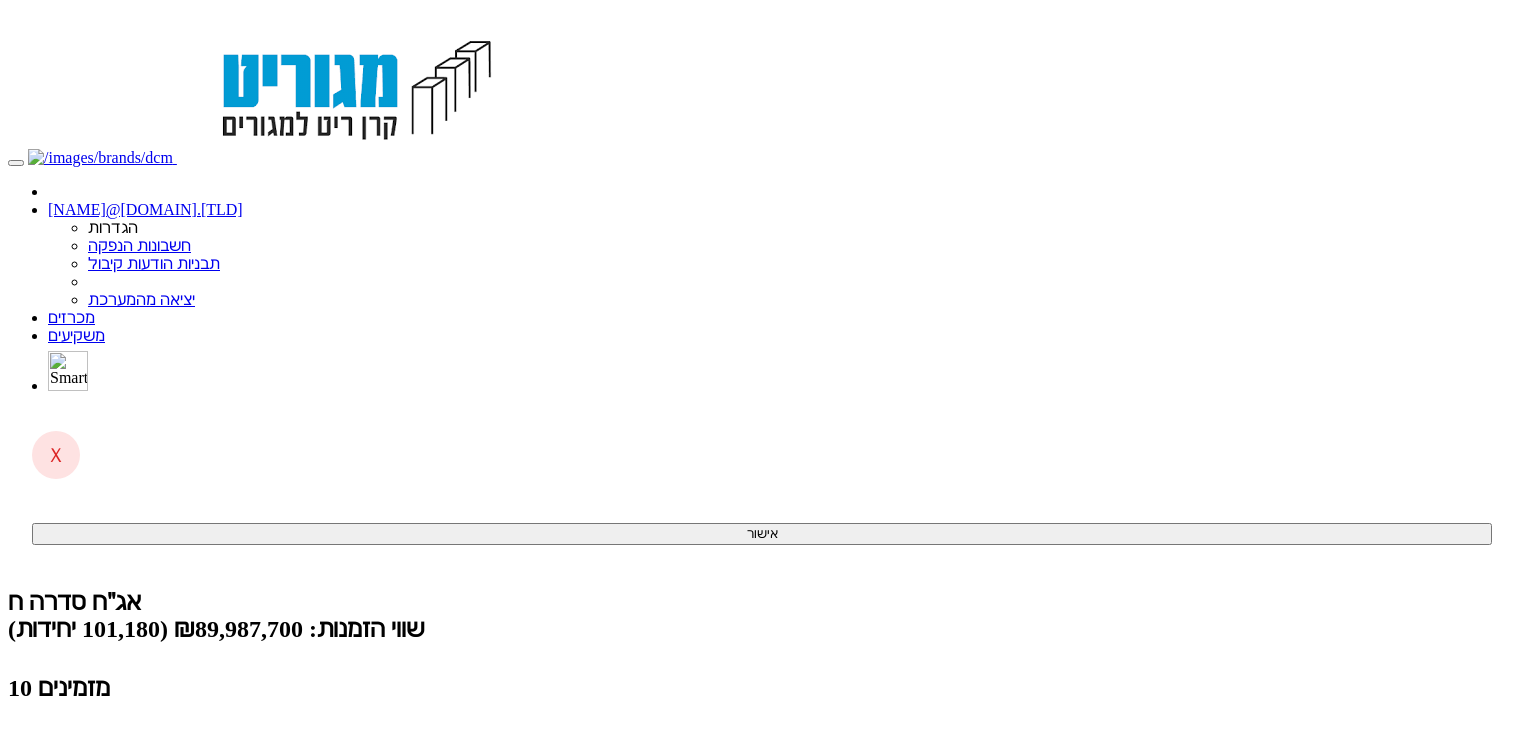 click on "קליטת הזמנות אונליין
(0 ממתינות)" at bounding box center (154, 790) 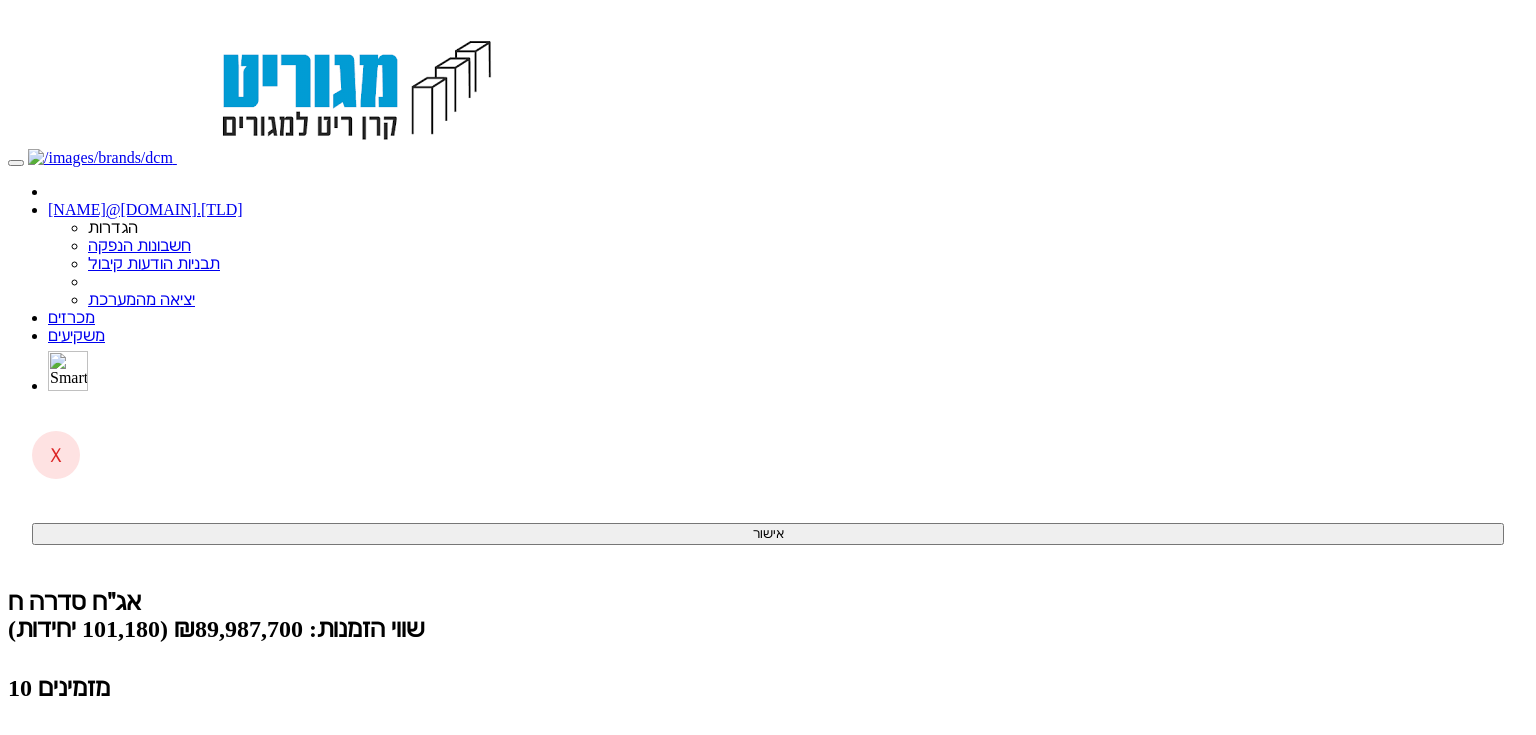scroll, scrollTop: 0, scrollLeft: 0, axis: both 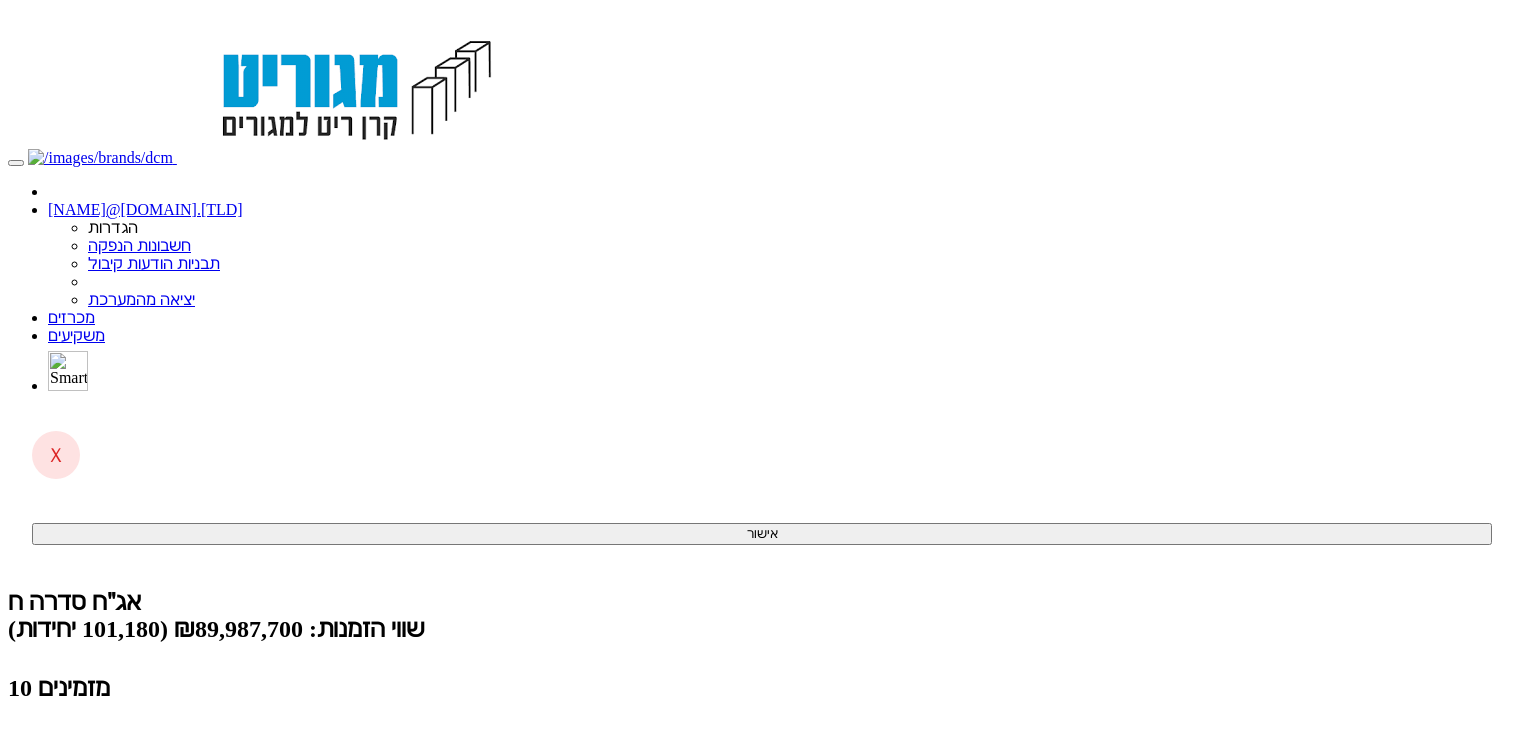 click on "קליטת הזמנות אונליין
(0 ממתינות)" at bounding box center (154, 790) 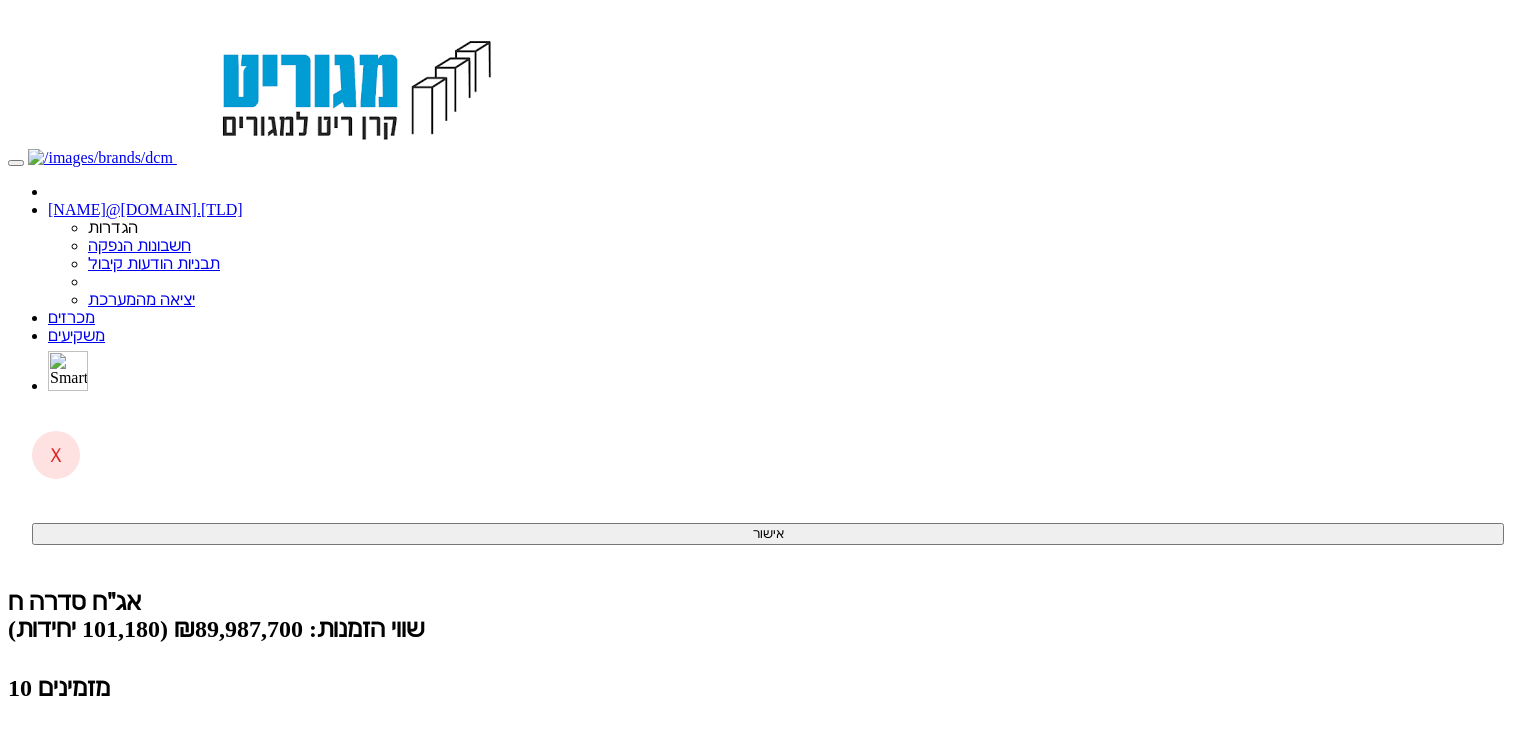scroll, scrollTop: 0, scrollLeft: 0, axis: both 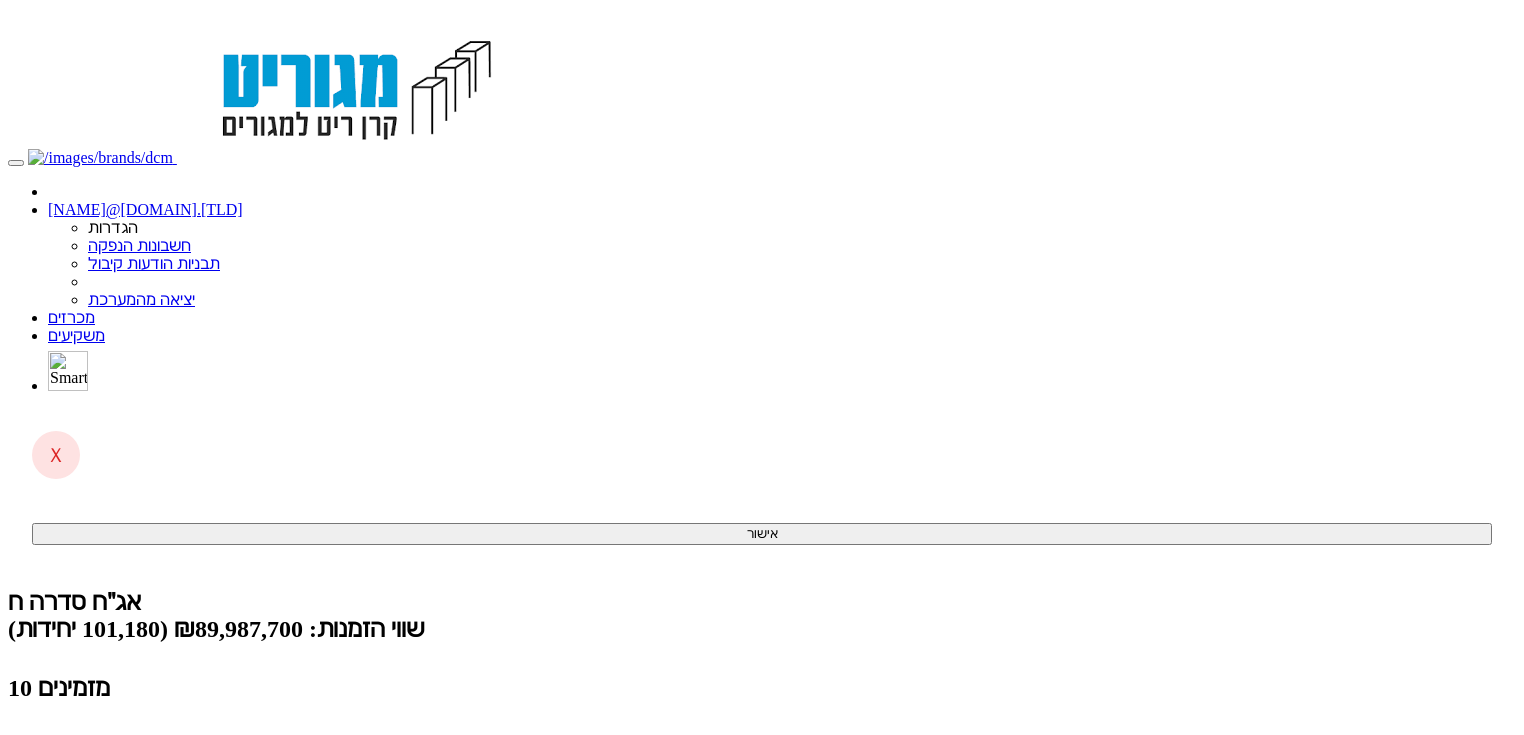 click on "(0 ממתינות)" at bounding box center (86, 790) 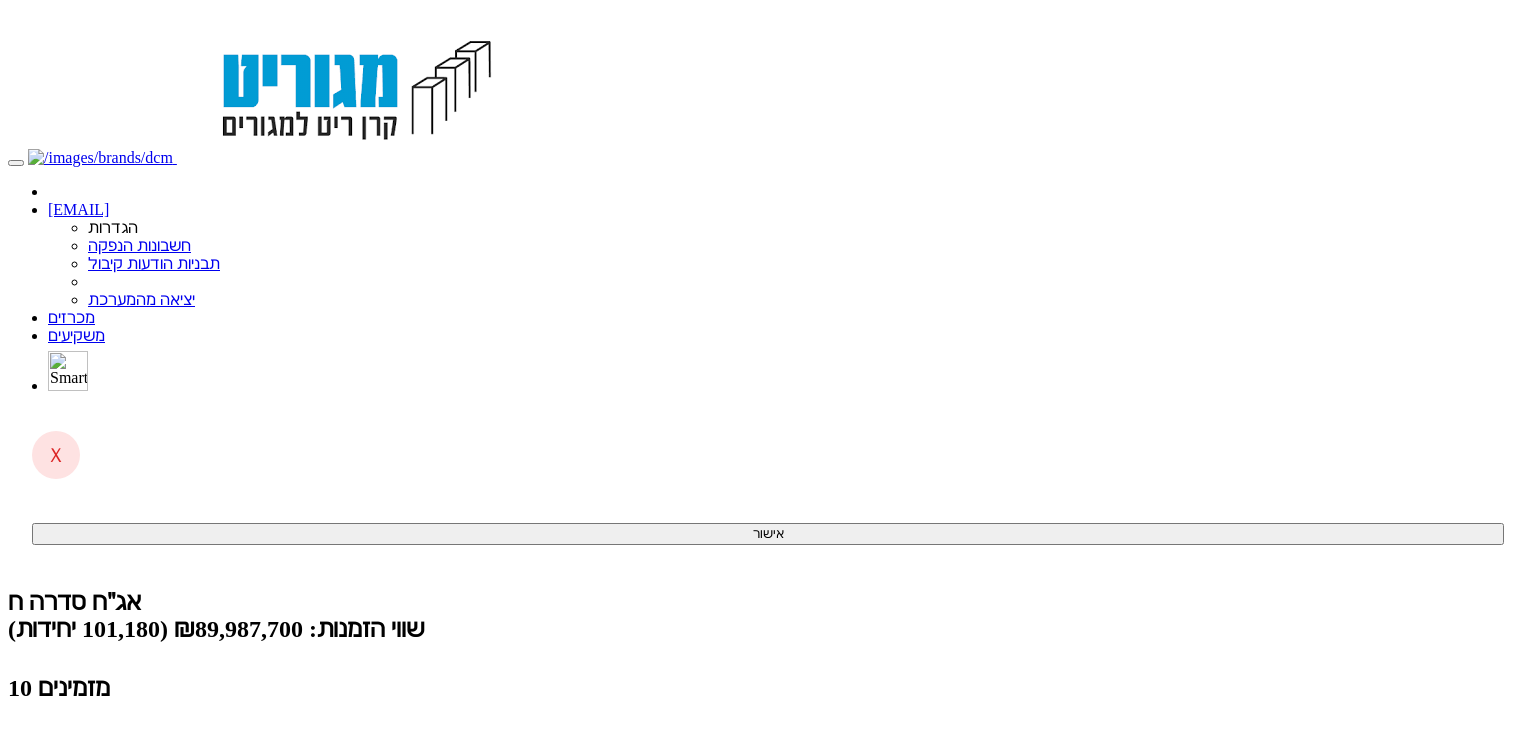 scroll, scrollTop: 0, scrollLeft: 0, axis: both 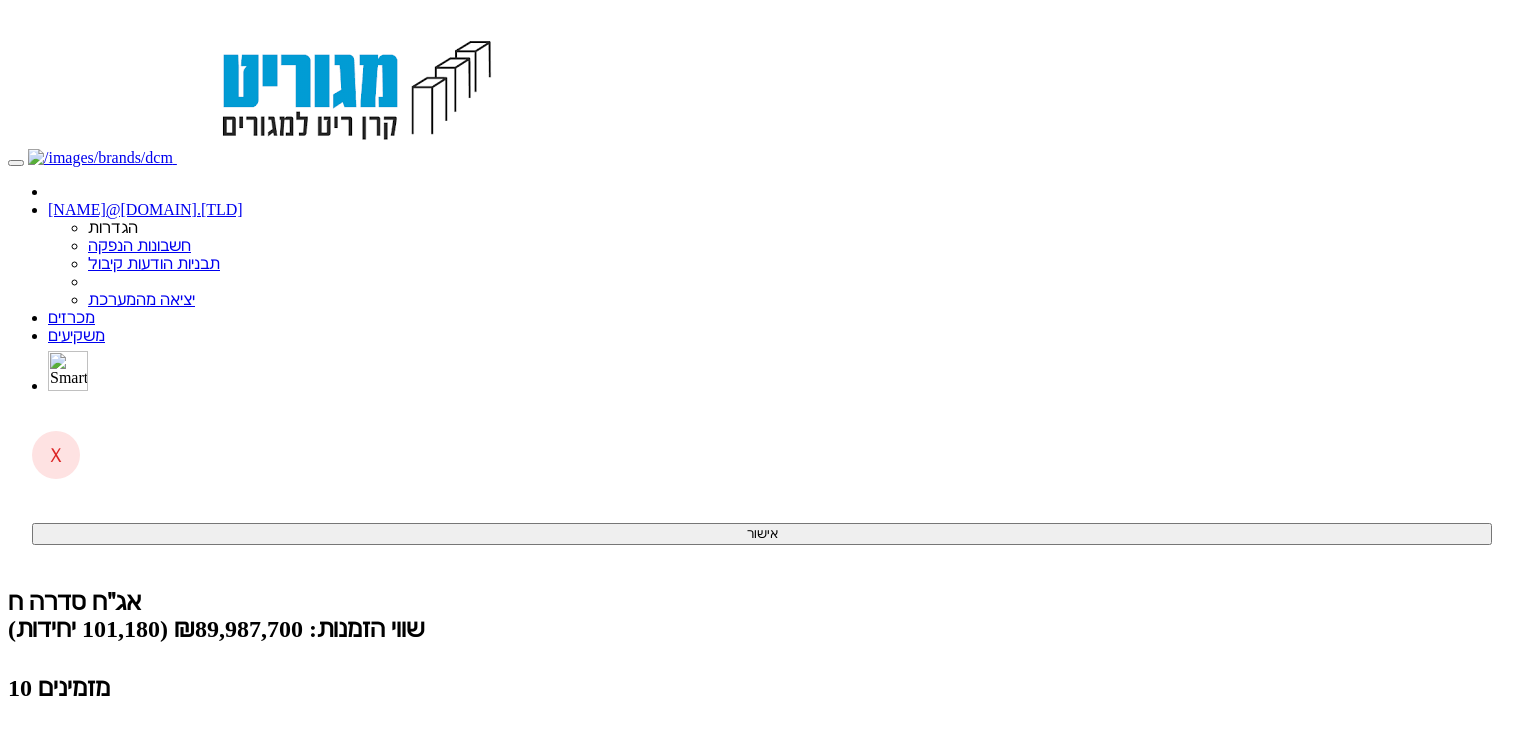 click on "(3 ממתינות)" at bounding box center [86, 790] 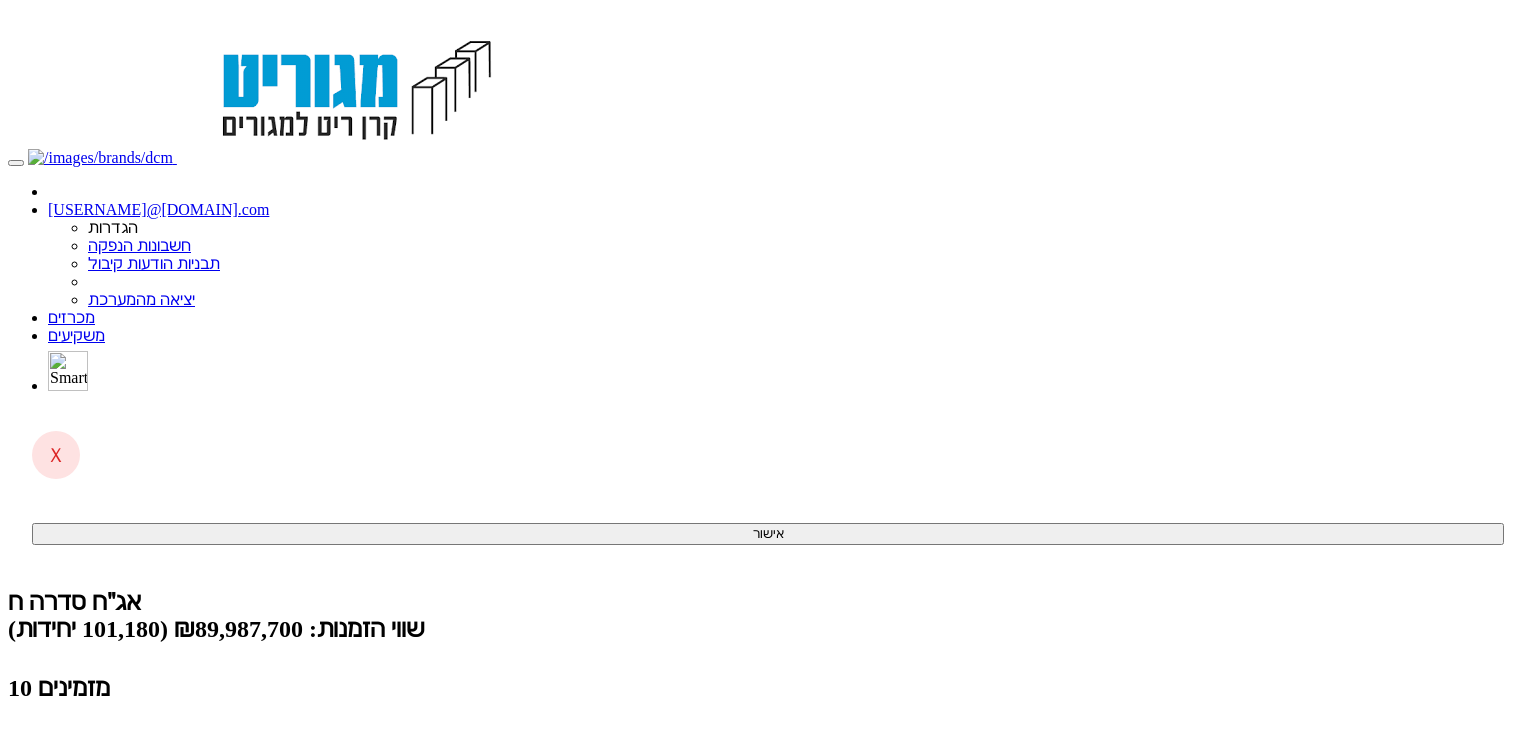 scroll, scrollTop: 0, scrollLeft: 0, axis: both 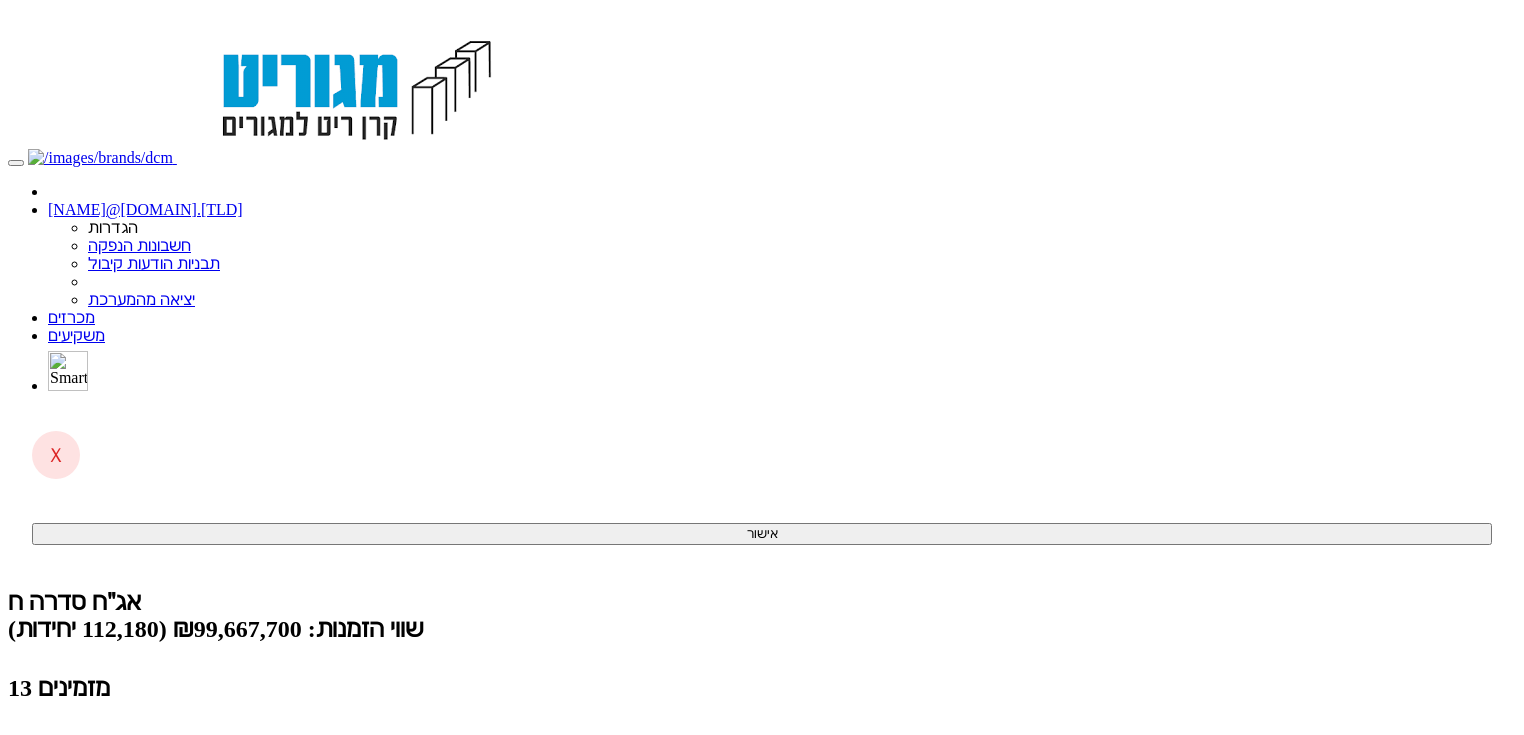 click on "קליטת הזמנות אונליין
(0 ממתינות)" at bounding box center (154, 790) 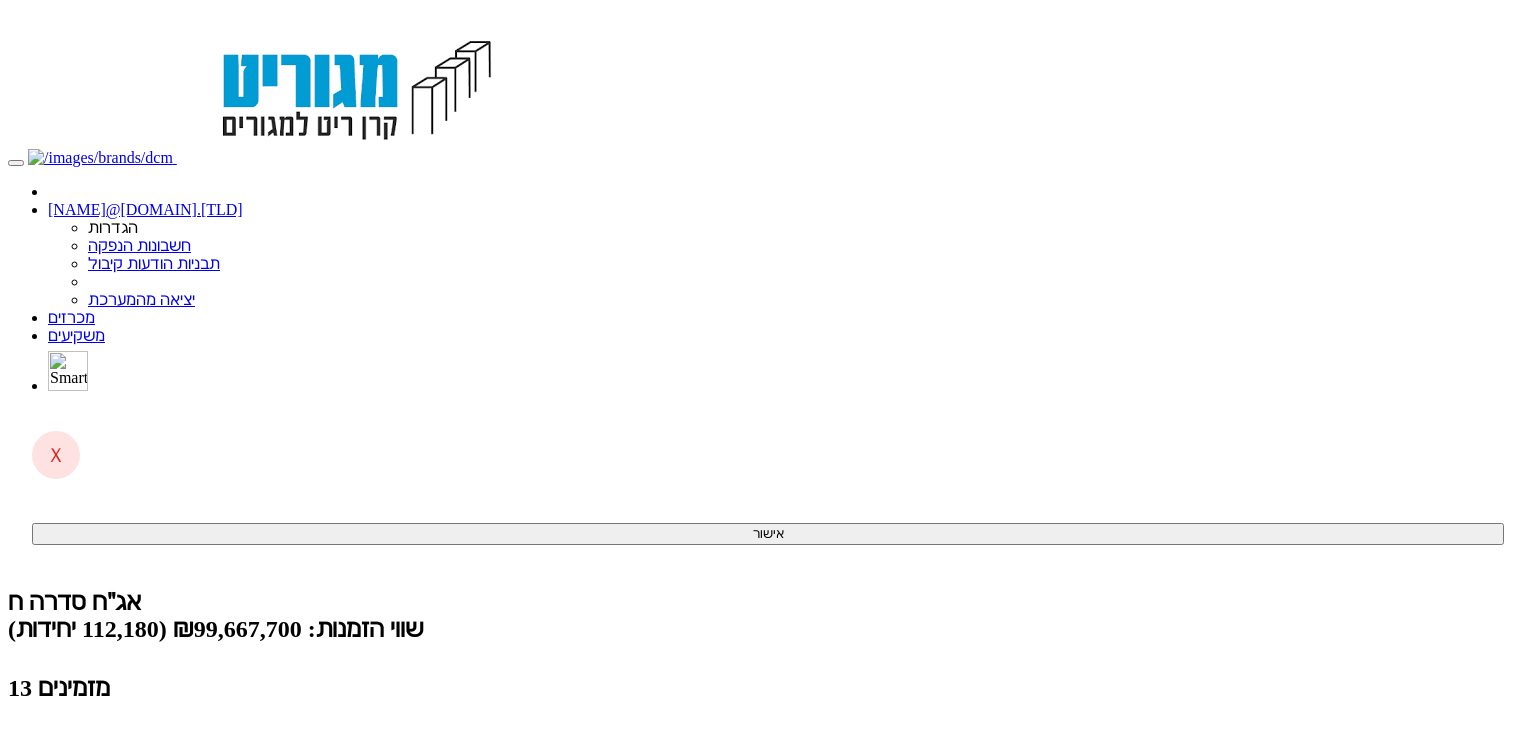 scroll, scrollTop: 0, scrollLeft: 0, axis: both 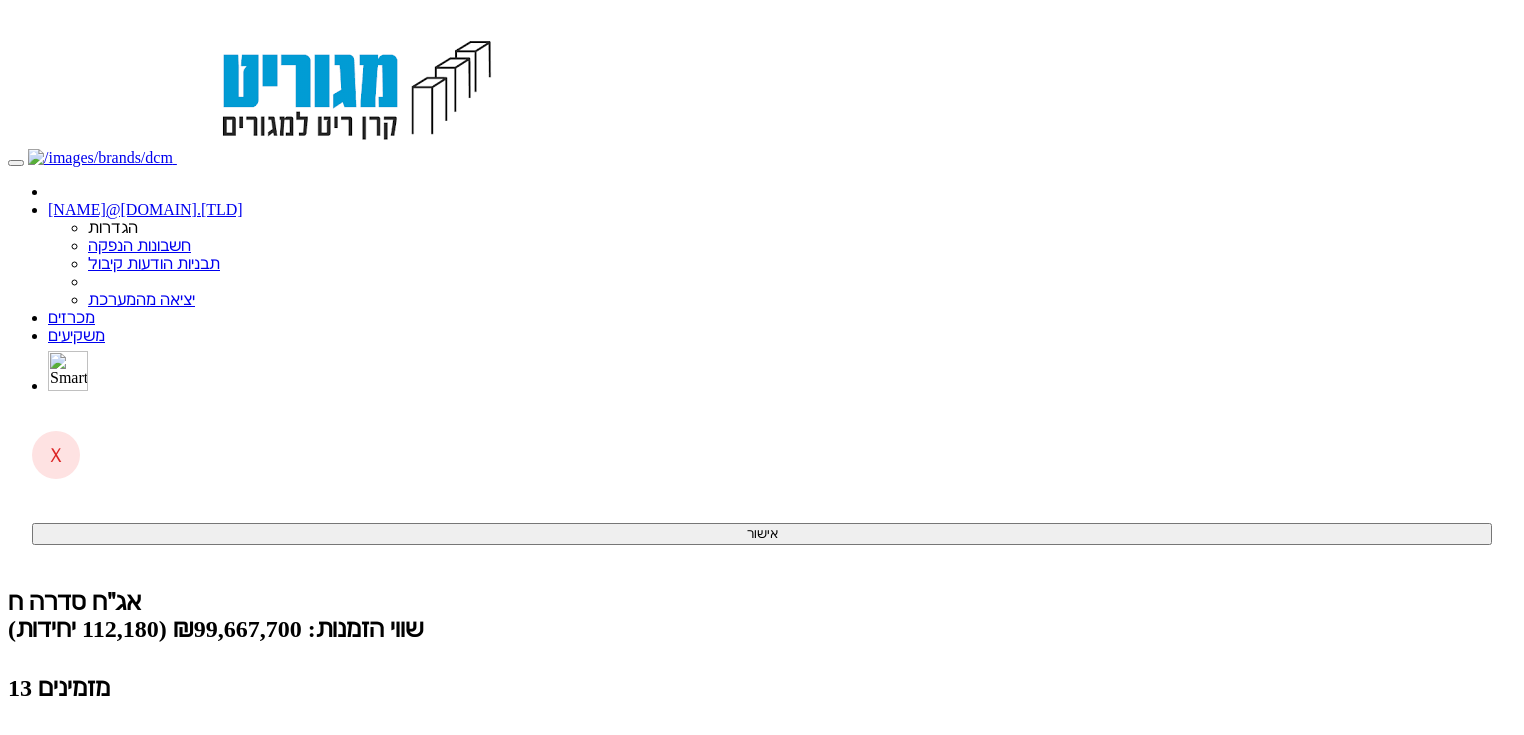 click on "קליטת הזמנות אונליין
(0 ממתינות)" at bounding box center (154, 790) 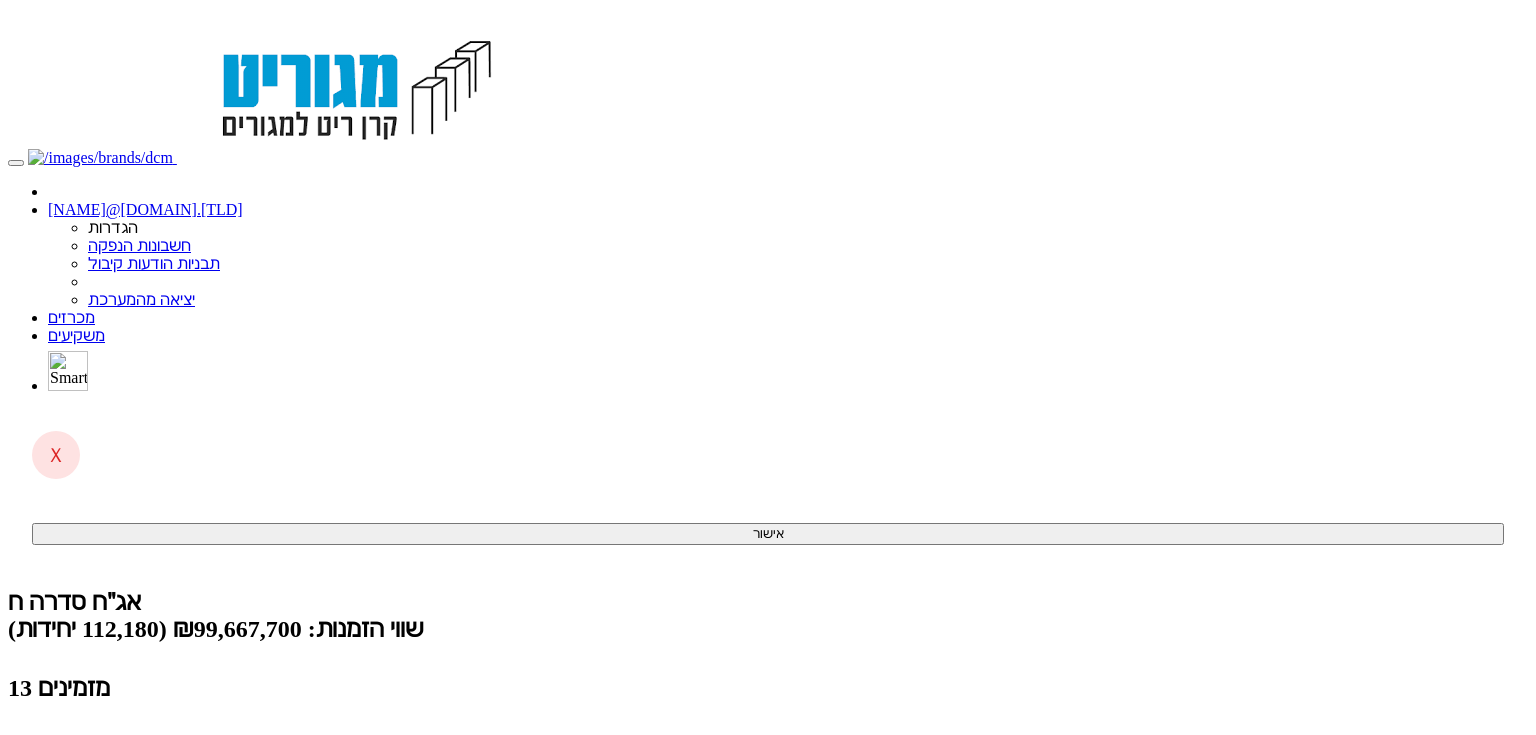 scroll, scrollTop: 0, scrollLeft: 0, axis: both 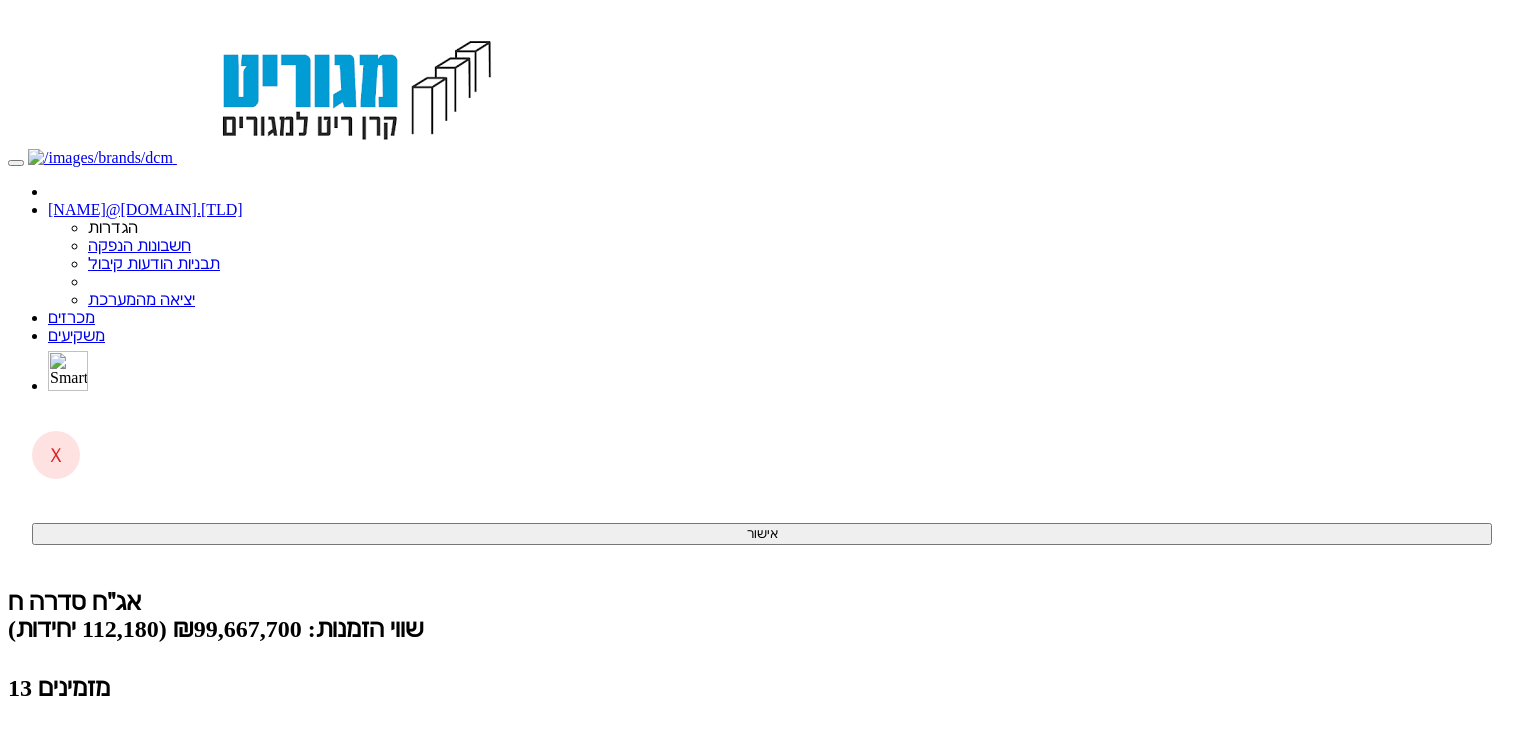 click on "קליטת הזמנות אונליין
(0 ממתינות)" at bounding box center (154, 790) 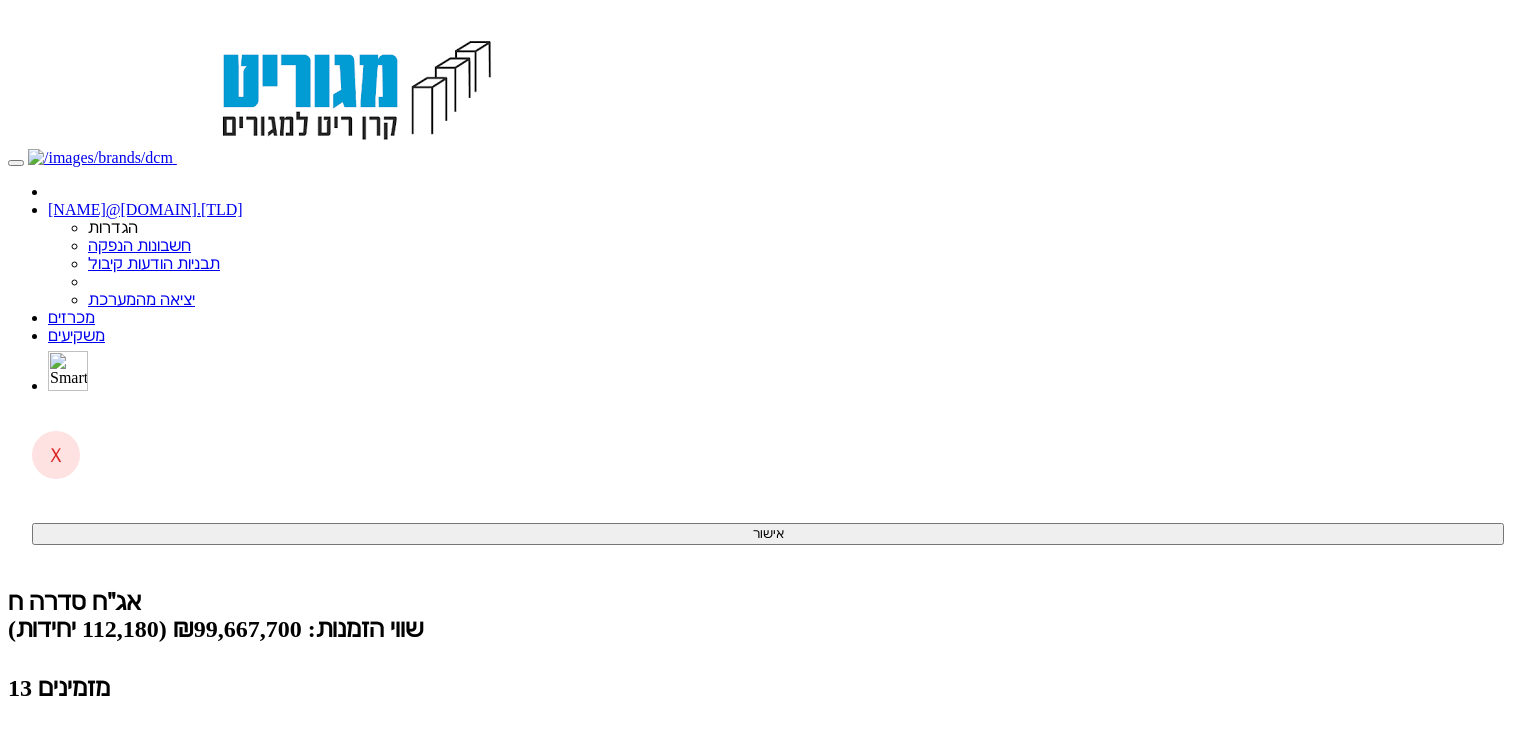 scroll, scrollTop: 0, scrollLeft: 0, axis: both 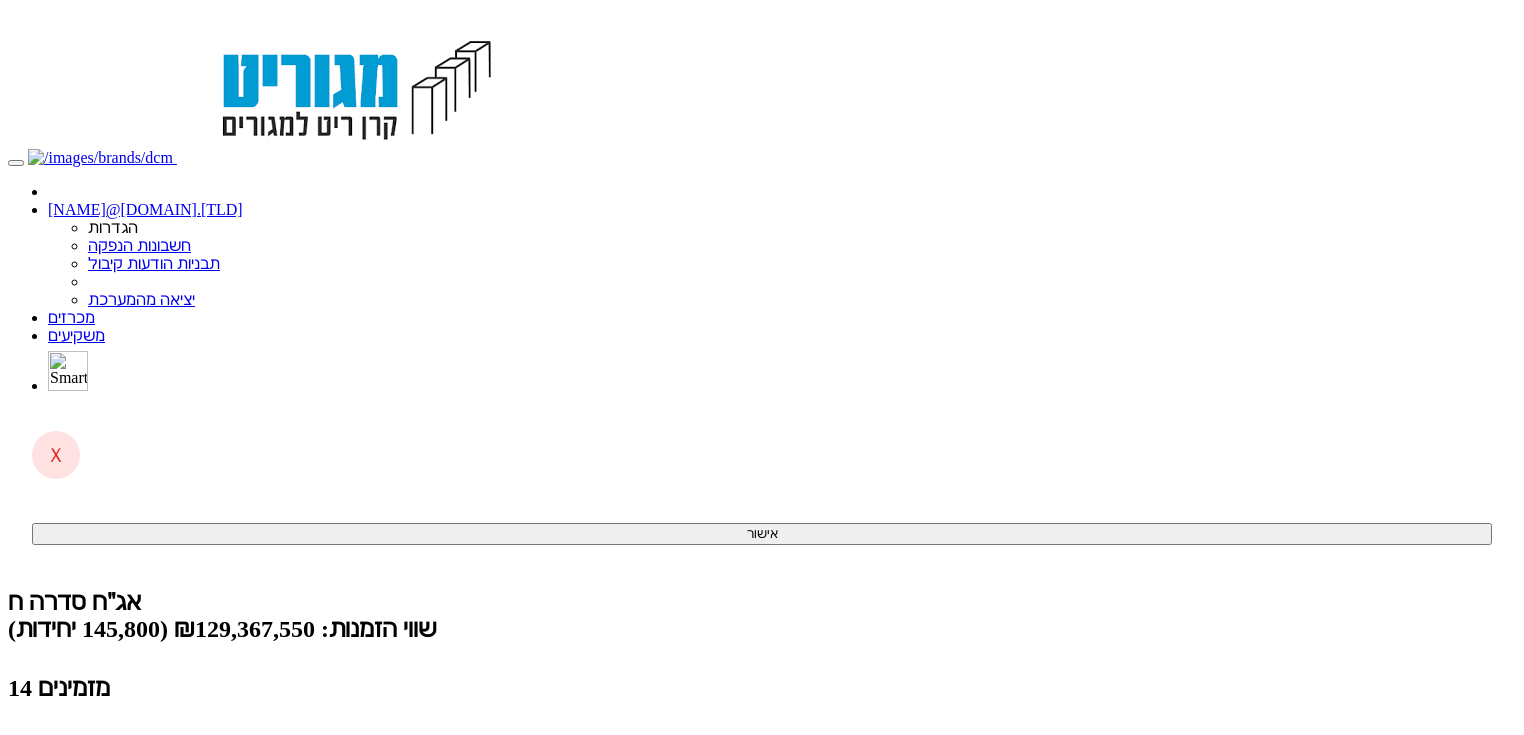 click on "קליטת הזמנות אונליין
(0 ממתינות)" at bounding box center [154, 790] 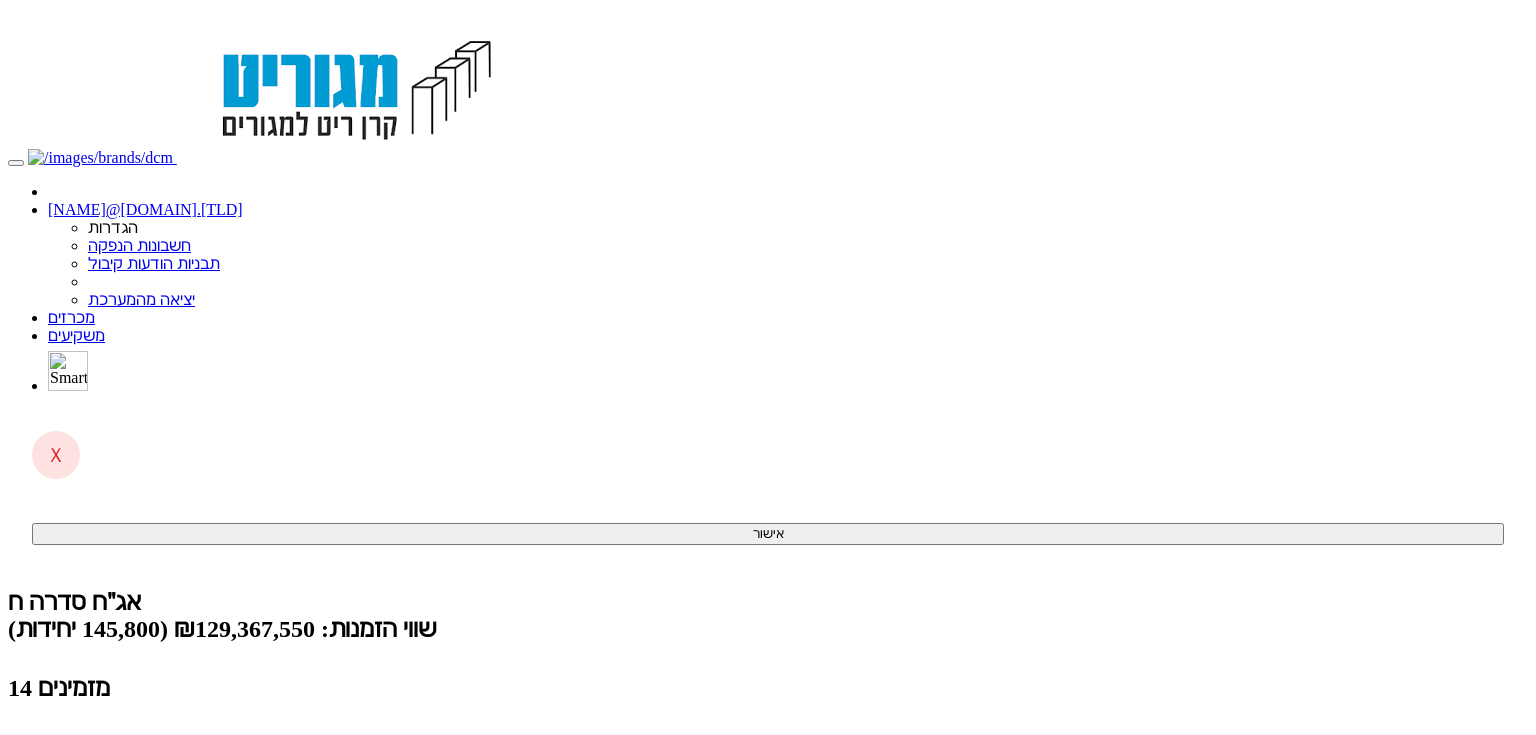 scroll, scrollTop: 0, scrollLeft: 0, axis: both 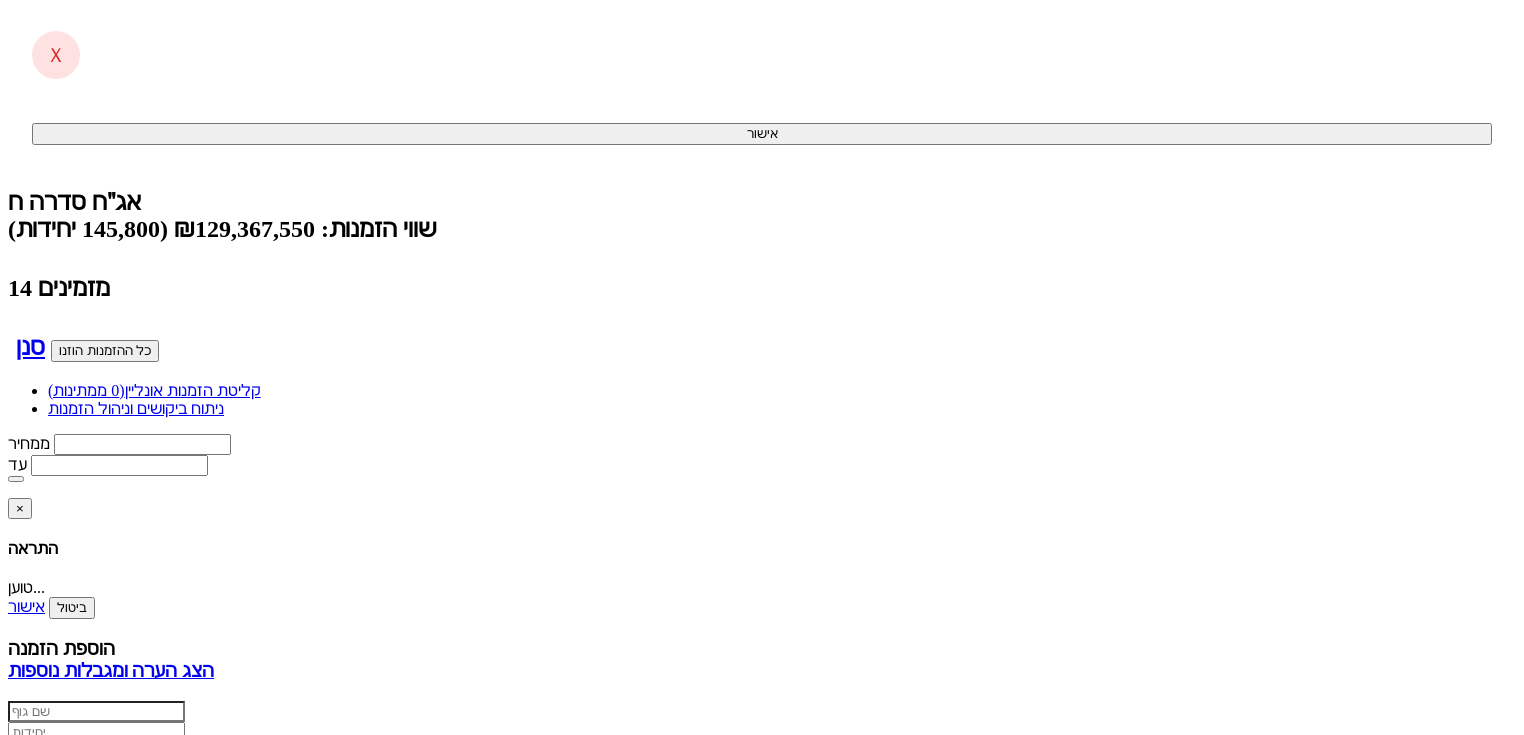 drag, startPoint x: 1441, startPoint y: 326, endPoint x: 1416, endPoint y: 302, distance: 34.655445 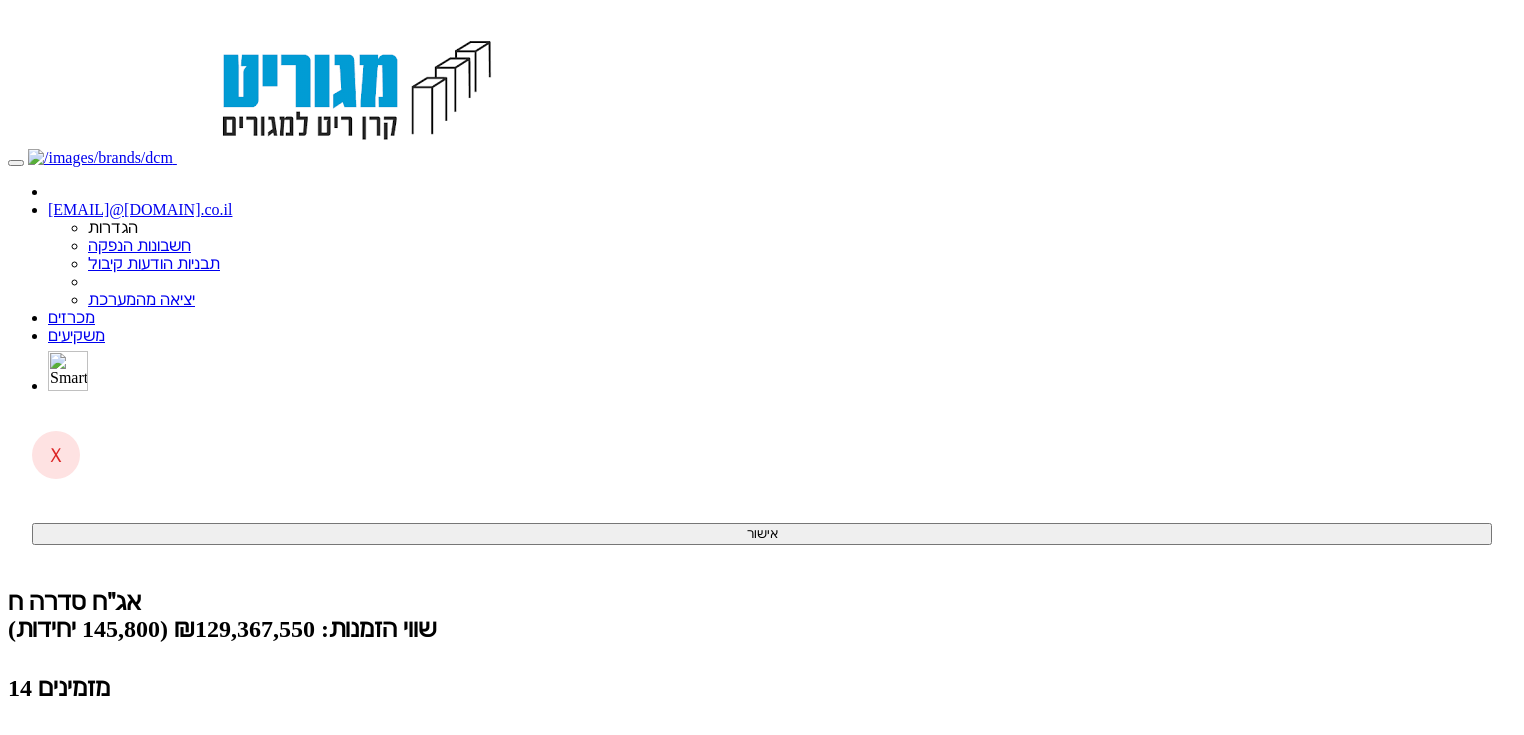 click on "קליטת הזמנות אונליין
(0 ממתינות)" at bounding box center [154, 790] 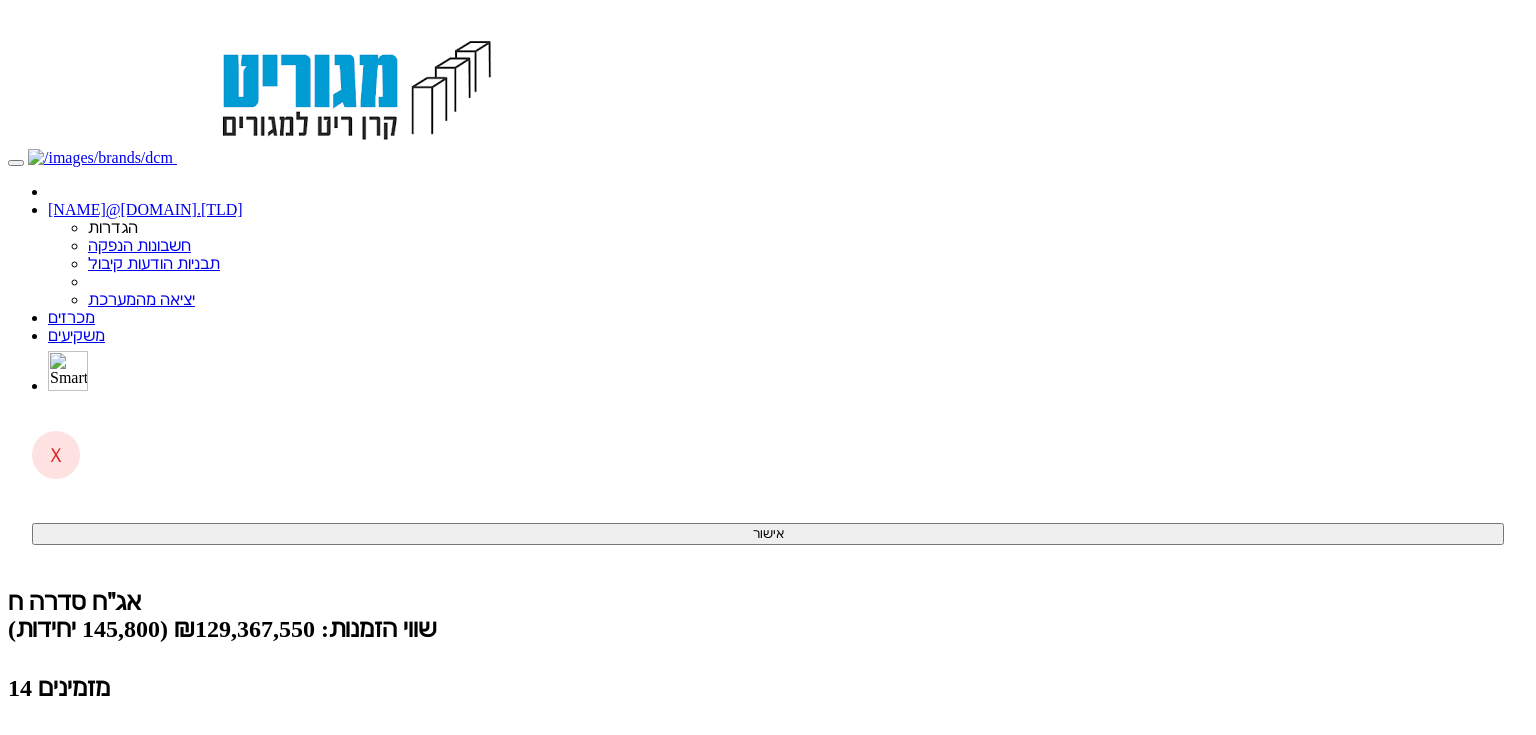 scroll, scrollTop: 0, scrollLeft: 0, axis: both 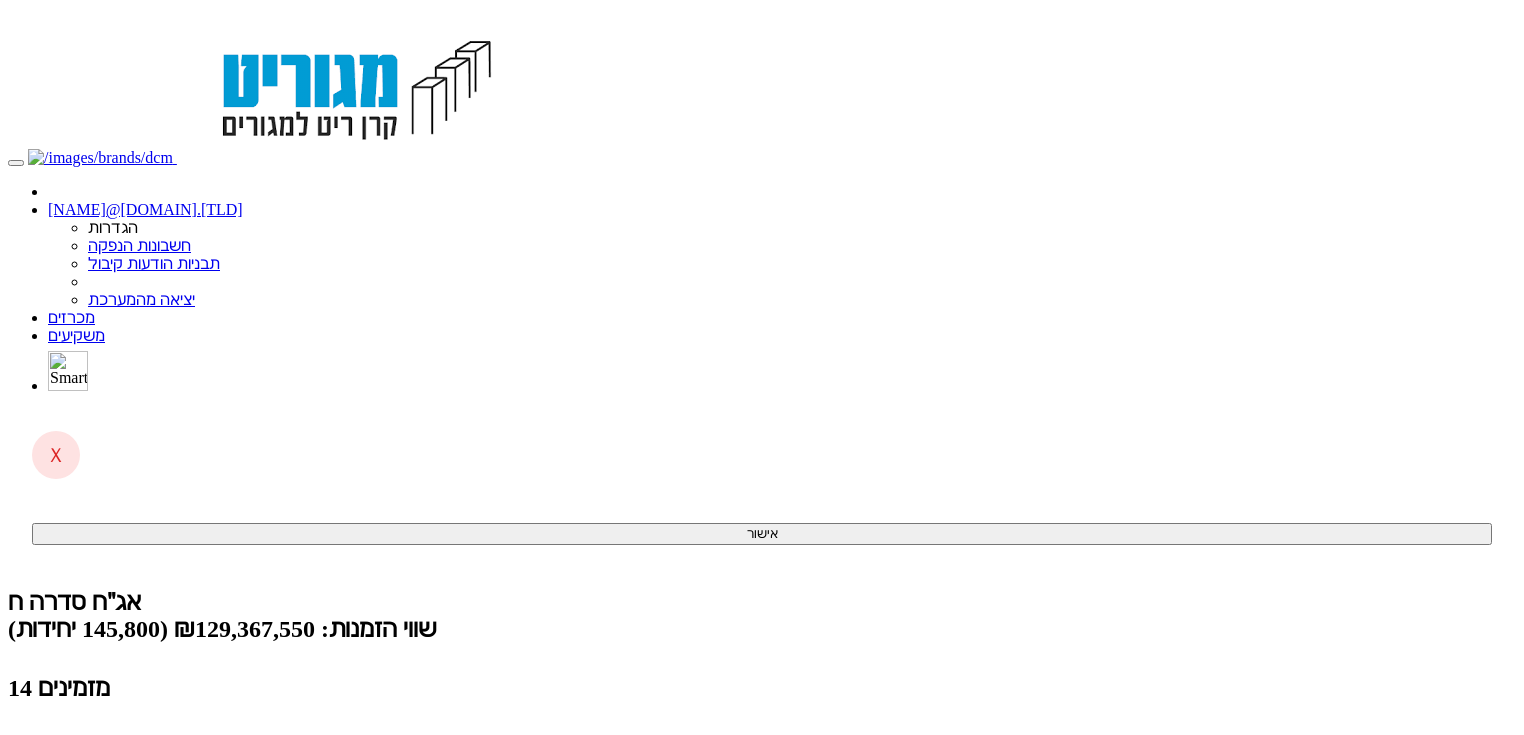 click on "קליטת הזמנות אונליין
(0 ממתינות)" at bounding box center (154, 790) 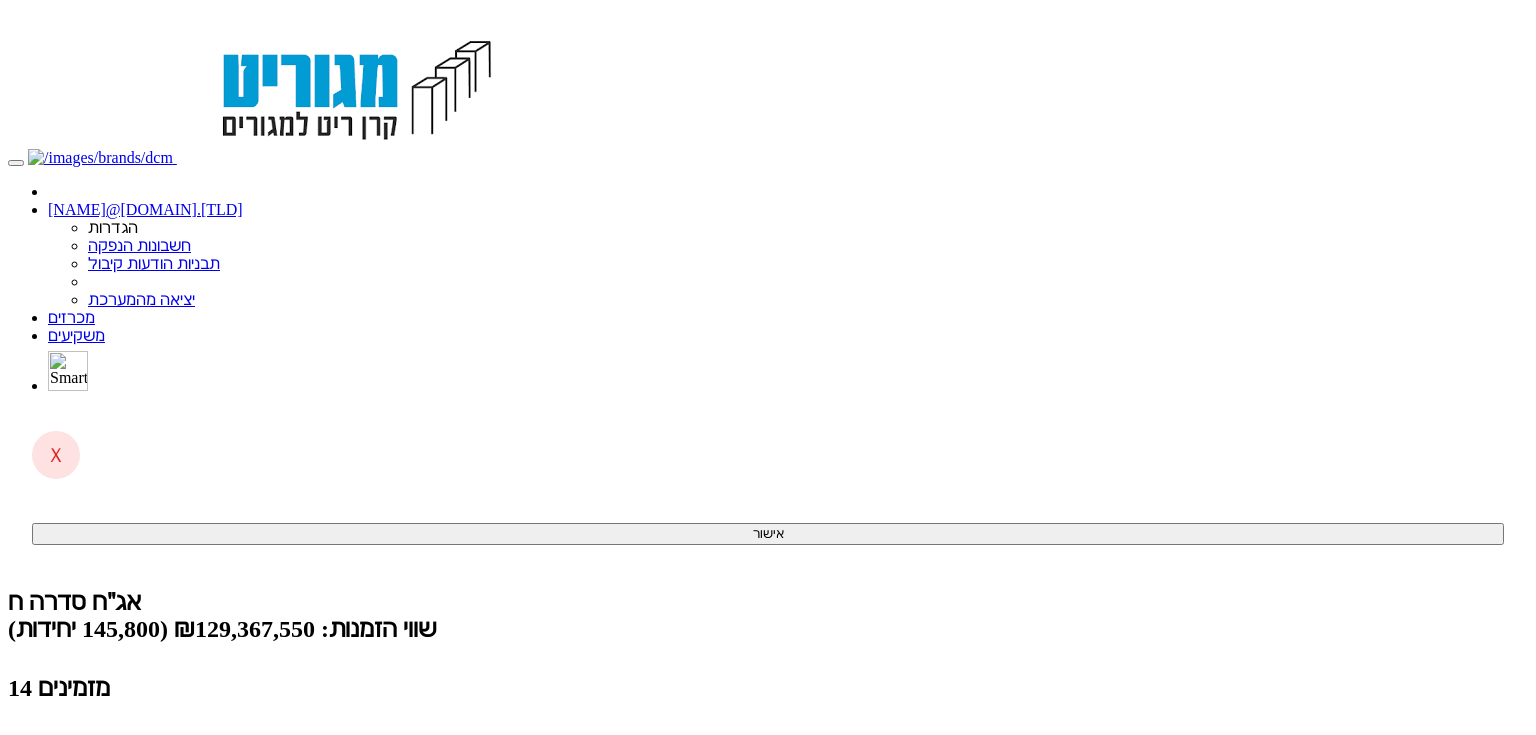scroll, scrollTop: 0, scrollLeft: 0, axis: both 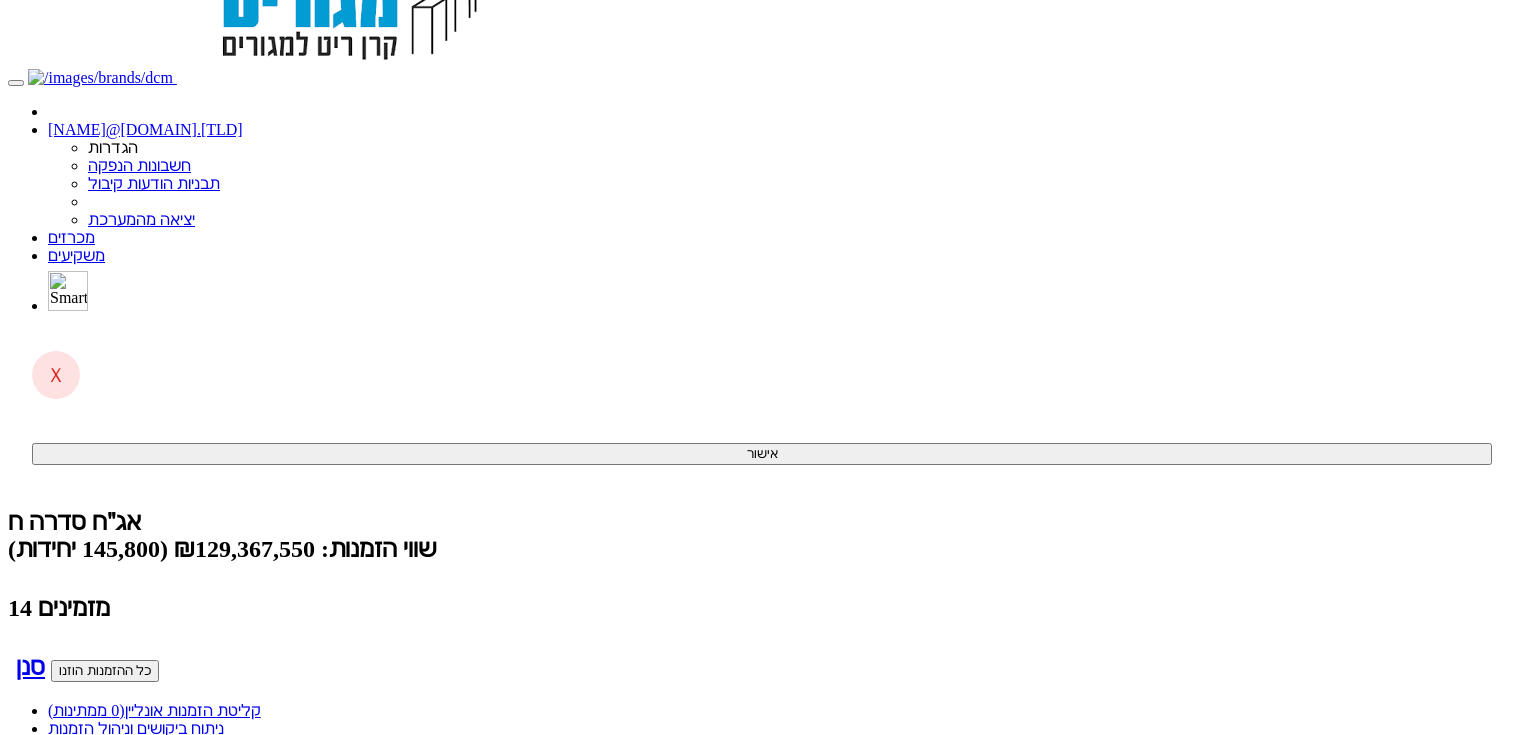 click on "קליטת הזמנות אונליין
(0 ממתינות)" at bounding box center [154, 710] 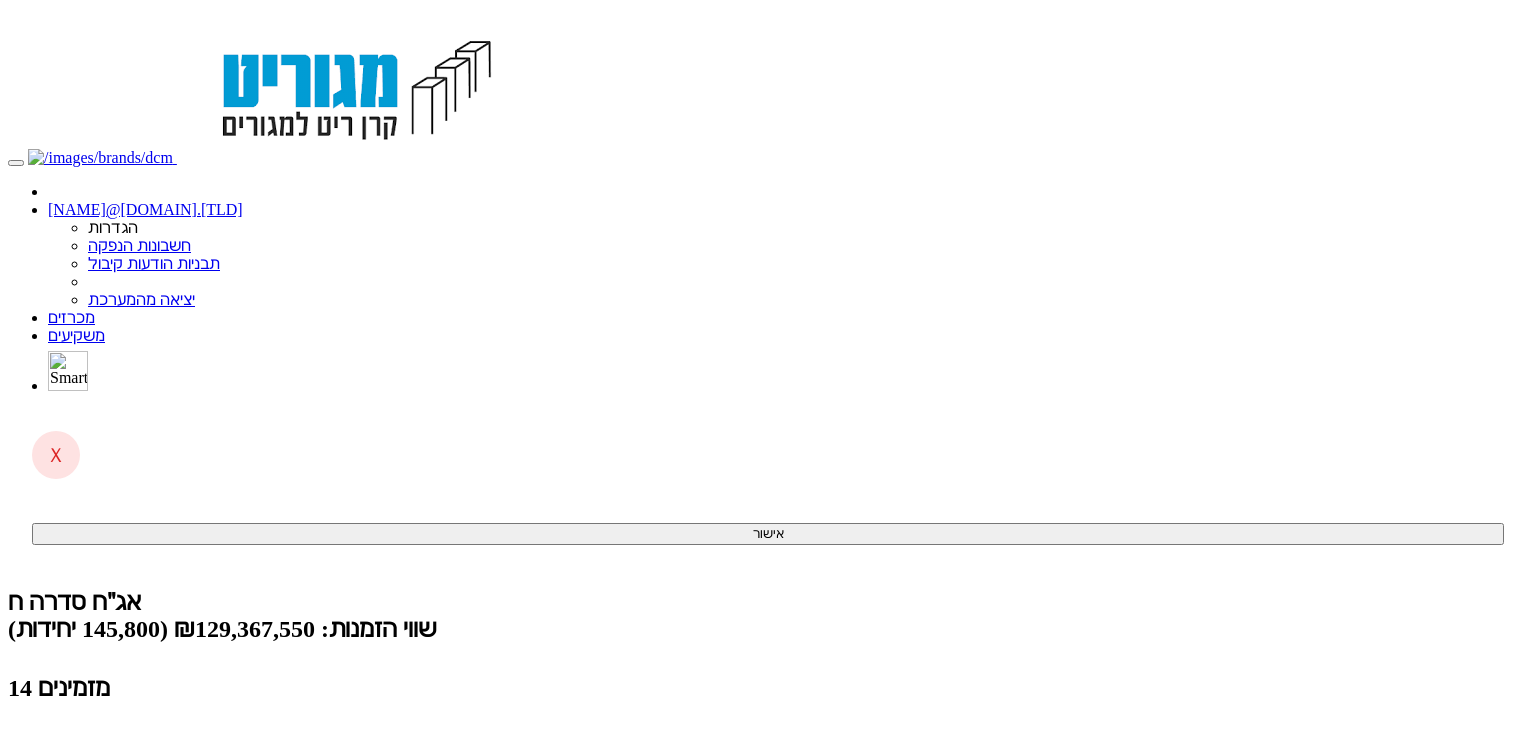 scroll, scrollTop: 0, scrollLeft: 0, axis: both 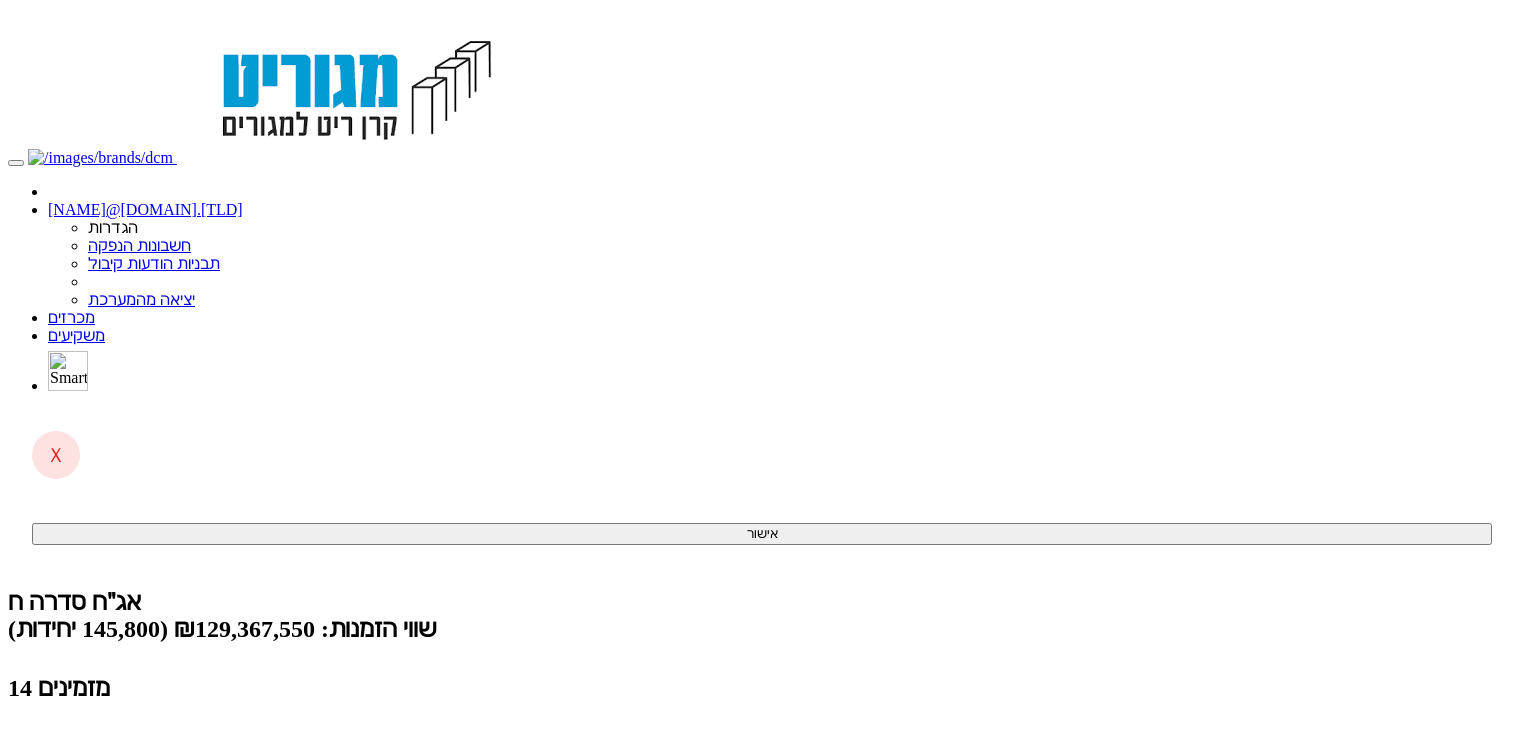 click on "קליטת הזמנות אונליין
(0 ממתינות)
ניתוח ביקושים וניהול הזמנות" at bounding box center (762, 800) 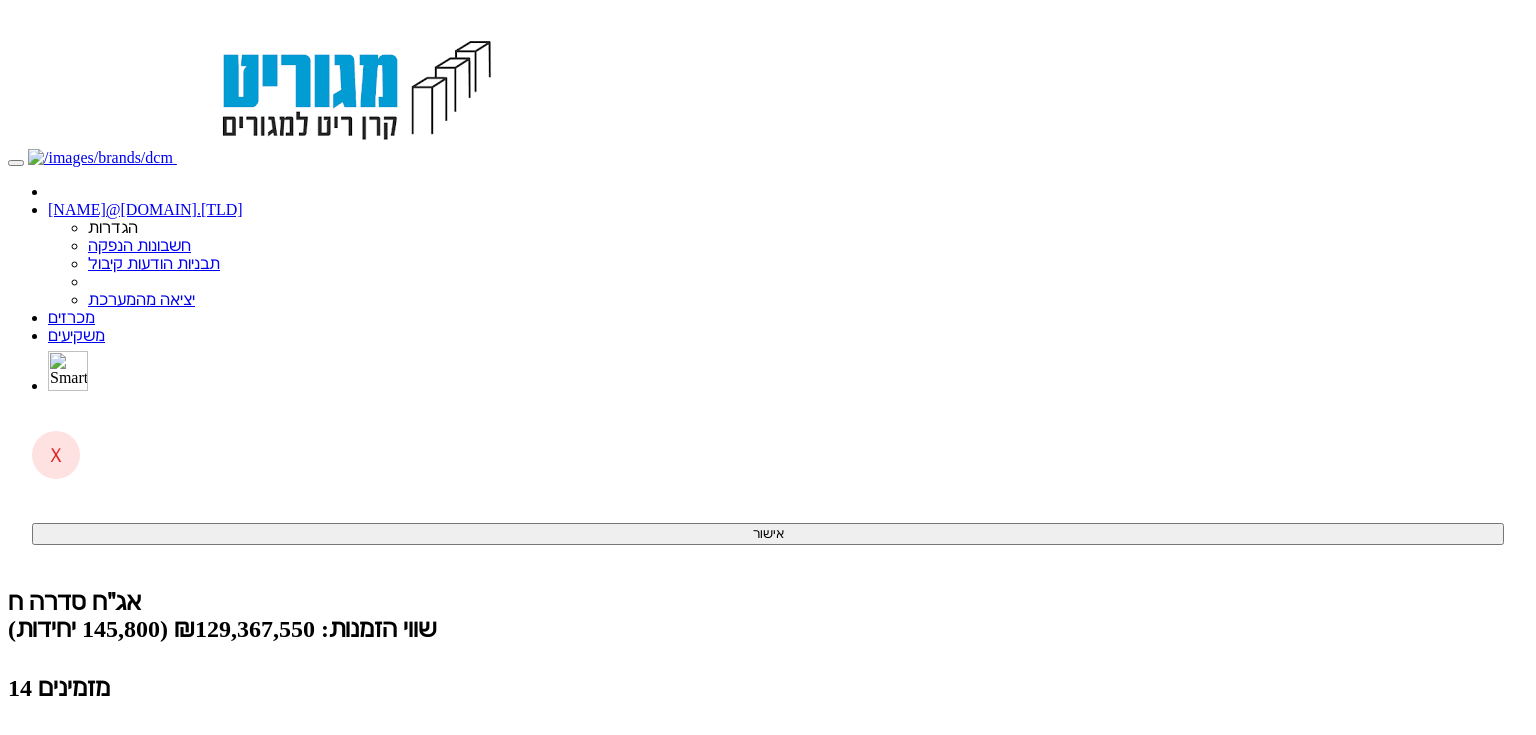 scroll, scrollTop: 0, scrollLeft: 0, axis: both 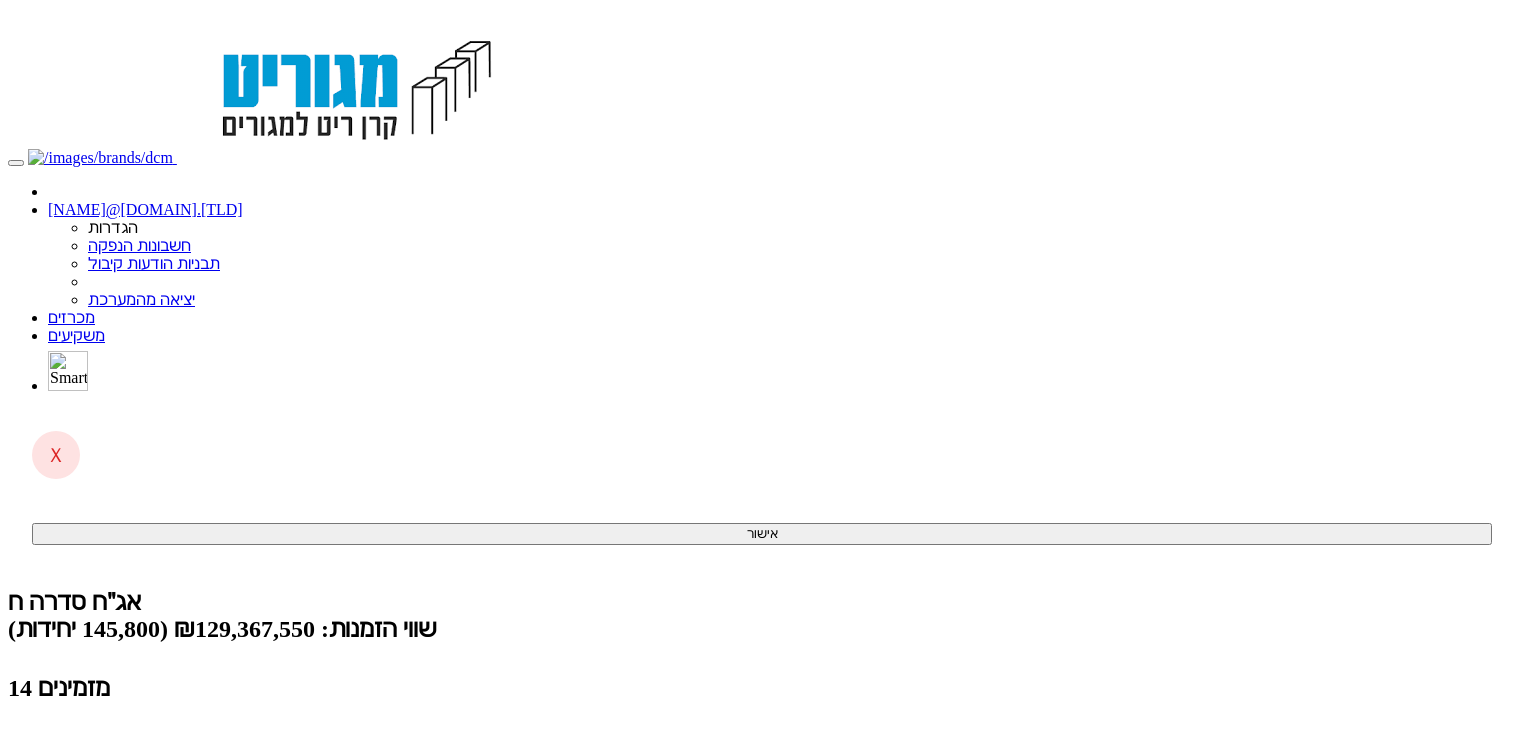click on "קליטת הזמנות אונליין
(0 ממתינות)" at bounding box center [154, 790] 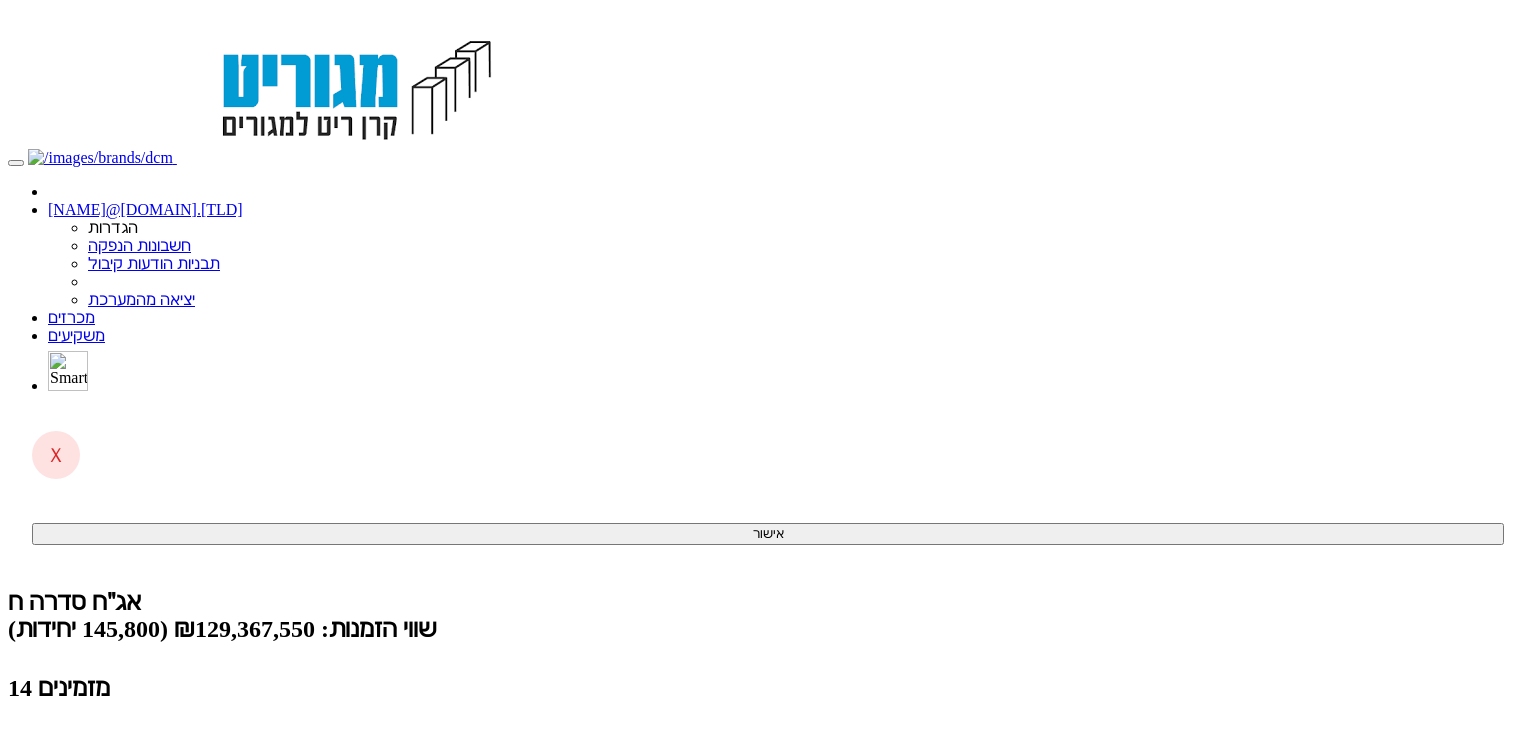 scroll, scrollTop: 0, scrollLeft: 0, axis: both 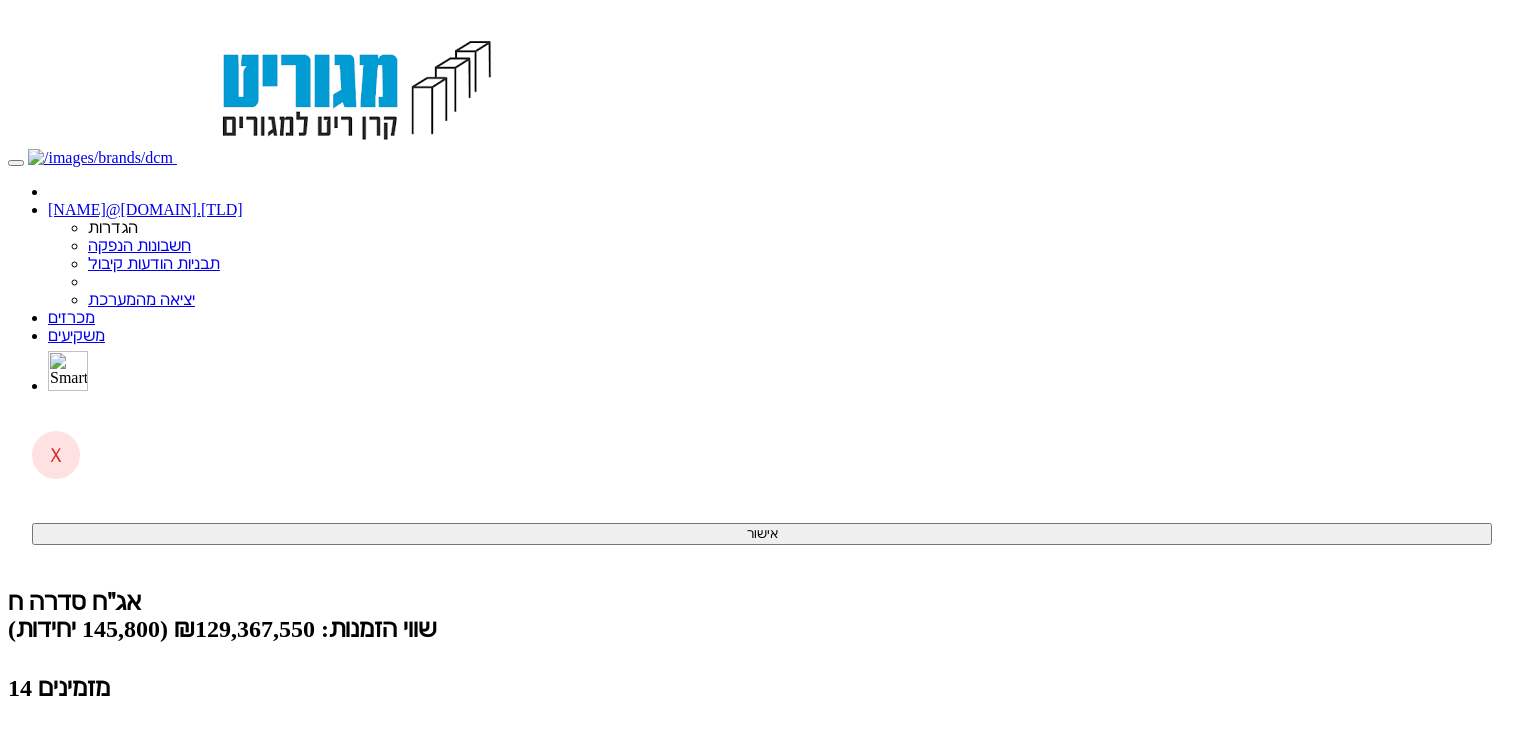 click on "(0 ממתינות)" at bounding box center [86, 790] 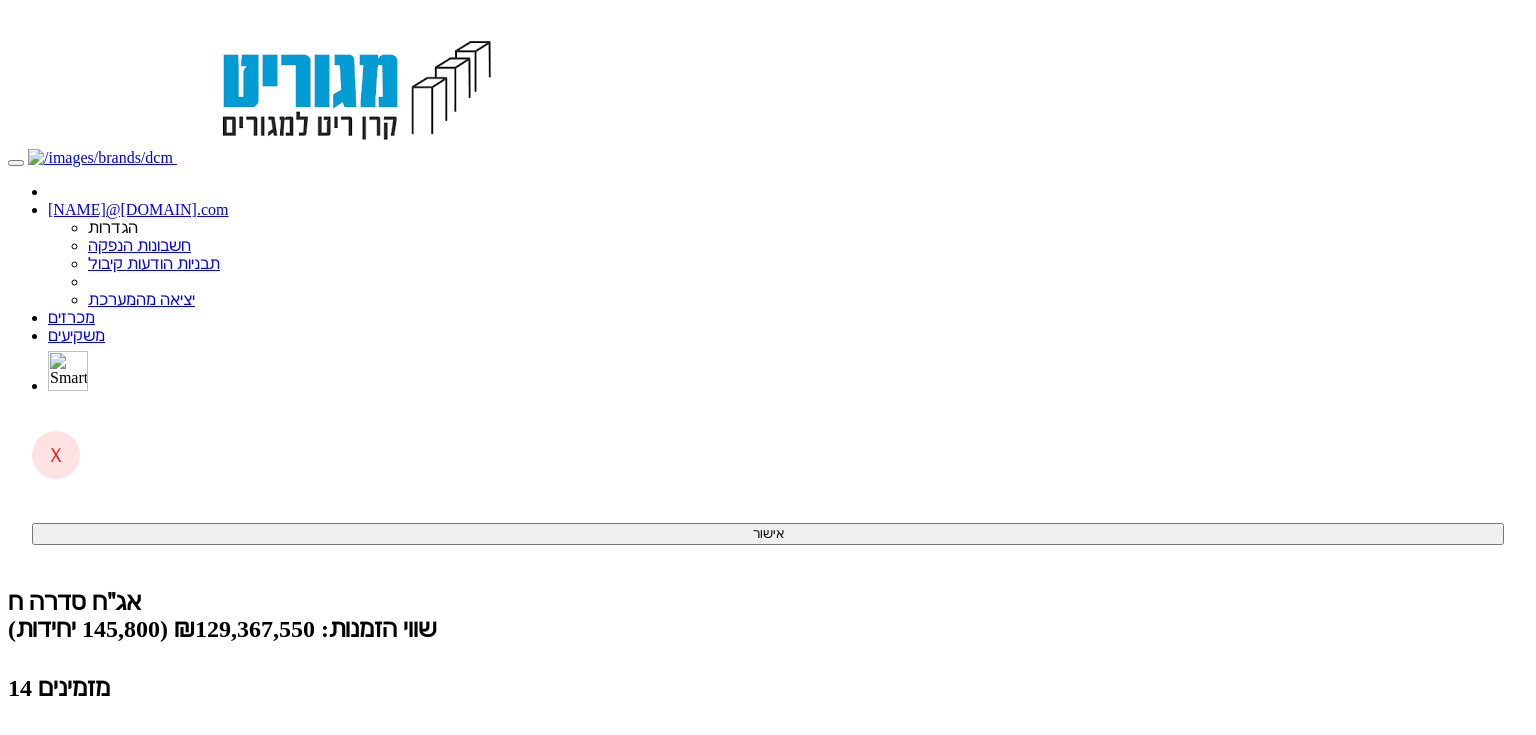 scroll, scrollTop: 0, scrollLeft: 0, axis: both 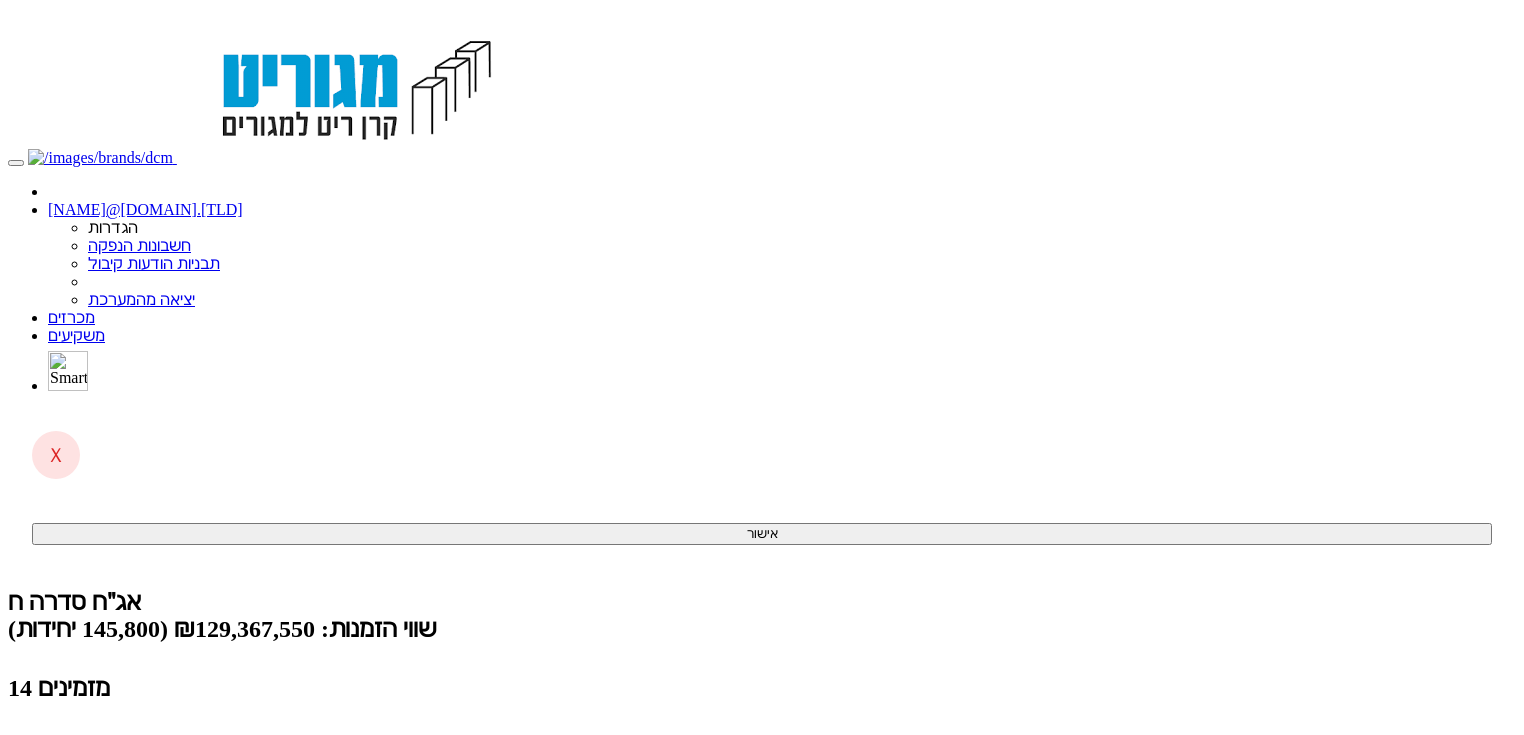 click on "(0 ממתינות)" at bounding box center [86, 790] 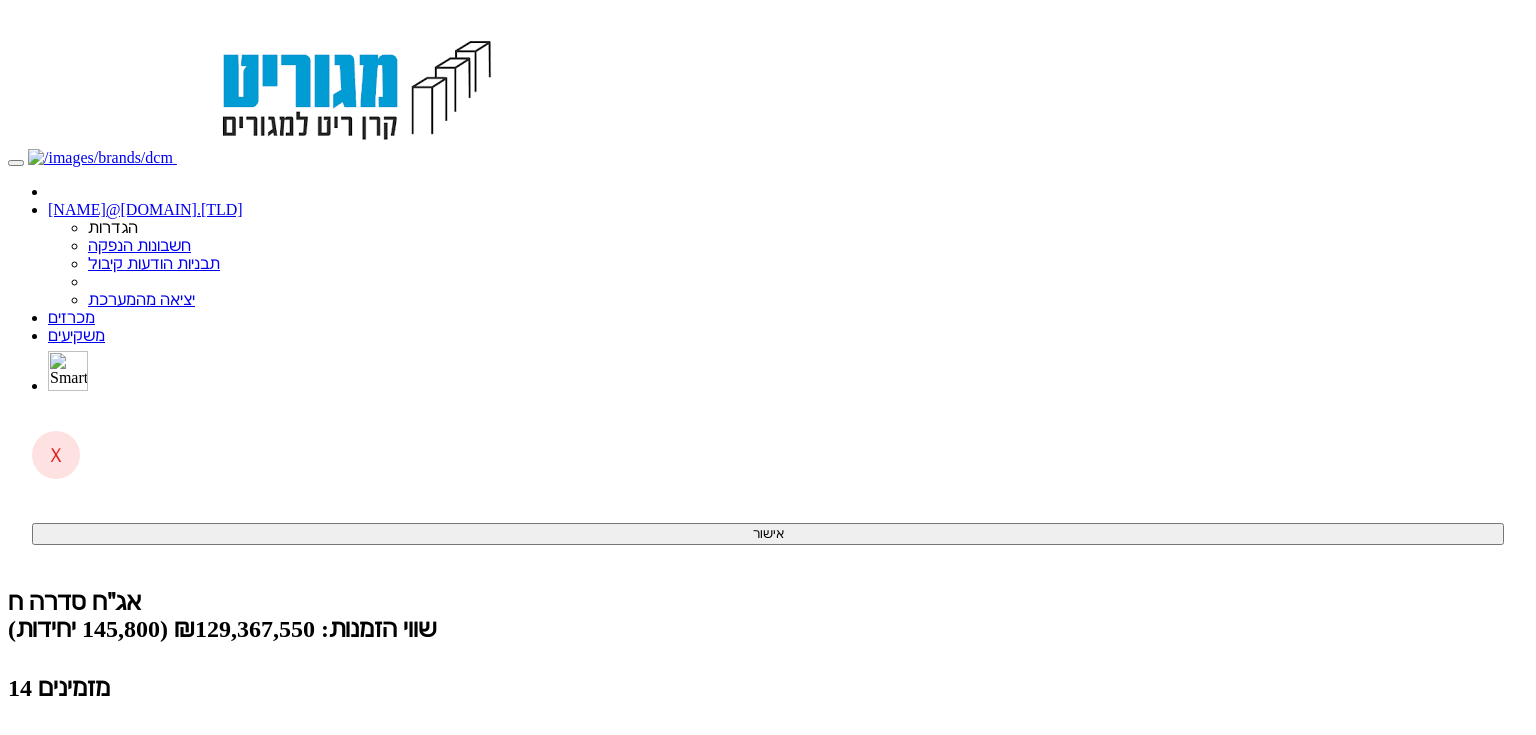 scroll, scrollTop: 0, scrollLeft: 0, axis: both 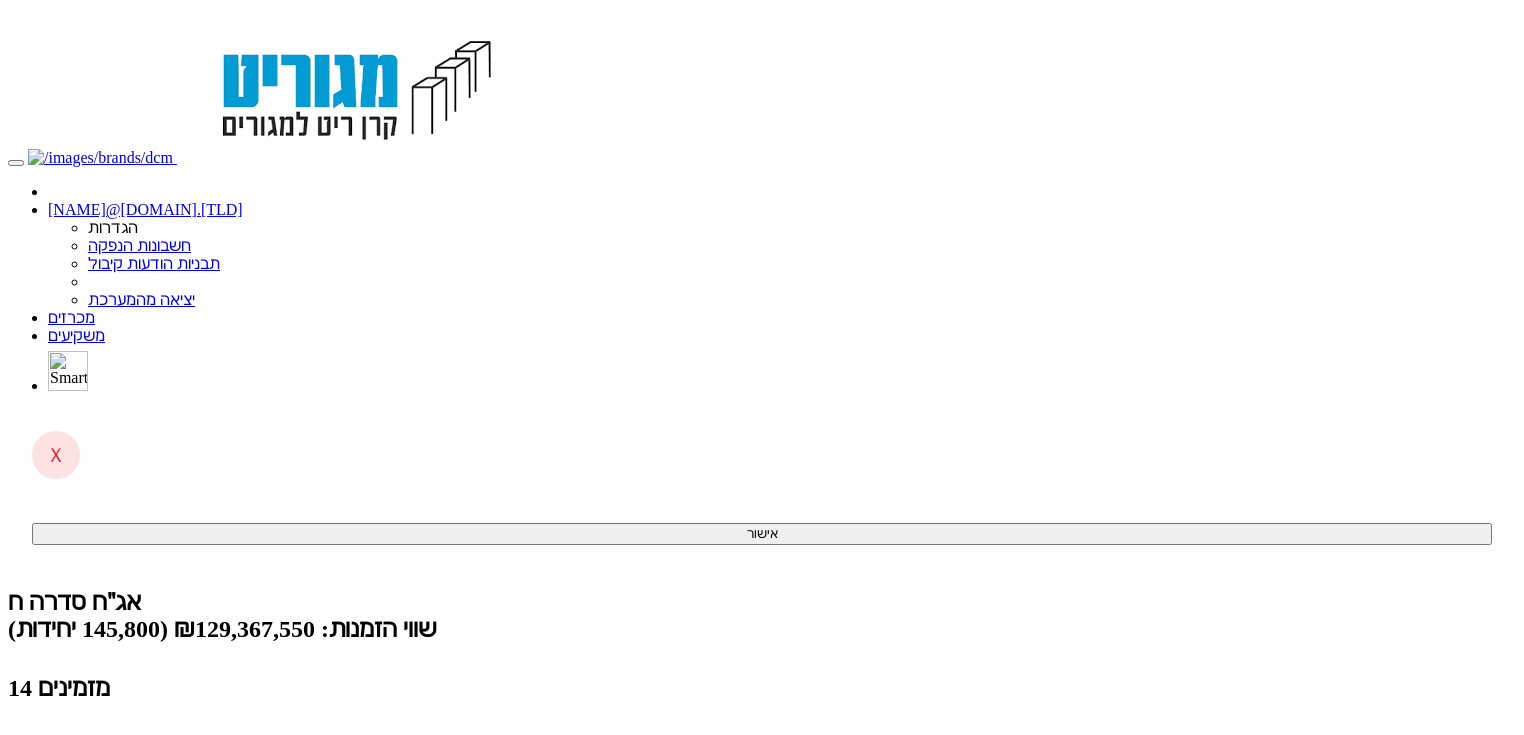 click on "קליטת הזמנות אונליין
(0 ממתינות)" at bounding box center [154, 790] 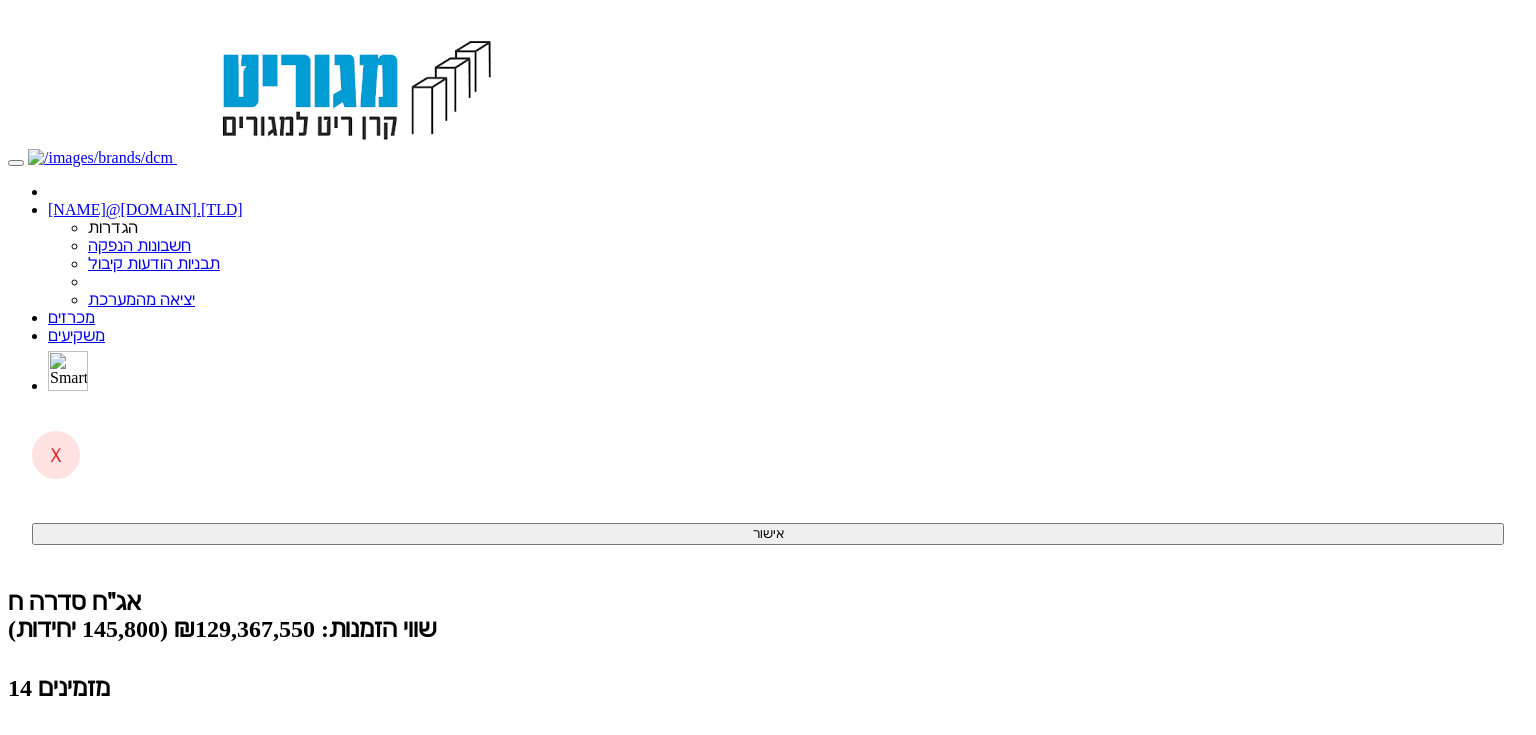 scroll, scrollTop: 0, scrollLeft: 0, axis: both 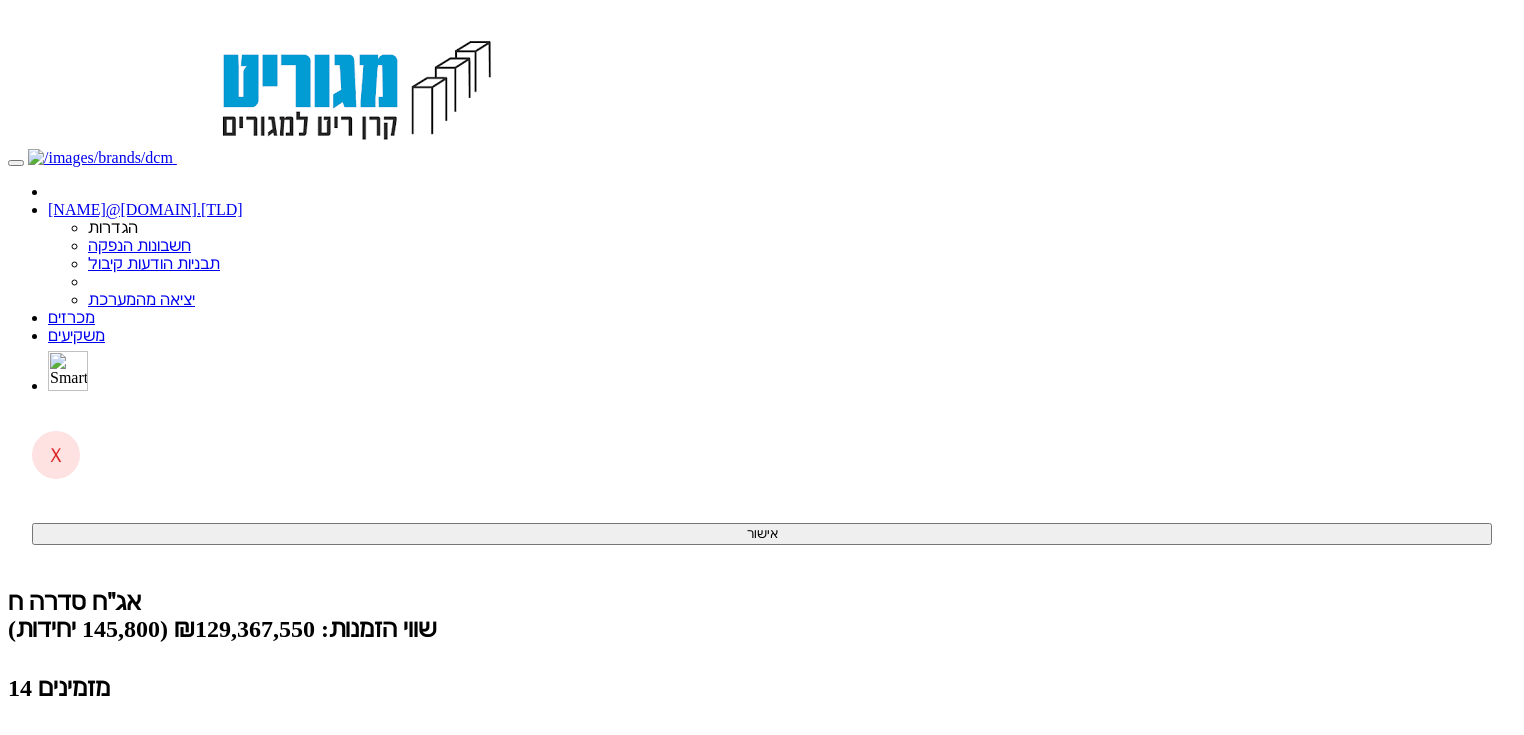 click on "(0 ממתינות)" at bounding box center [86, 790] 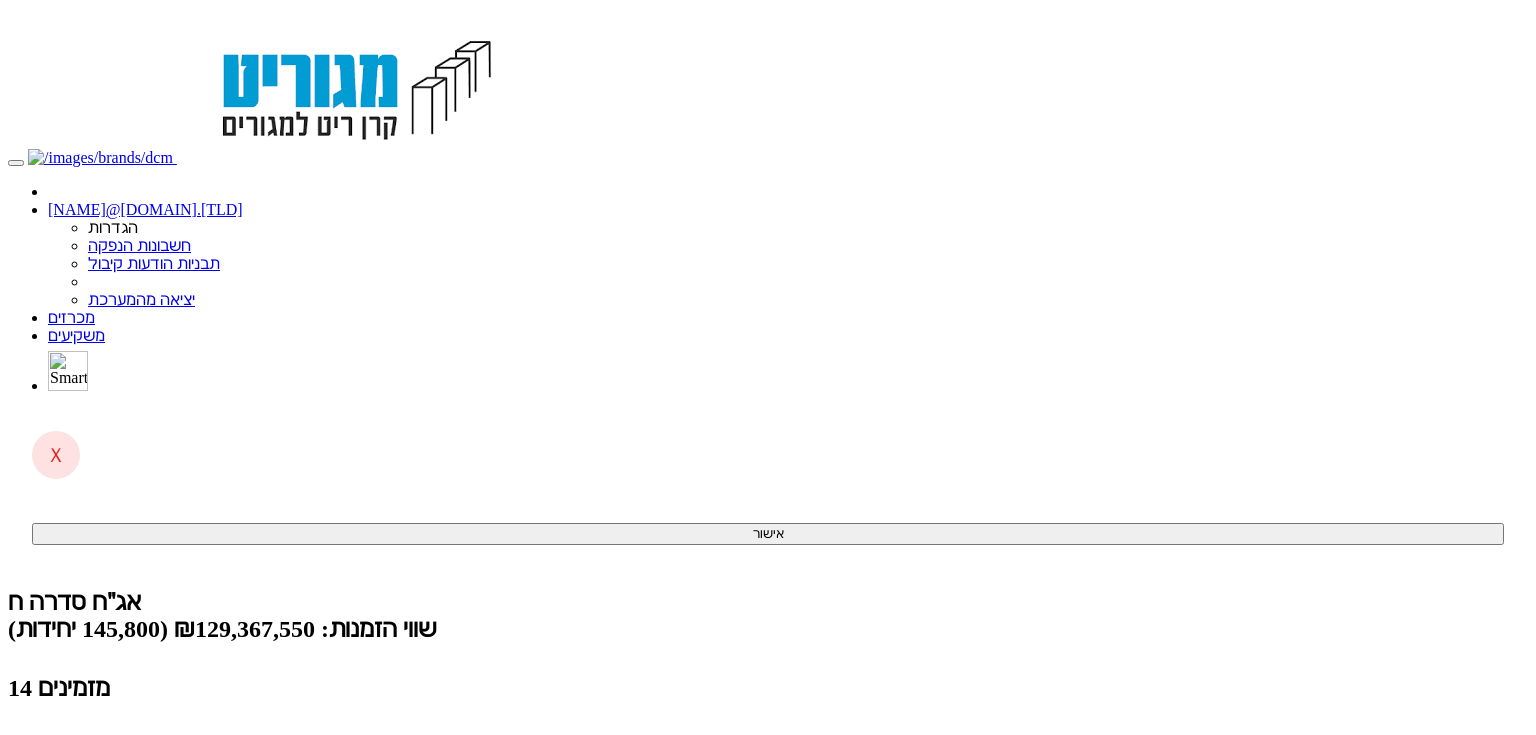 scroll, scrollTop: 0, scrollLeft: 0, axis: both 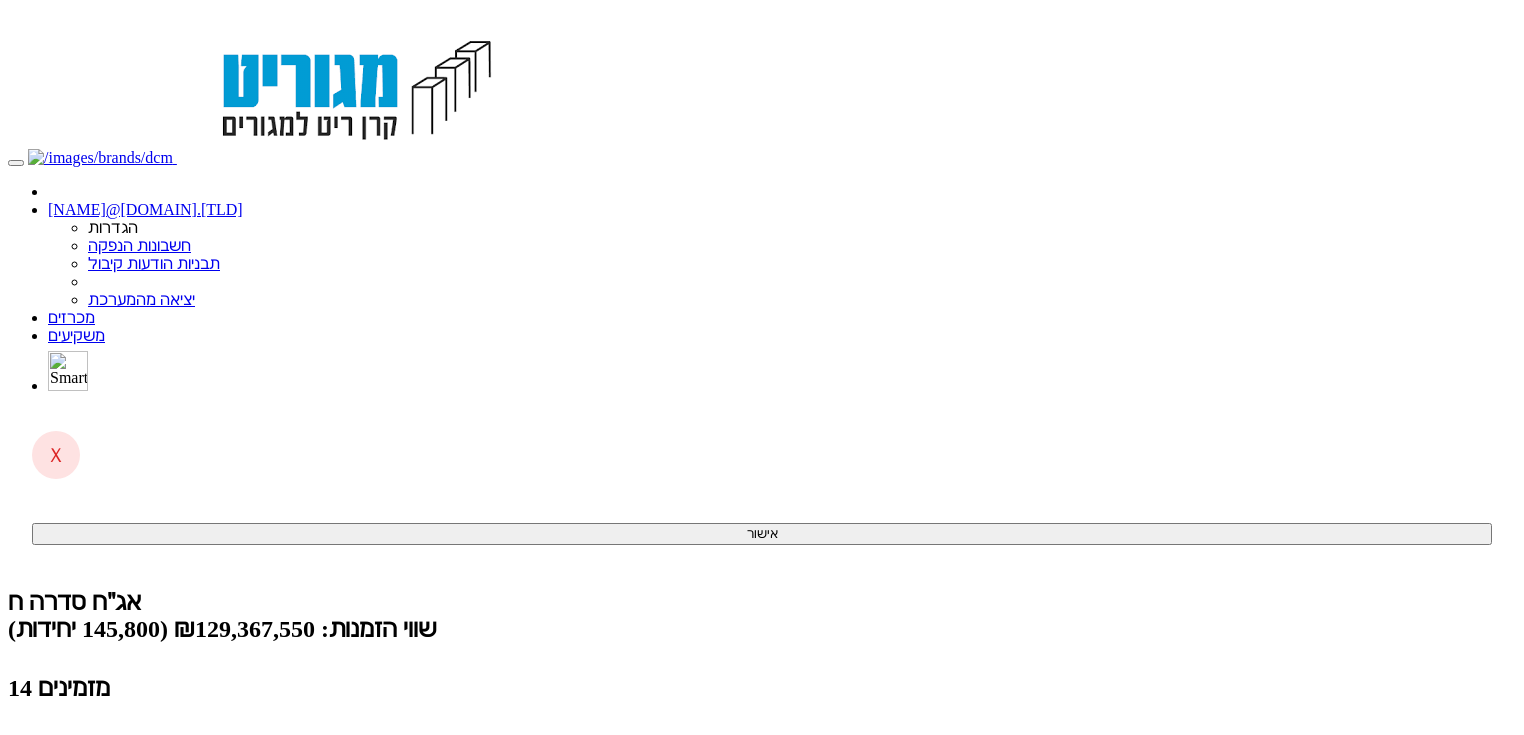 click on "קליטת הזמנות אונליין
(0 ממתינות)" at bounding box center (154, 790) 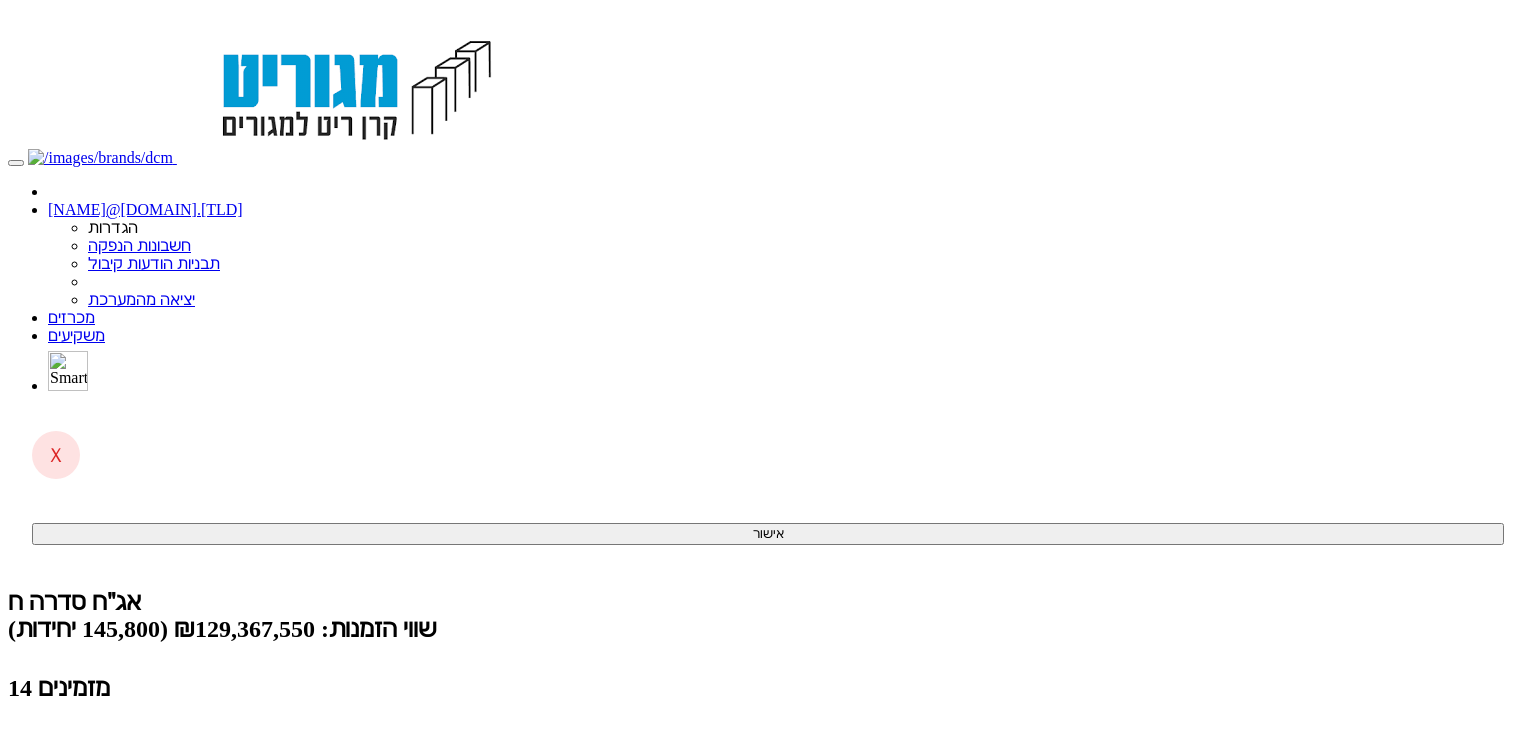 scroll, scrollTop: 0, scrollLeft: 0, axis: both 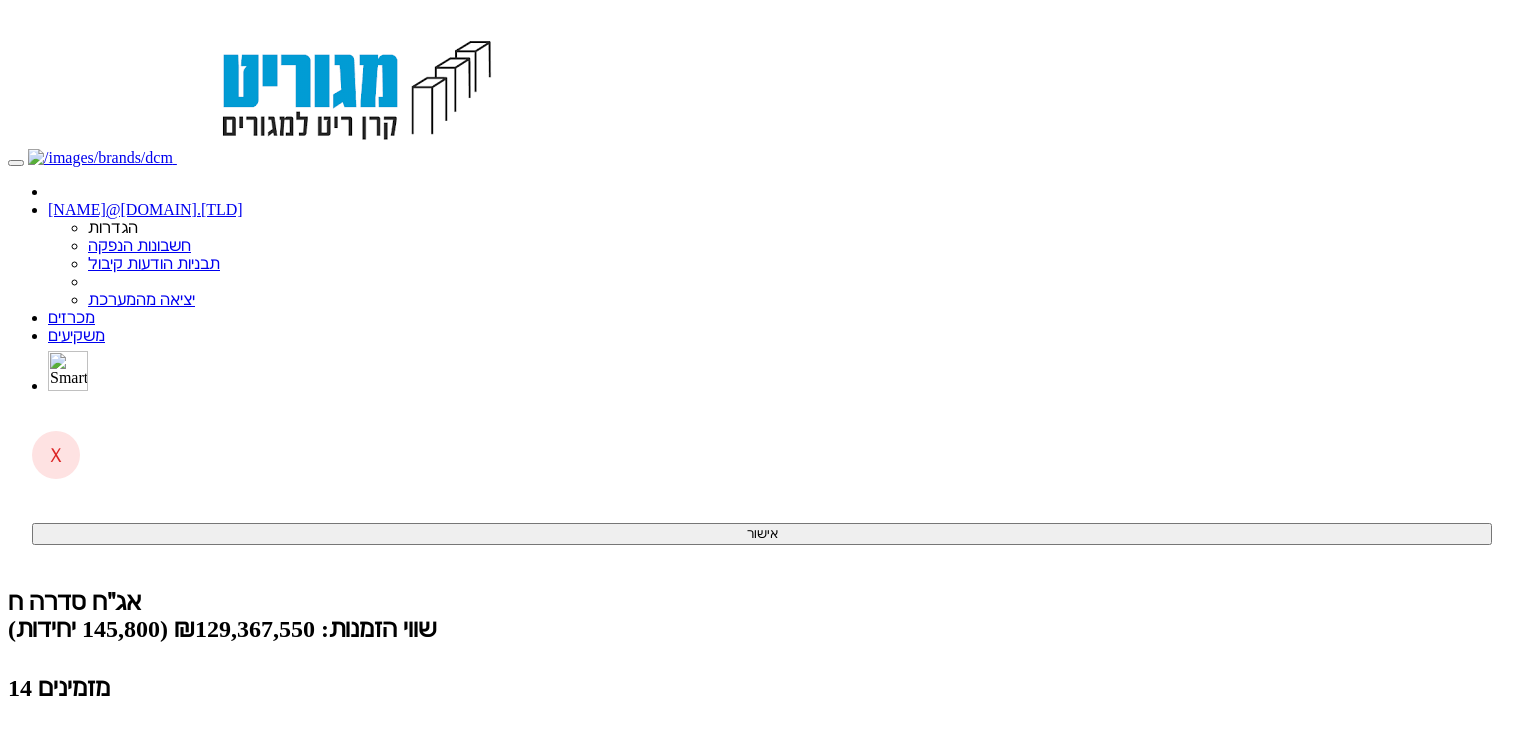 click on "קליטת הזמנות אונליין
(0 ממתינות)" at bounding box center [154, 790] 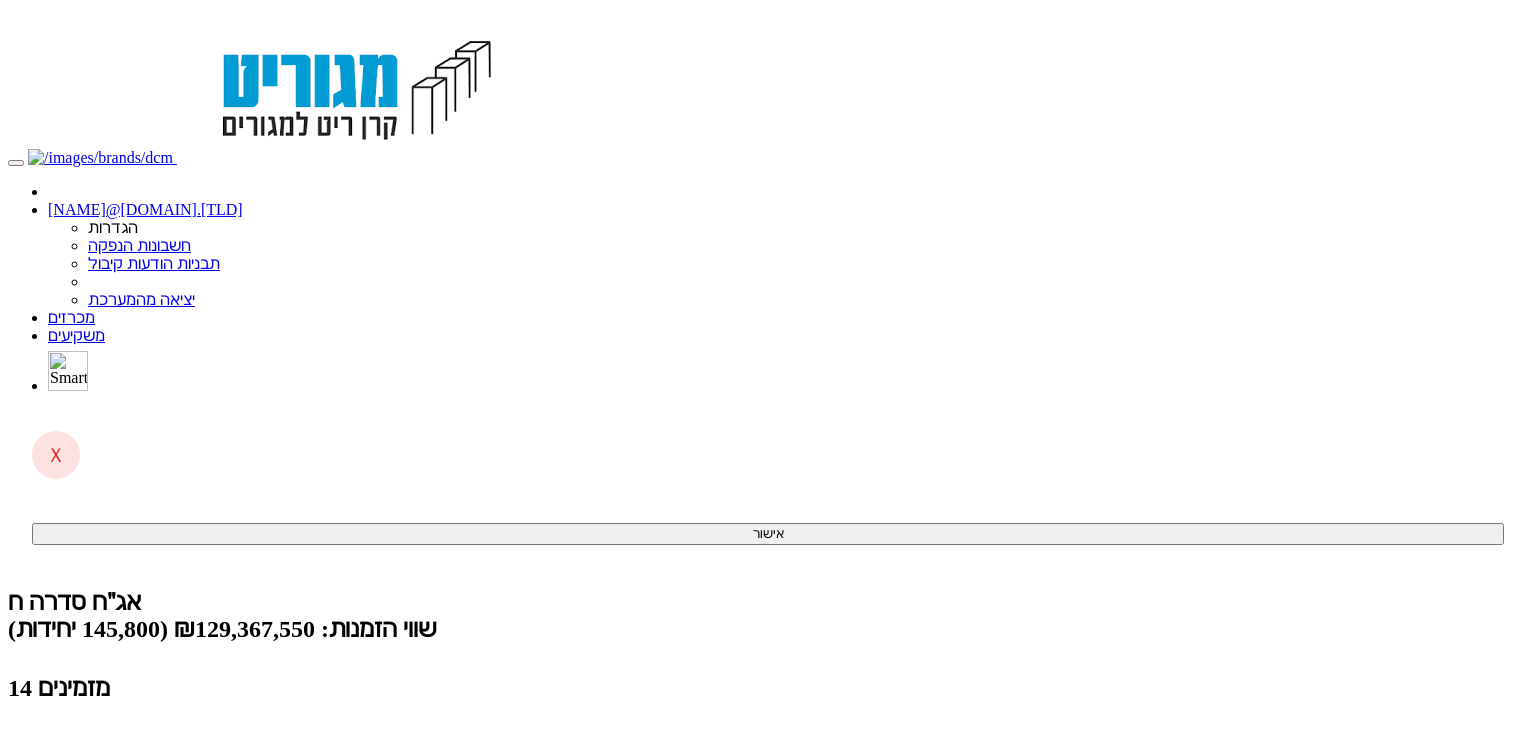 scroll, scrollTop: 0, scrollLeft: 0, axis: both 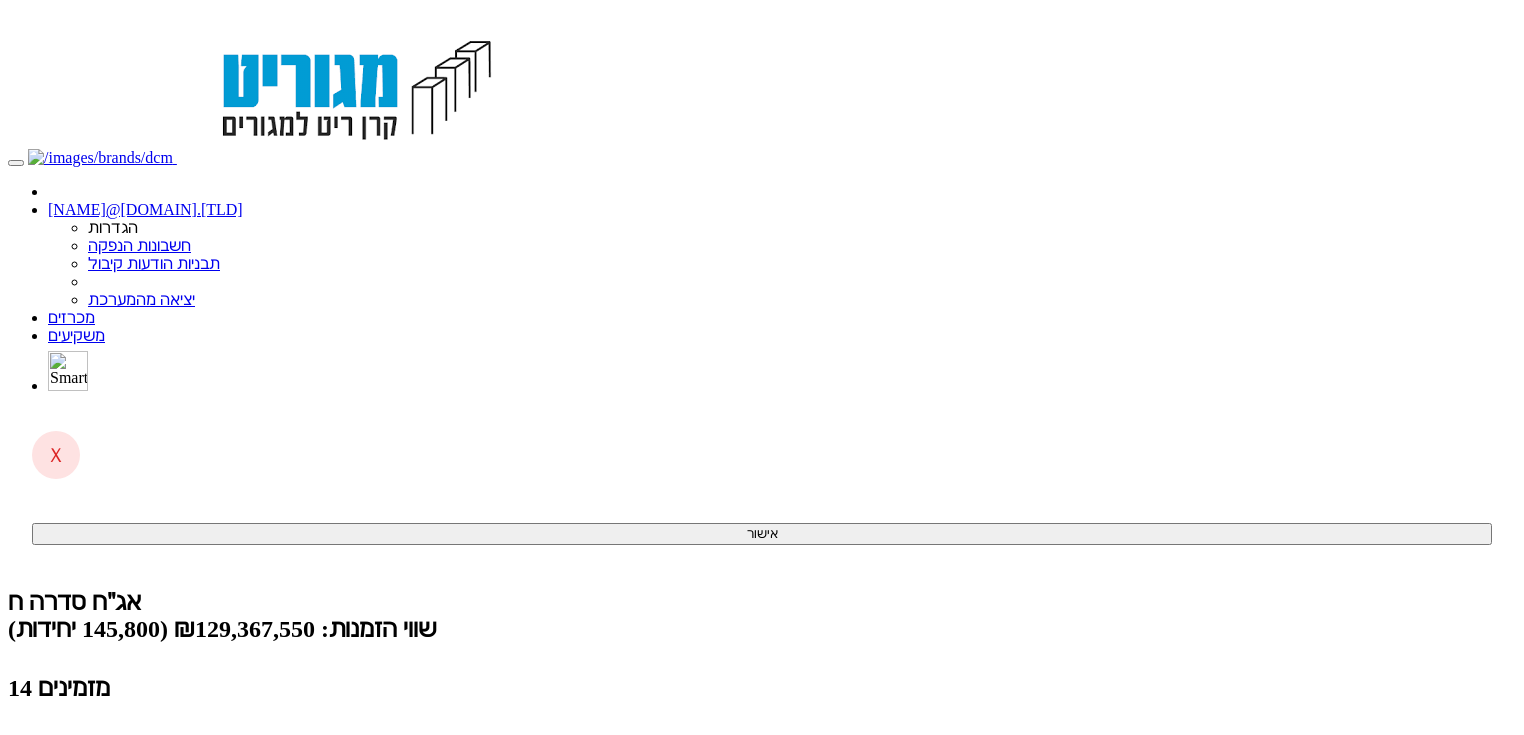 click on "קליטת הזמנות אונליין
(0 ממתינות)
ניתוח ביקושים וניהול הזמנות" at bounding box center [762, 800] 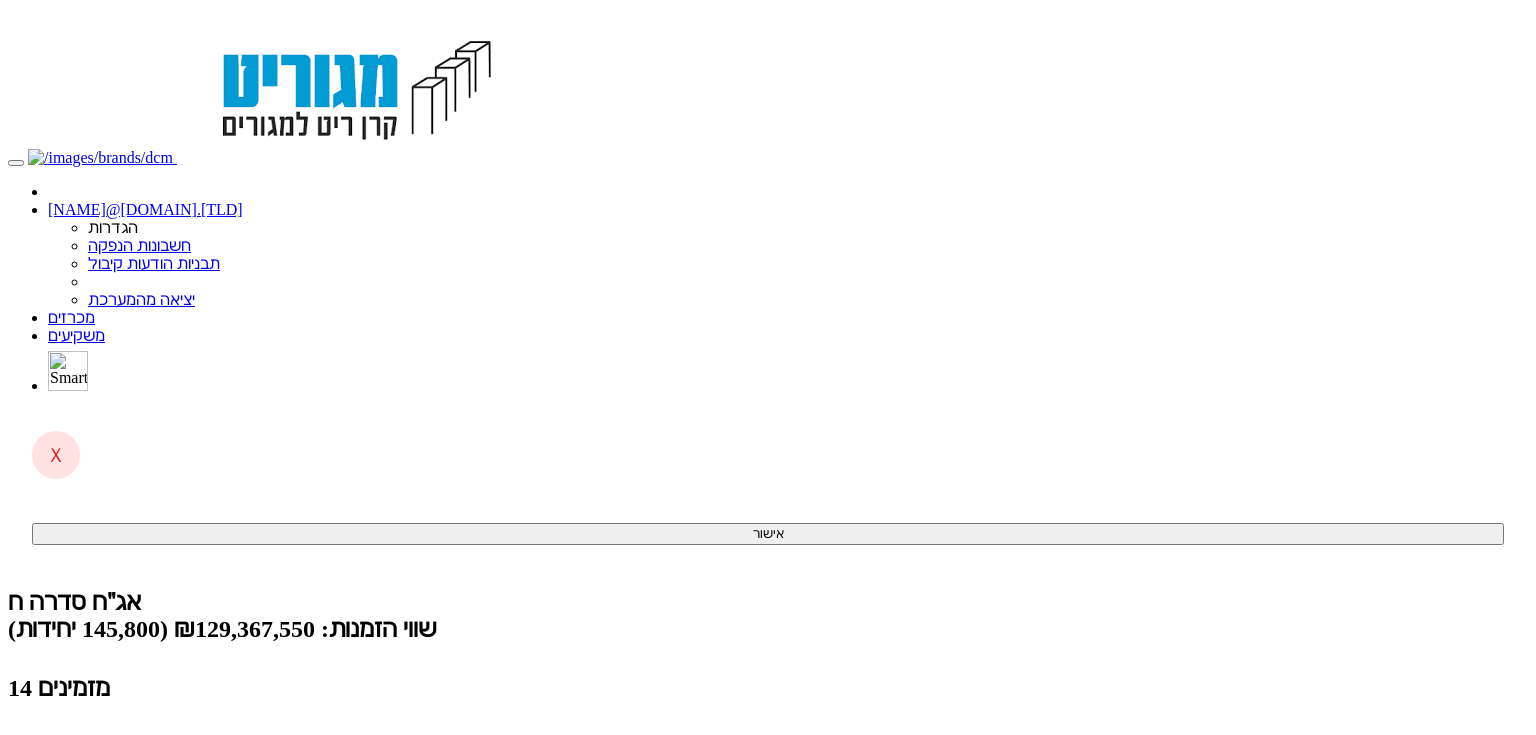 scroll, scrollTop: 0, scrollLeft: 0, axis: both 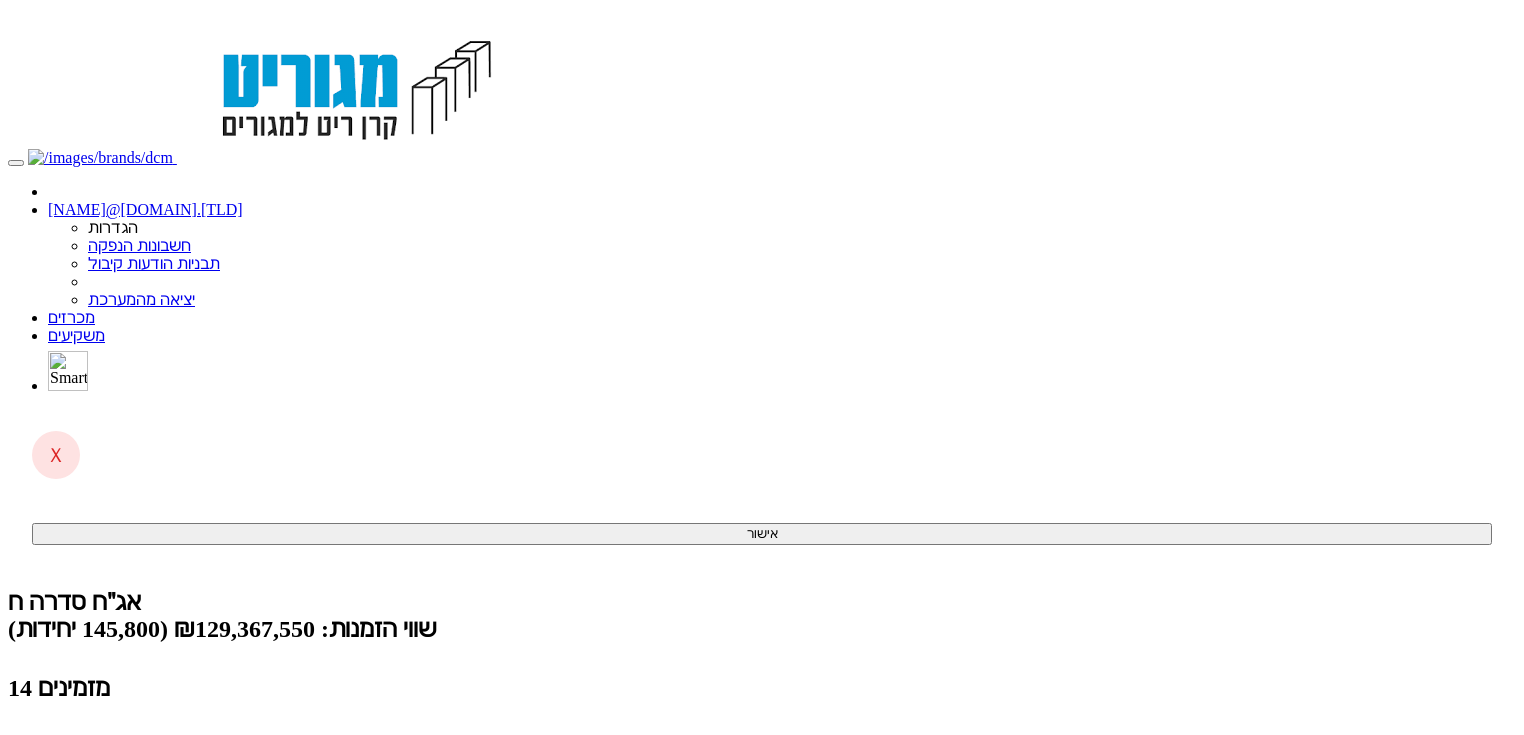 click on "קליטת הזמנות אונליין
(0 ממתינות)" at bounding box center [154, 790] 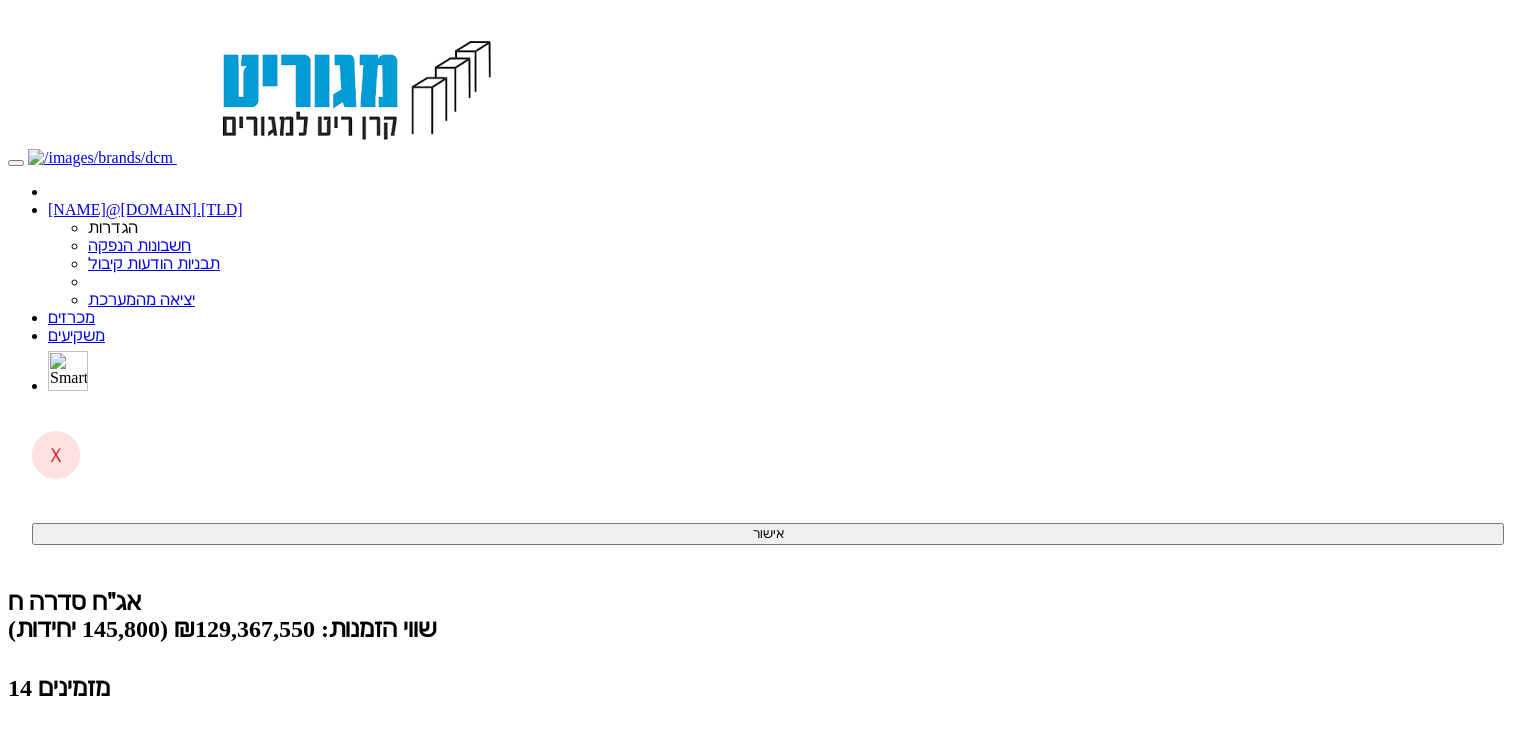 scroll, scrollTop: 0, scrollLeft: 0, axis: both 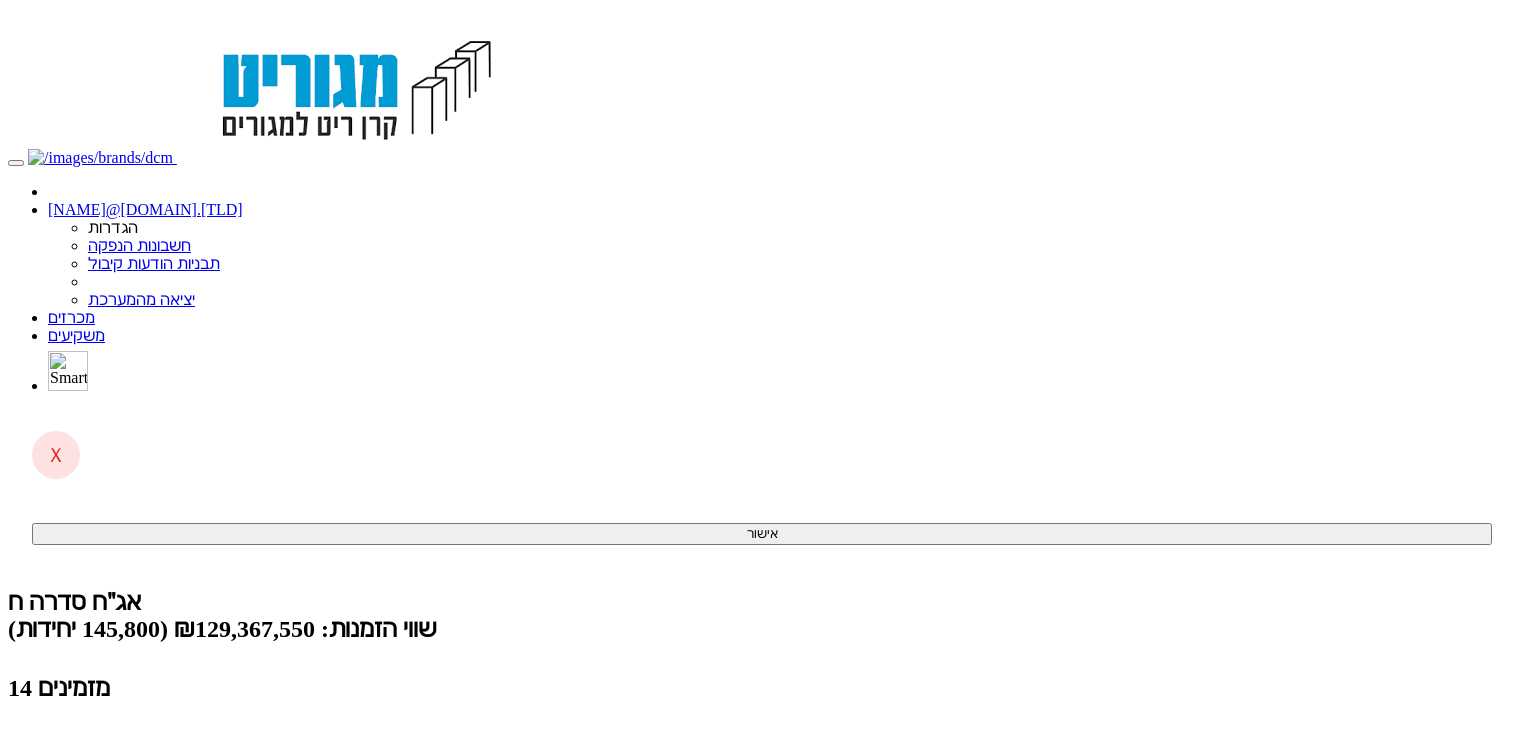 click on "קליטת הזמנות אונליין
(1 ממתינות)" at bounding box center [154, 790] 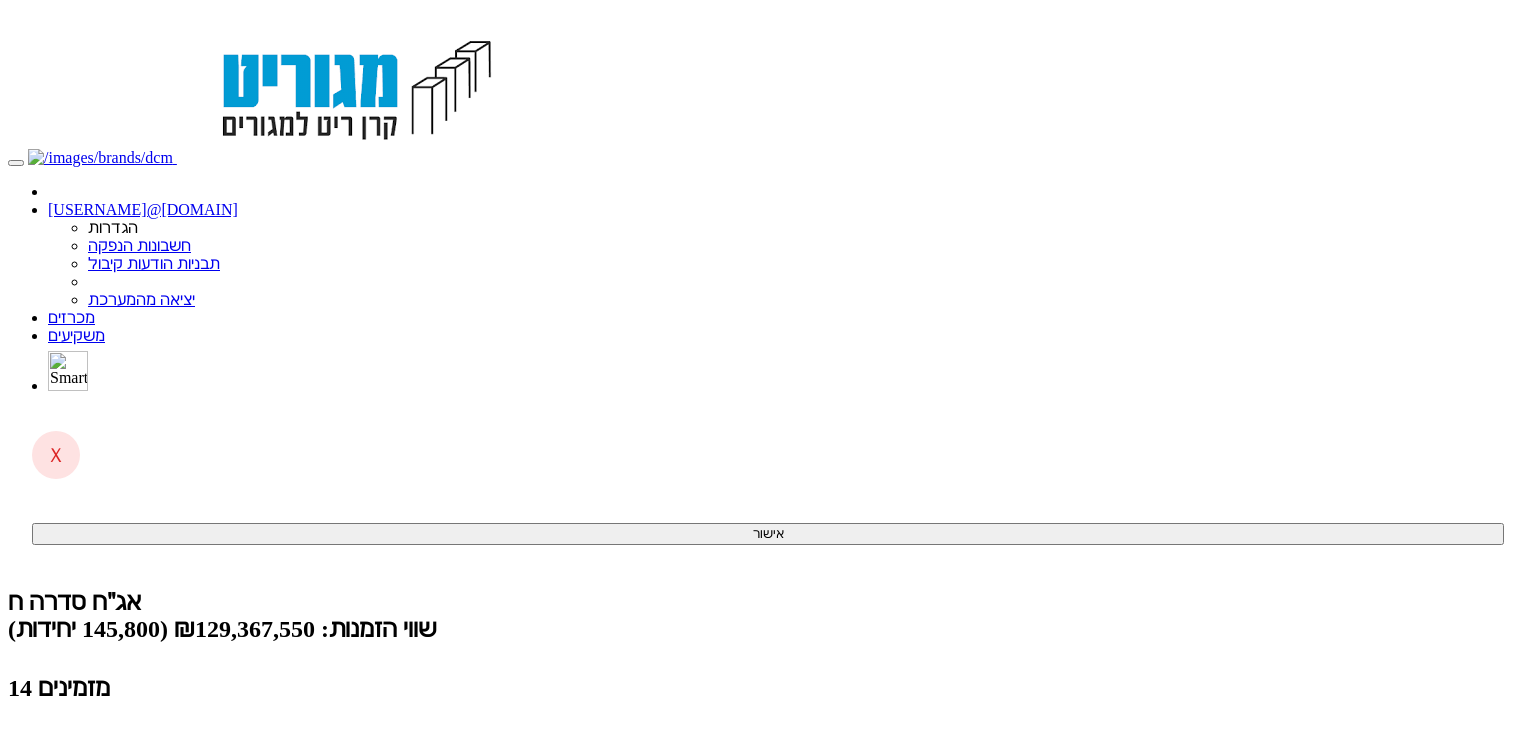 scroll, scrollTop: 0, scrollLeft: 0, axis: both 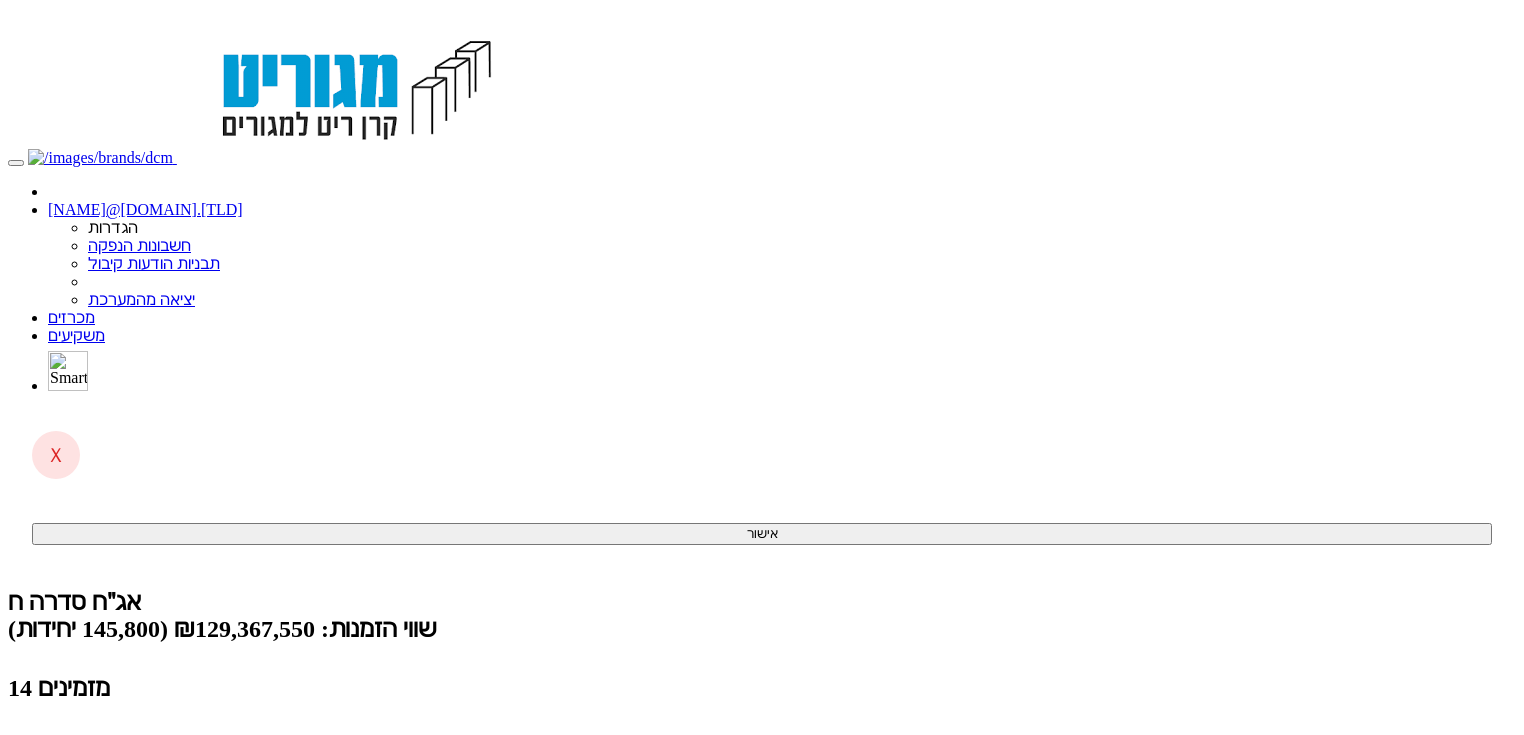 click on "קליטת הזמנות אונליין
(2 ממתינות)" at bounding box center (154, 790) 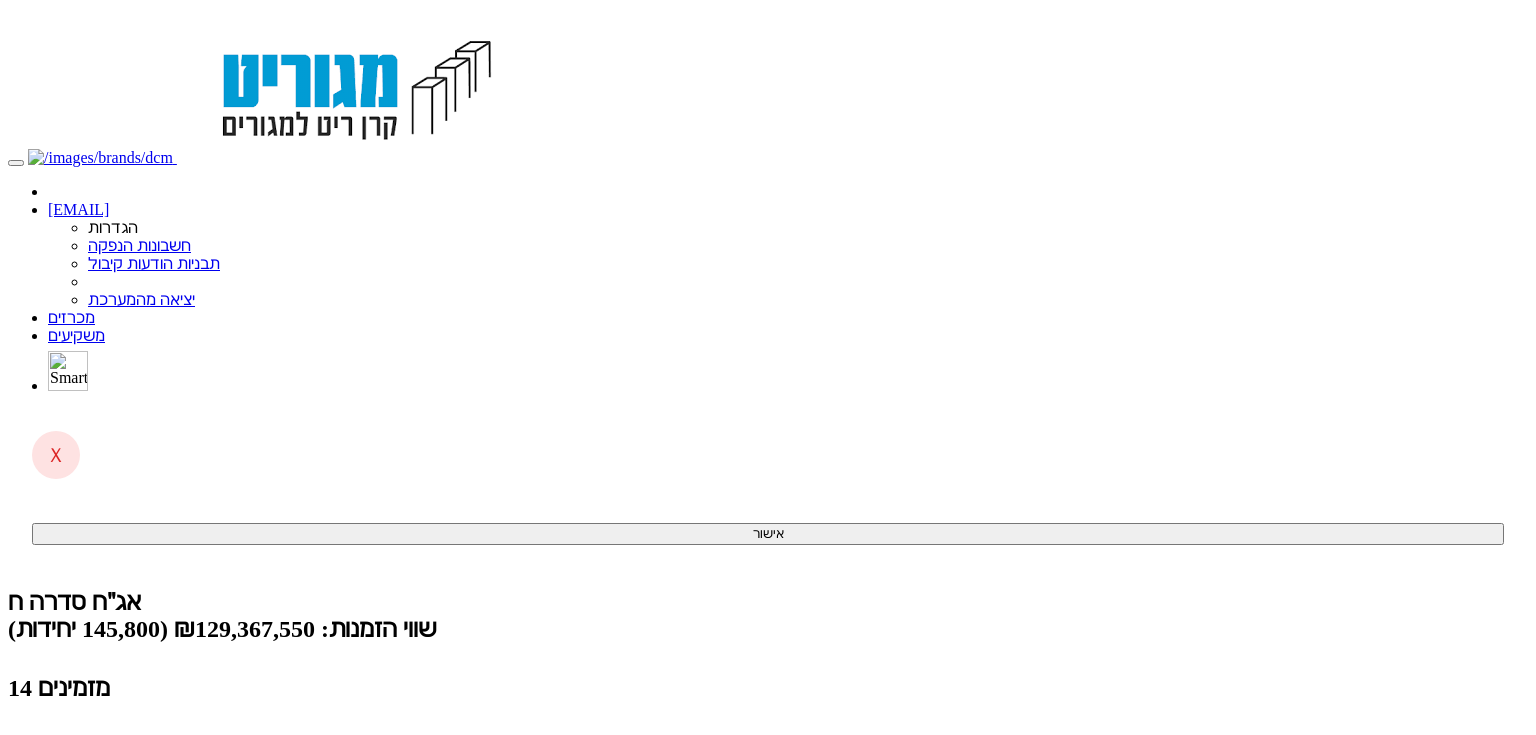 scroll, scrollTop: 0, scrollLeft: 0, axis: both 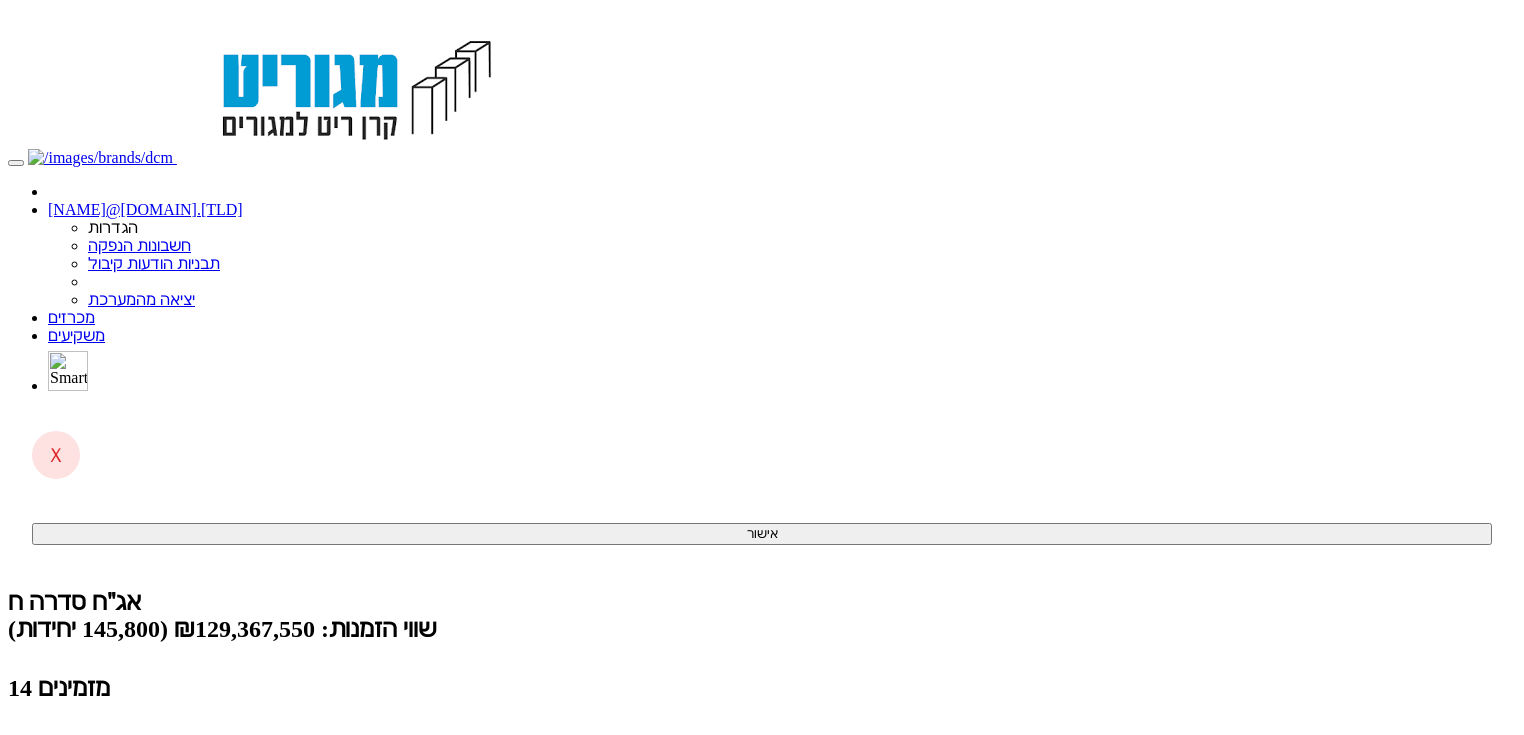 click on "קליטת הזמנות אונליין
(2 ממתינות)" at bounding box center (154, 790) 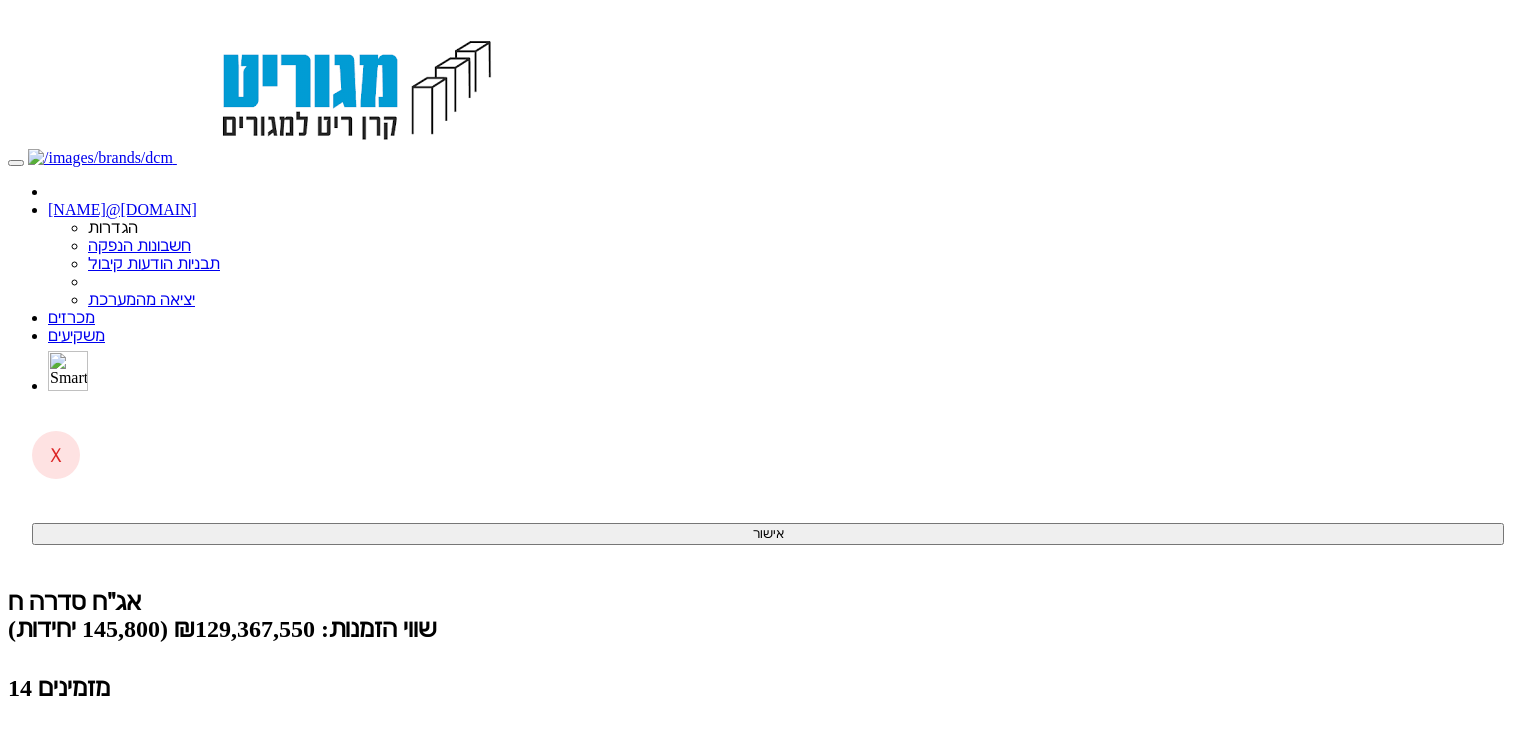 scroll, scrollTop: 0, scrollLeft: 0, axis: both 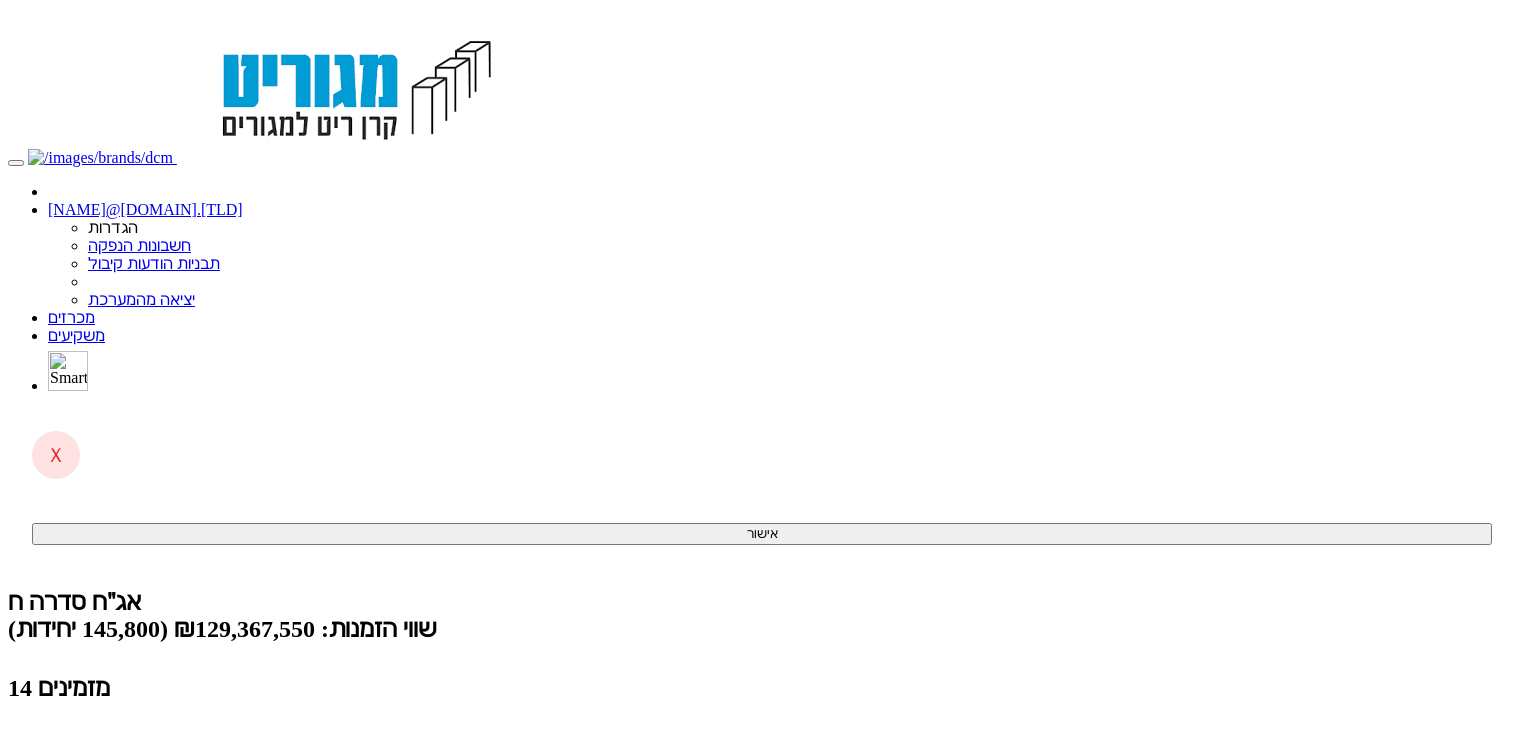 click on "קליטת הזמנות אונליין
(2 ממתינות)" at bounding box center [154, 790] 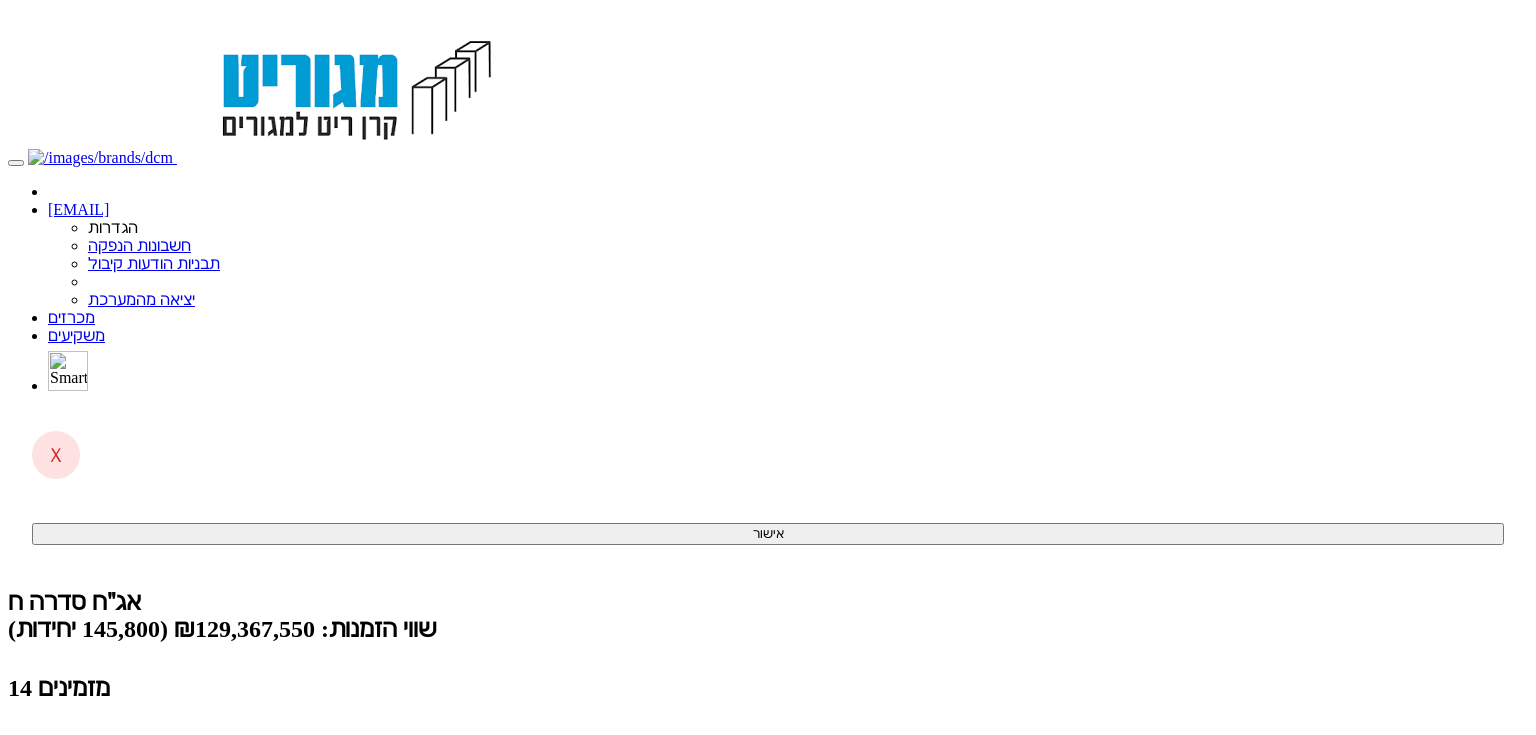 scroll, scrollTop: 0, scrollLeft: 0, axis: both 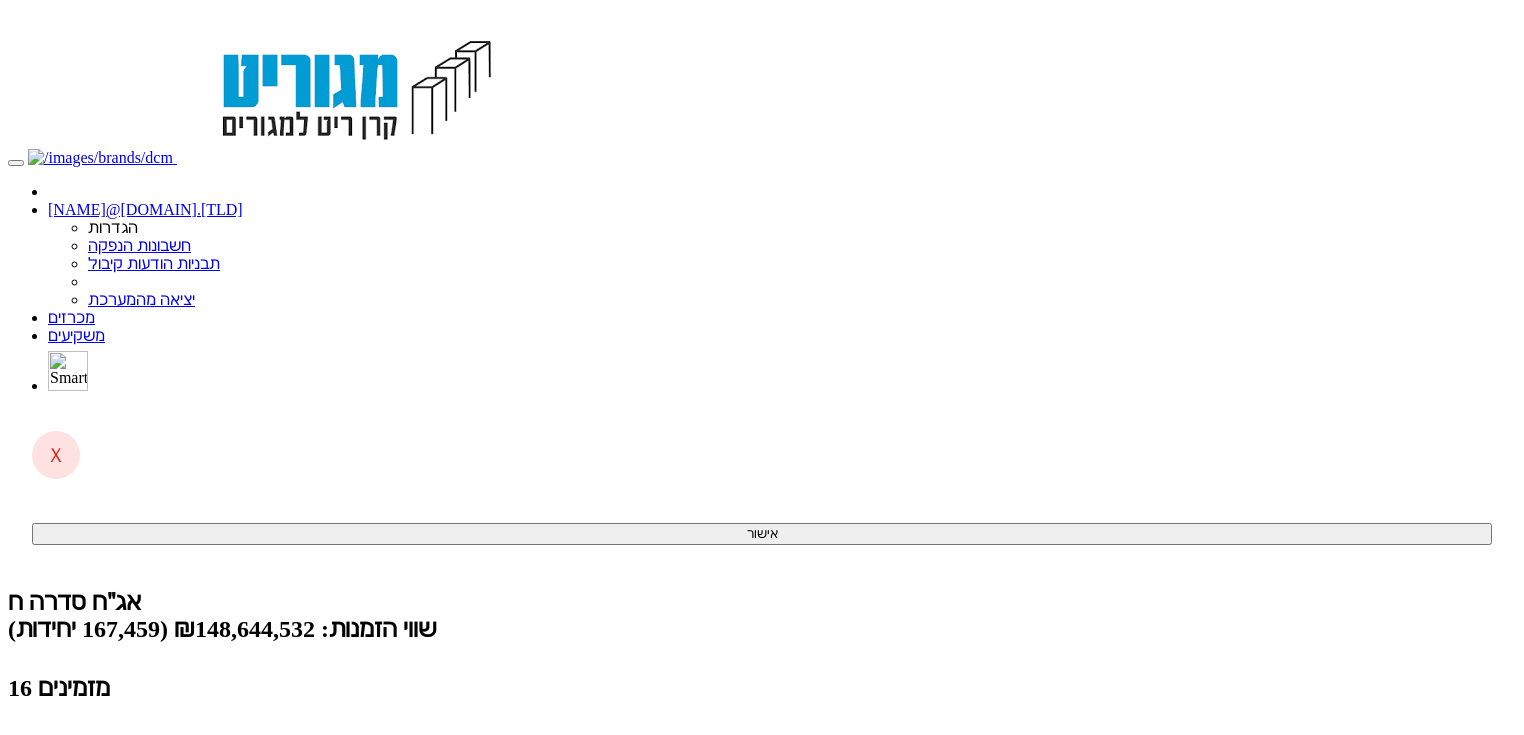 click on "קליטת הזמנות אונליין
(0 ממתינות)" at bounding box center (154, 790) 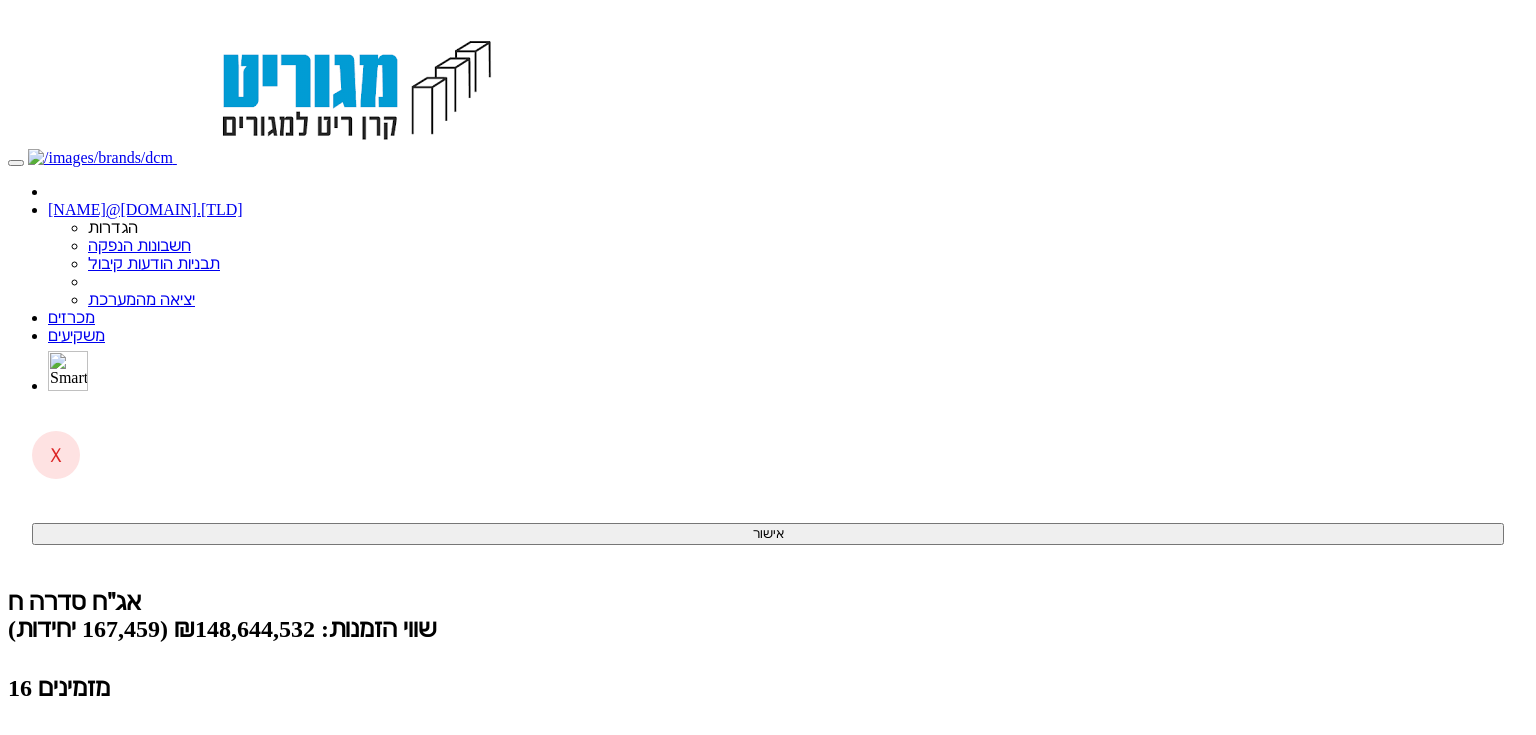 scroll, scrollTop: 0, scrollLeft: 0, axis: both 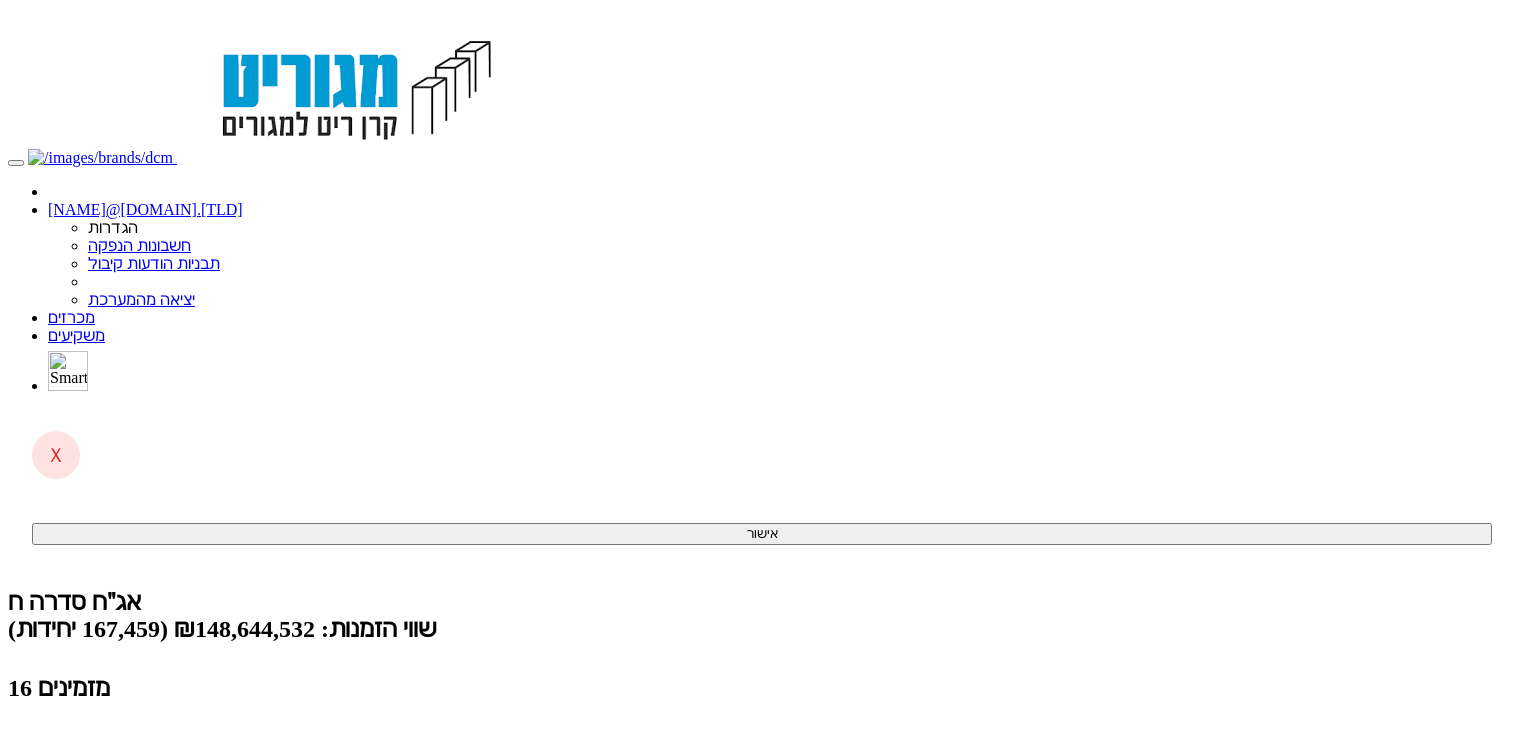 click on "ערוך הזמנה" at bounding box center (996, 1770) 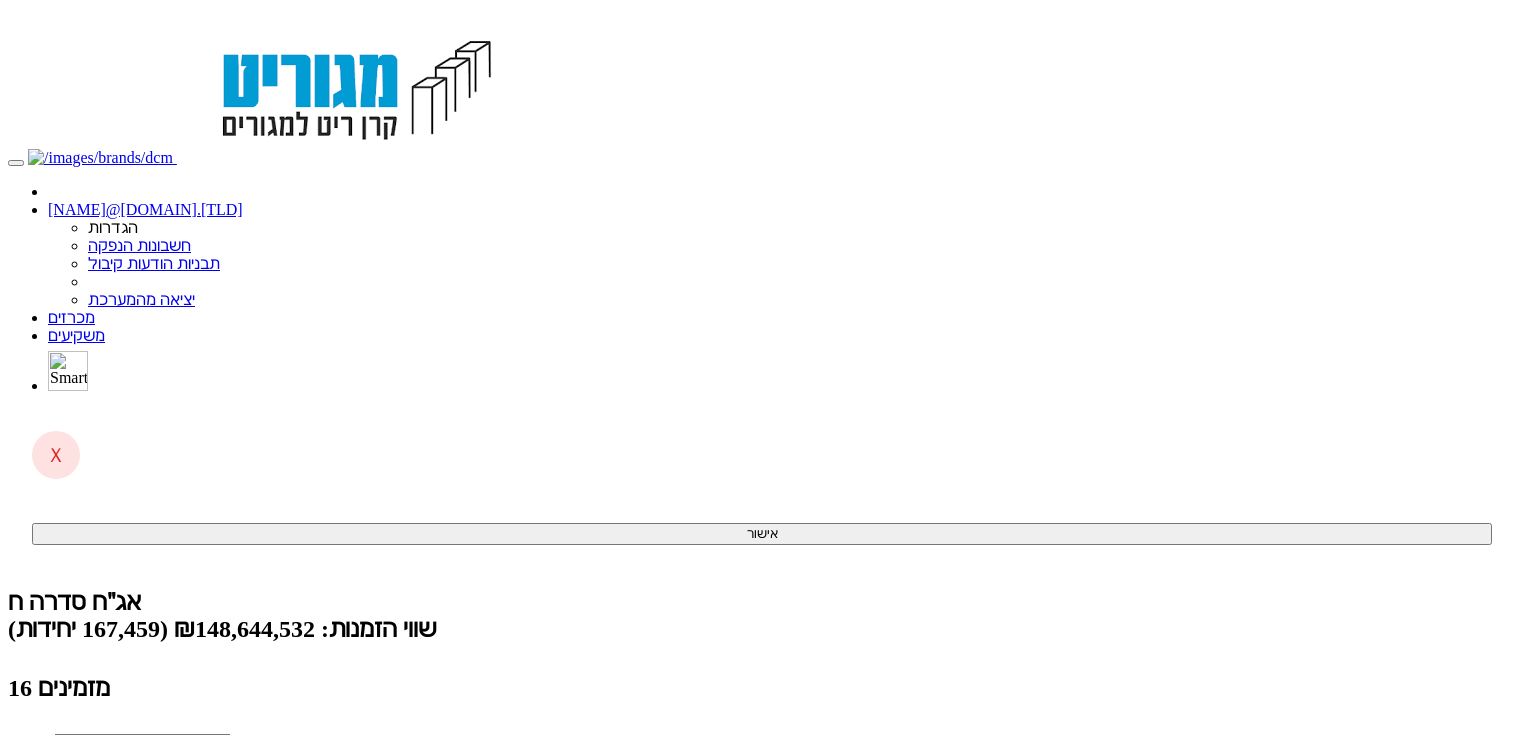 scroll, scrollTop: 0, scrollLeft: 0, axis: both 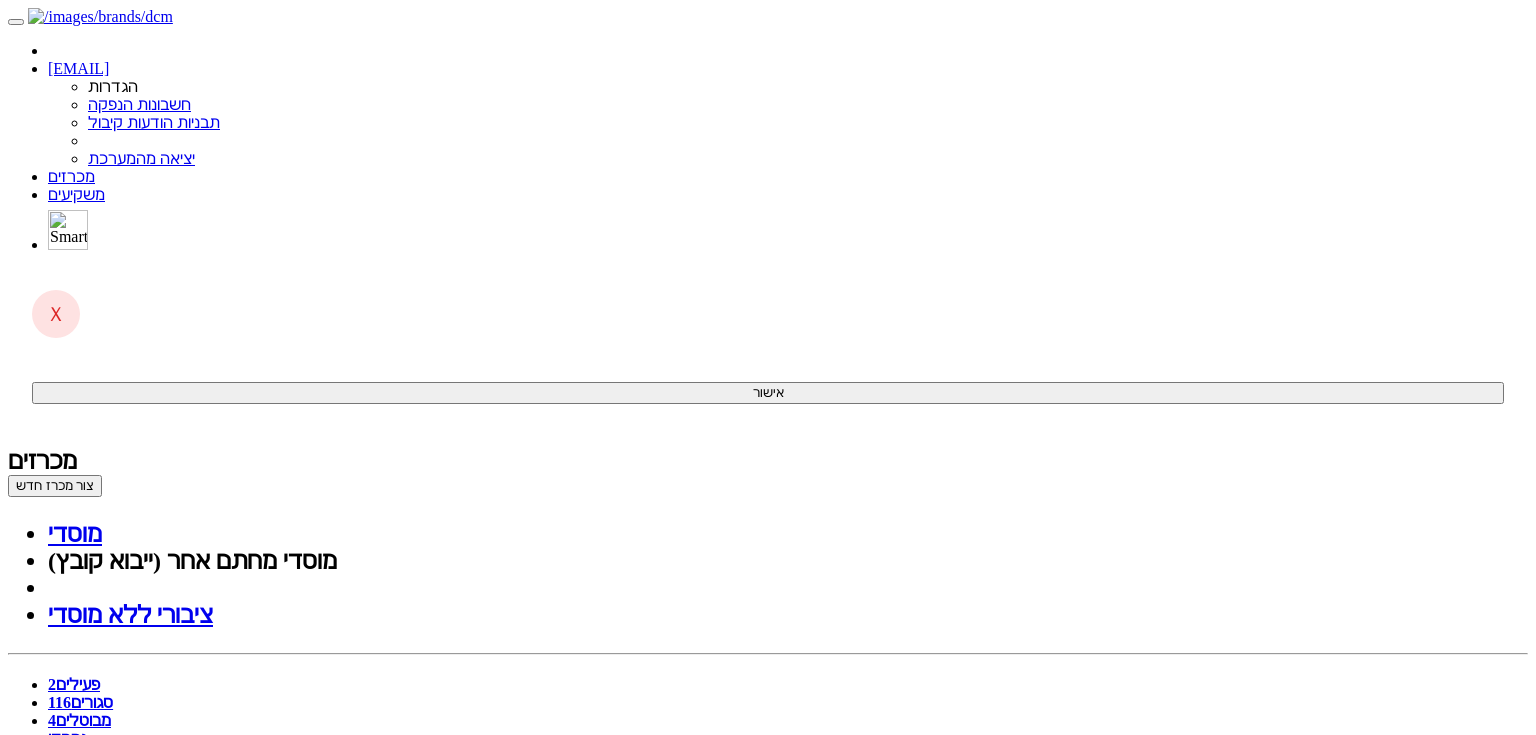 click on "פתיחת מעטפות" at bounding box center [325, 3908] 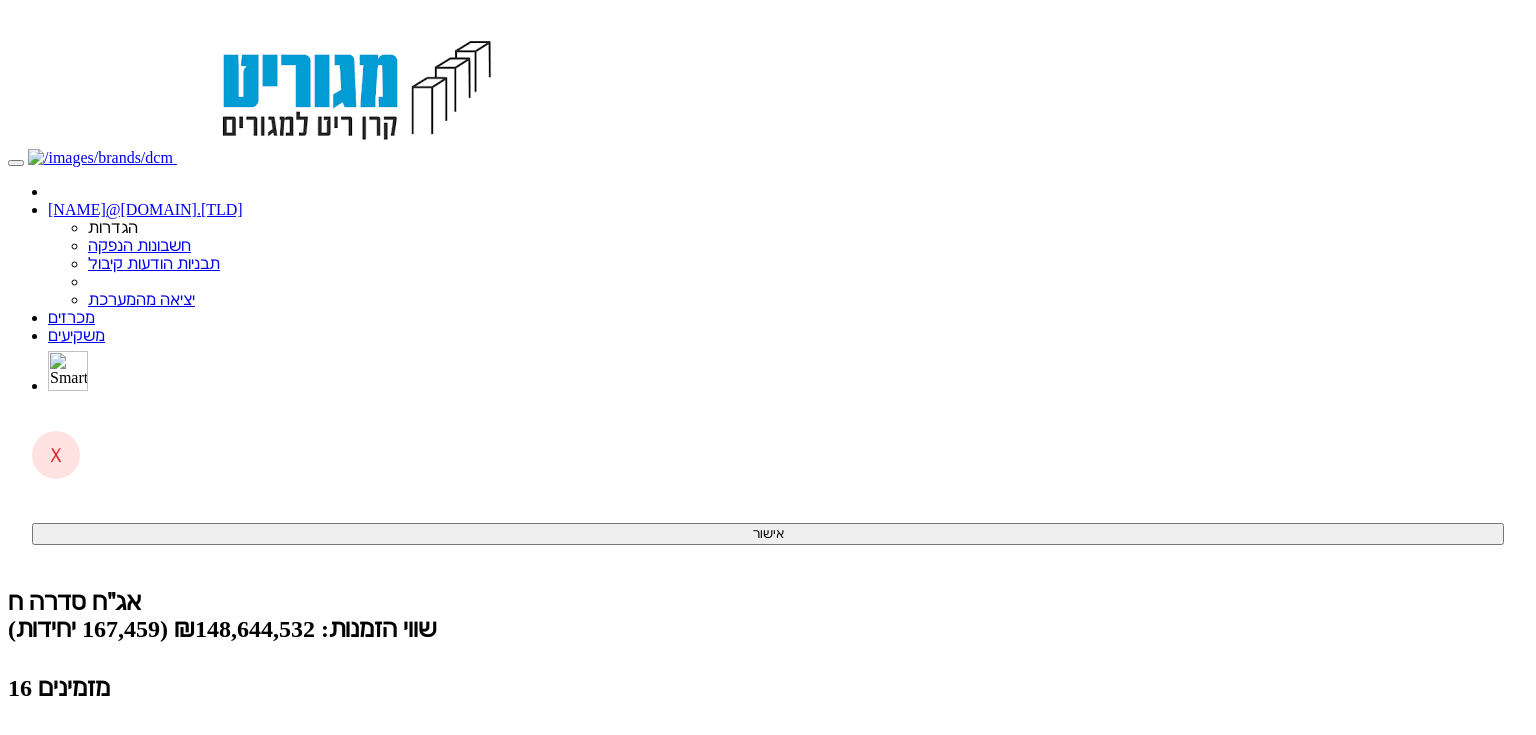 scroll, scrollTop: 0, scrollLeft: 0, axis: both 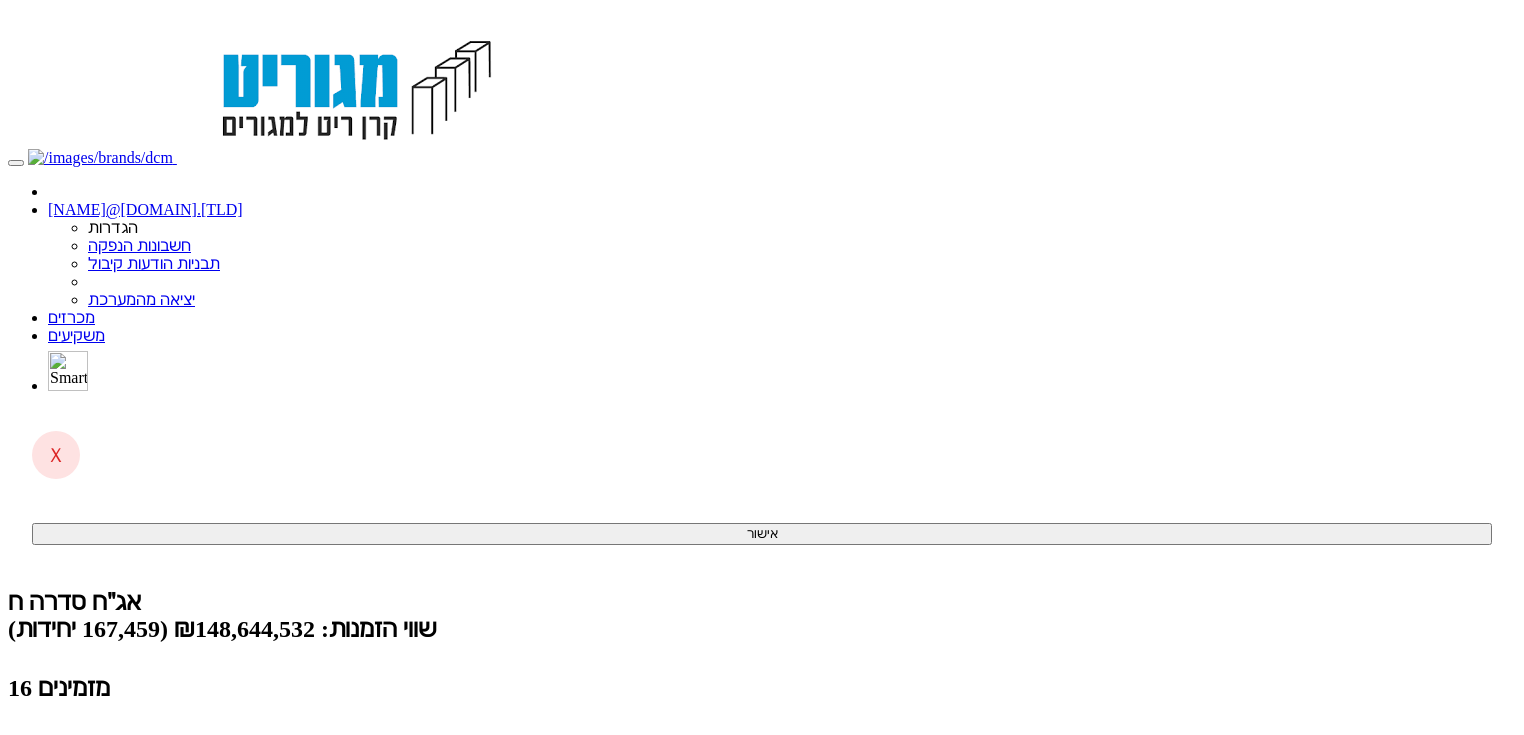 click on "קליטת הזמנות אונליין
(0 ממתינות)" at bounding box center (154, 790) 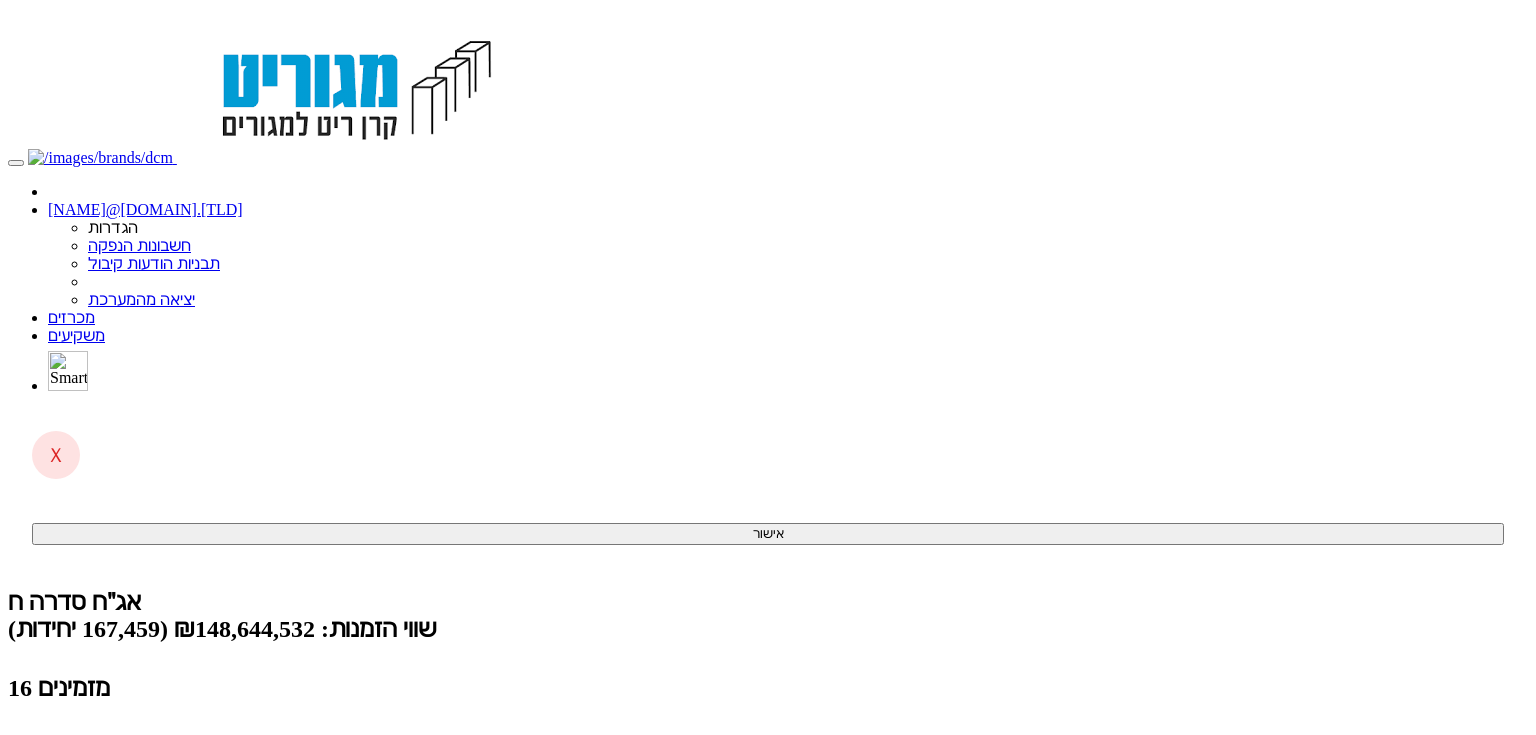 scroll, scrollTop: 0, scrollLeft: 0, axis: both 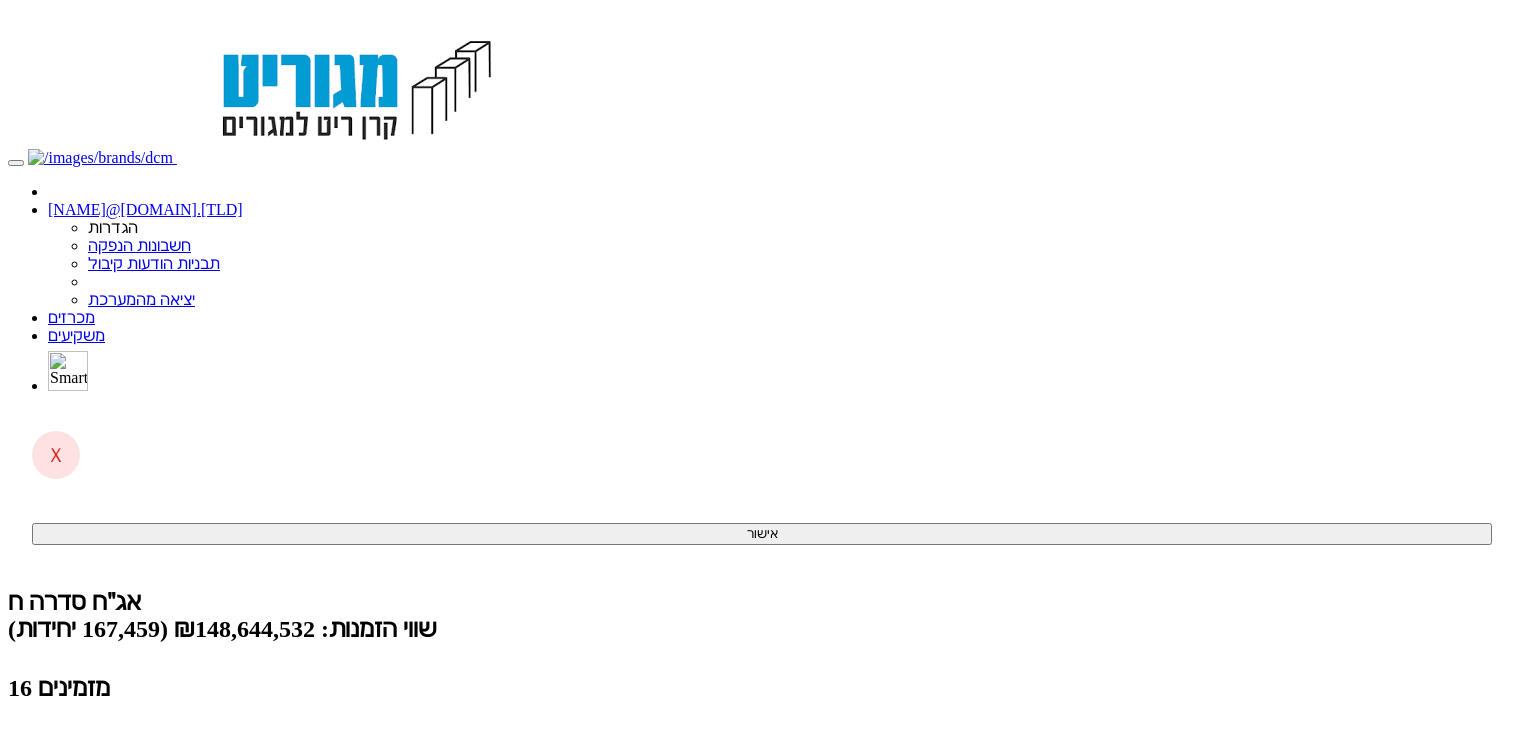 click on "קליטת הזמנות אונליין
(0 ממתינות)
ניתוח ביקושים וניהול הזמנות" at bounding box center (762, 800) 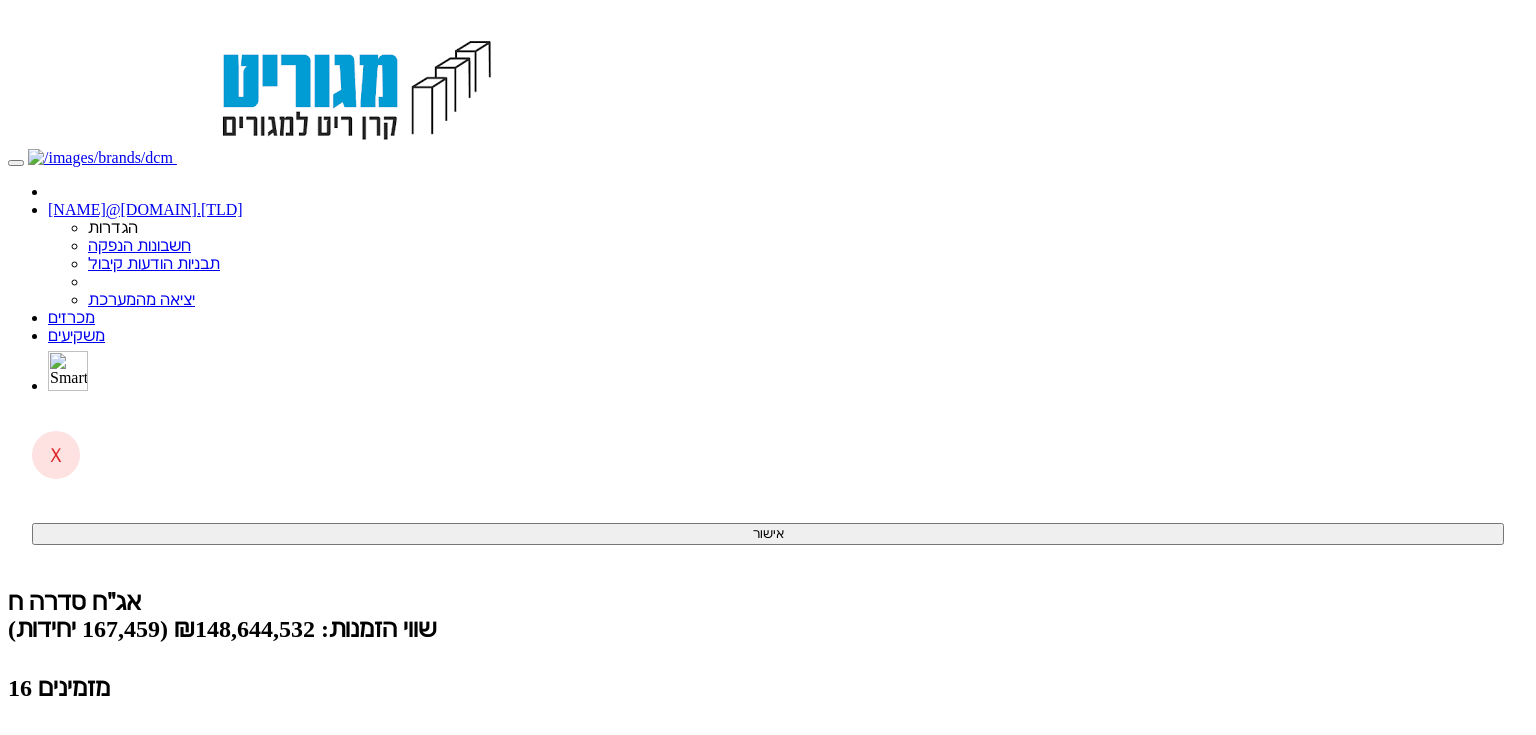 scroll, scrollTop: 0, scrollLeft: 0, axis: both 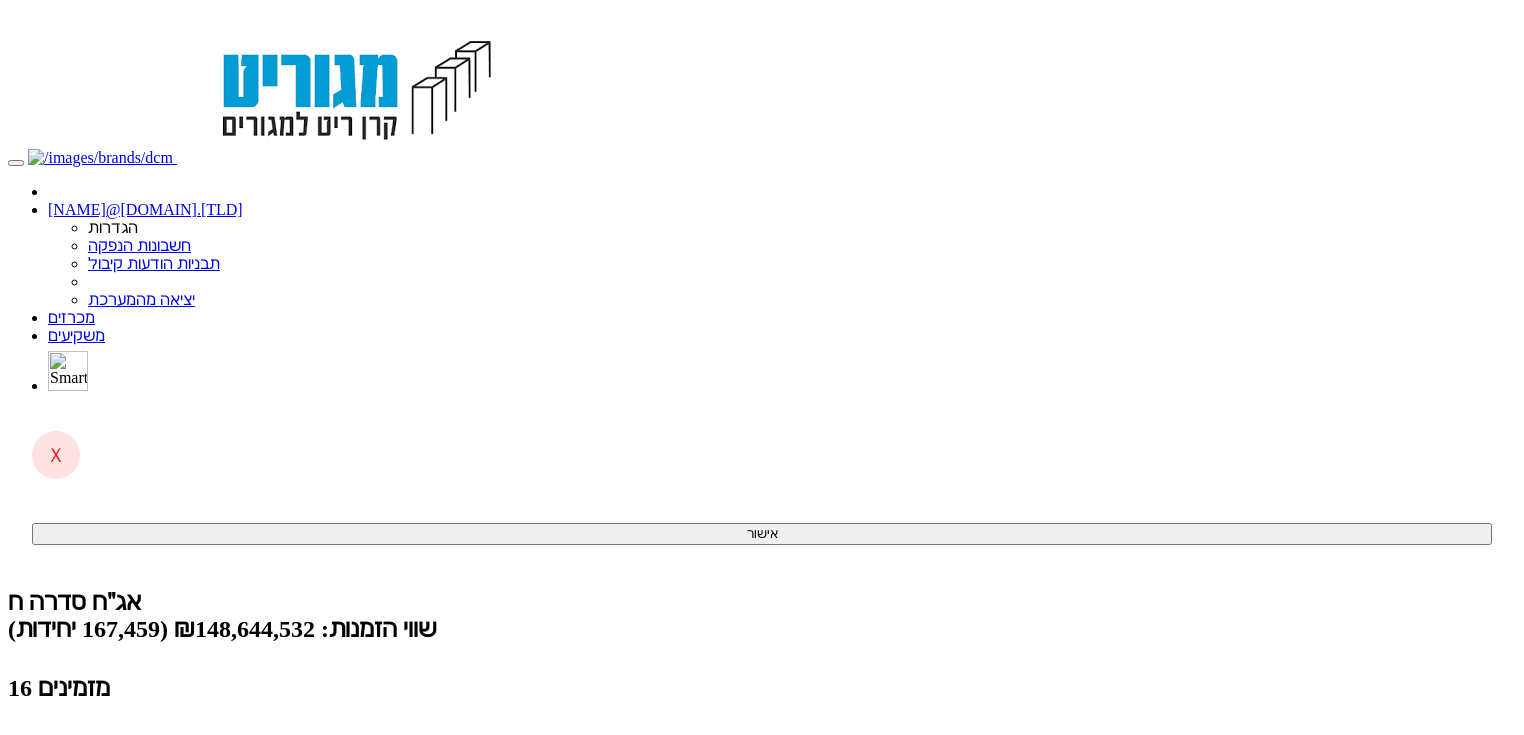 click on "(0 ממתינות)" at bounding box center (86, 790) 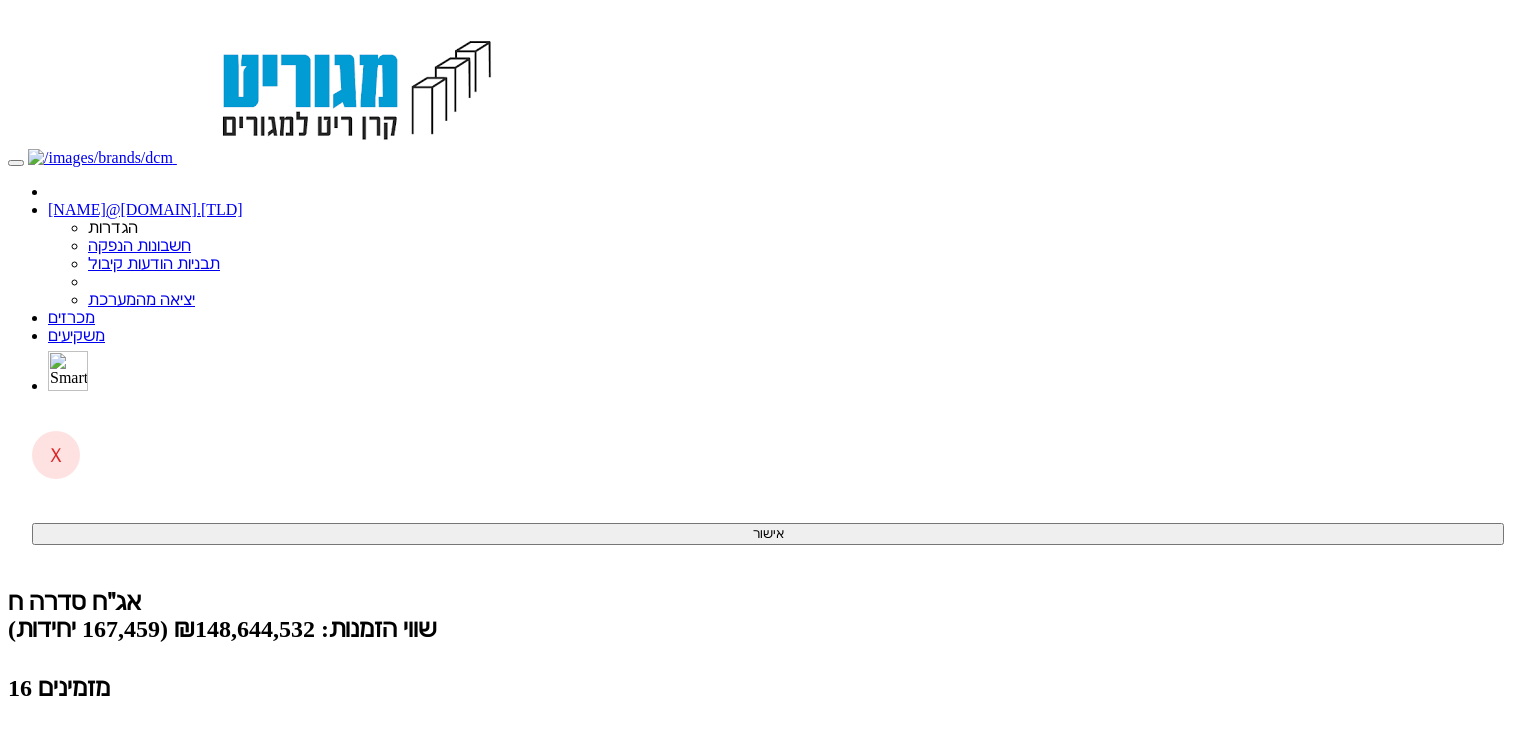scroll, scrollTop: 0, scrollLeft: 0, axis: both 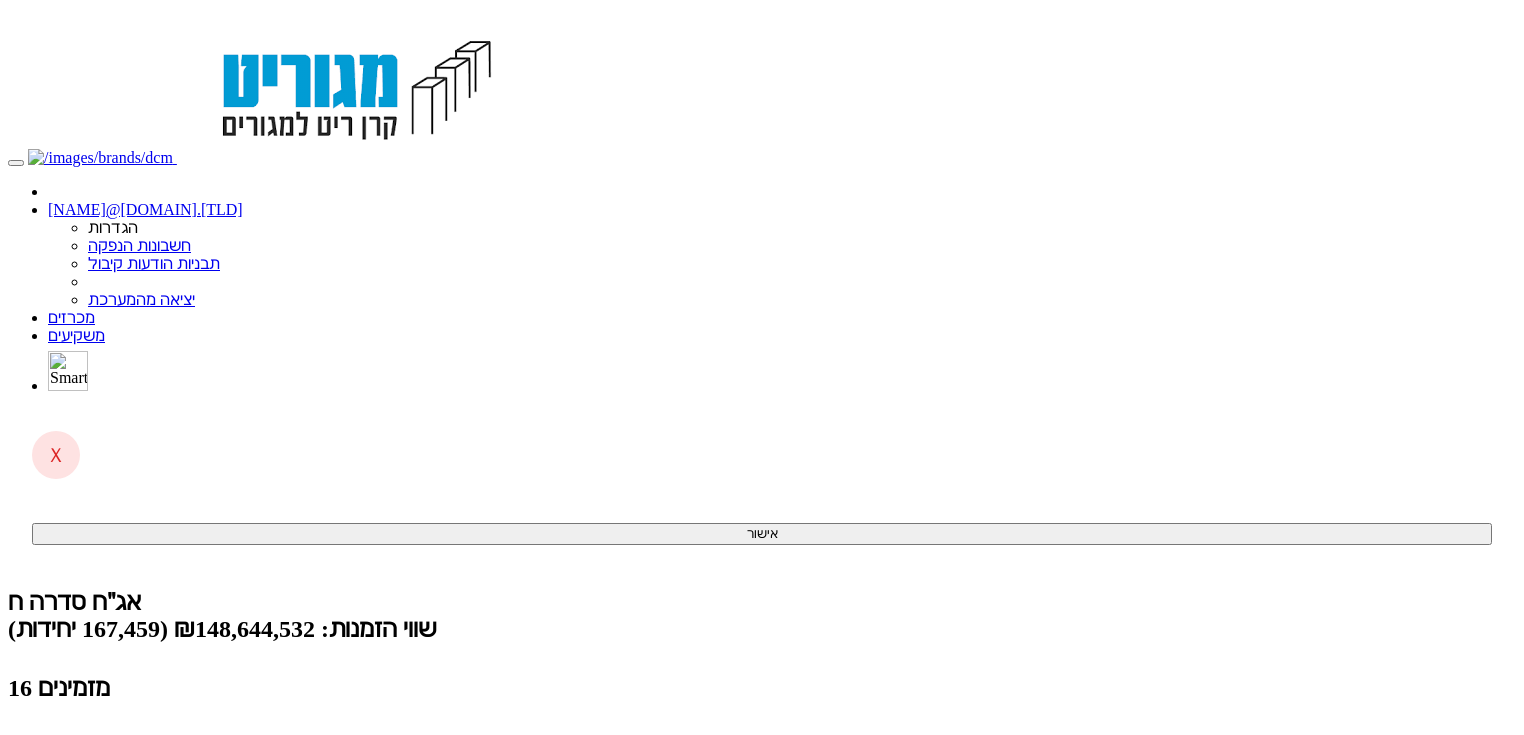 click on "(0 ממתינות)" at bounding box center [86, 790] 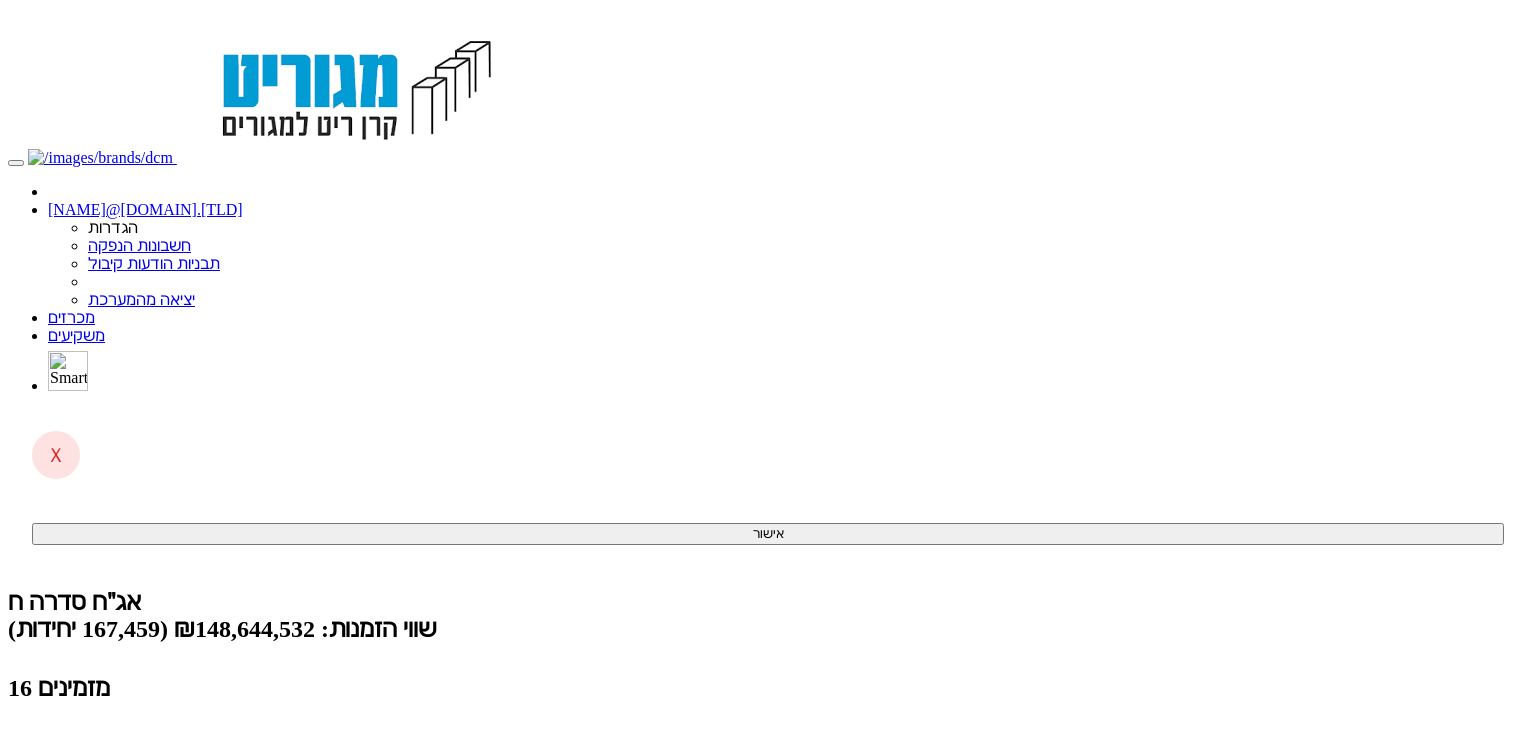 scroll, scrollTop: 0, scrollLeft: 0, axis: both 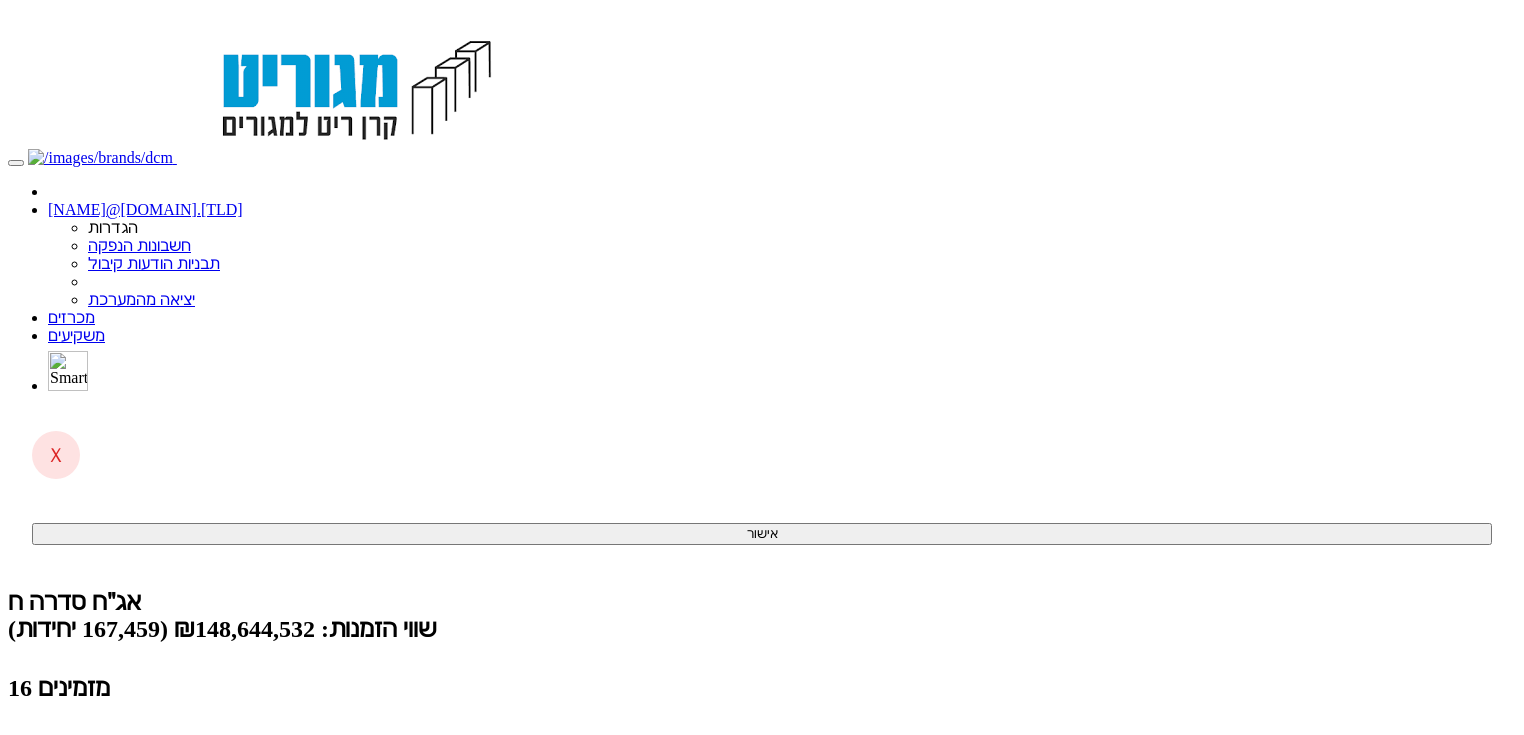 click on "קליטת הזמנות אונליין
(0 ממתינות)" at bounding box center [154, 790] 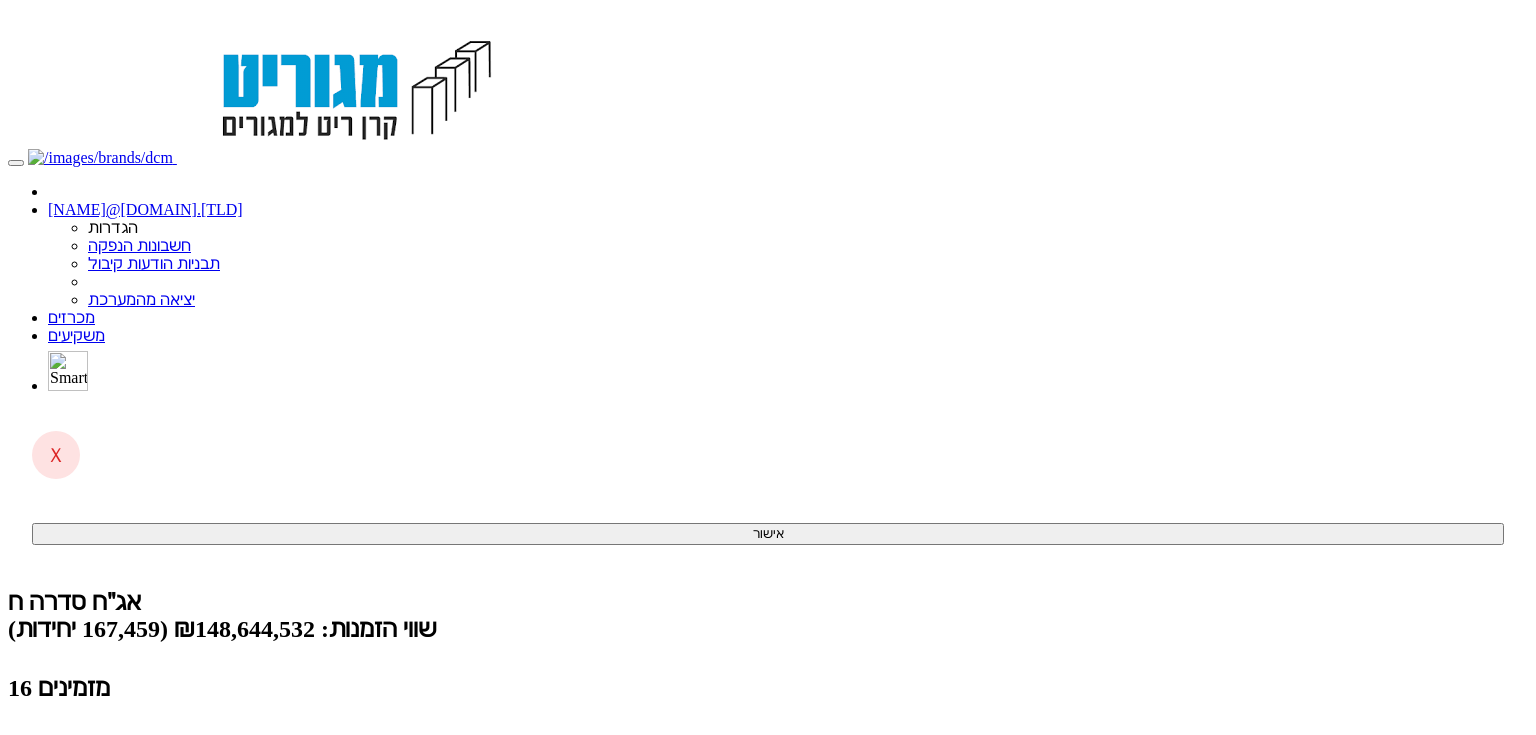 scroll, scrollTop: 0, scrollLeft: 0, axis: both 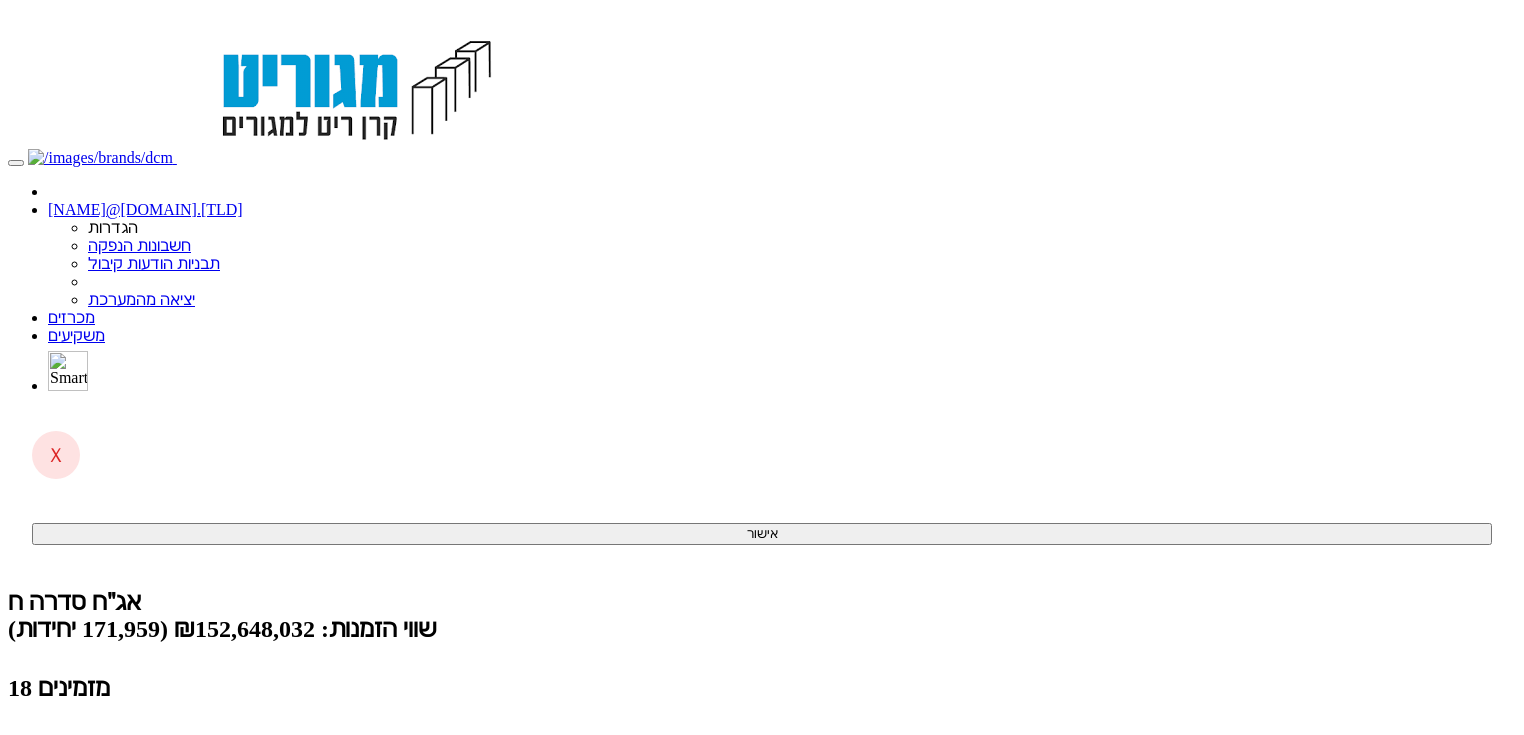 click on "(1 ממתינות)" at bounding box center (86, 790) 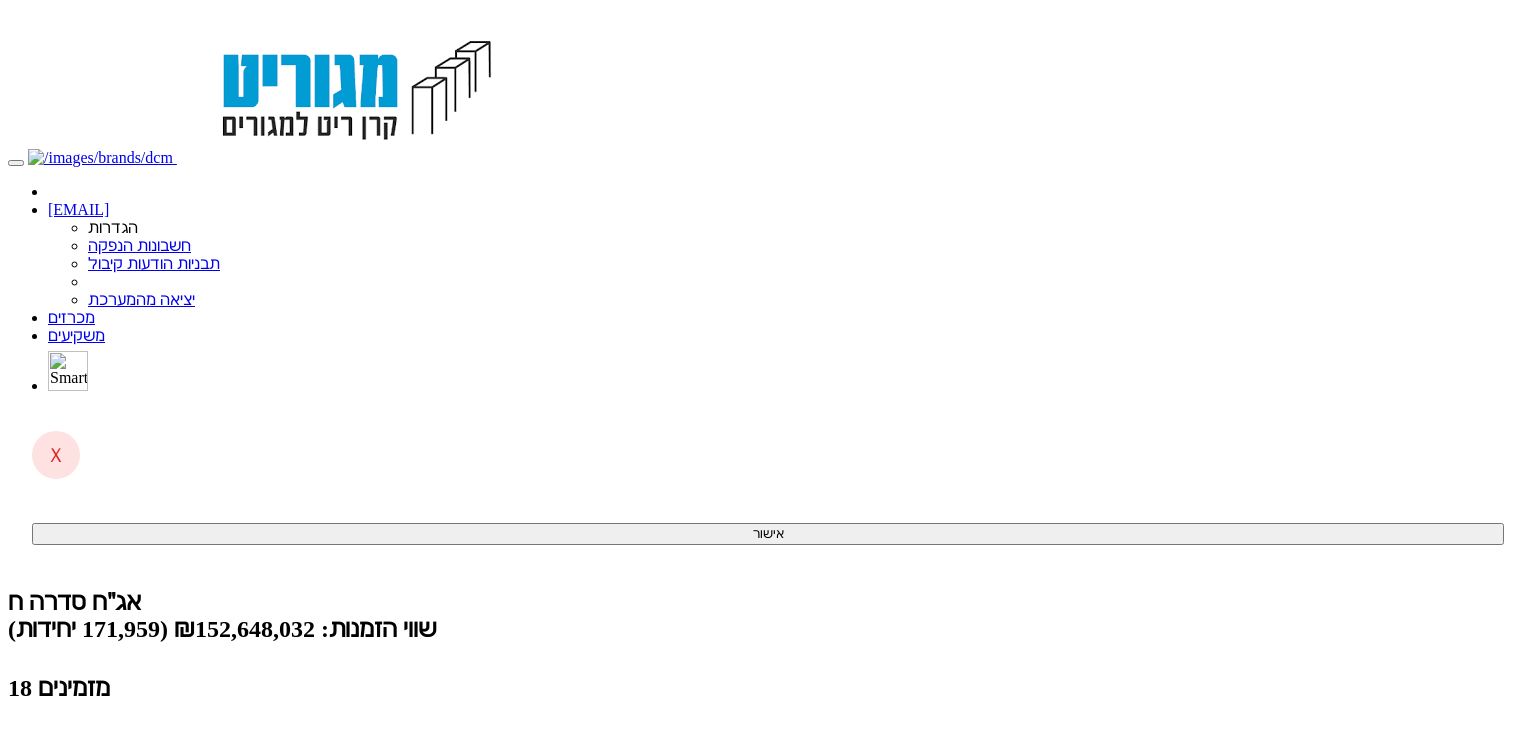 scroll, scrollTop: 0, scrollLeft: 0, axis: both 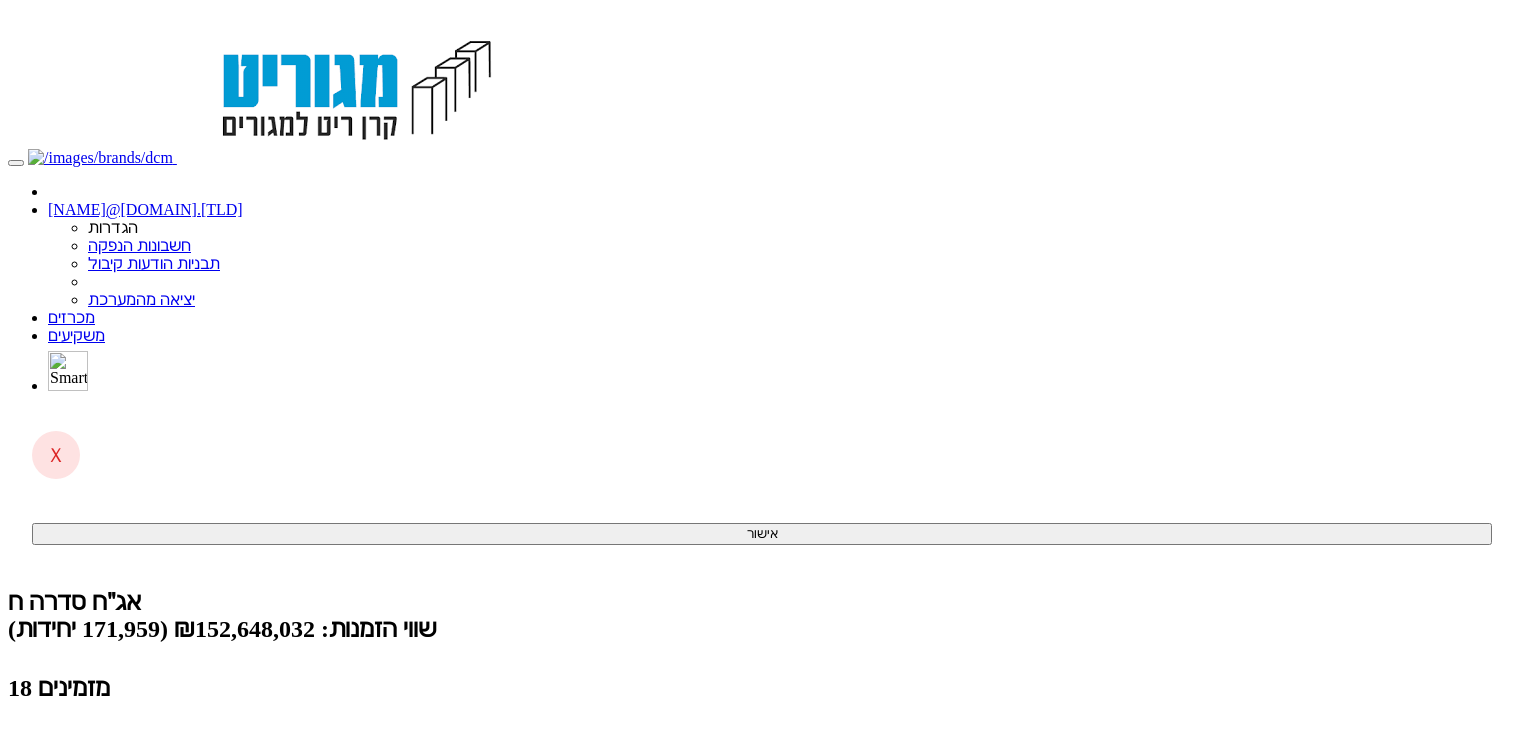 click on "(1 ממתינות)" at bounding box center (86, 790) 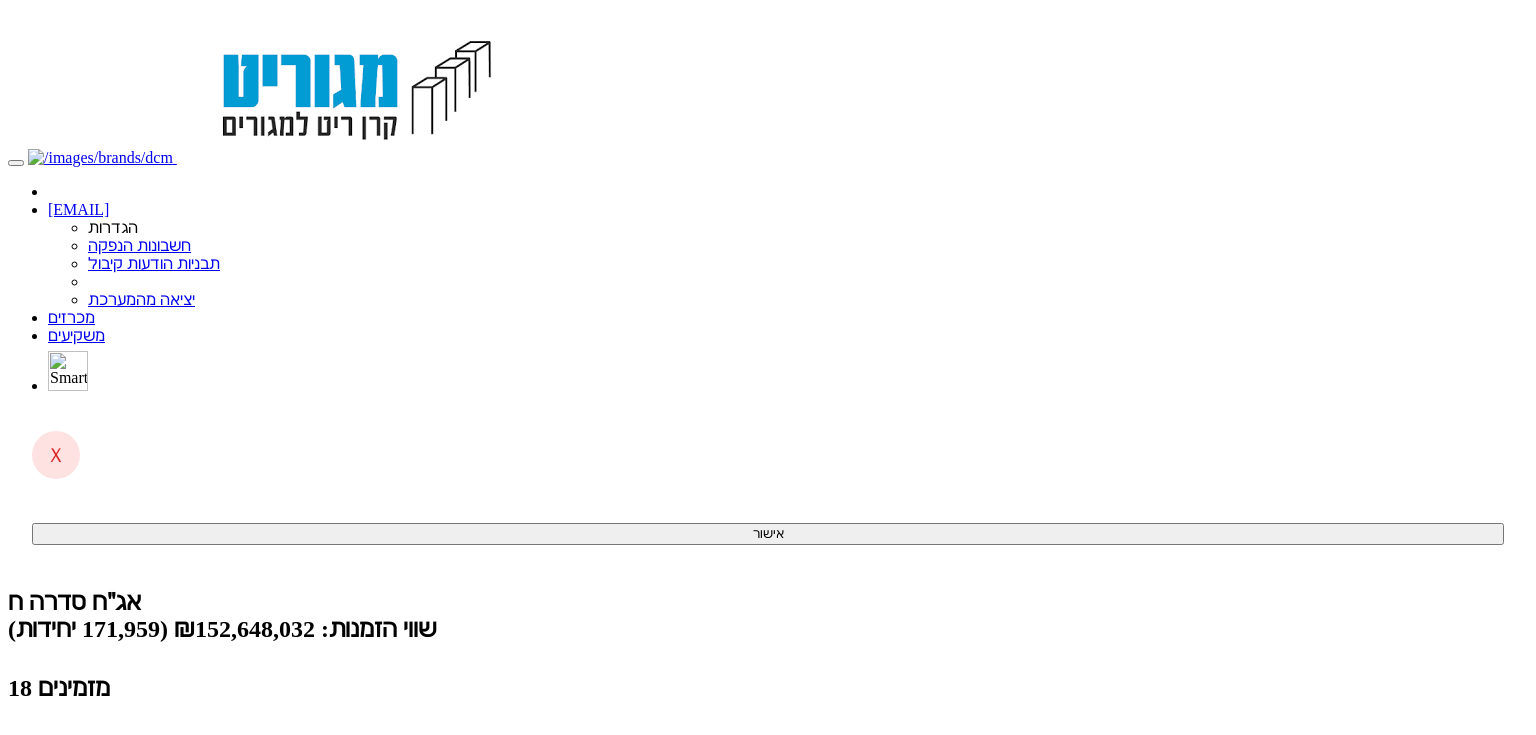 scroll, scrollTop: 0, scrollLeft: 0, axis: both 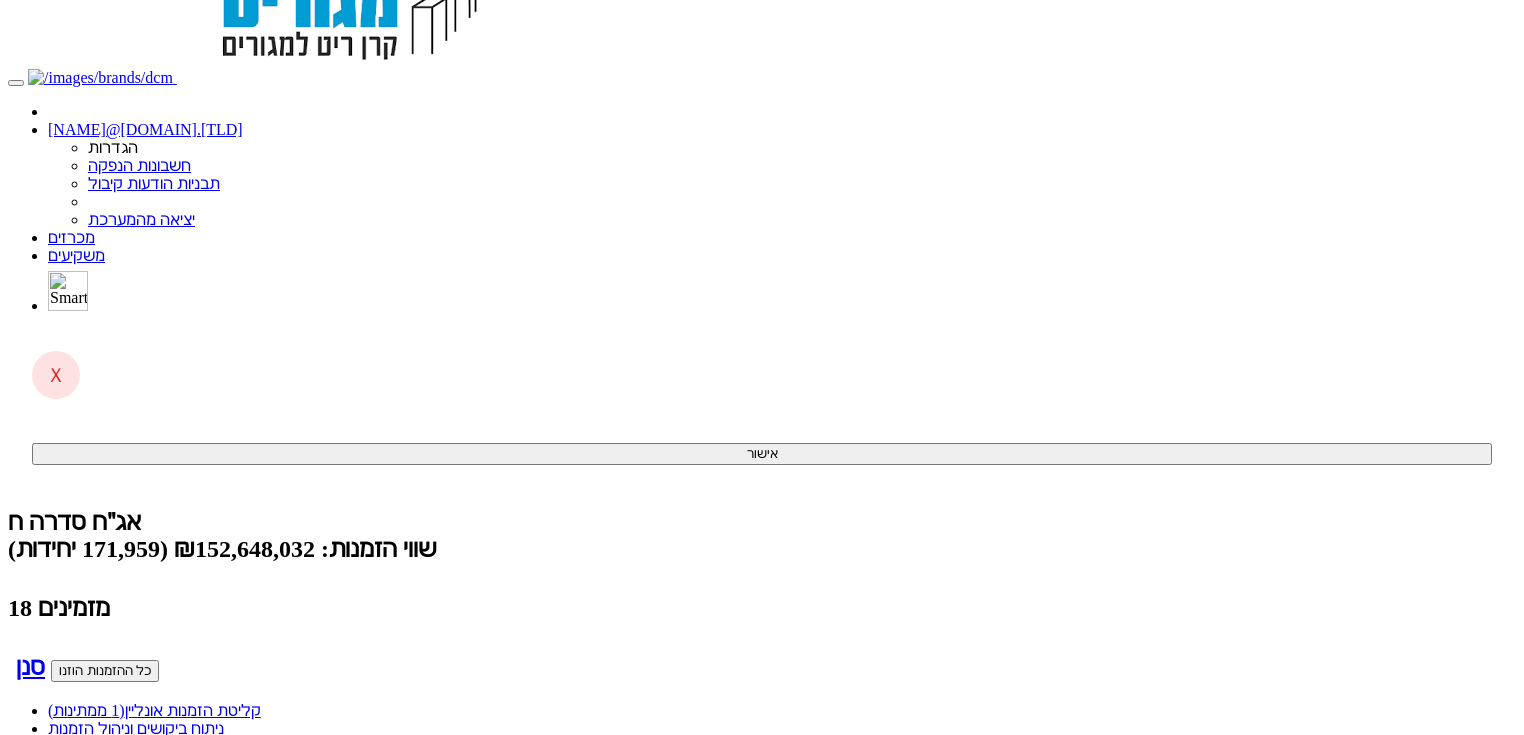 click on "קליטת הזמנות אונליין
(1 ממתינות)" at bounding box center (154, 710) 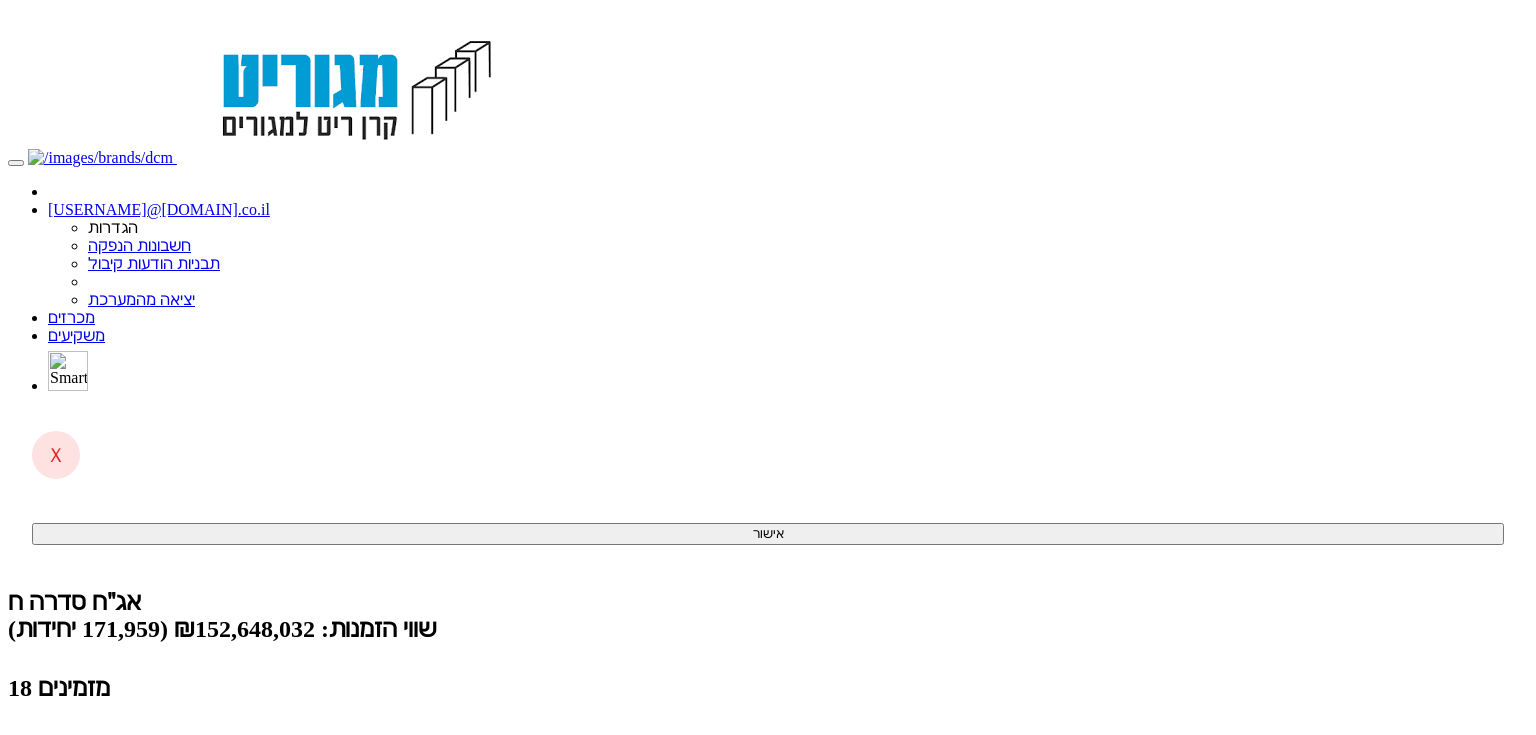 scroll, scrollTop: 0, scrollLeft: 0, axis: both 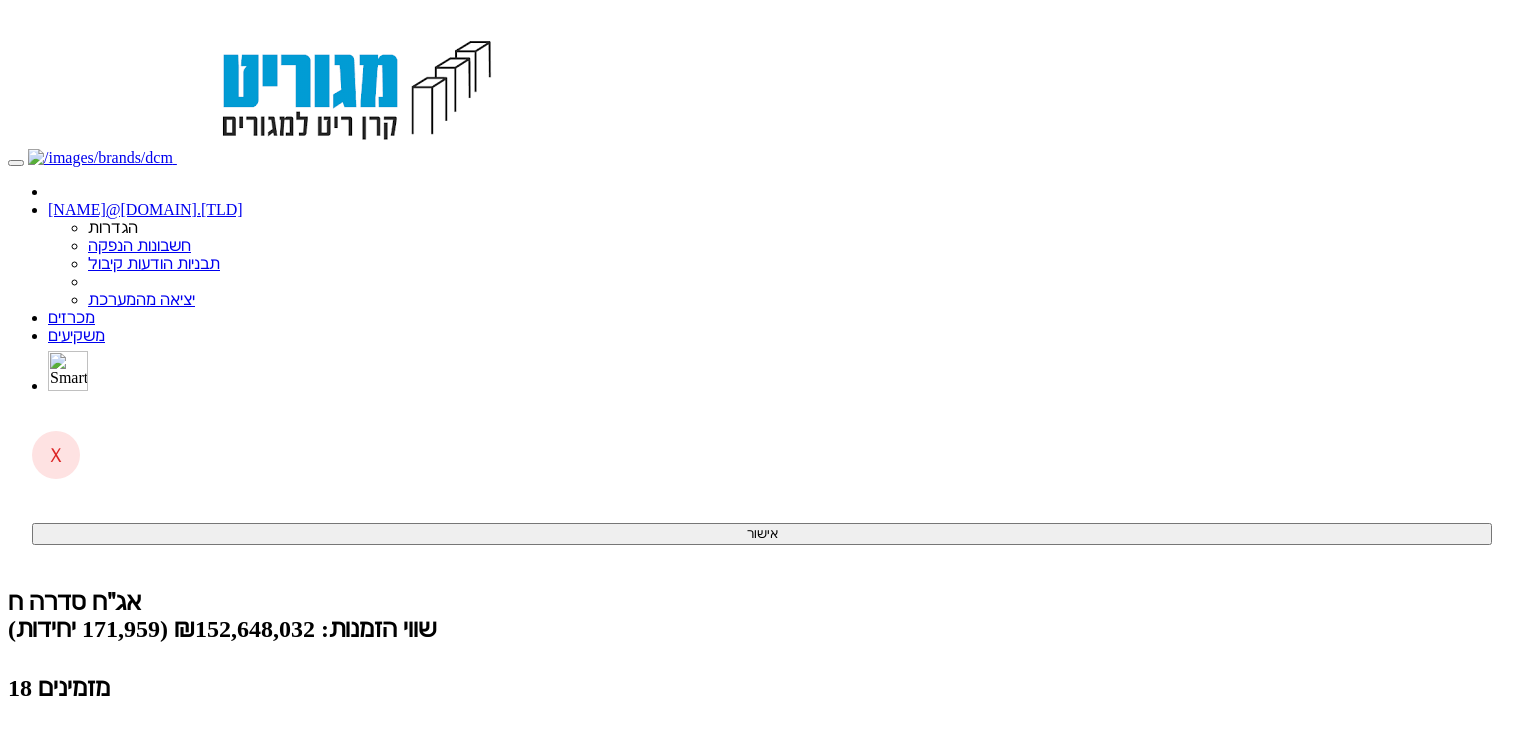 click on "(1 ממתינות)" at bounding box center [86, 790] 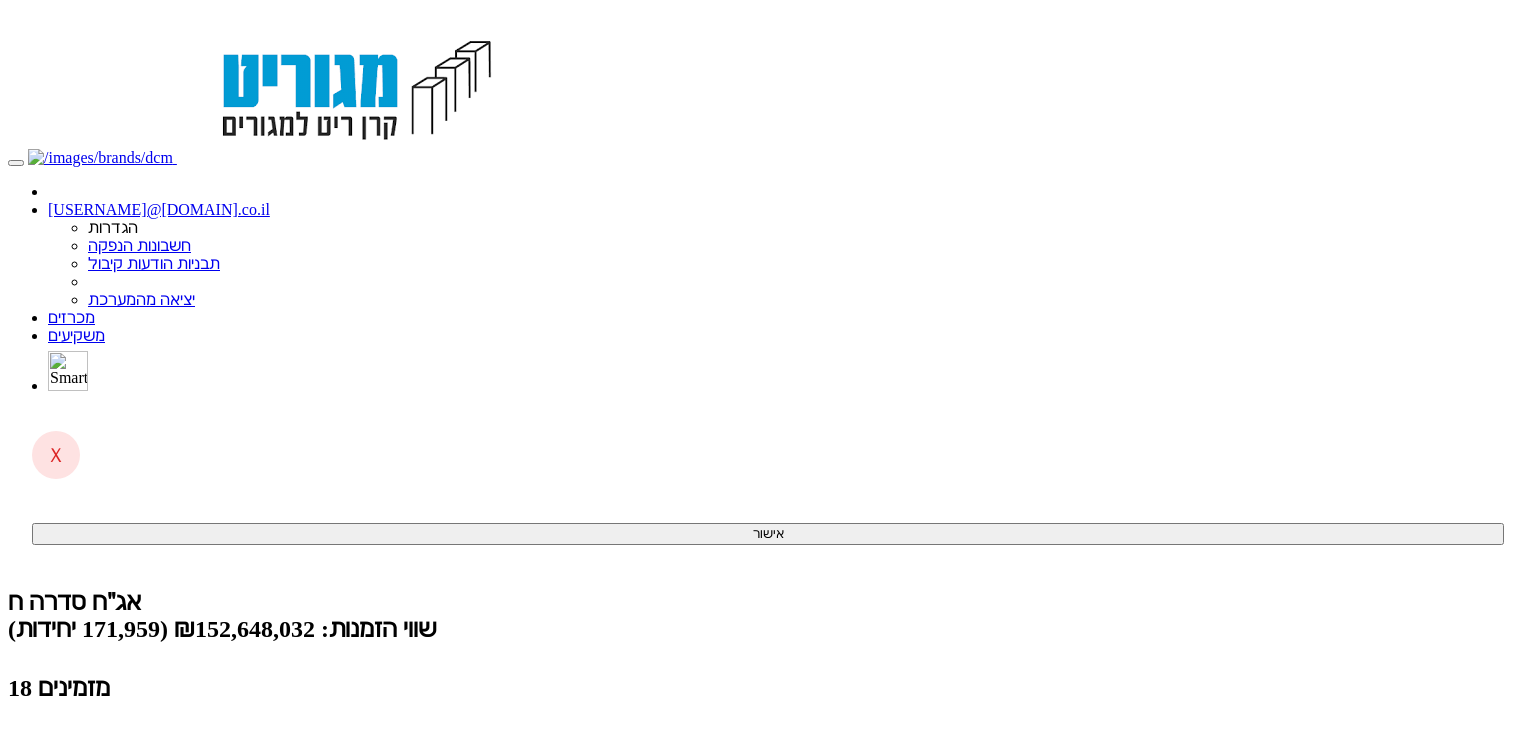 scroll, scrollTop: 0, scrollLeft: 0, axis: both 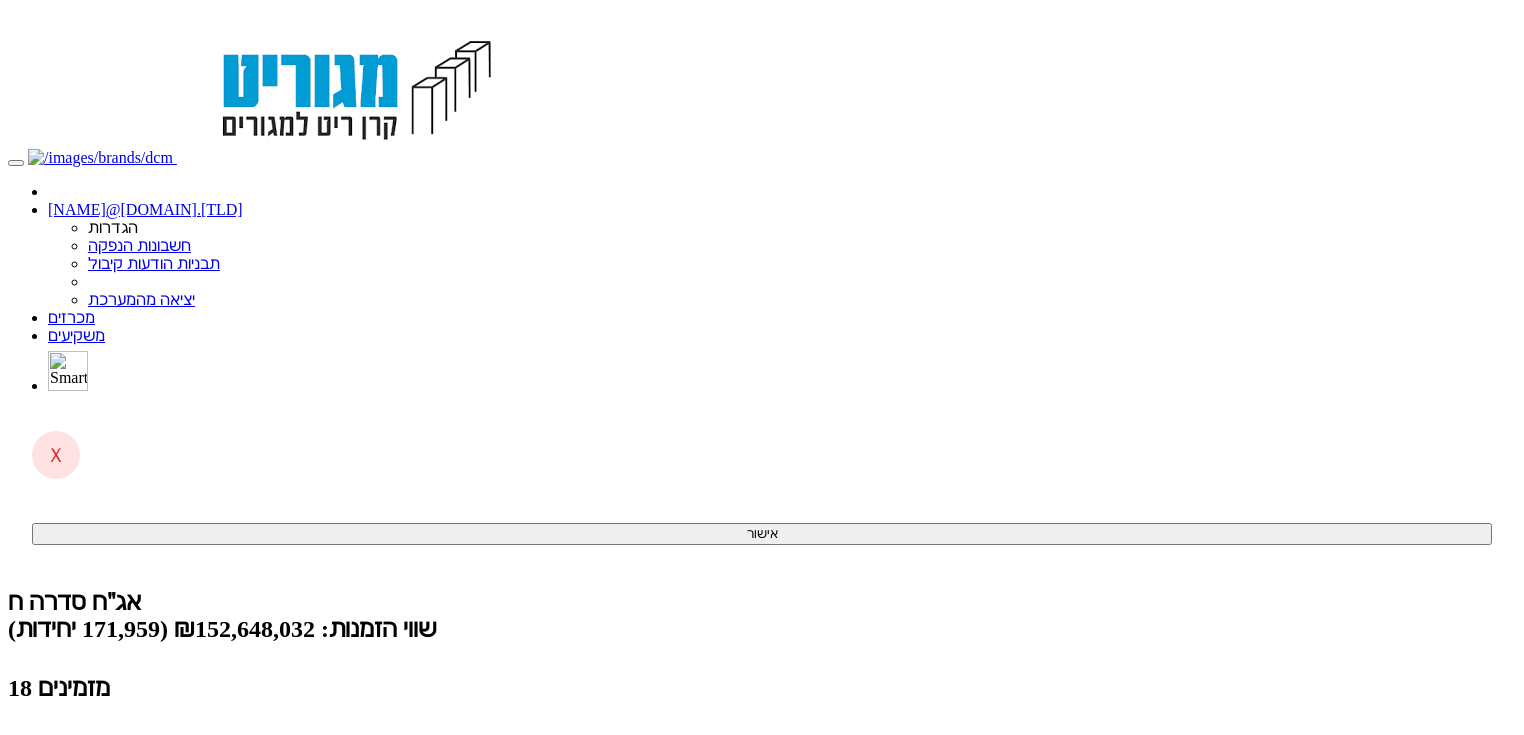 click on "(1 ממתינות)" at bounding box center [86, 790] 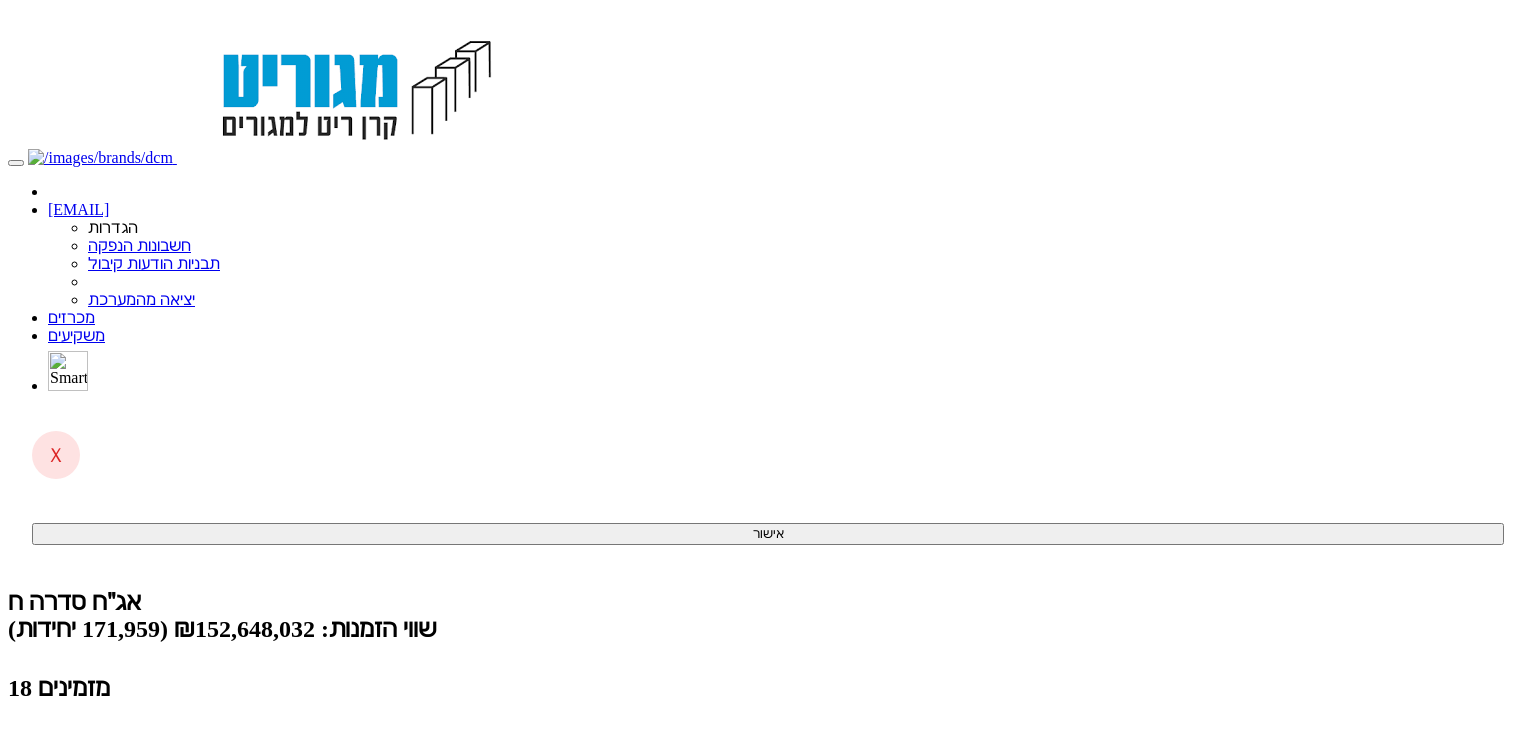 scroll, scrollTop: 0, scrollLeft: 0, axis: both 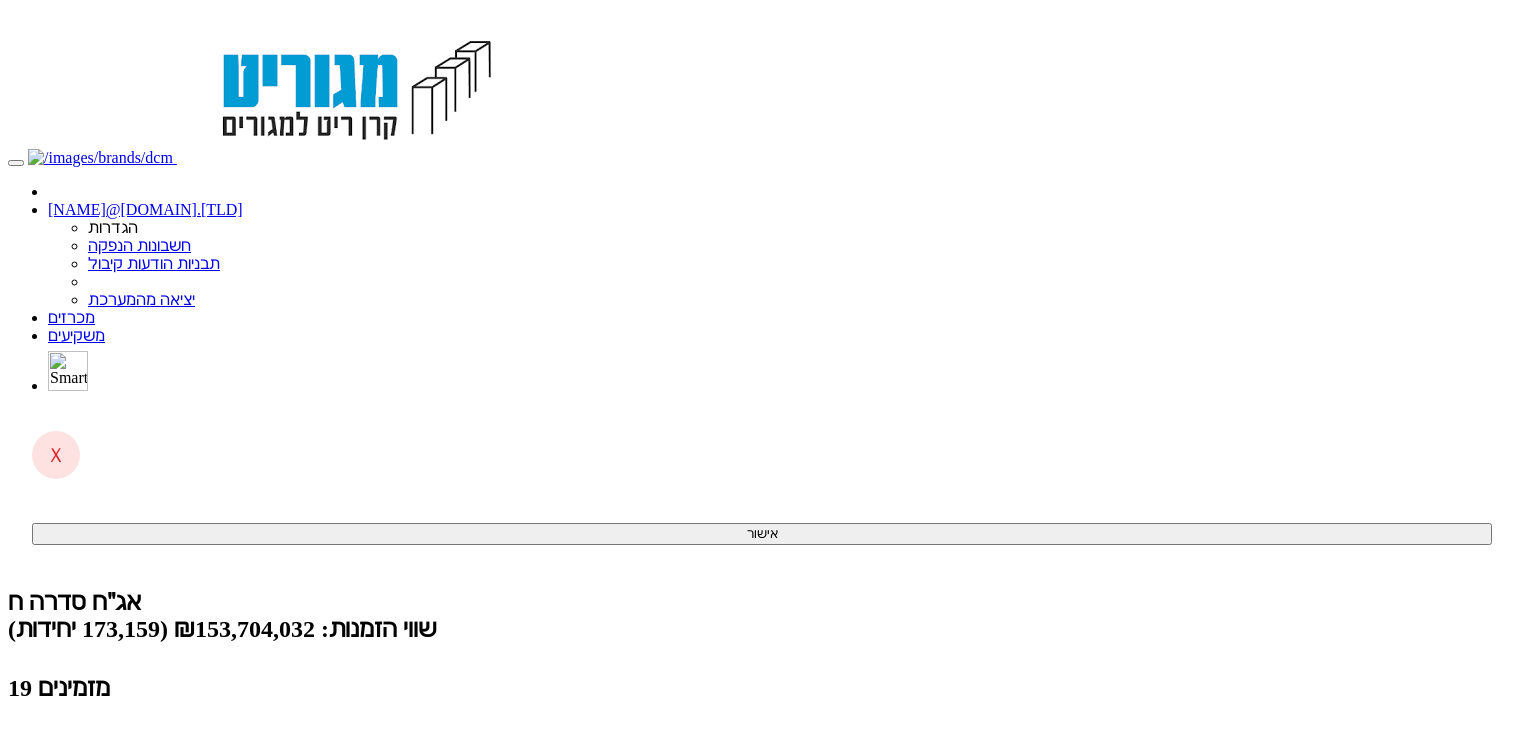 click on "קליטת הזמנות אונליין
(0 ממתינות)" at bounding box center [154, 790] 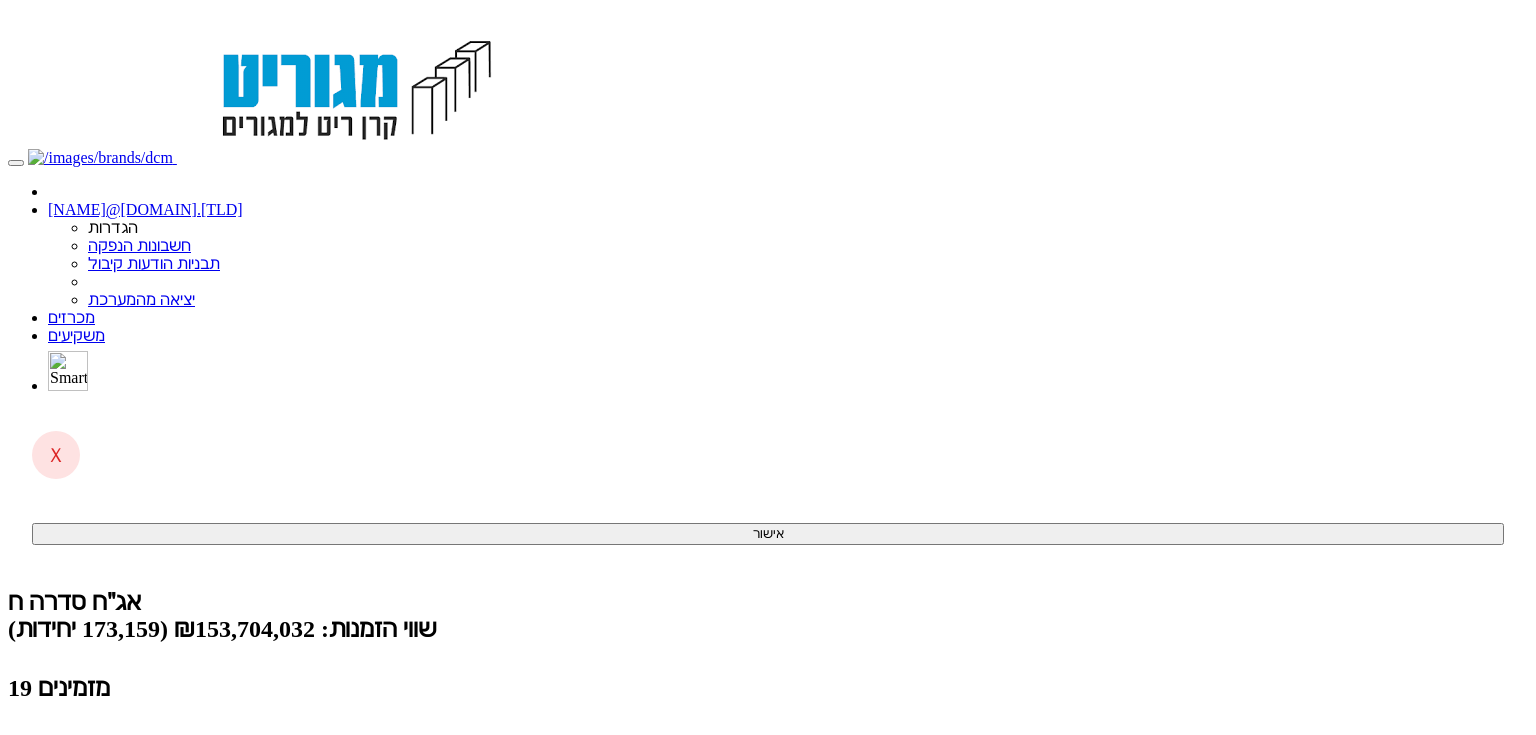 scroll, scrollTop: 0, scrollLeft: 0, axis: both 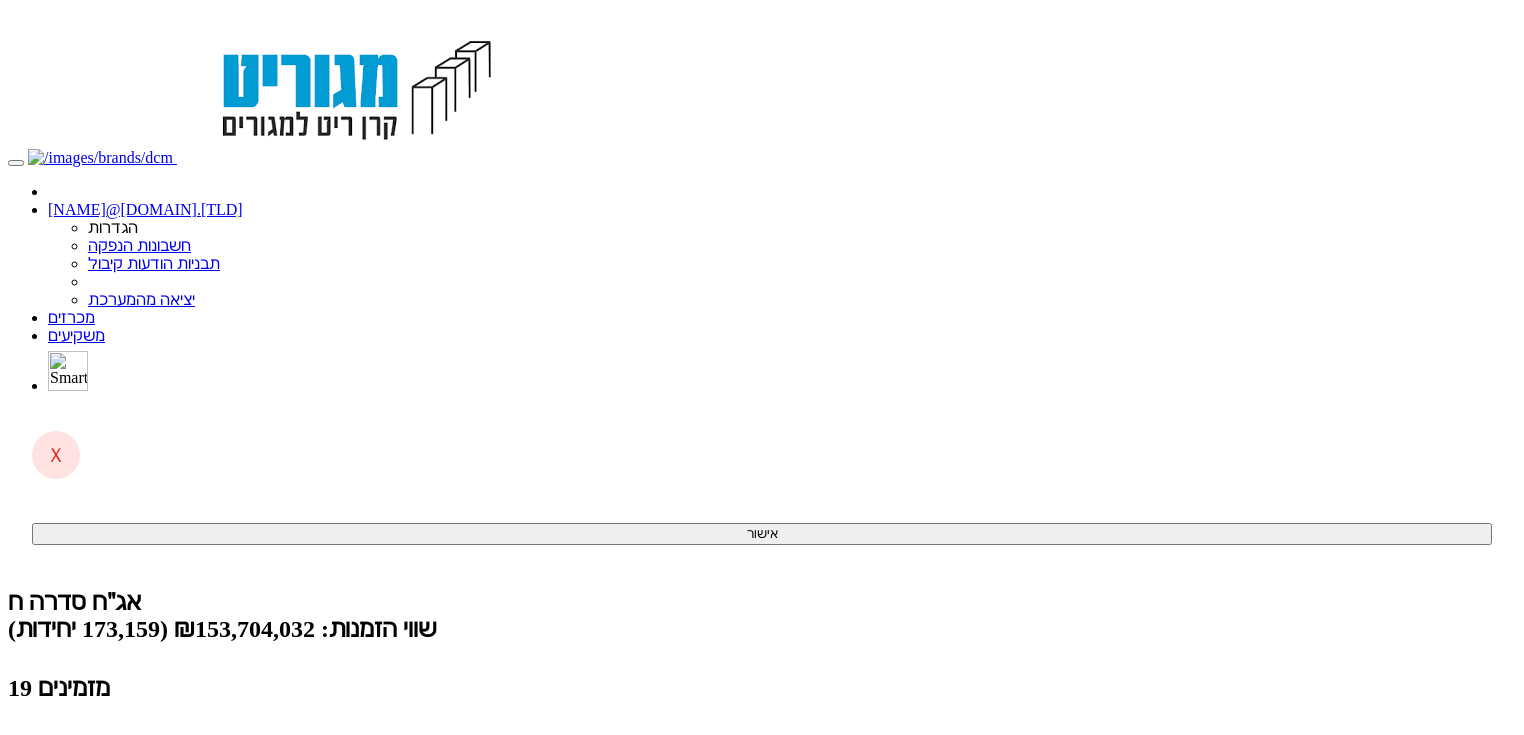 click on "קליטת הזמנות אונליין
(0 ממתינות)" at bounding box center (154, 790) 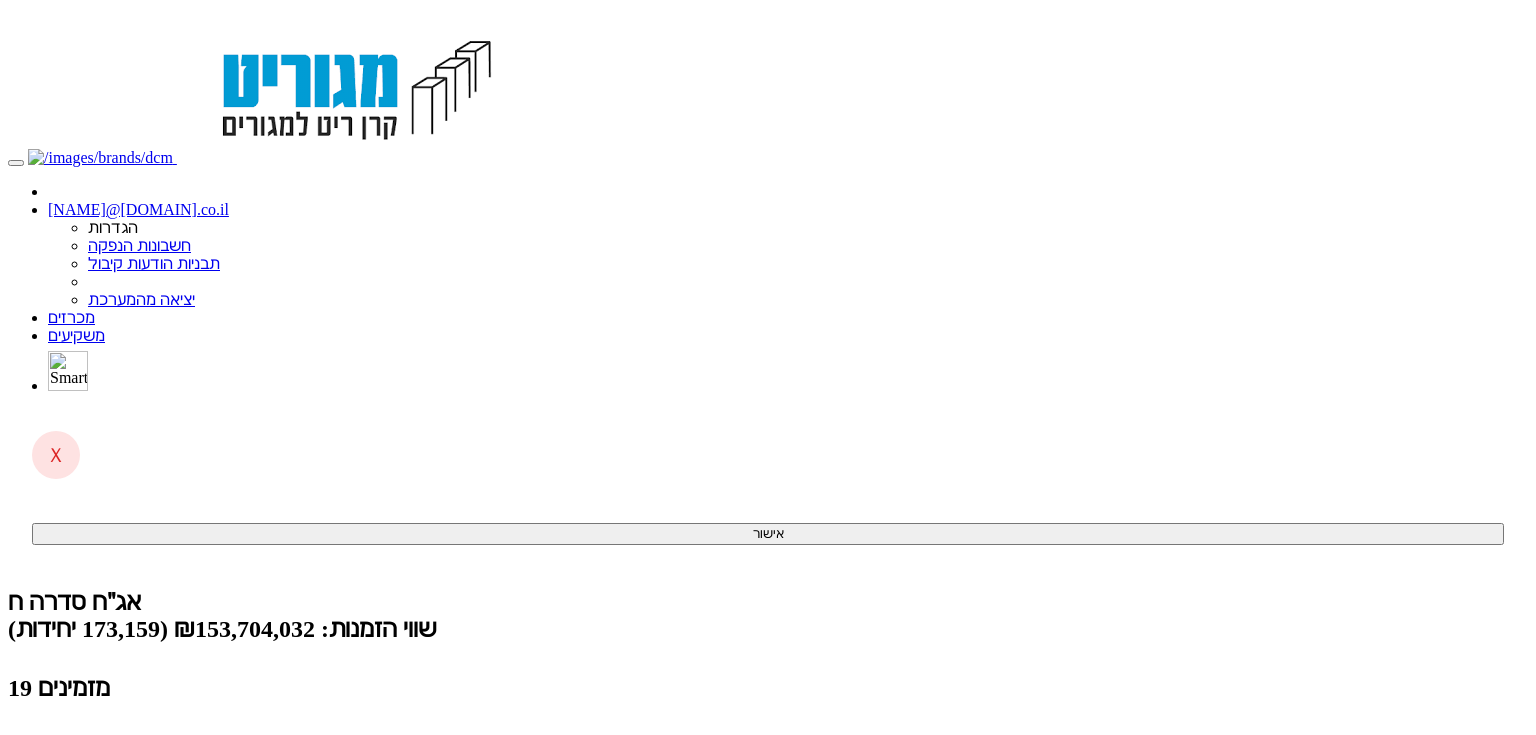 scroll, scrollTop: 0, scrollLeft: 0, axis: both 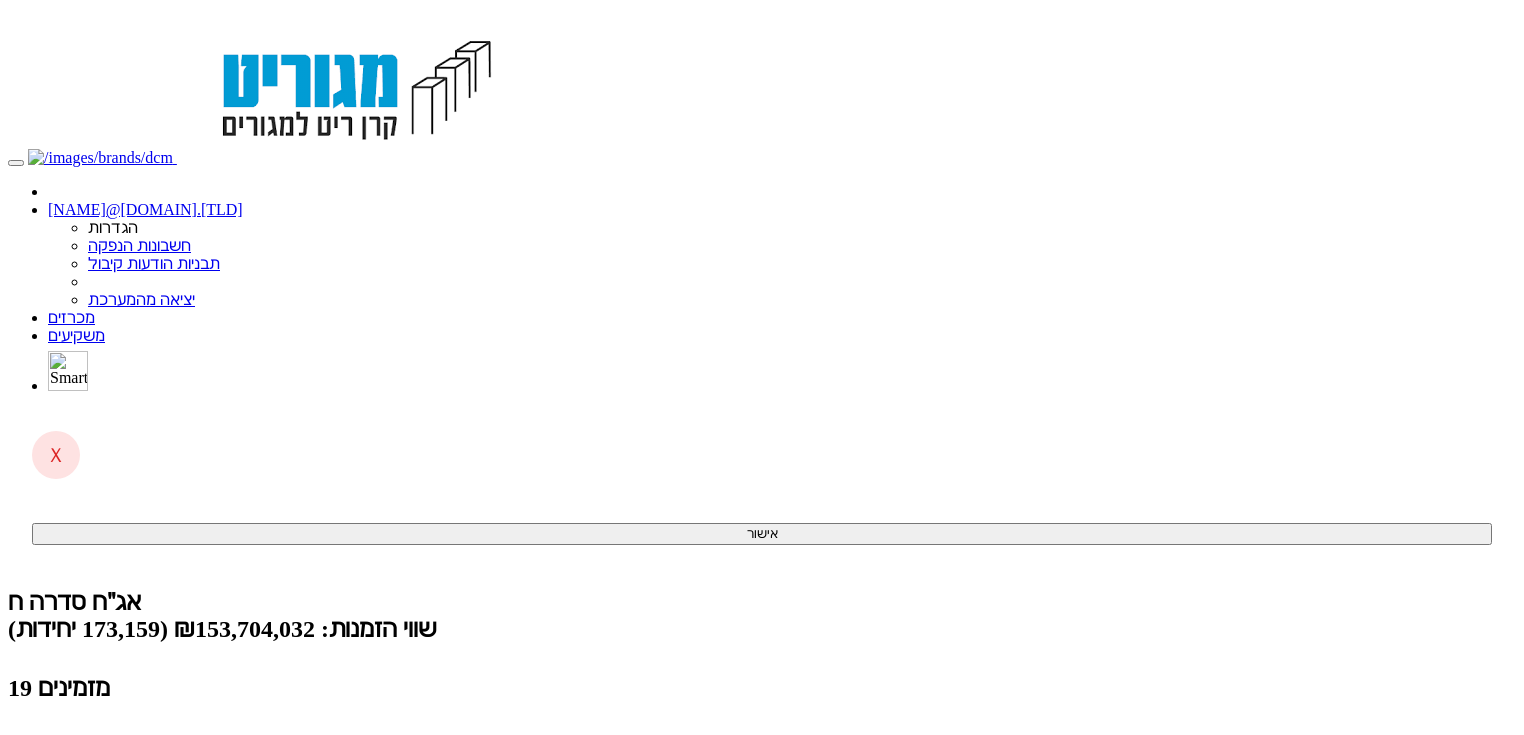 click on "קליטת הזמנות אונליין
(1 ממתינות)" at bounding box center (154, 790) 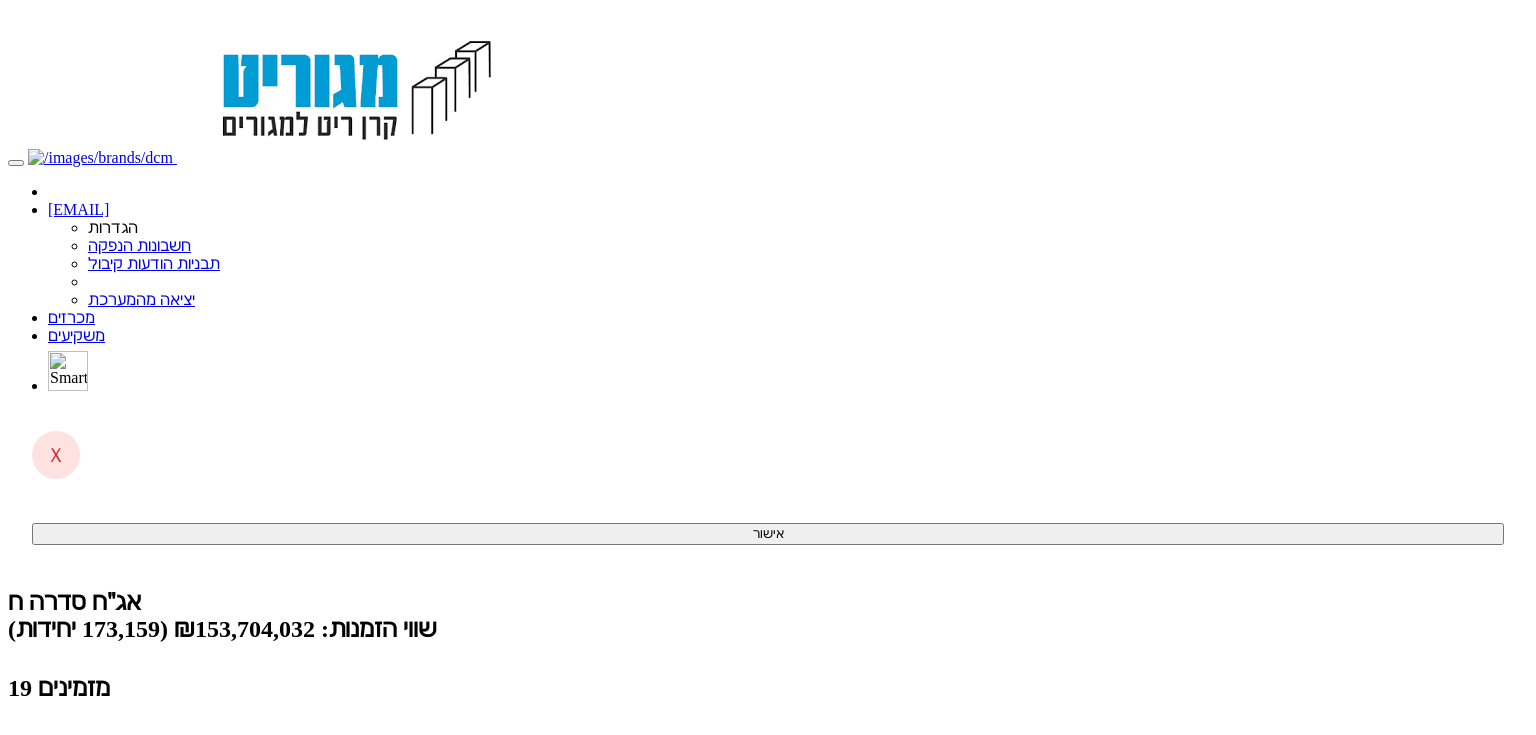 scroll, scrollTop: 0, scrollLeft: 0, axis: both 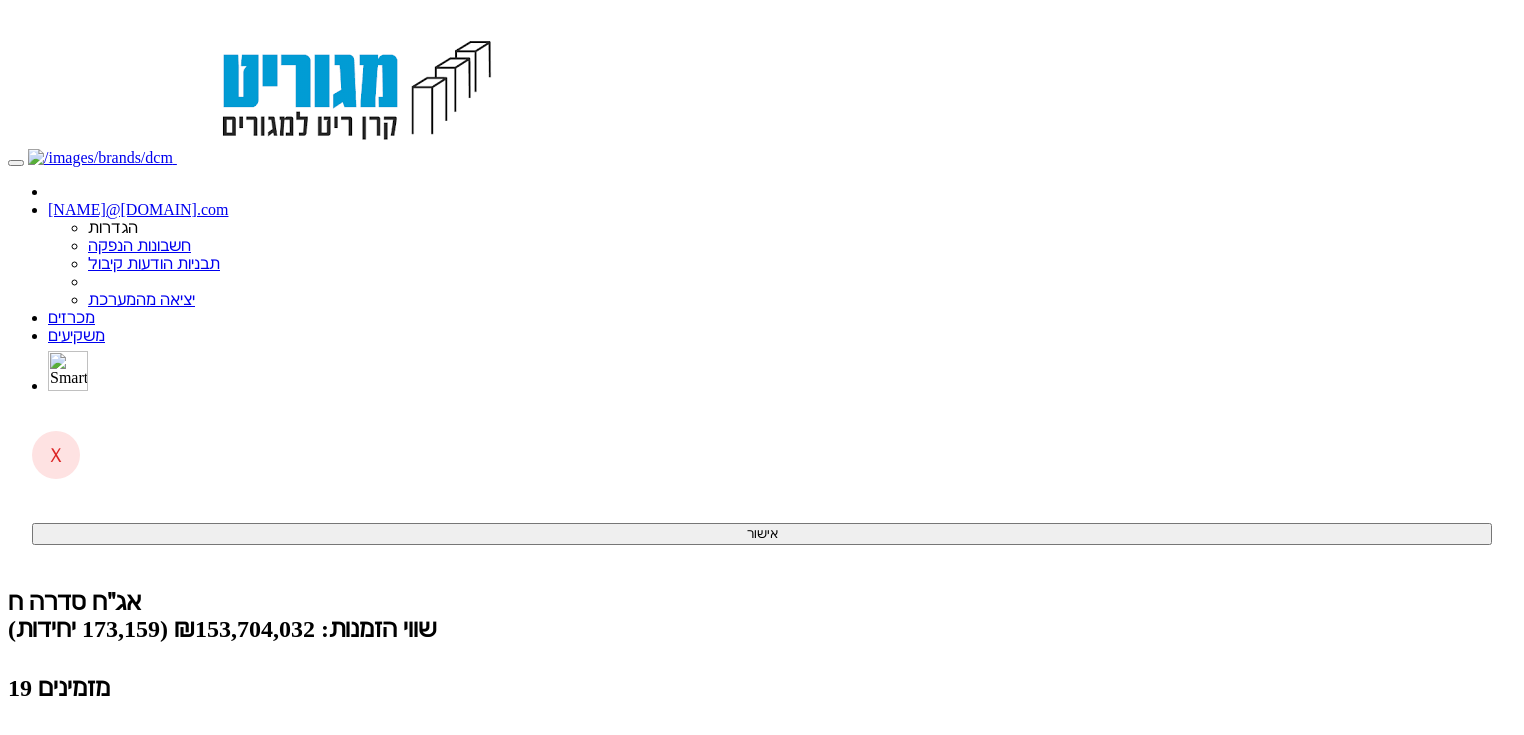 click on "קליטת הזמנות אונליין
(1 ממתינות)" at bounding box center [154, 790] 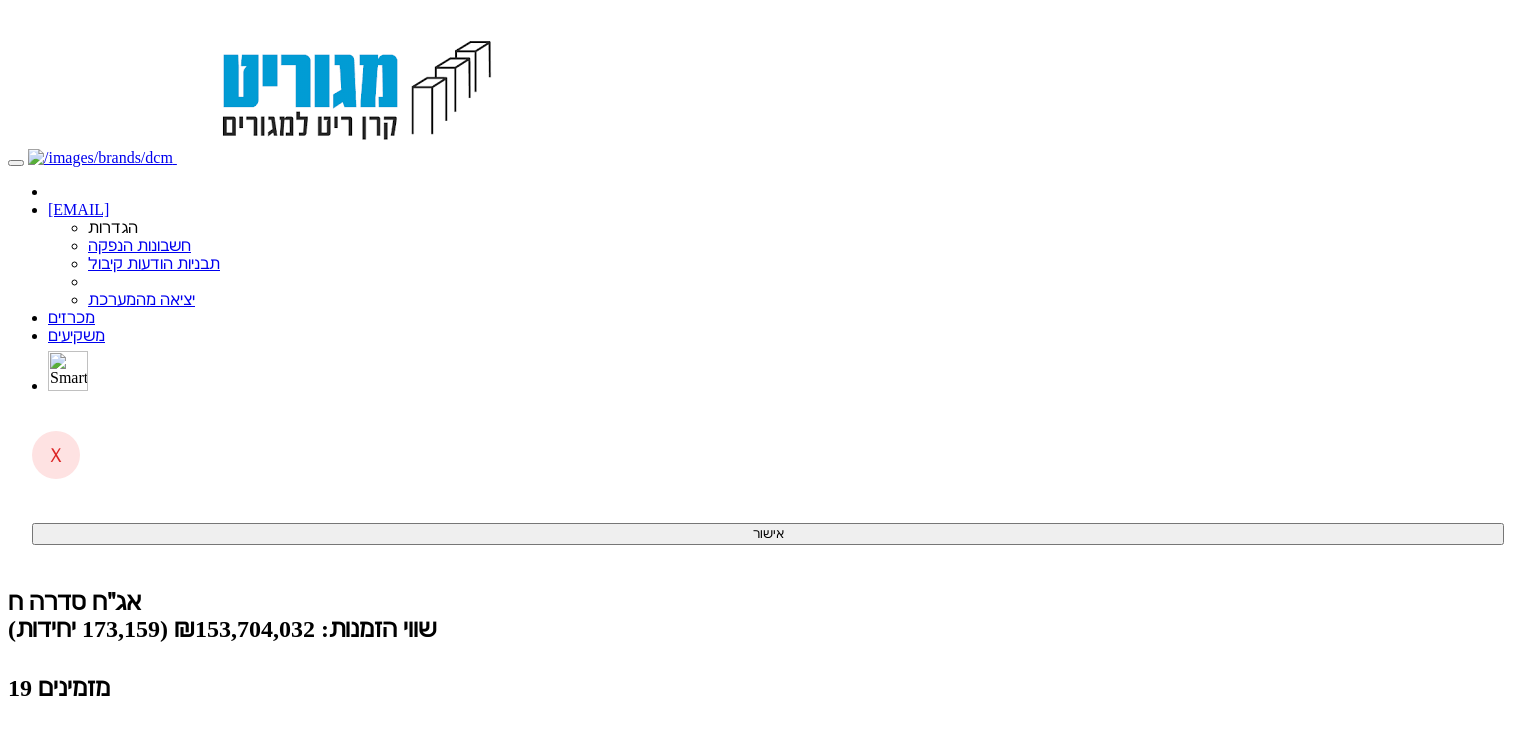 scroll, scrollTop: 0, scrollLeft: 0, axis: both 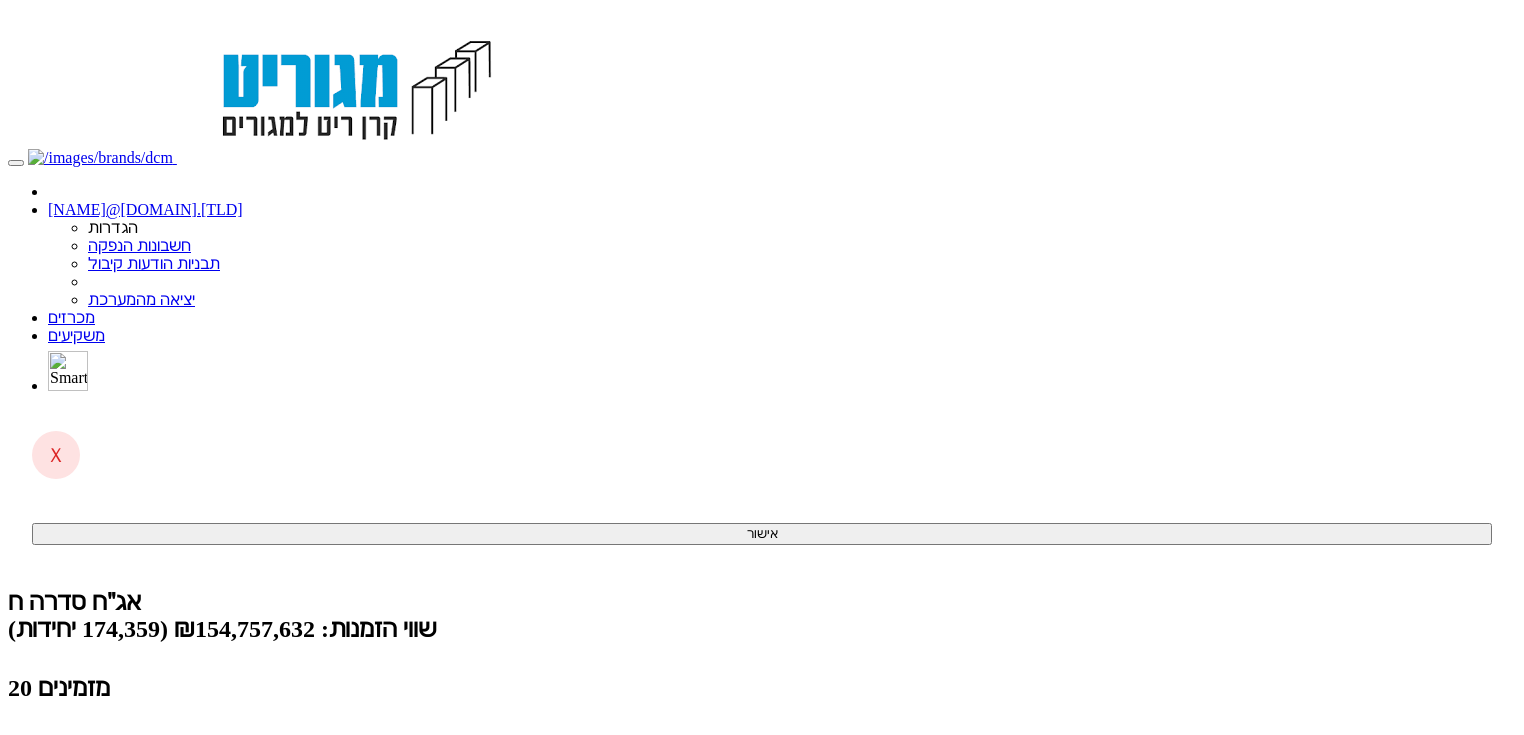 click on "(טוען...)" at bounding box center [72, 790] 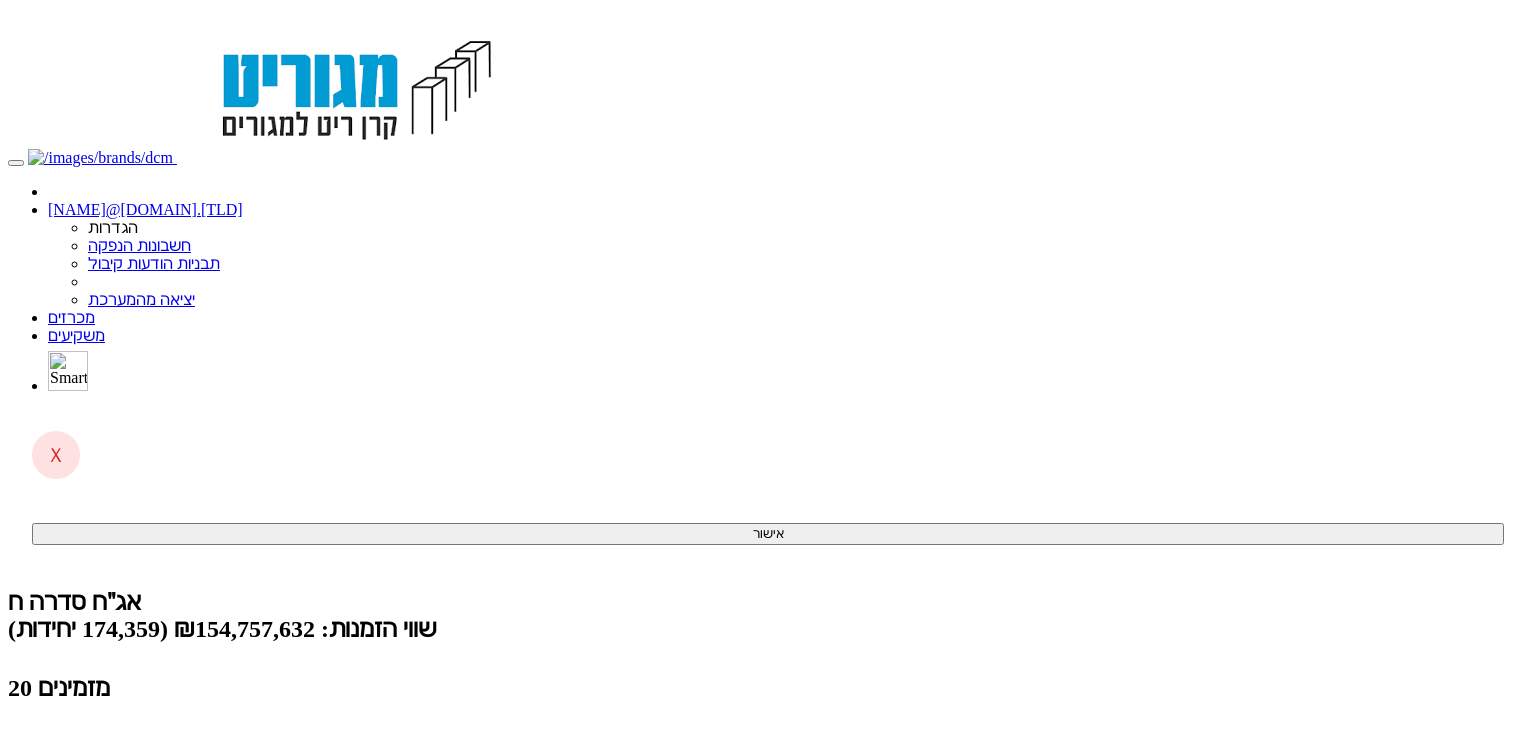 scroll, scrollTop: 0, scrollLeft: 0, axis: both 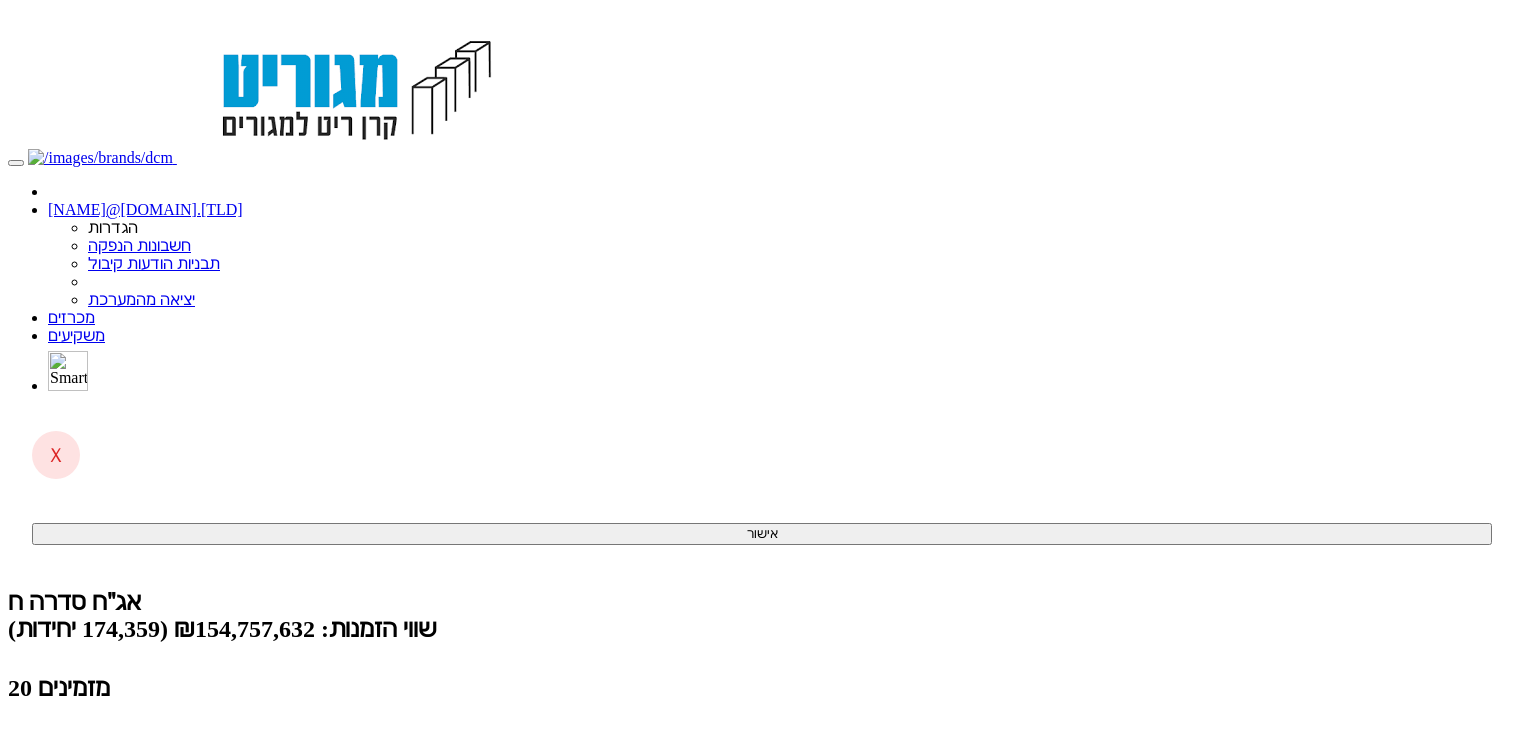 click on "קליטת הזמנות אונליין
(0 ממתינות)" at bounding box center (154, 790) 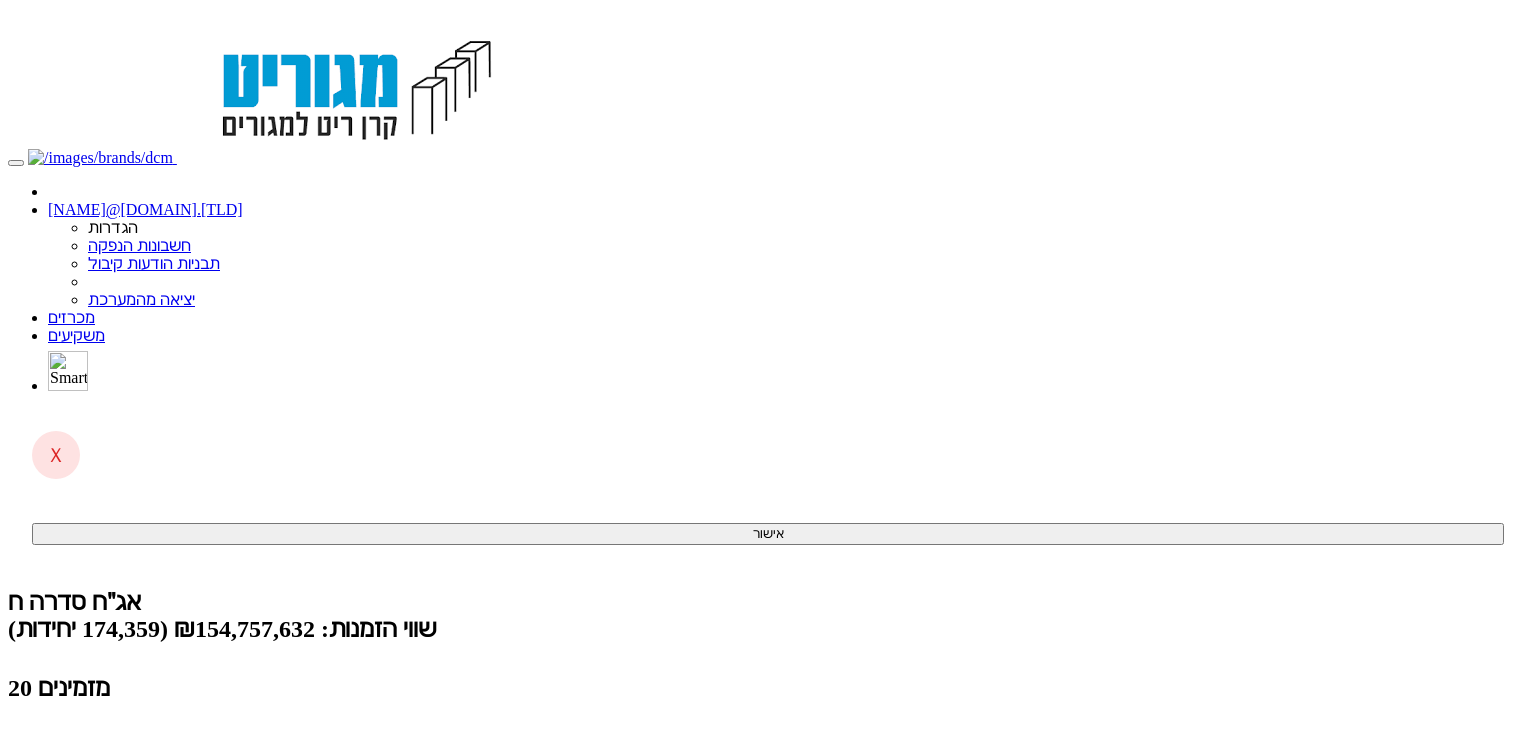 scroll, scrollTop: 0, scrollLeft: 0, axis: both 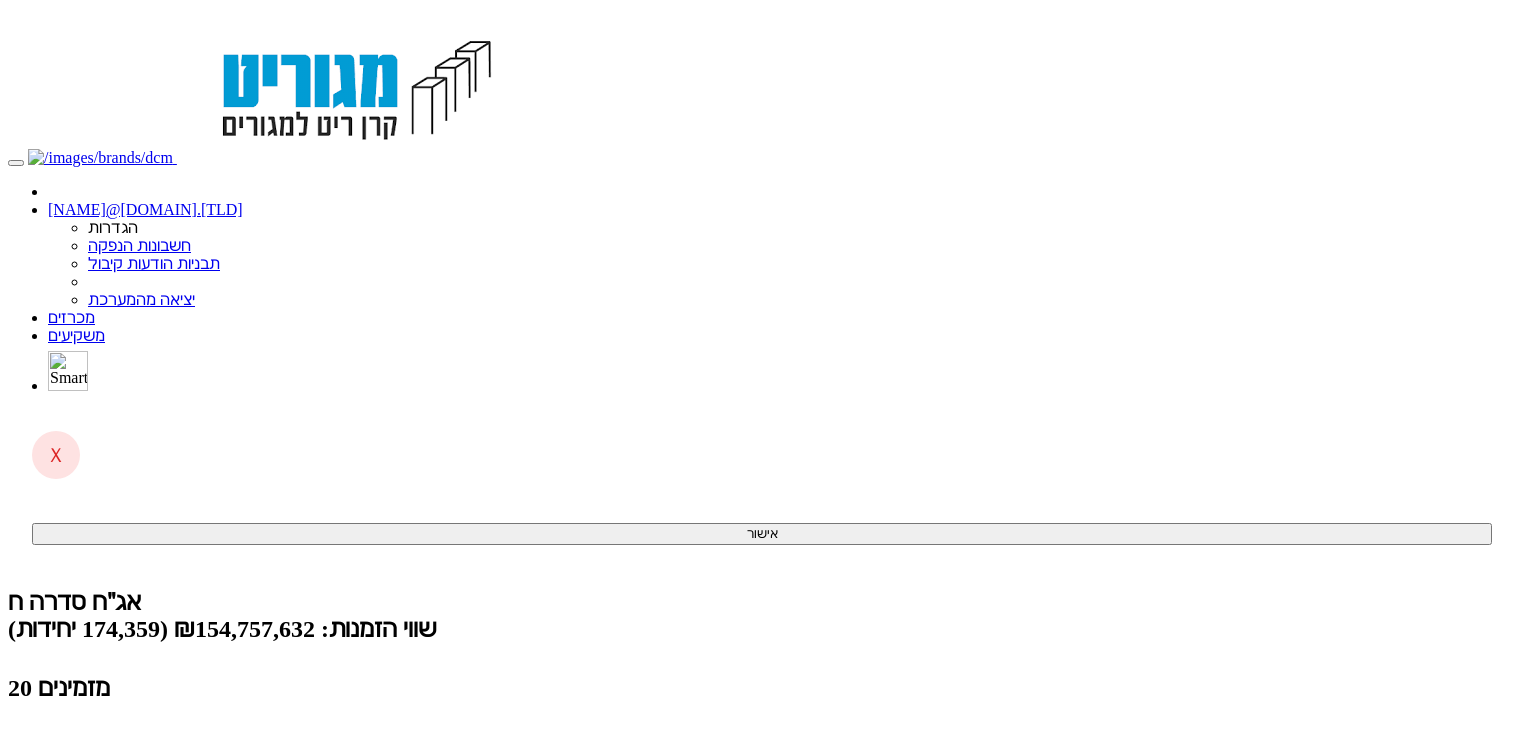 click on "קליטת הזמנות אונליין
(0 ממתינות)" at bounding box center [154, 790] 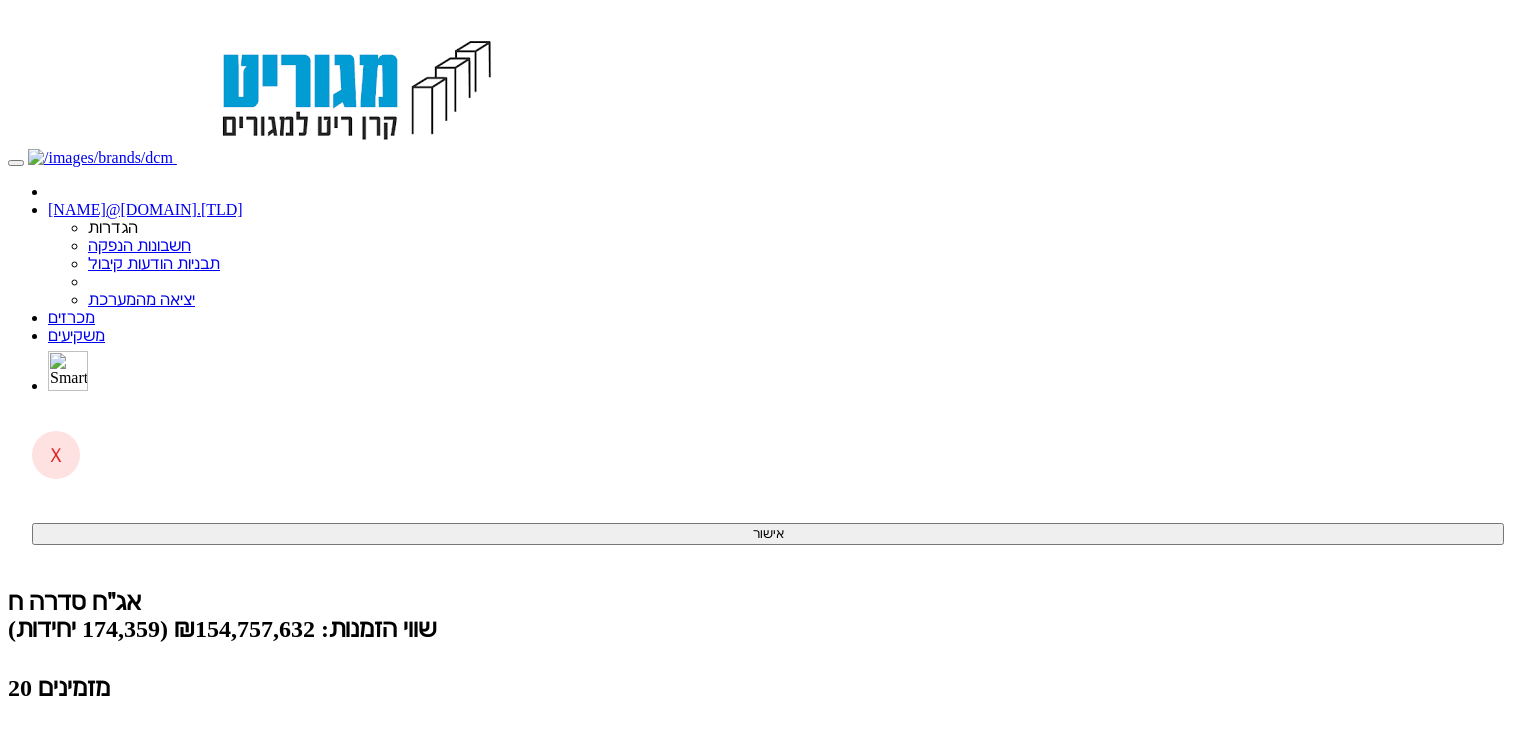 scroll, scrollTop: 0, scrollLeft: 0, axis: both 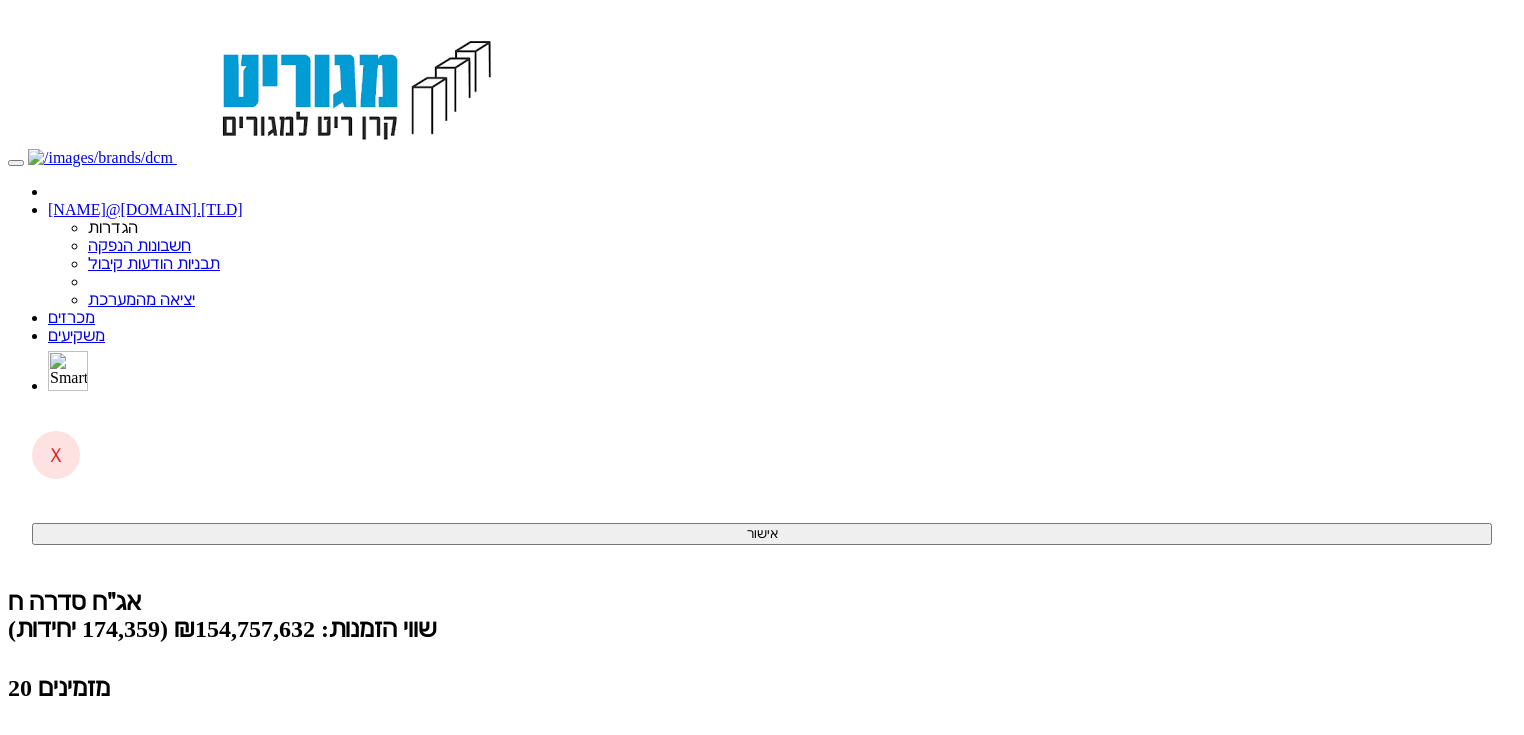 click on "קליטת הזמנות אונליין
(טוען...)" at bounding box center [140, 790] 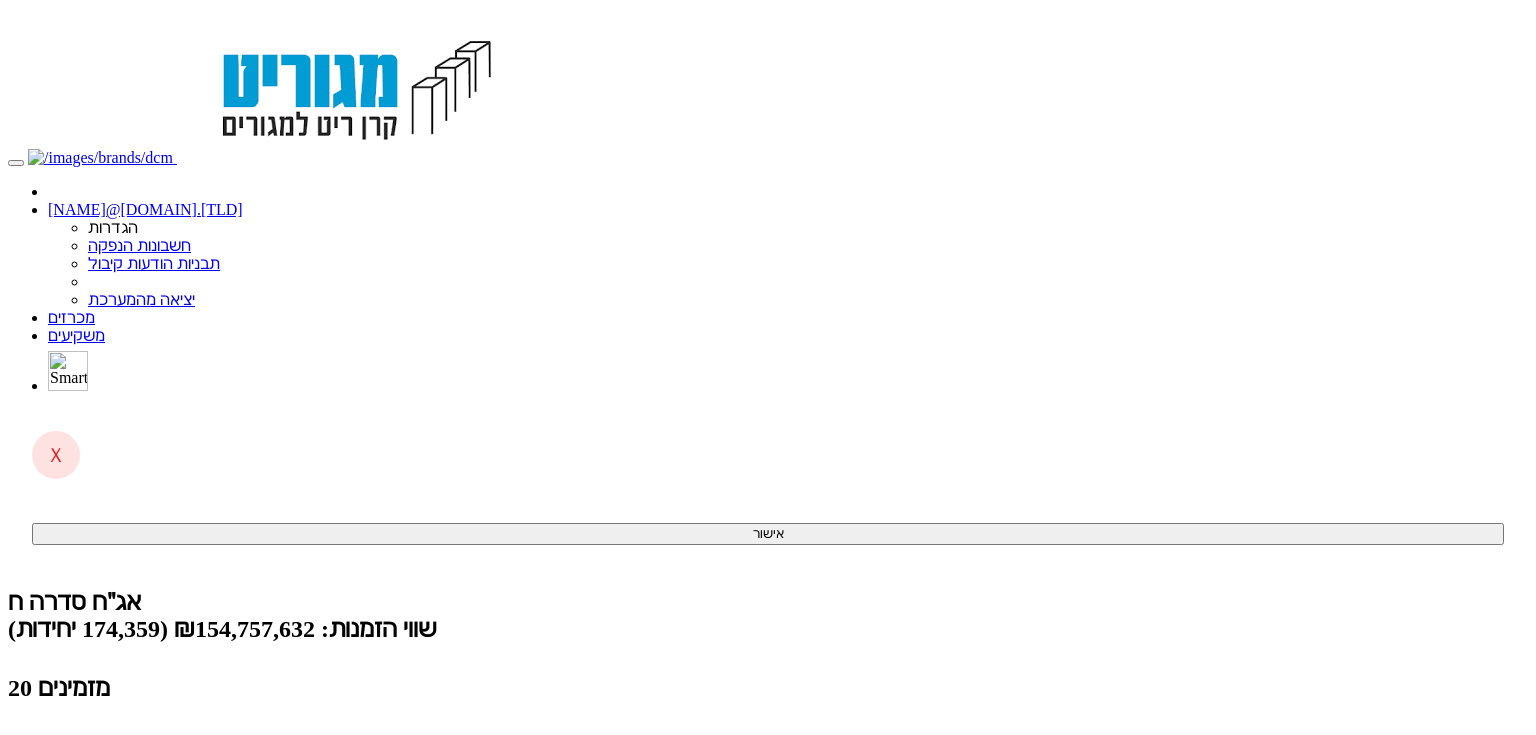 scroll, scrollTop: 0, scrollLeft: 0, axis: both 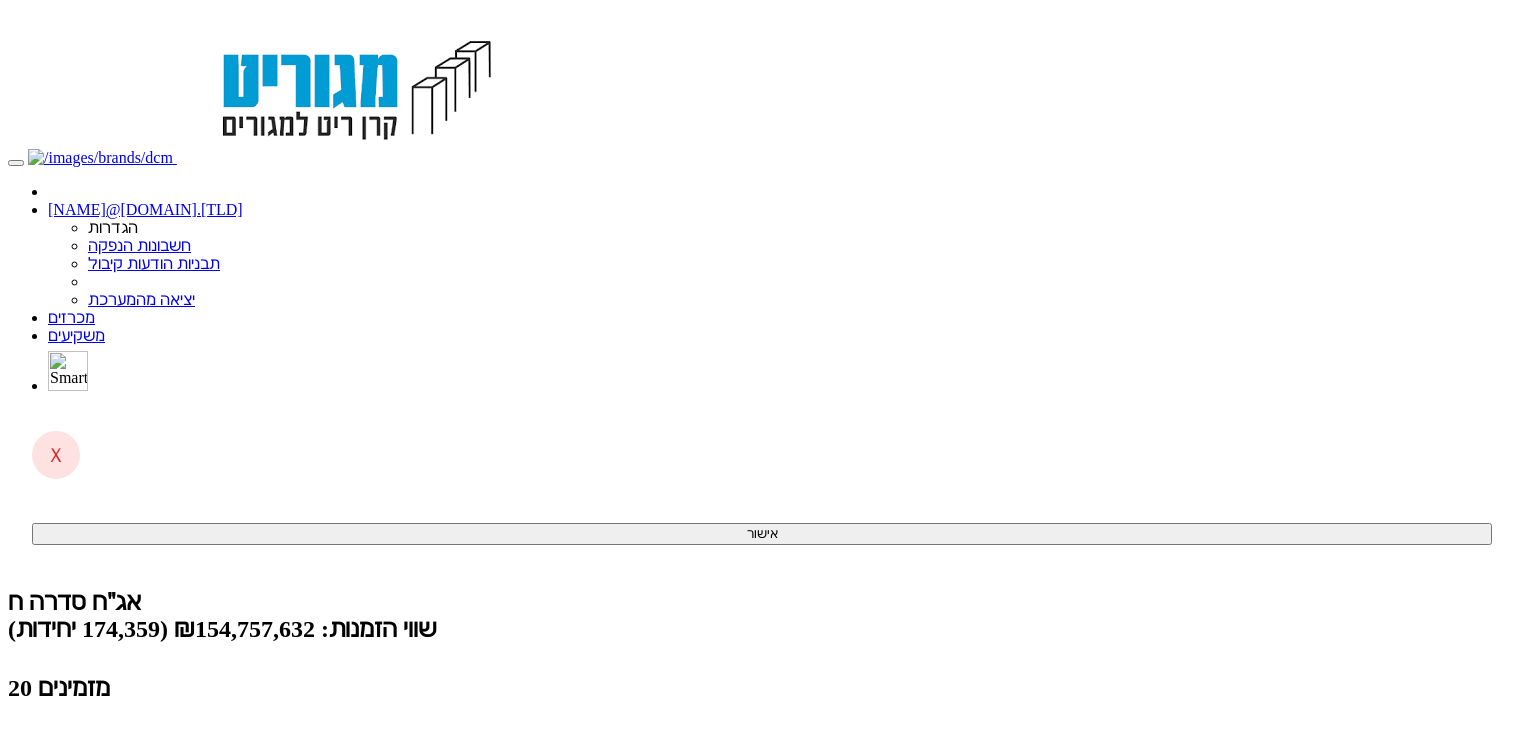 click on "אג״ח סדרה ח
שווי הזמנות:
₪154,757,632
(174,359 יחידות)
20 מזמינים
סנן
כל ההזמנות הוזנו" at bounding box center (762, 675) 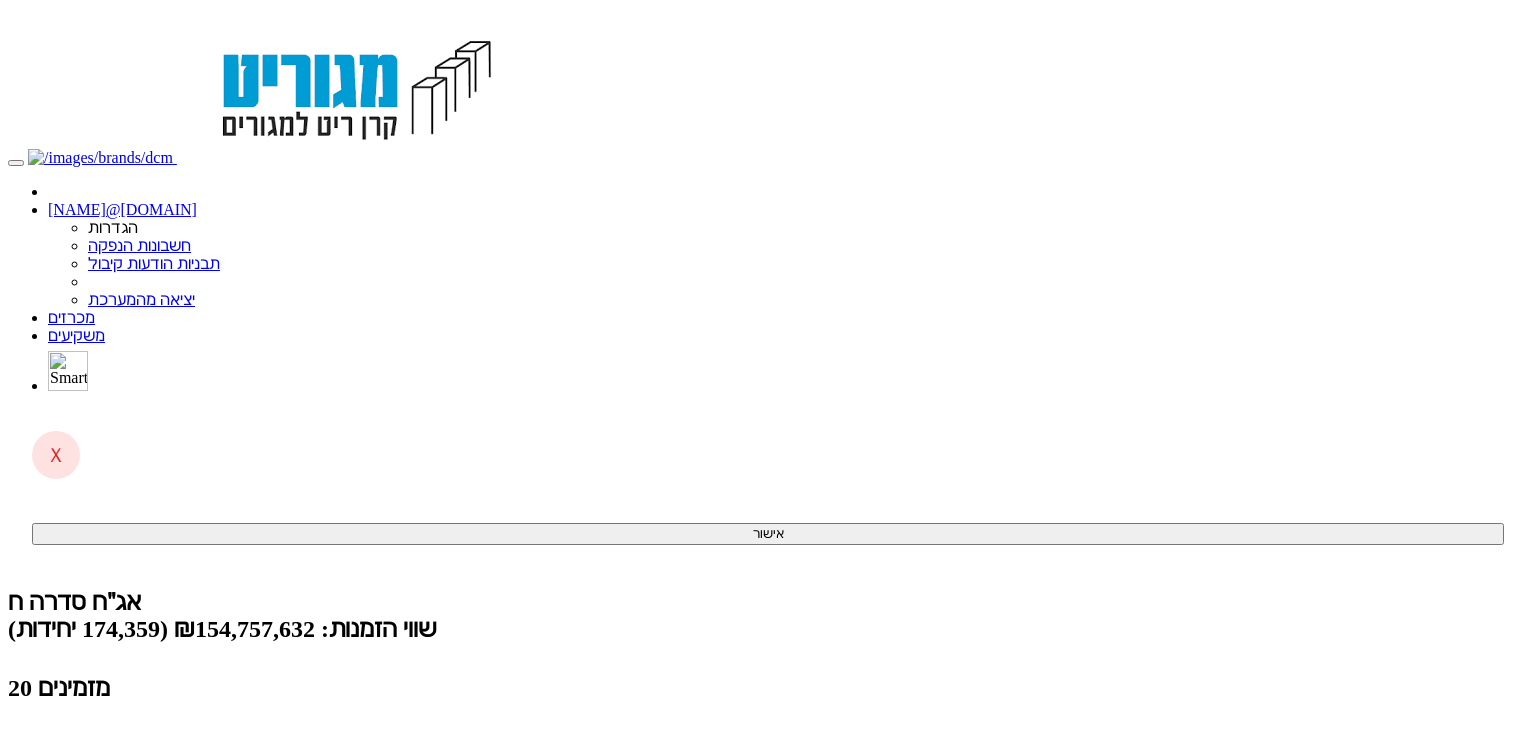 scroll, scrollTop: 0, scrollLeft: 0, axis: both 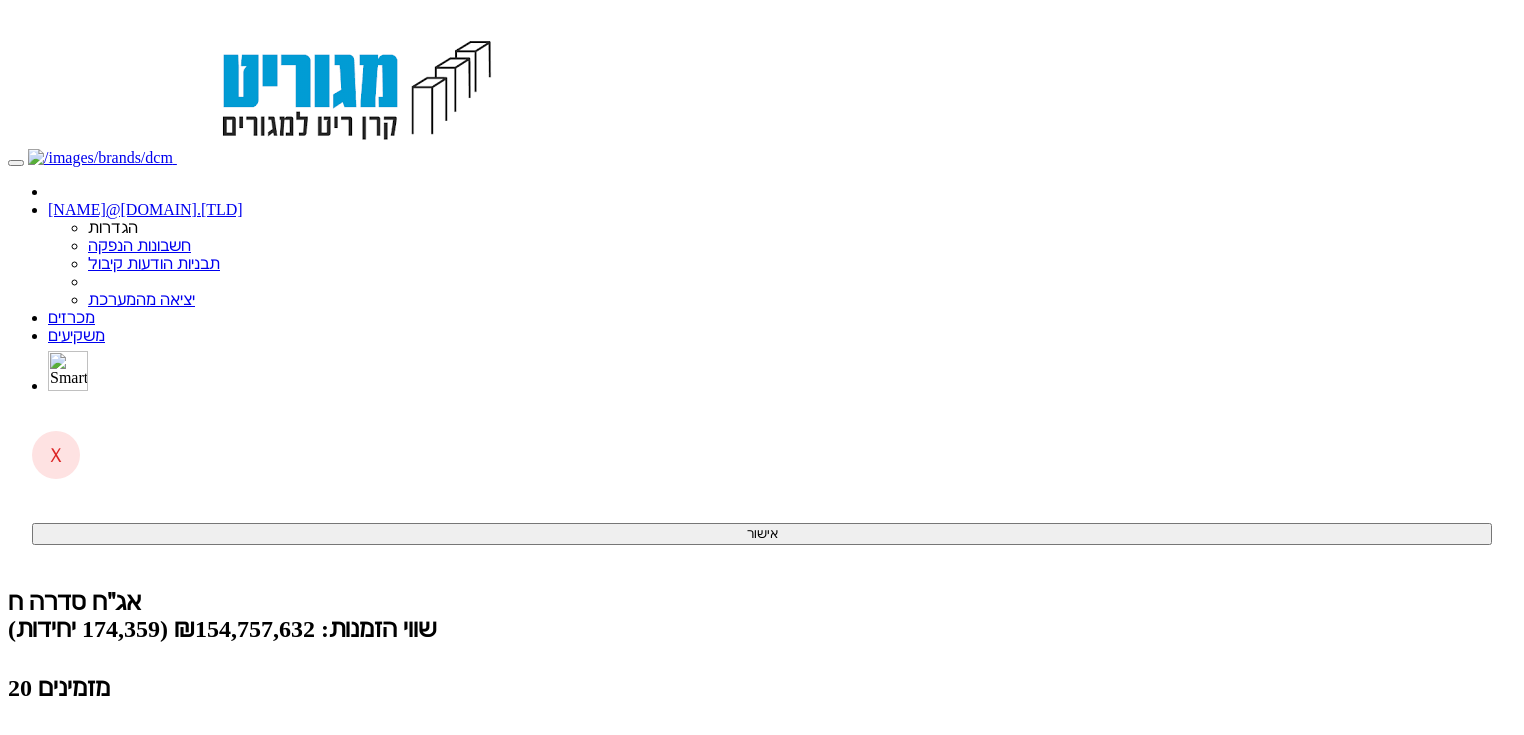 click on "(2 ממתינות)" at bounding box center (86, 790) 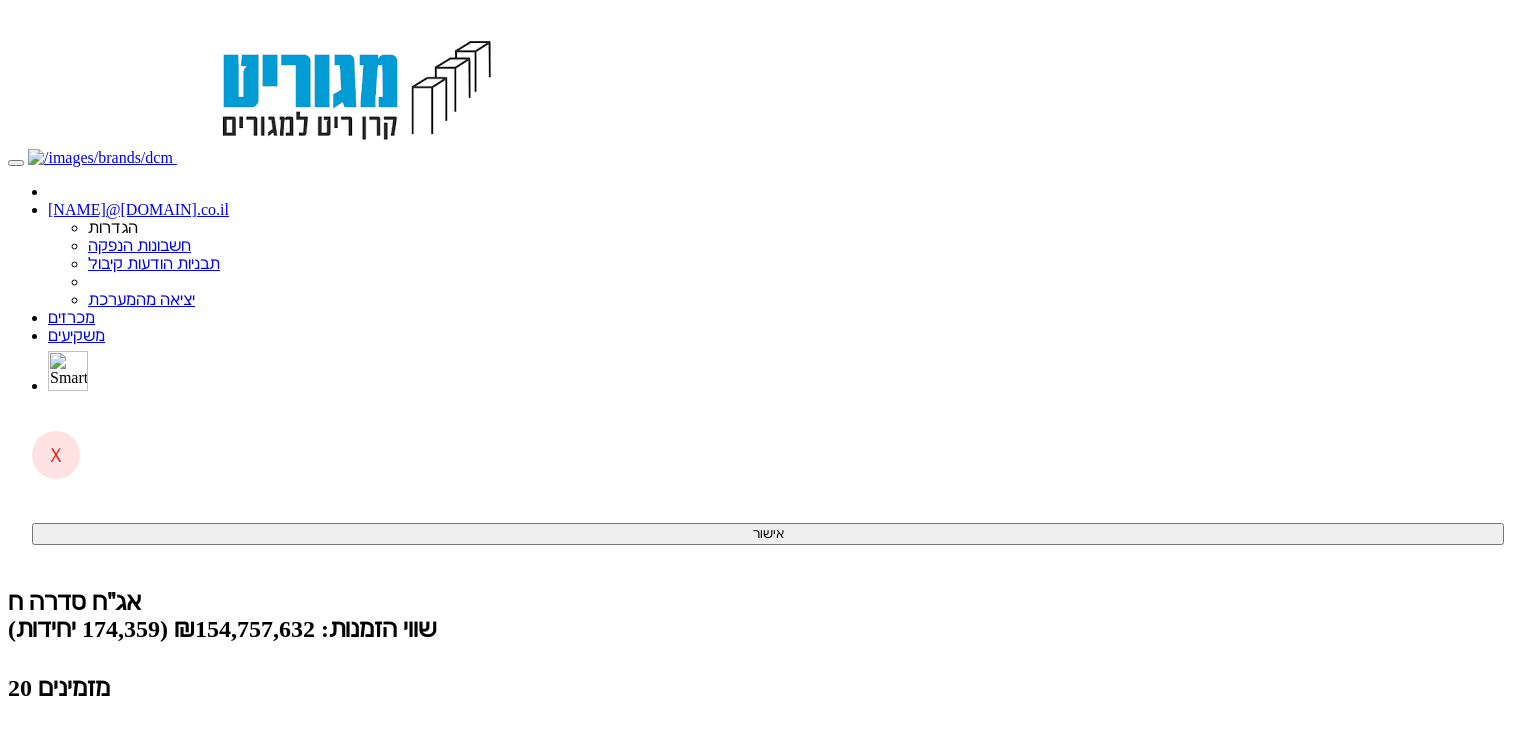 scroll, scrollTop: 0, scrollLeft: 0, axis: both 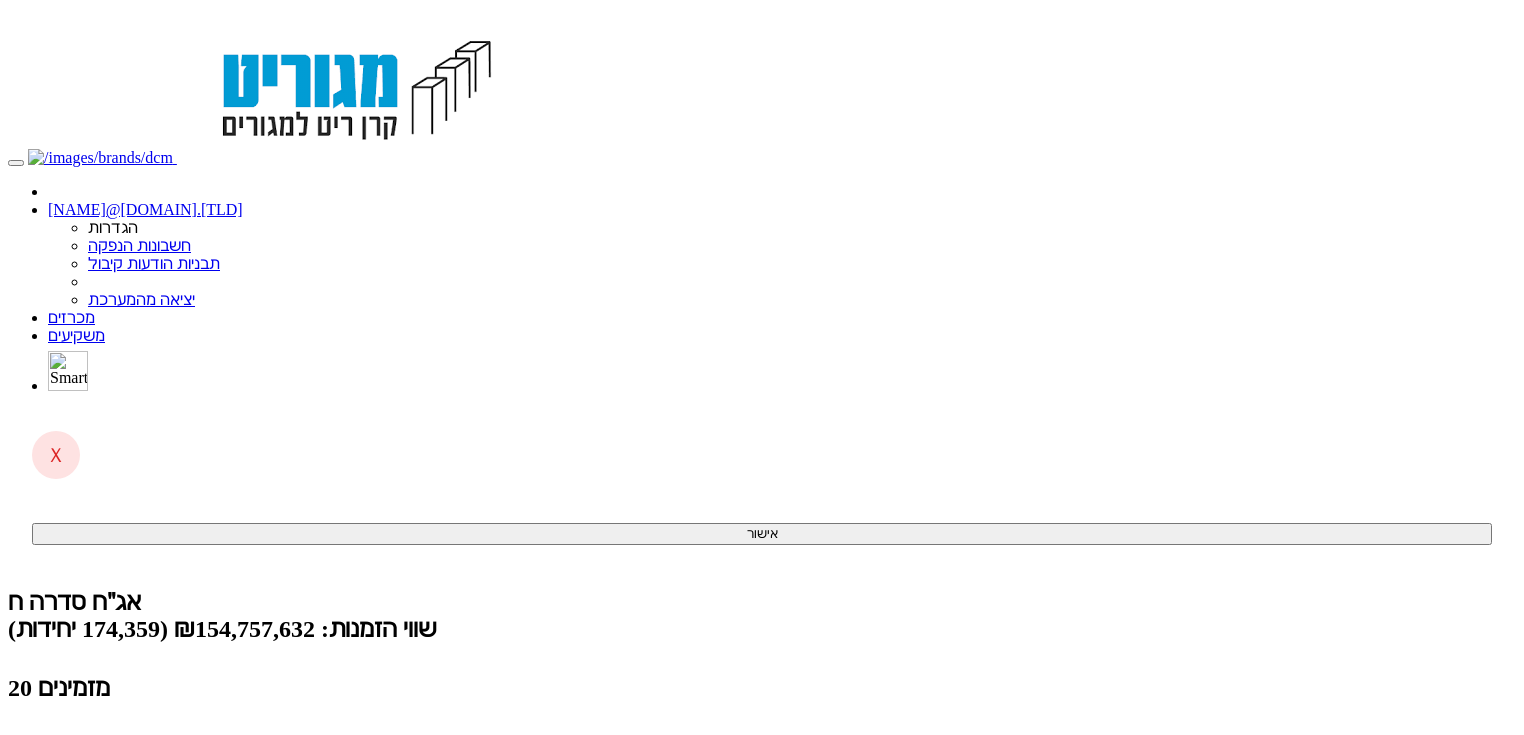 click on "קליטת הזמנות אונליין
(2 ממתינות)" at bounding box center (154, 790) 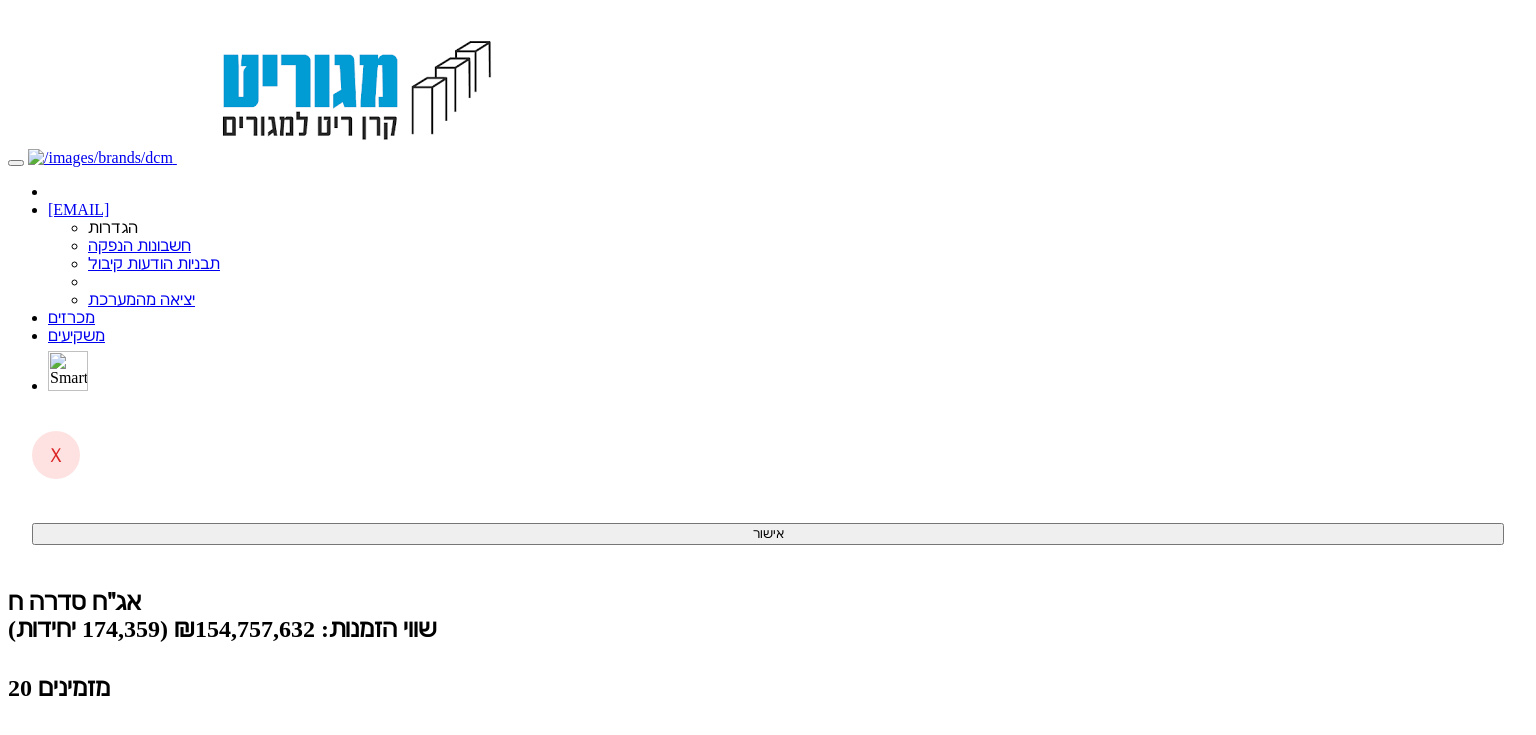 scroll, scrollTop: 0, scrollLeft: 0, axis: both 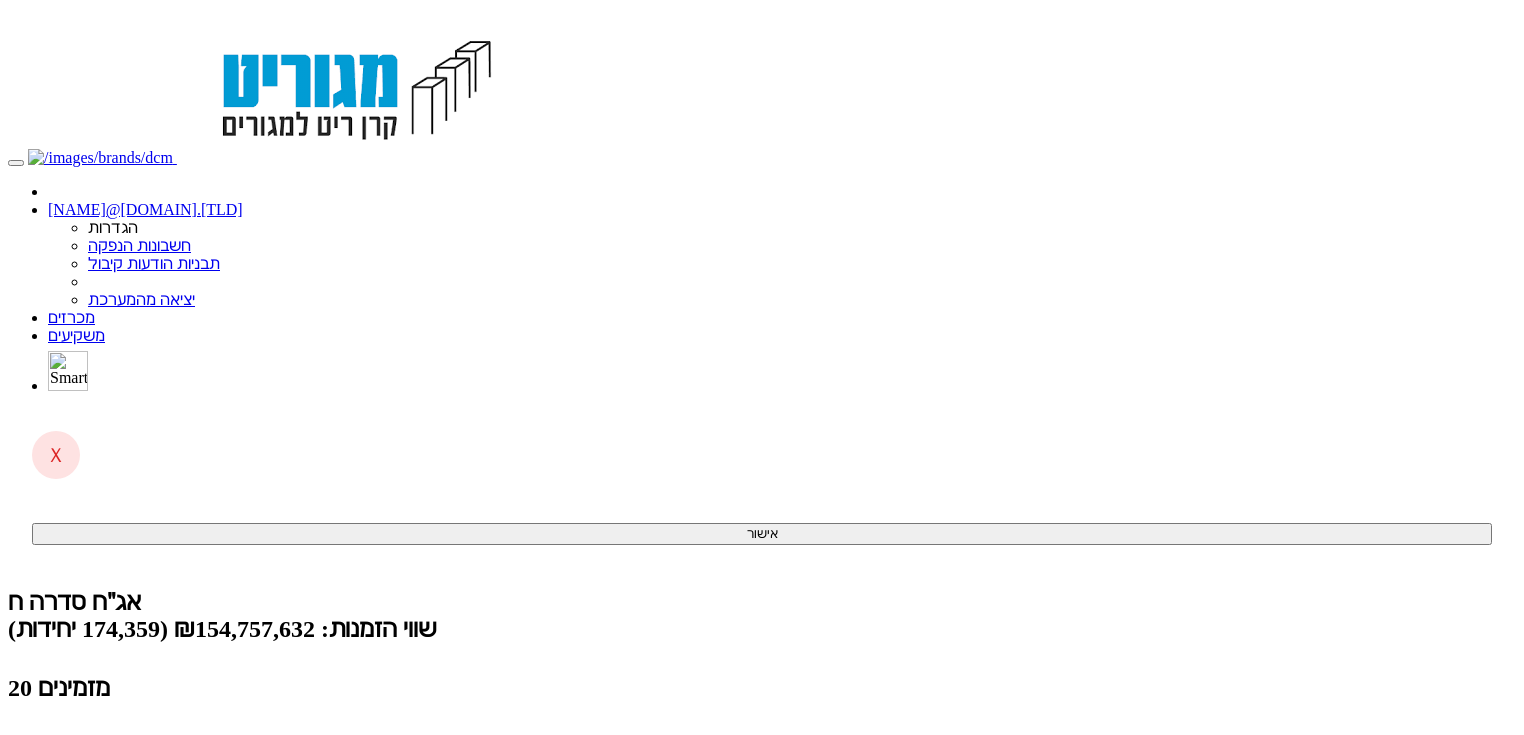 click on "קליטת הזמנות אונליין
(2 ממתינות)" at bounding box center (154, 790) 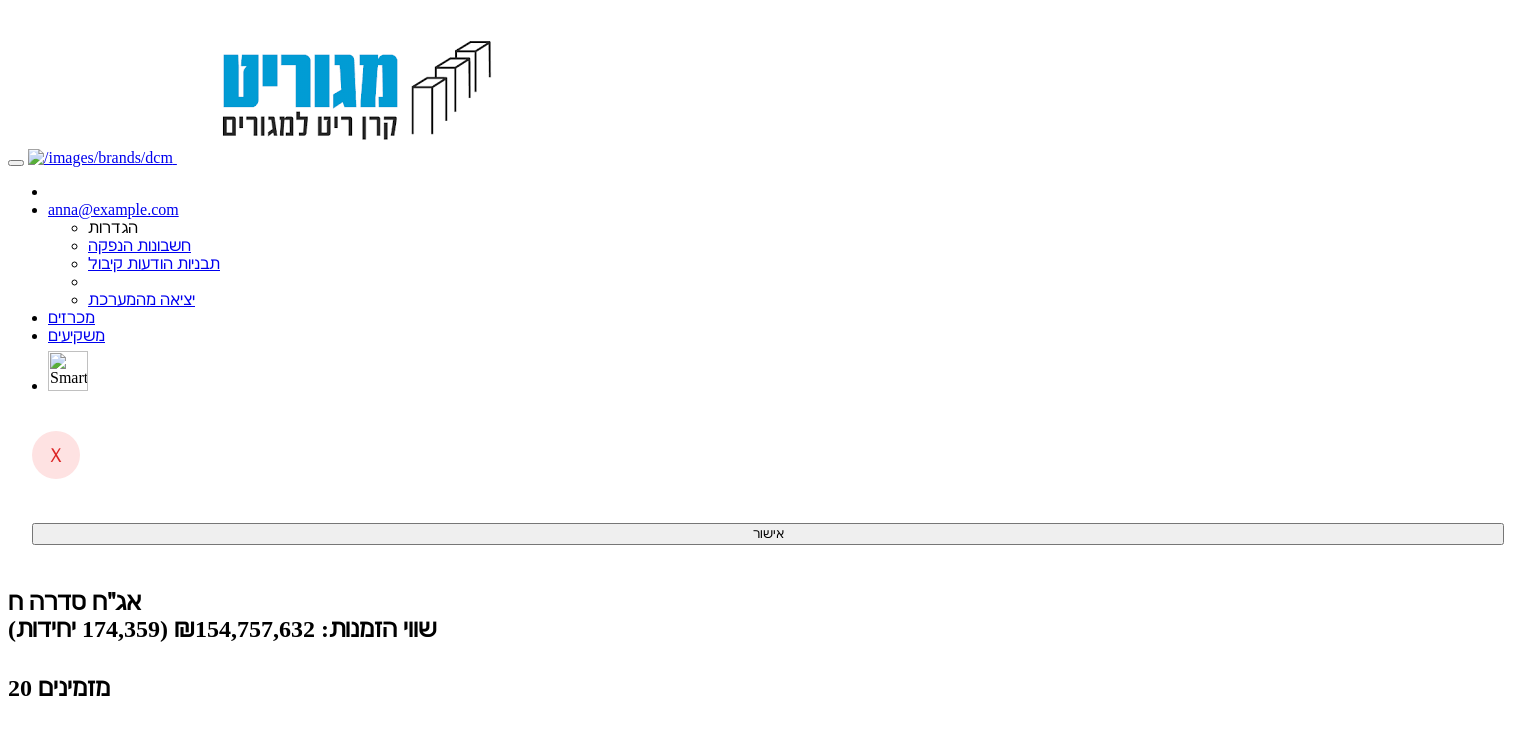 scroll, scrollTop: 0, scrollLeft: 0, axis: both 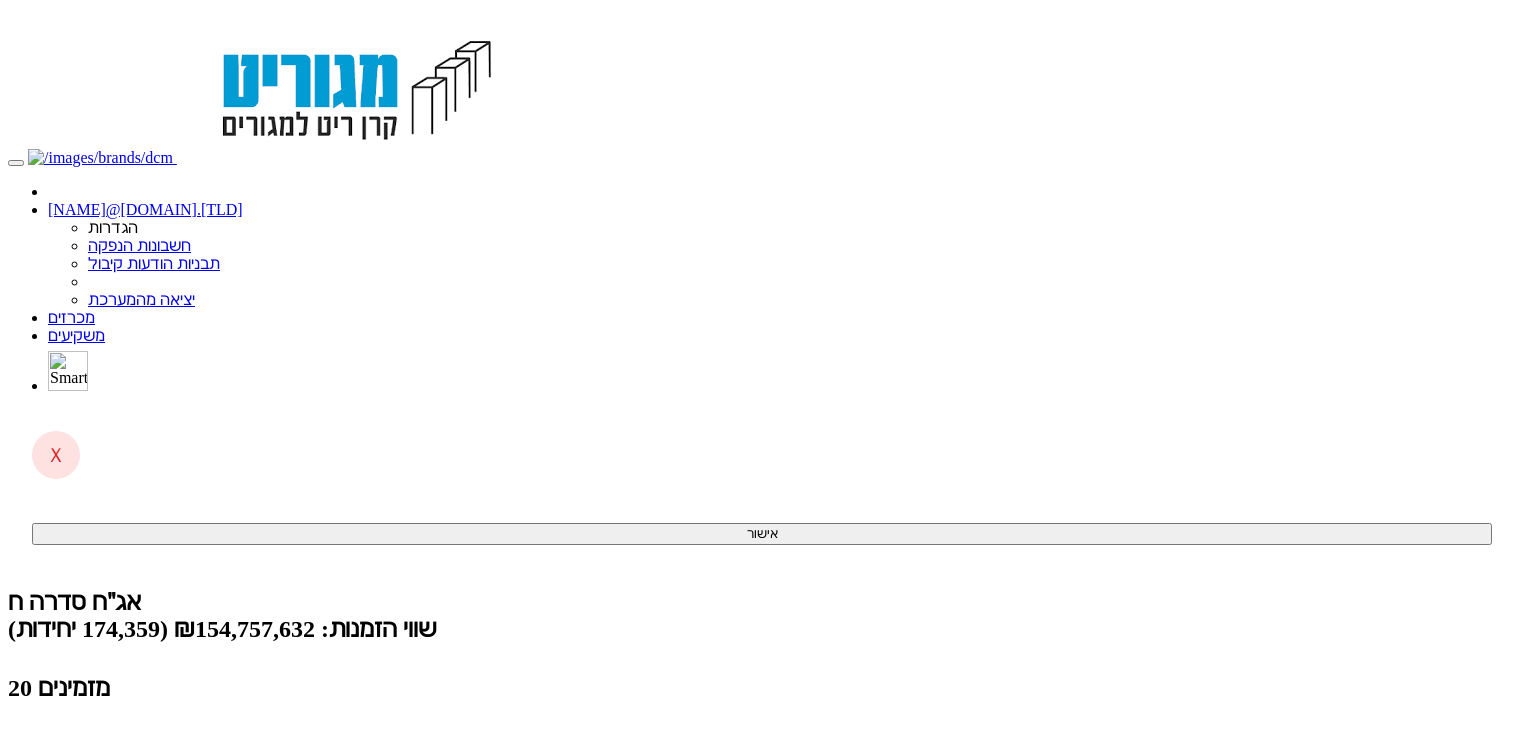 click on "קליטת הזמנות אונליין
(2 ממתינות)" at bounding box center [154, 790] 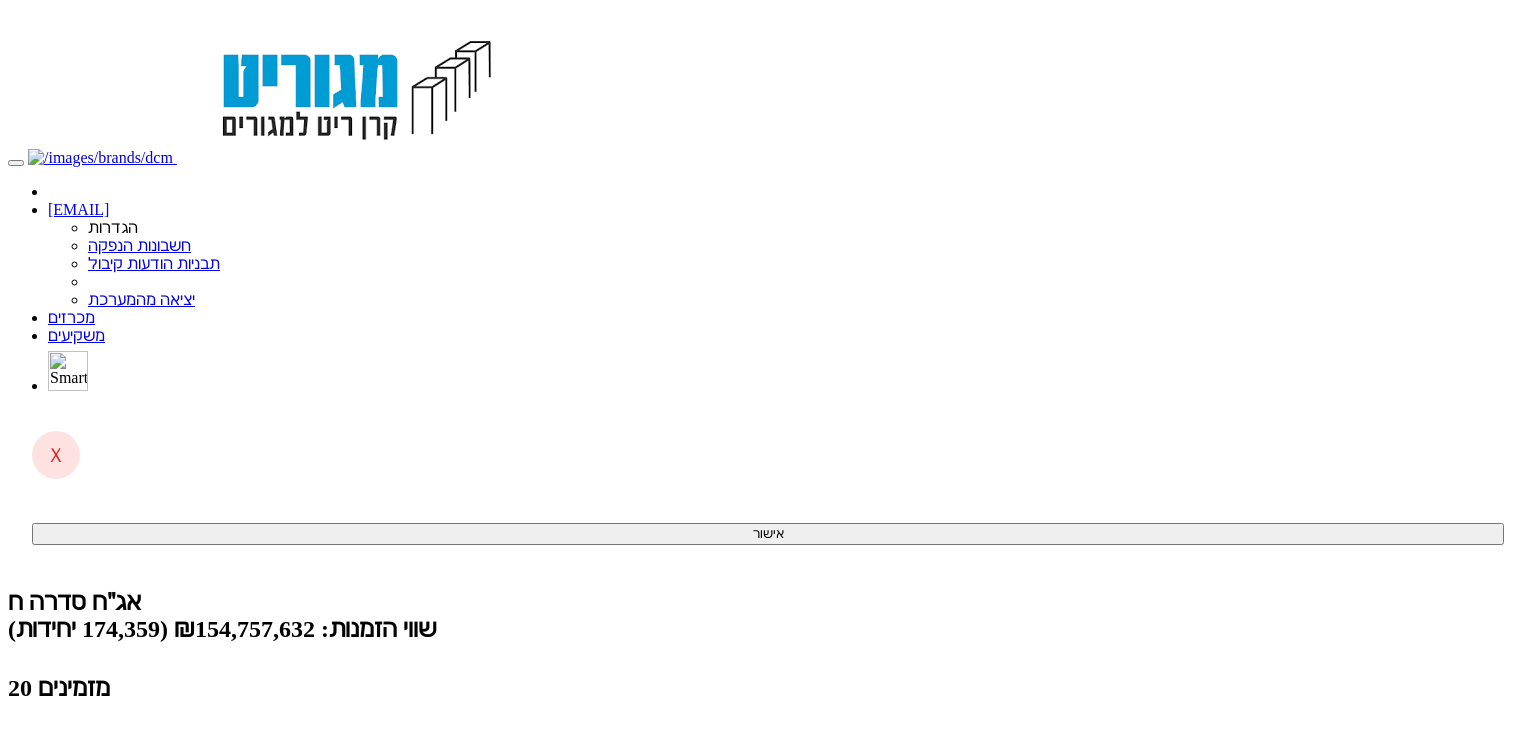 scroll, scrollTop: 0, scrollLeft: 0, axis: both 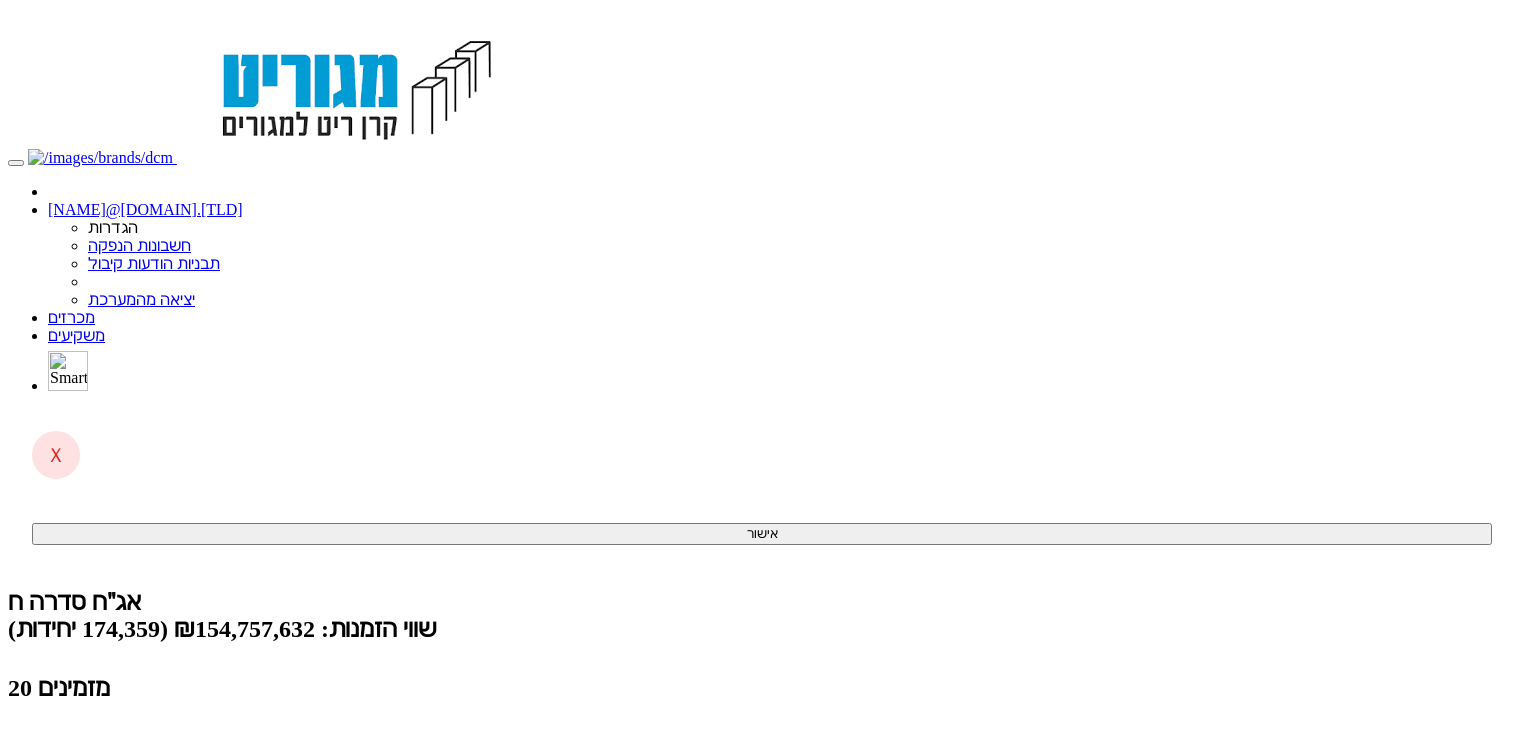 click on "קליטת הזמנות אונליין
(2 ממתינות)" at bounding box center [154, 790] 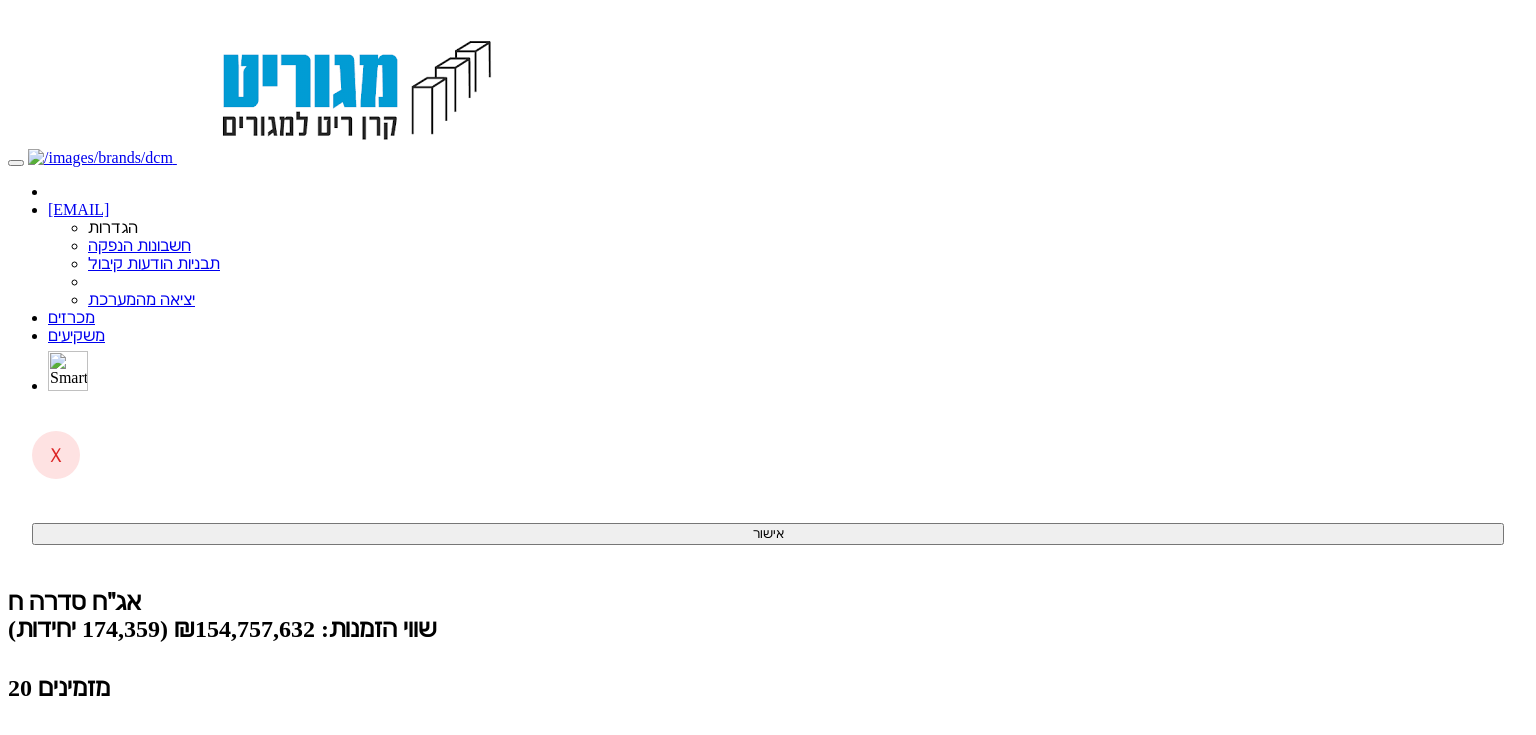scroll, scrollTop: 0, scrollLeft: 0, axis: both 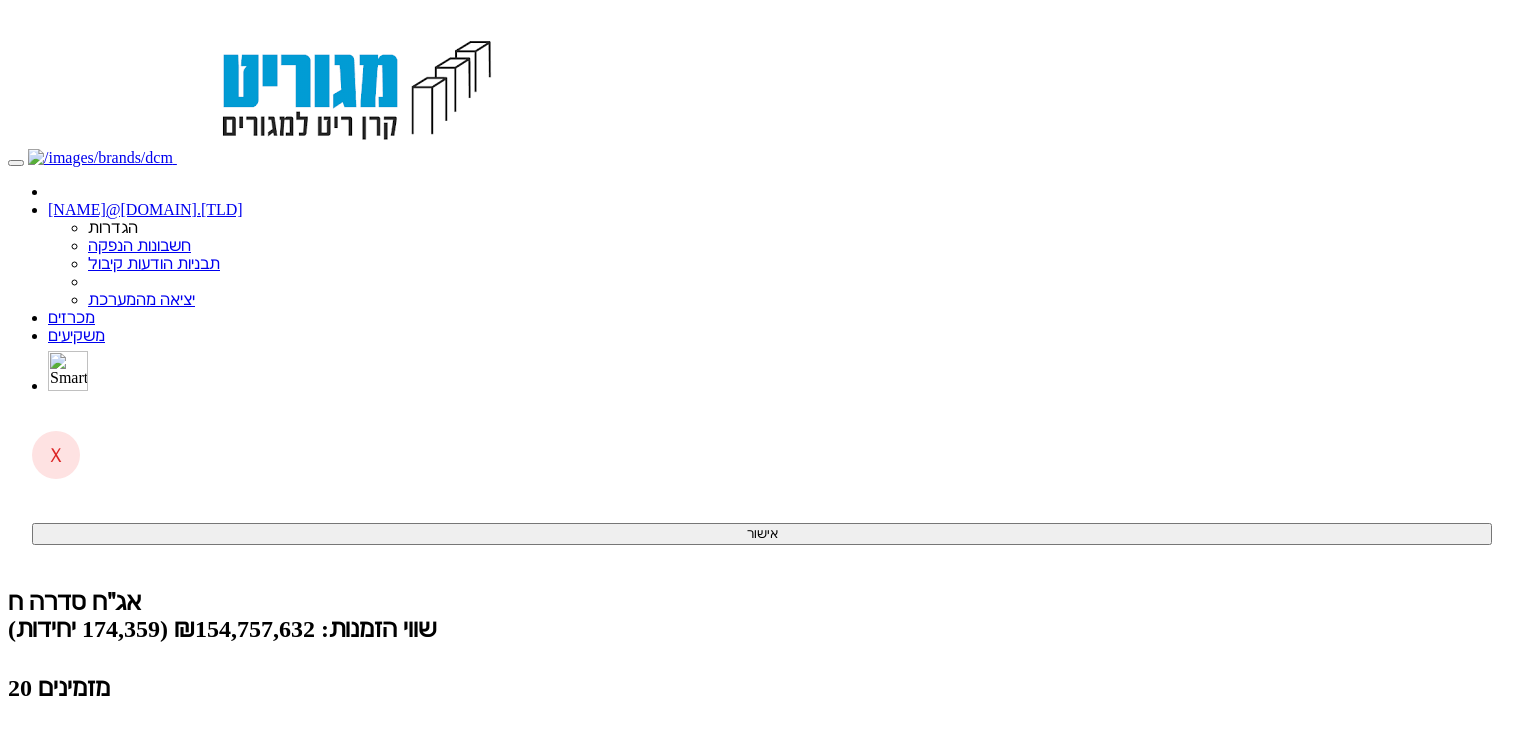 click on "קליטת הזמנות אונליין
(3 ממתינות)" at bounding box center (154, 790) 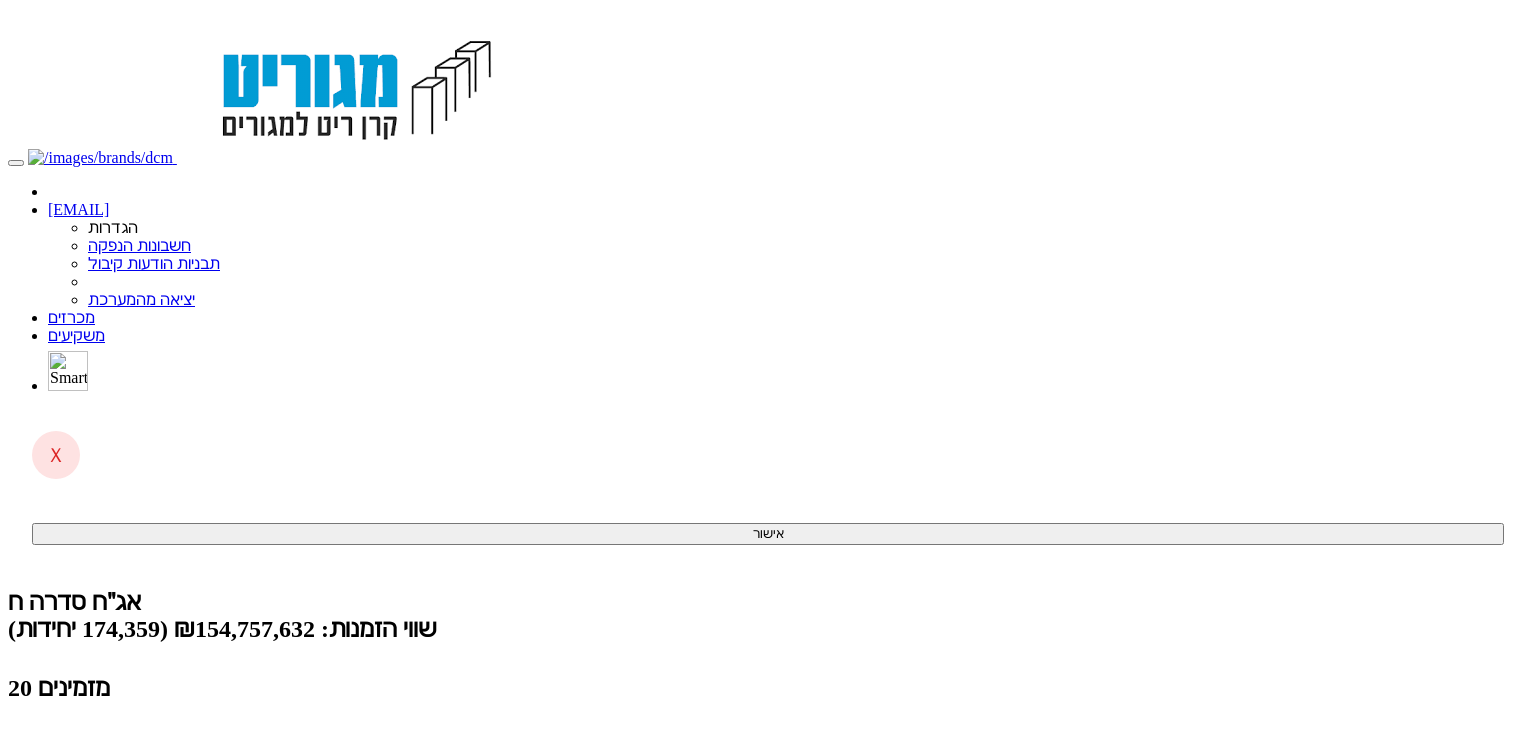 scroll, scrollTop: 0, scrollLeft: 0, axis: both 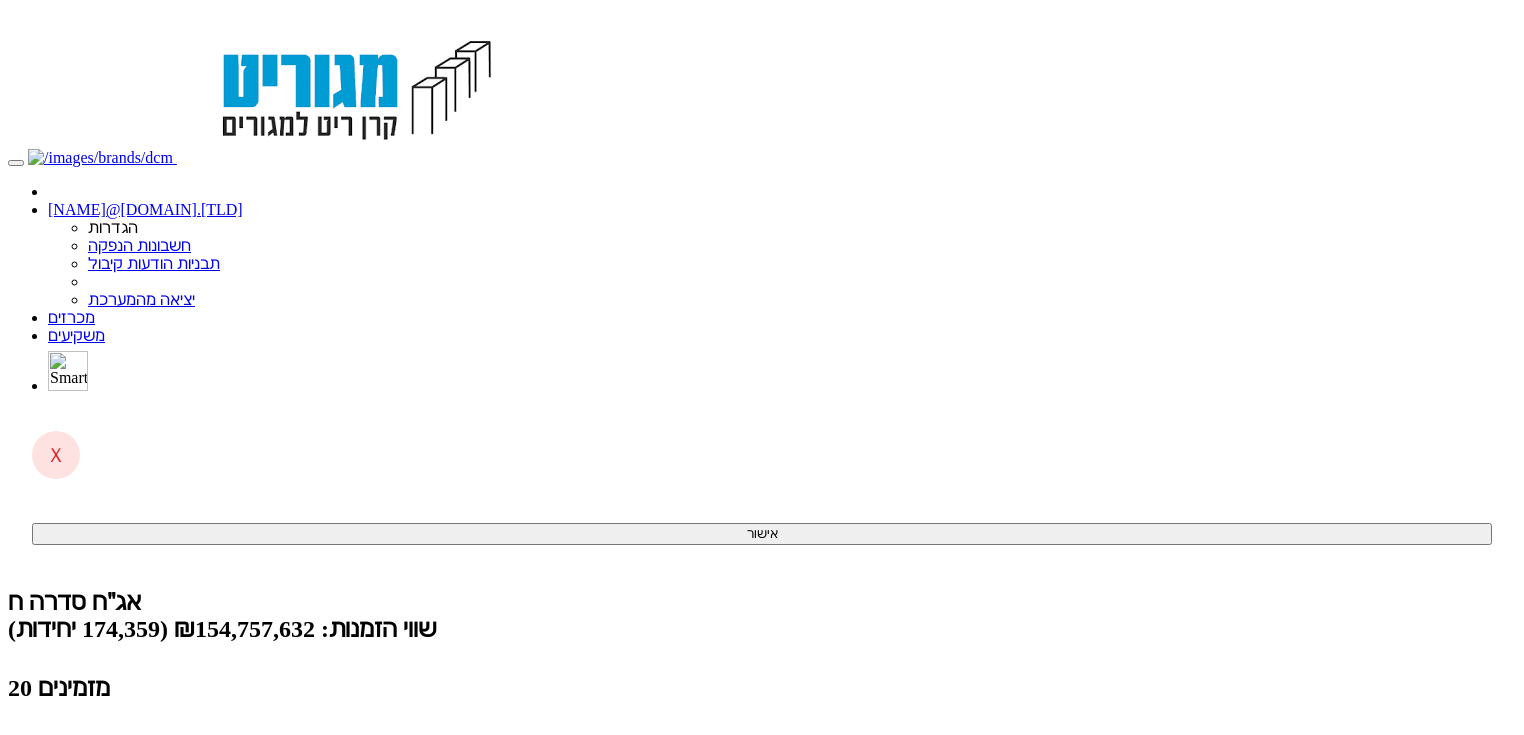 click on "קליטת הזמנות אונליין
(3 ממתינות)" at bounding box center (154, 790) 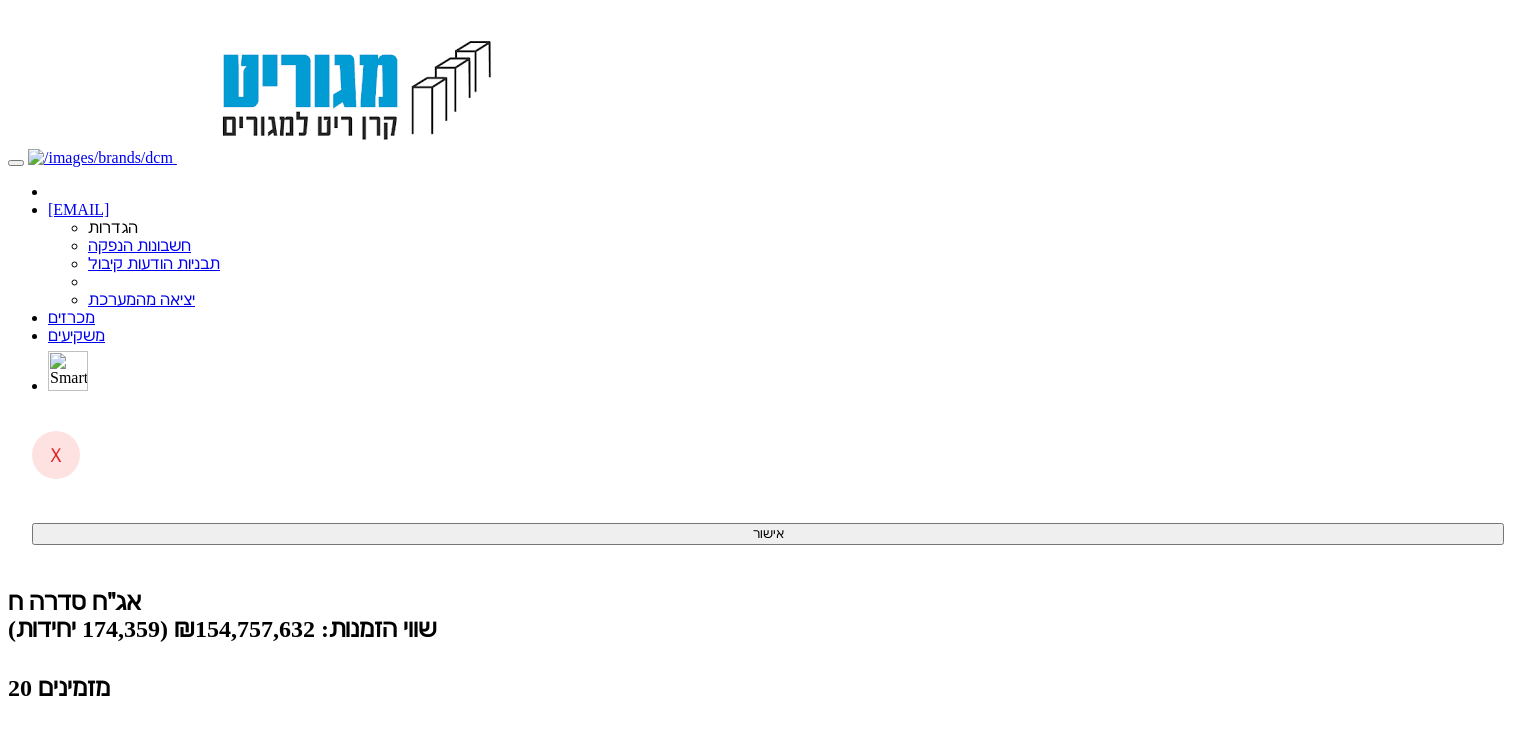 scroll, scrollTop: 0, scrollLeft: 0, axis: both 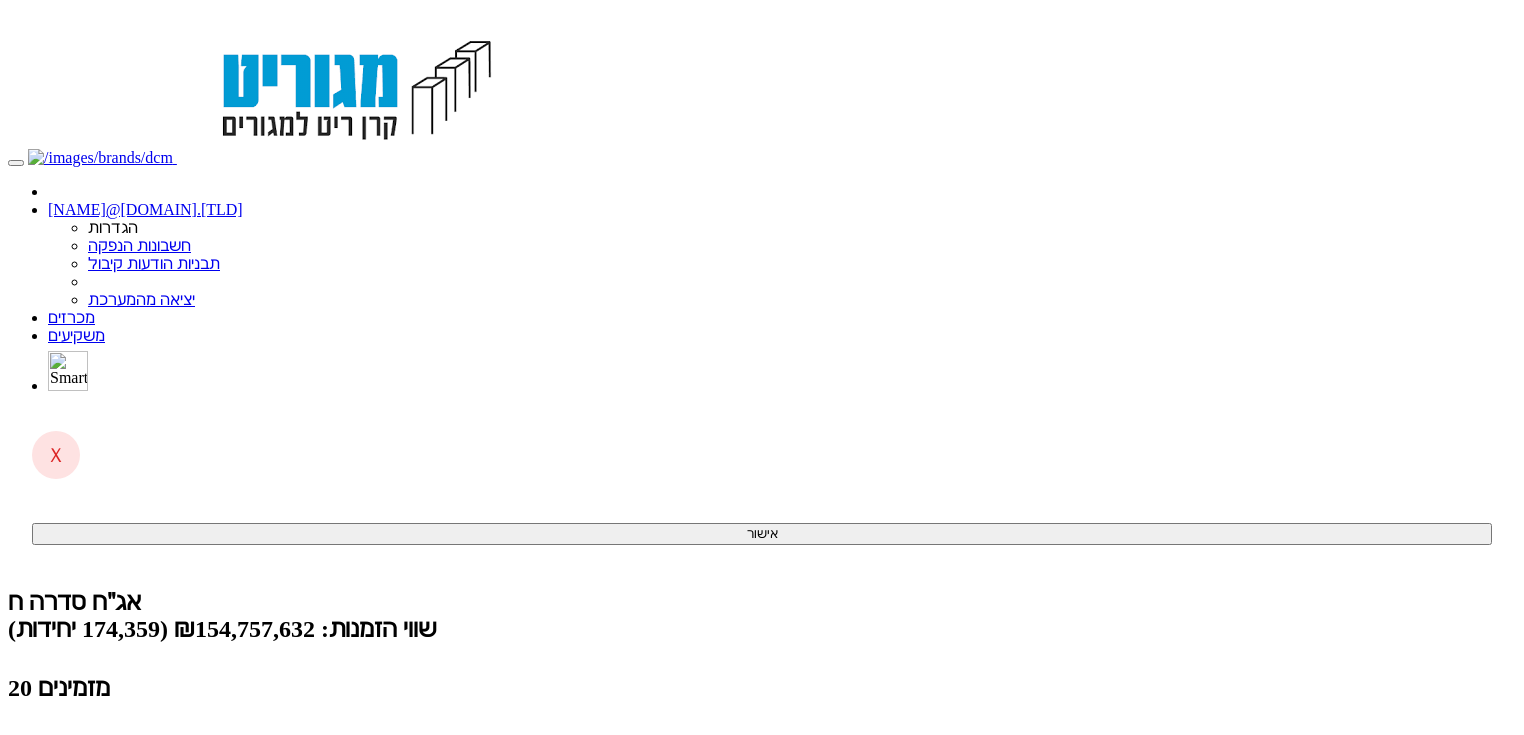 click on "(3 ממתינות)" at bounding box center (86, 790) 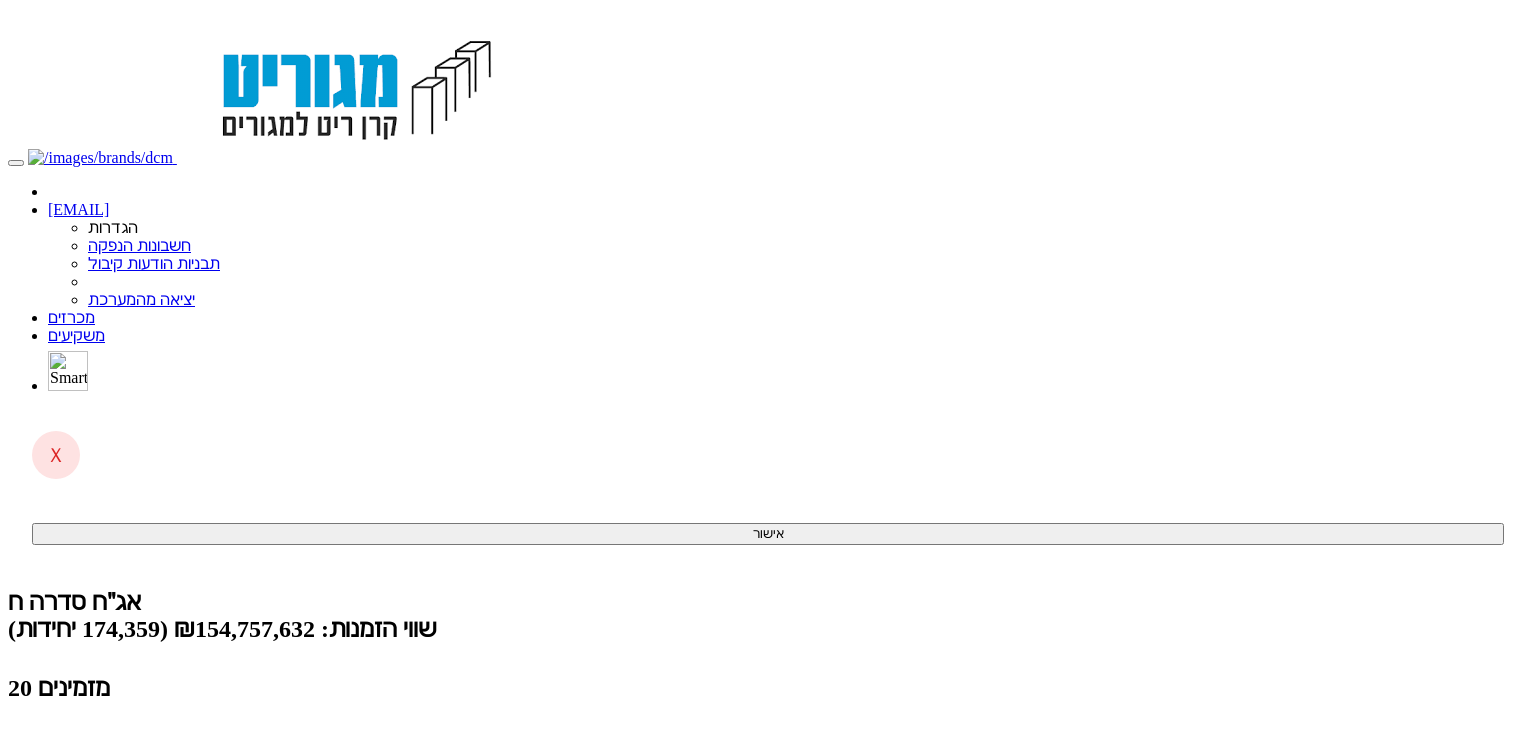 scroll, scrollTop: 0, scrollLeft: 0, axis: both 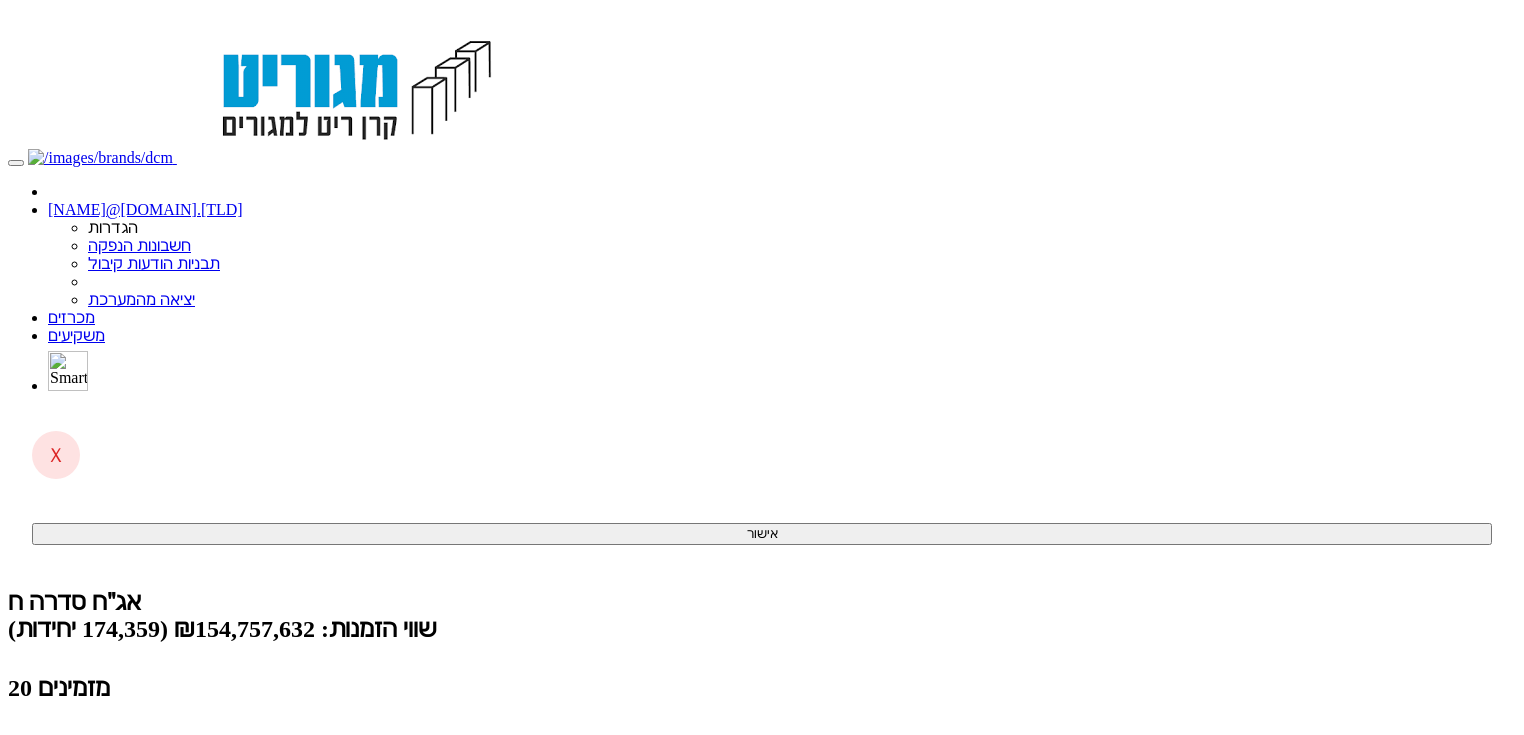 click on "קליטת הזמנות אונליין
(3 ממתינות)" at bounding box center (154, 790) 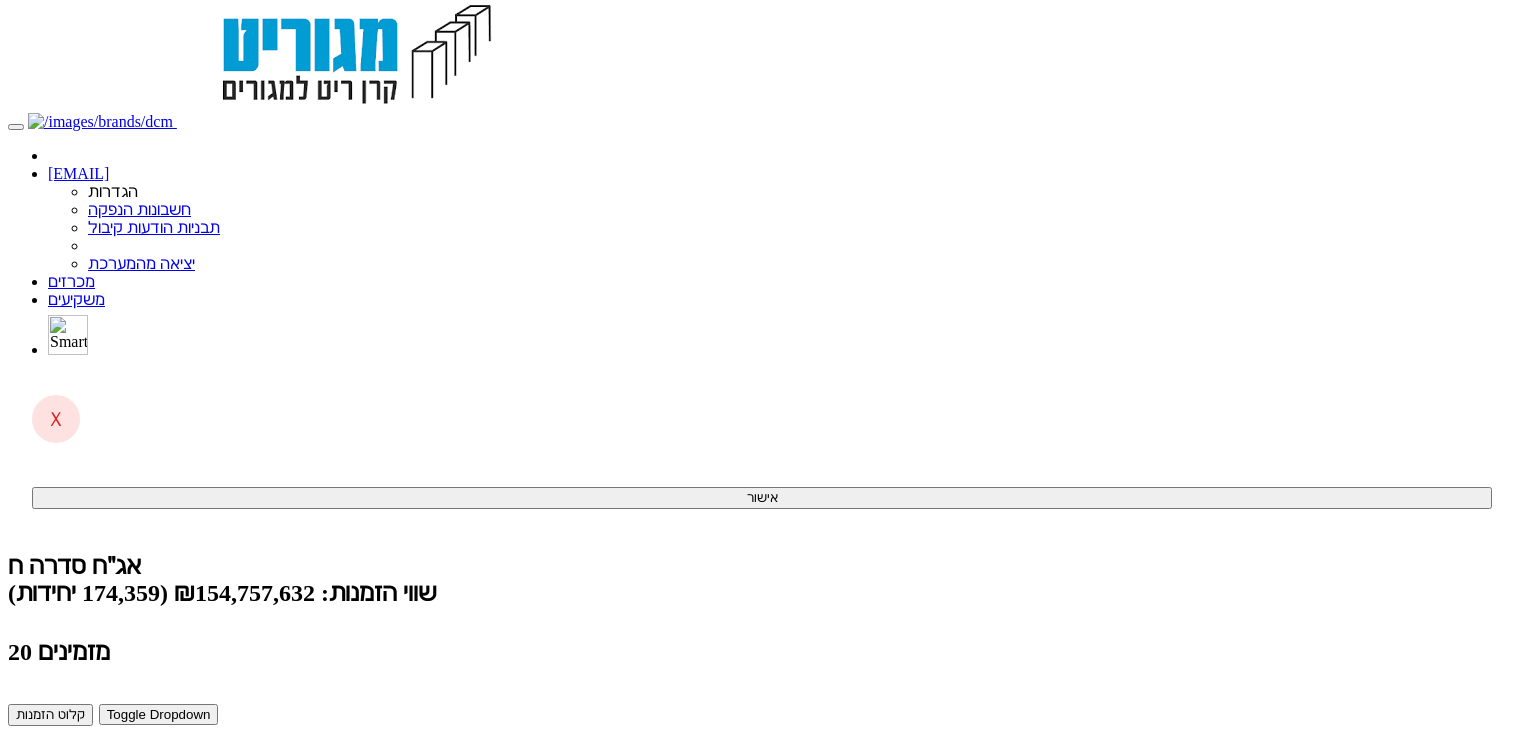 scroll, scrollTop: 52, scrollLeft: 0, axis: vertical 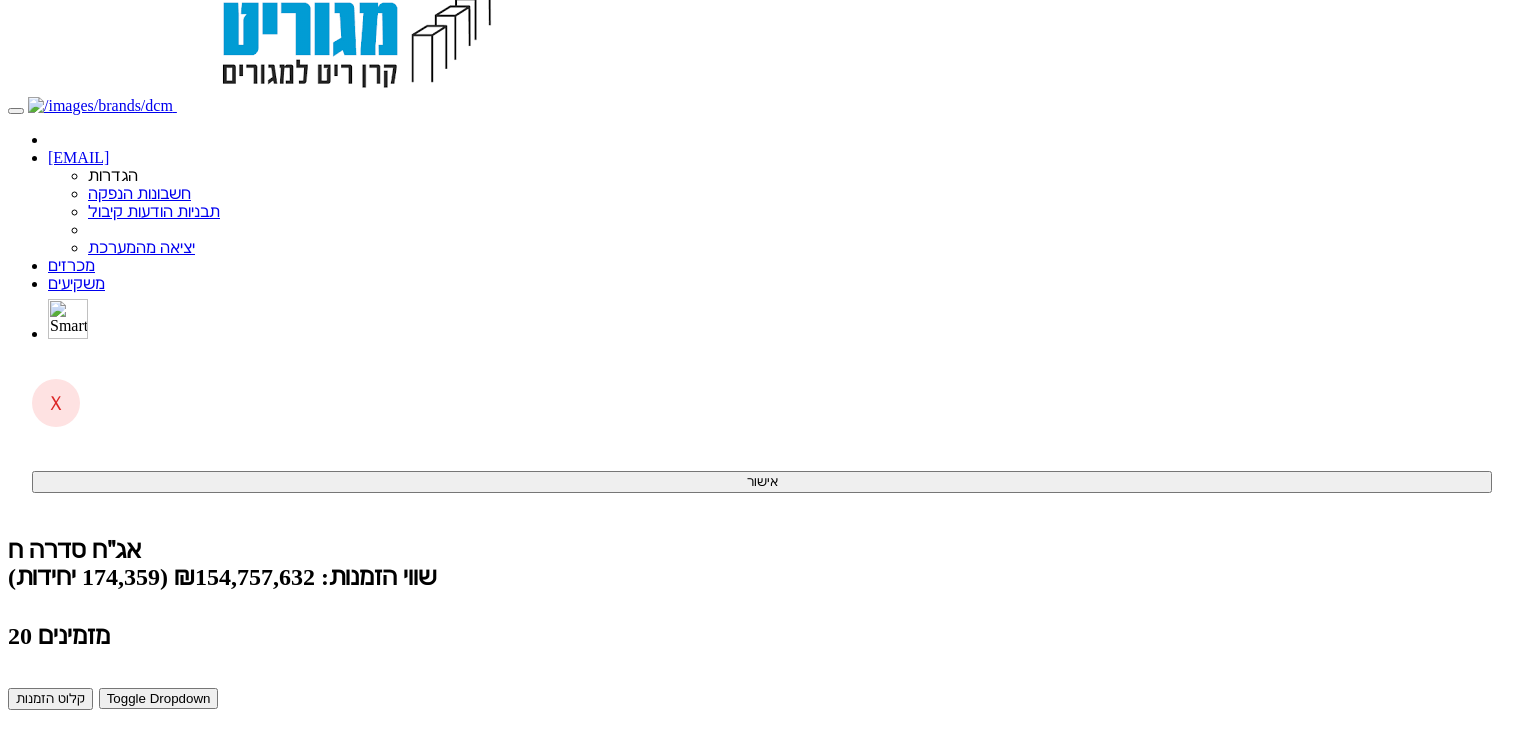 click on "ניתוח ביקושים וניהול הזמנות" at bounding box center (136, 811) 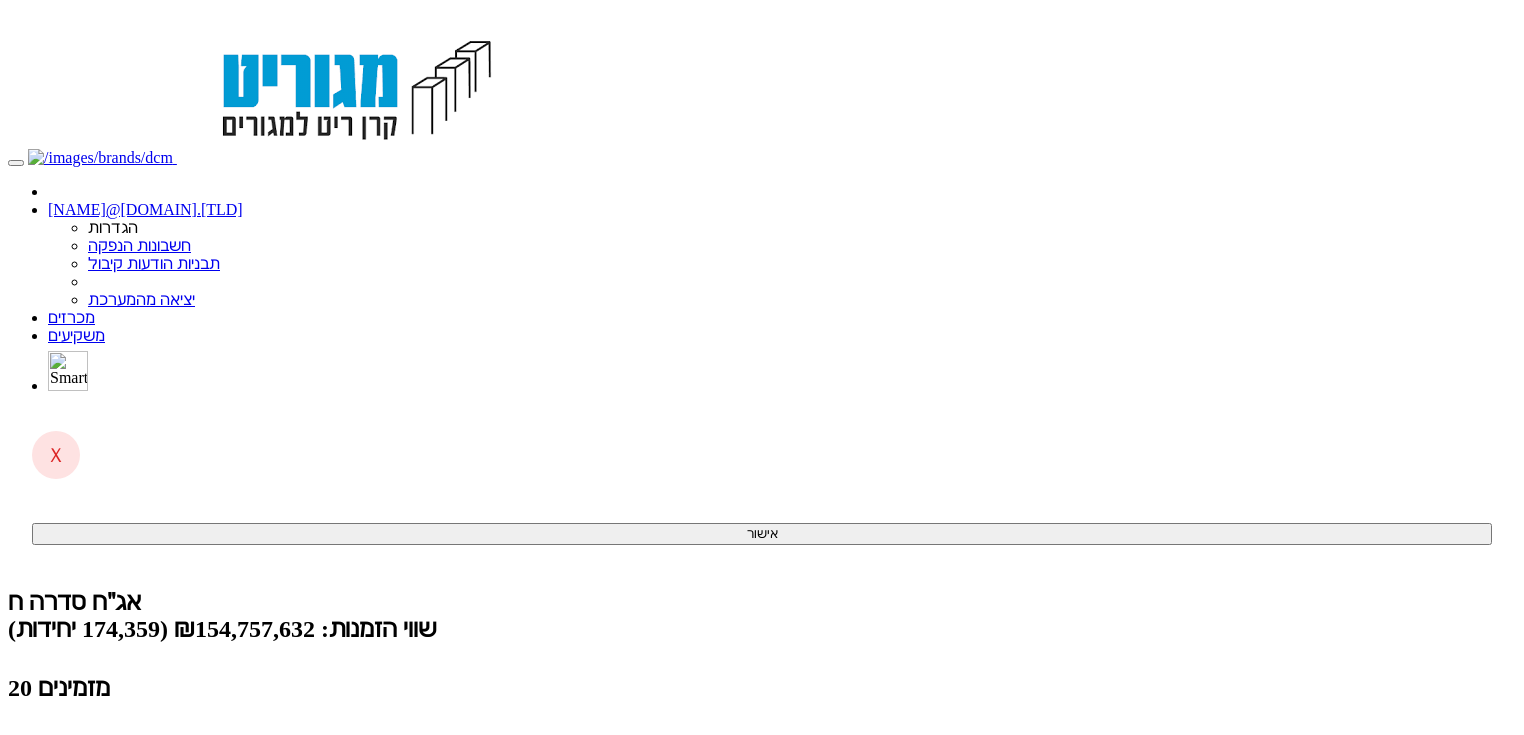 scroll, scrollTop: 0, scrollLeft: 0, axis: both 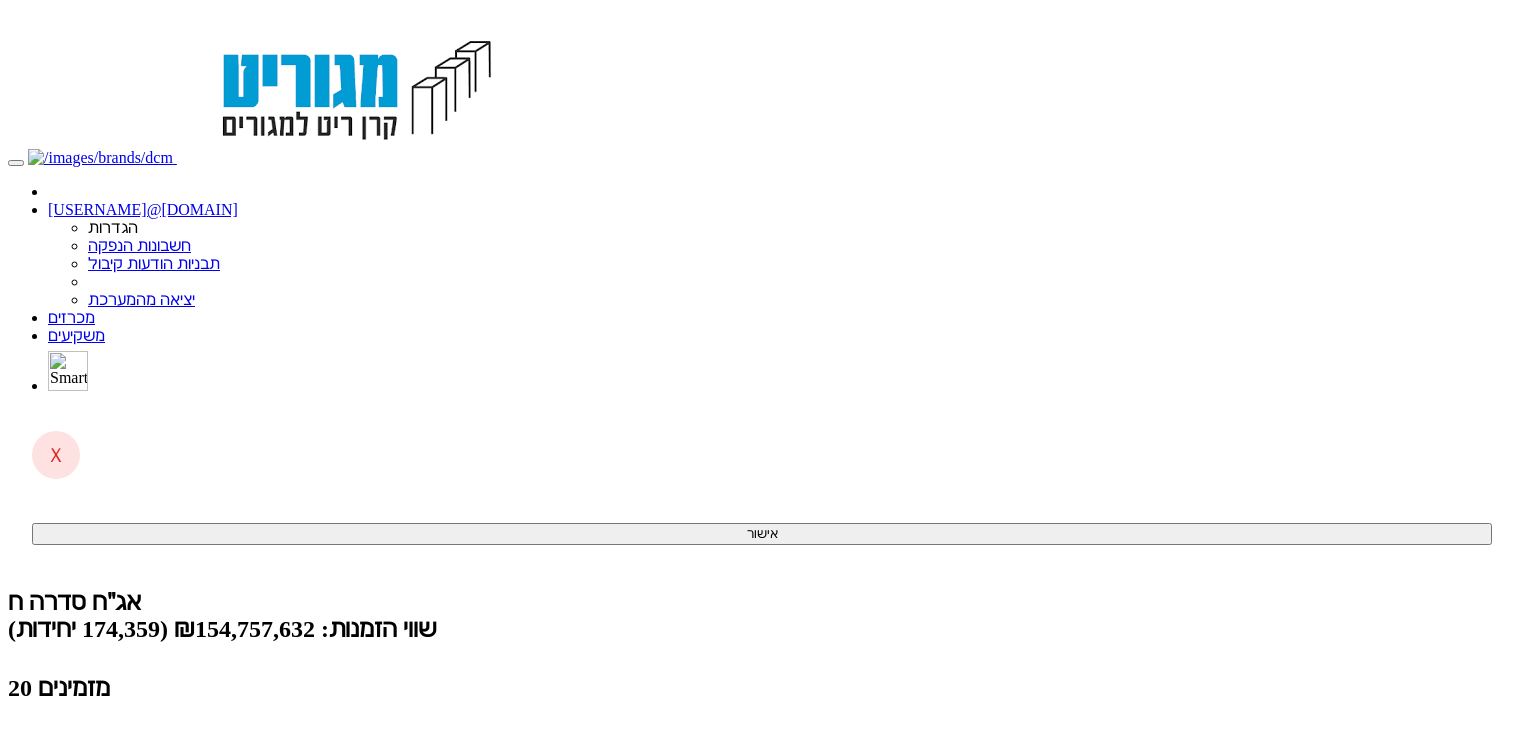 click on "ניתוח ביקושים וניהול הזמנות" at bounding box center (136, 863) 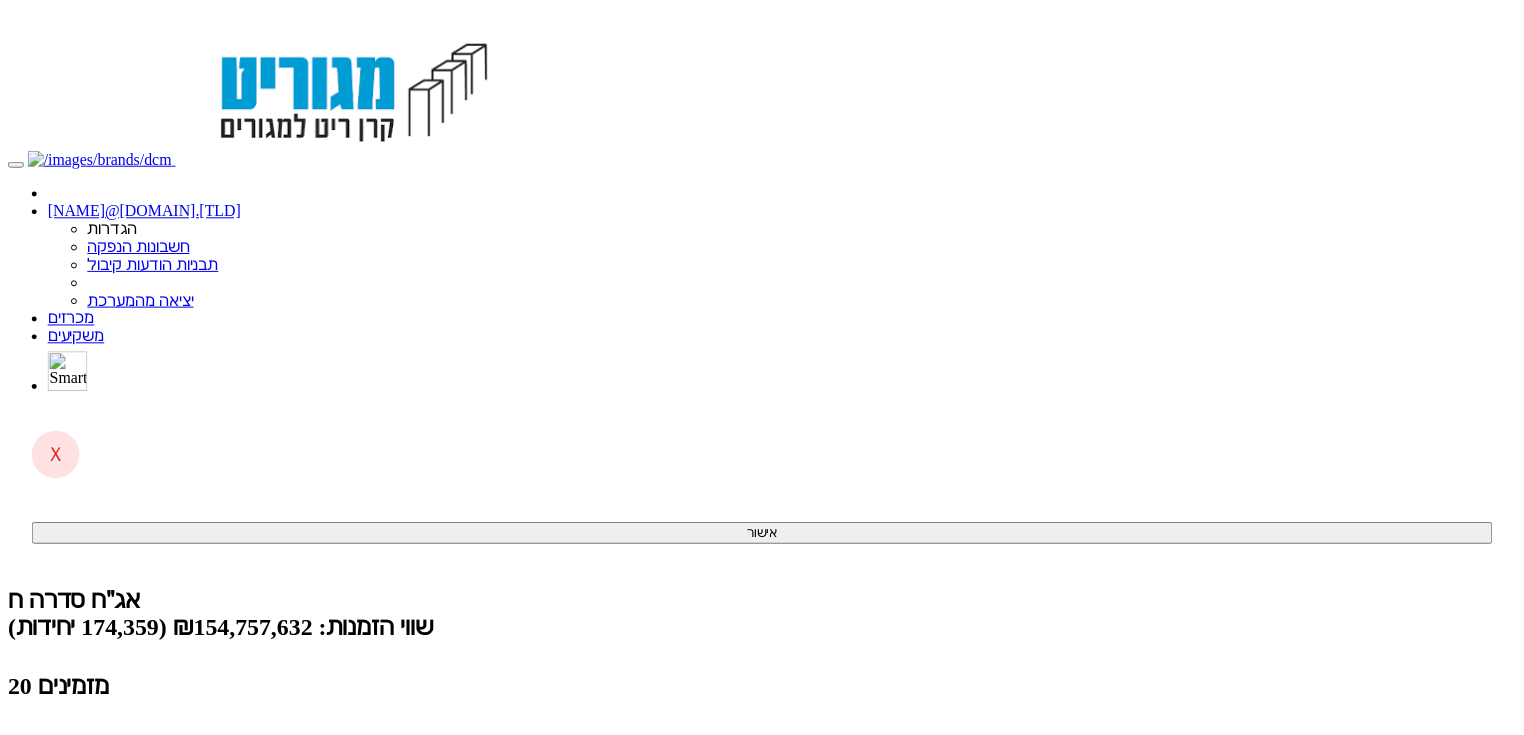 scroll, scrollTop: 0, scrollLeft: 0, axis: both 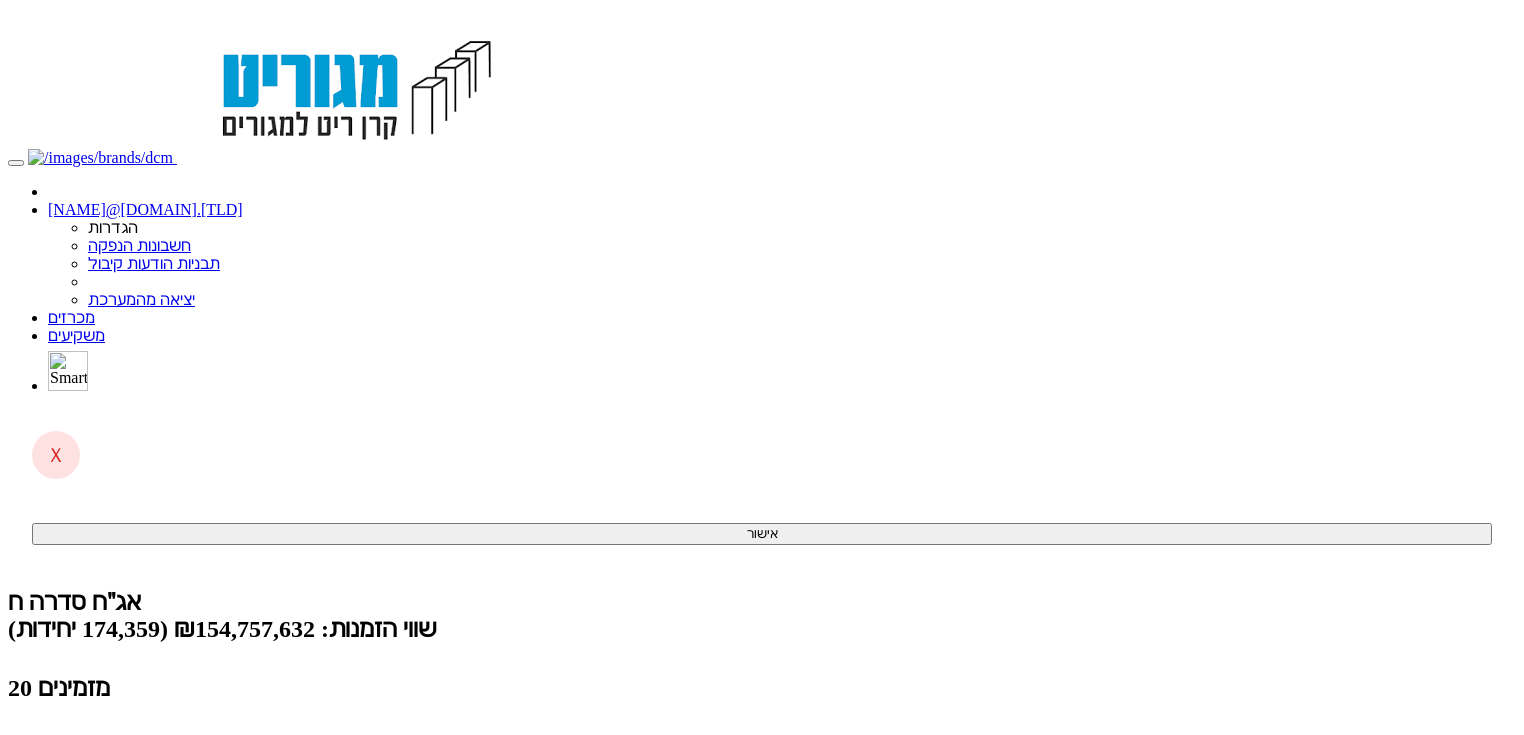click on "קליטת הזמנות אונליין
(5 ממתינות)" at bounding box center (154, 790) 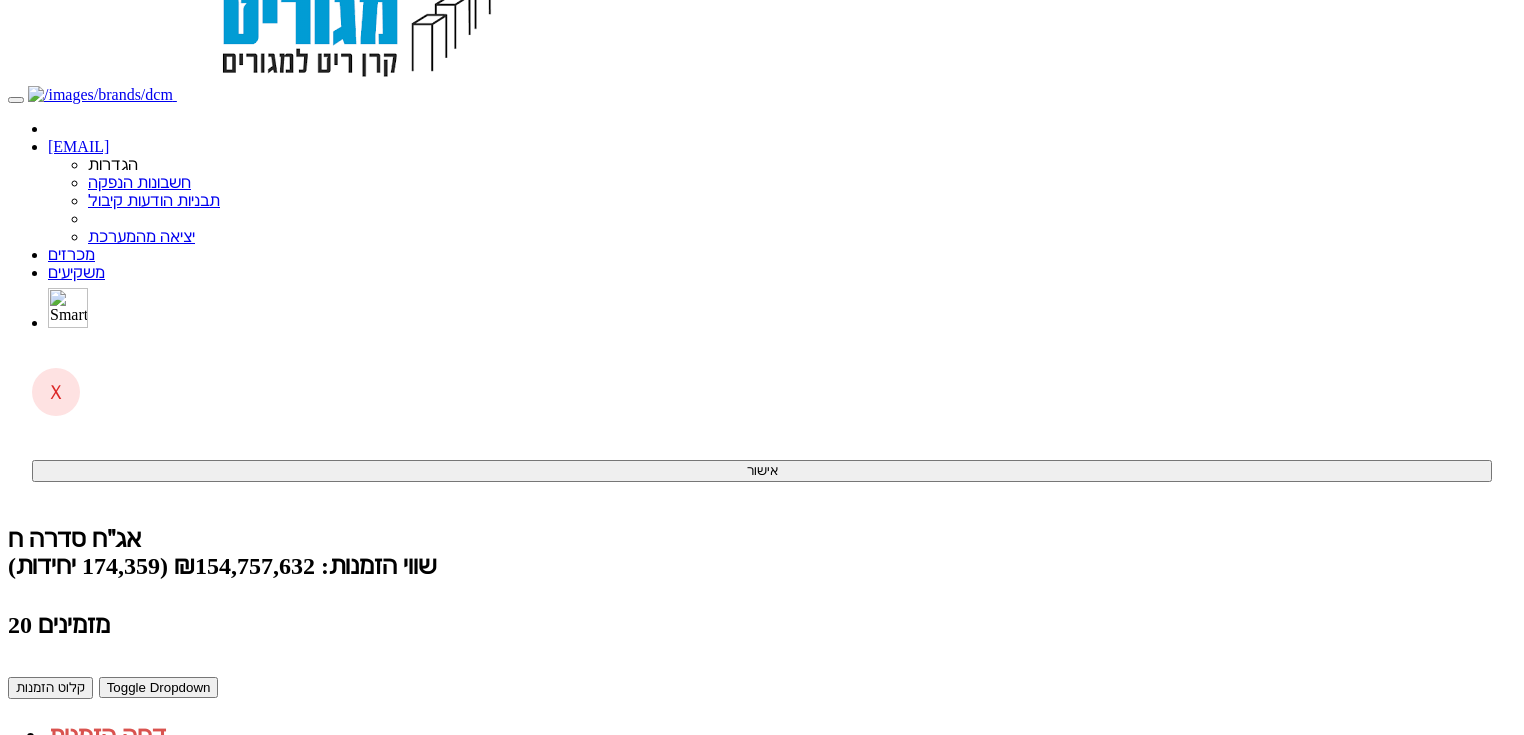 scroll, scrollTop: 0, scrollLeft: 0, axis: both 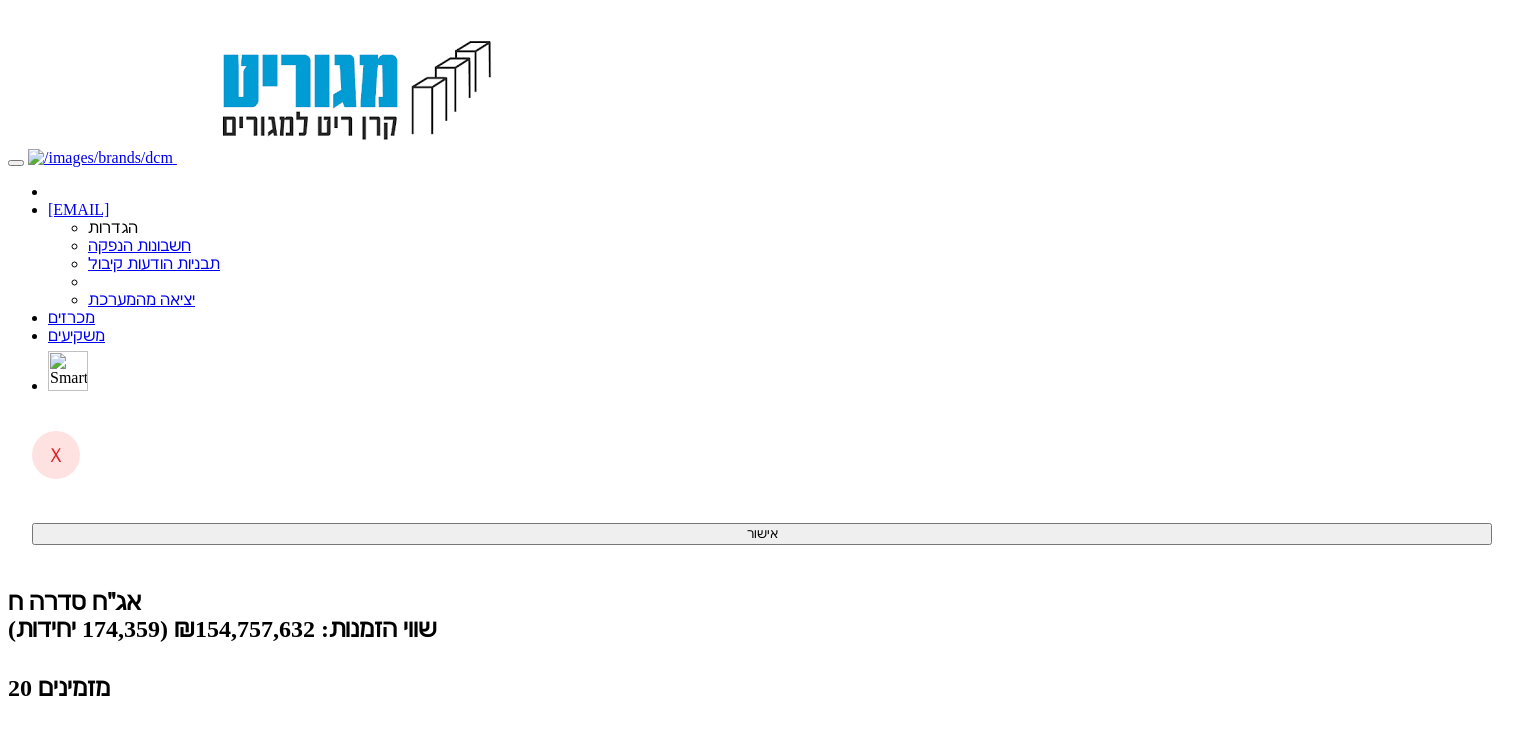 click on "ניתוח ביקושים וניהול הזמנות" at bounding box center (136, 863) 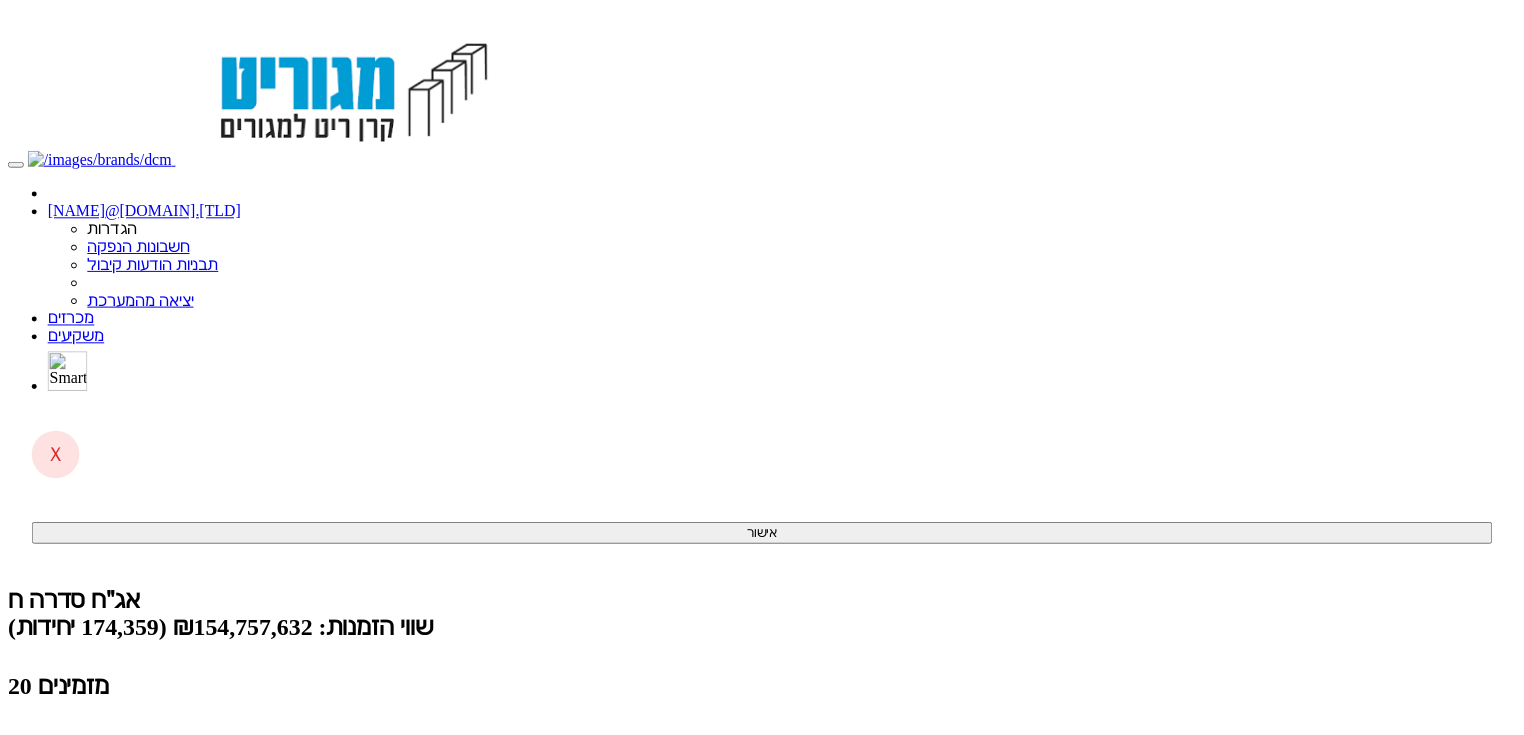 scroll, scrollTop: 0, scrollLeft: 0, axis: both 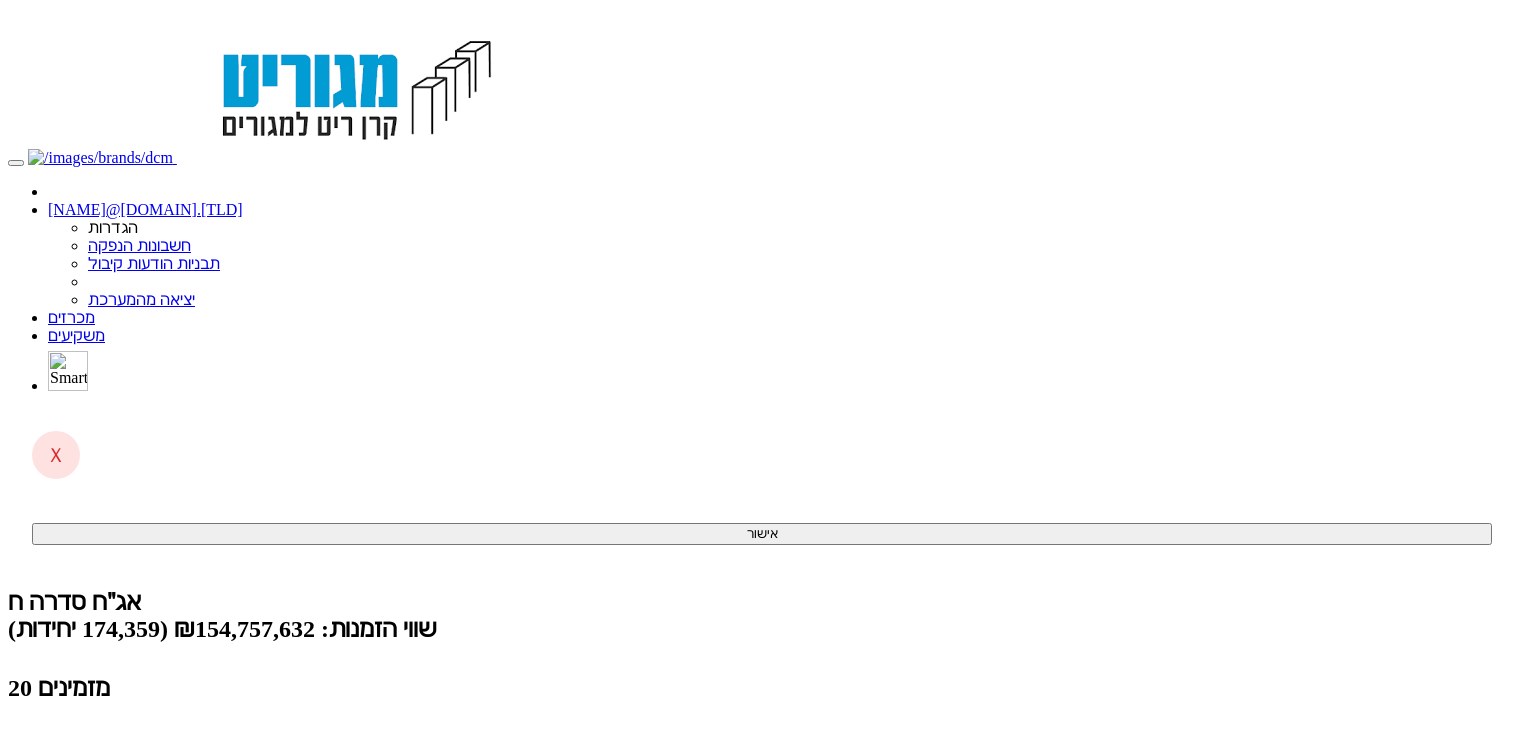 click on "קליטת הזמנות אונליין
(5 ממתינות)" at bounding box center (154, 790) 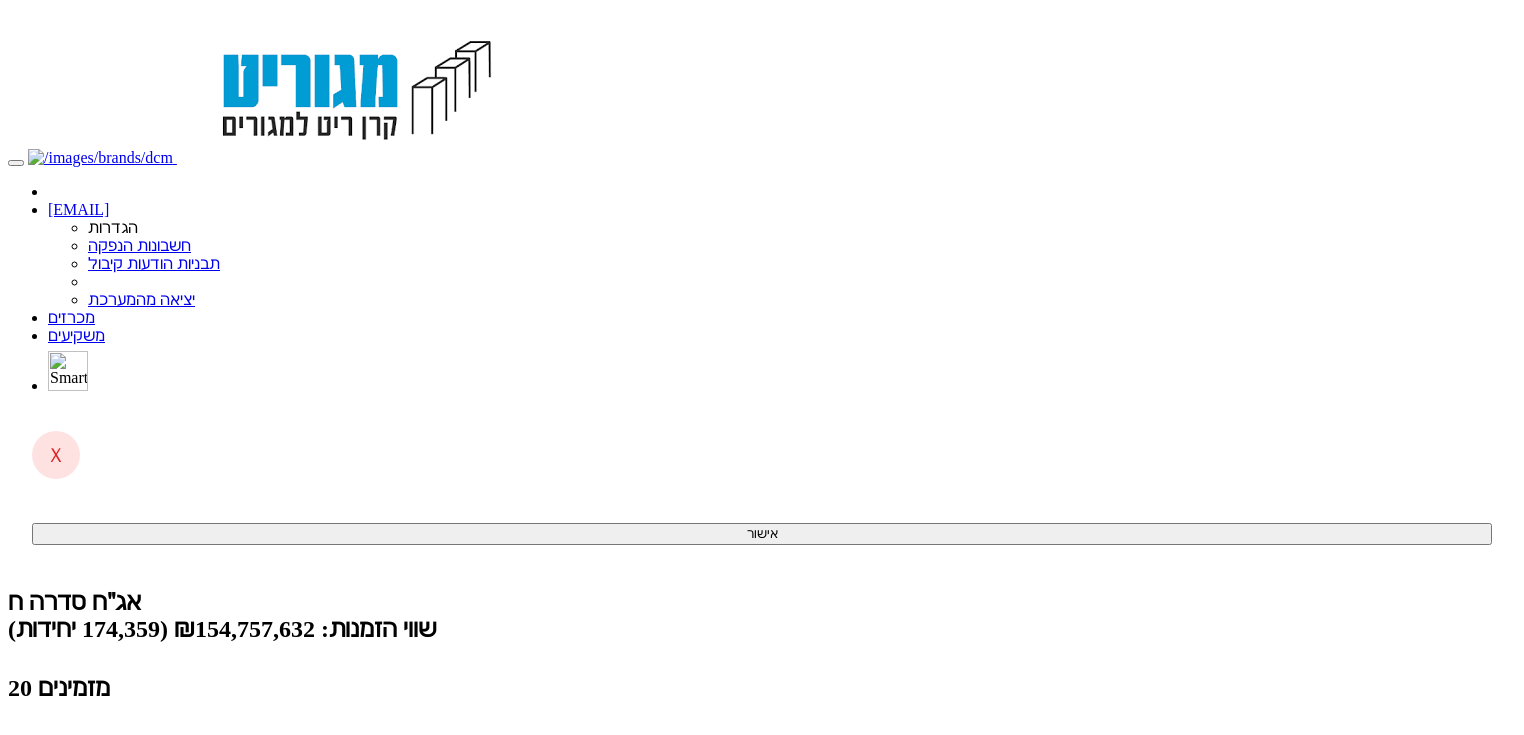 scroll, scrollTop: 0, scrollLeft: 0, axis: both 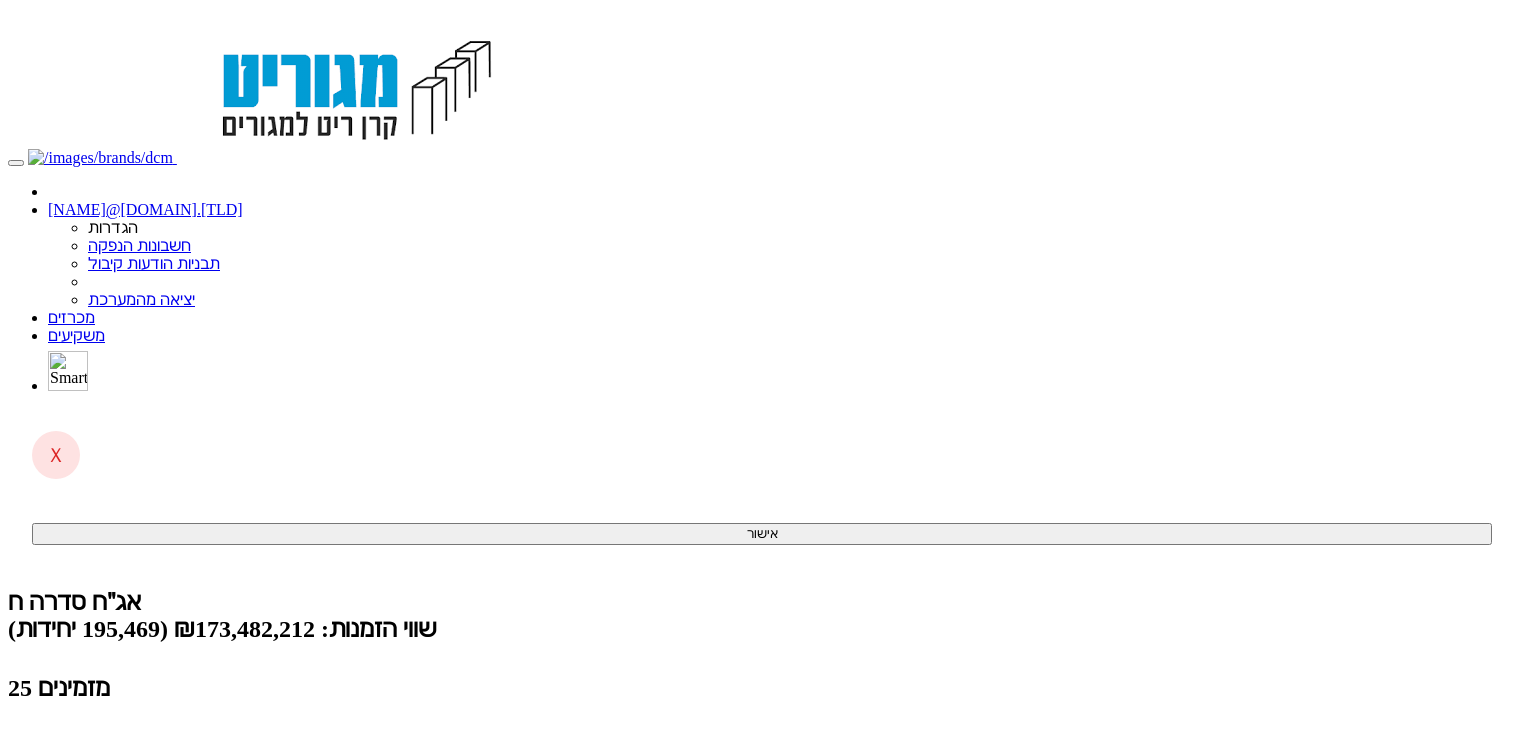 click on "קליטת הזמנות אונליין
(0 ממתינות)" at bounding box center (154, 790) 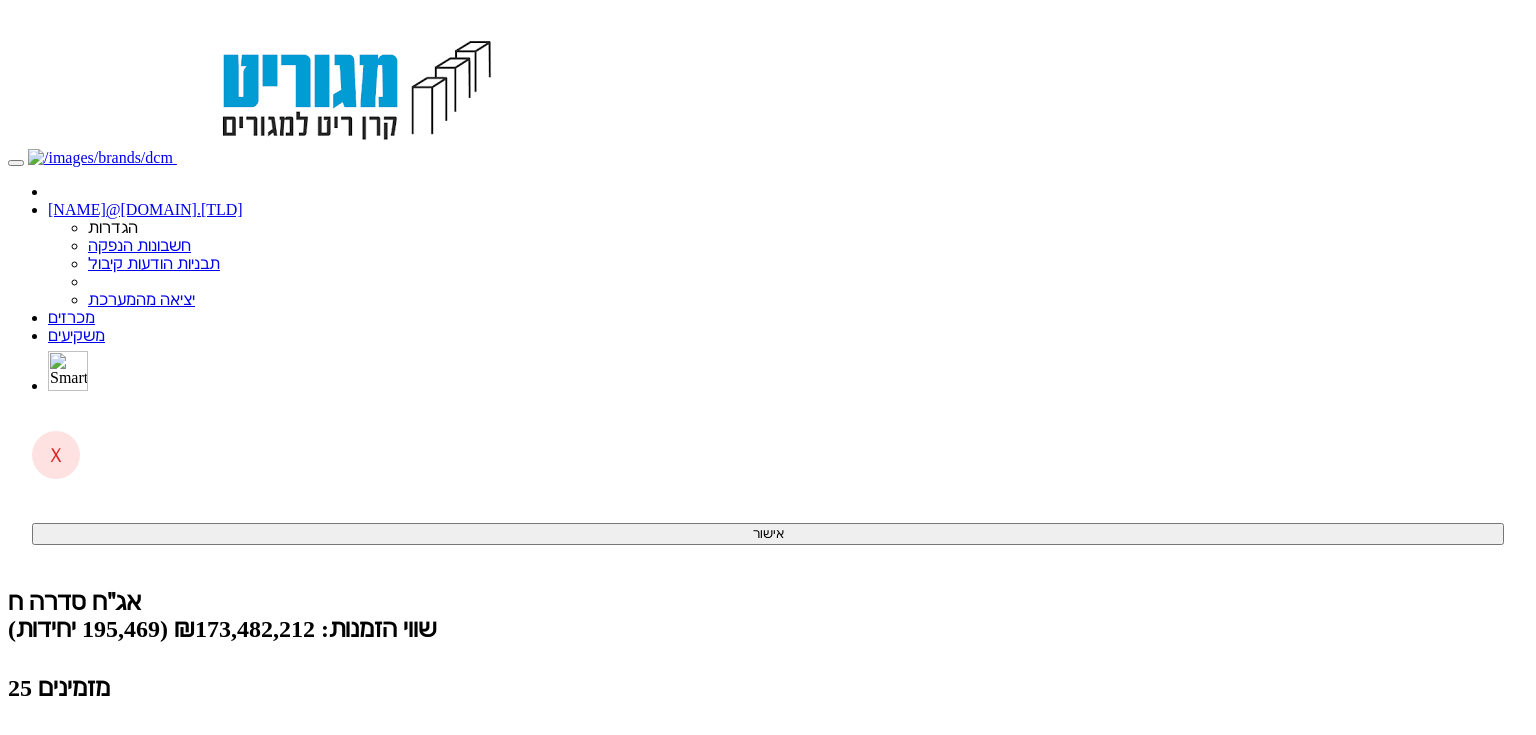 scroll, scrollTop: 0, scrollLeft: 0, axis: both 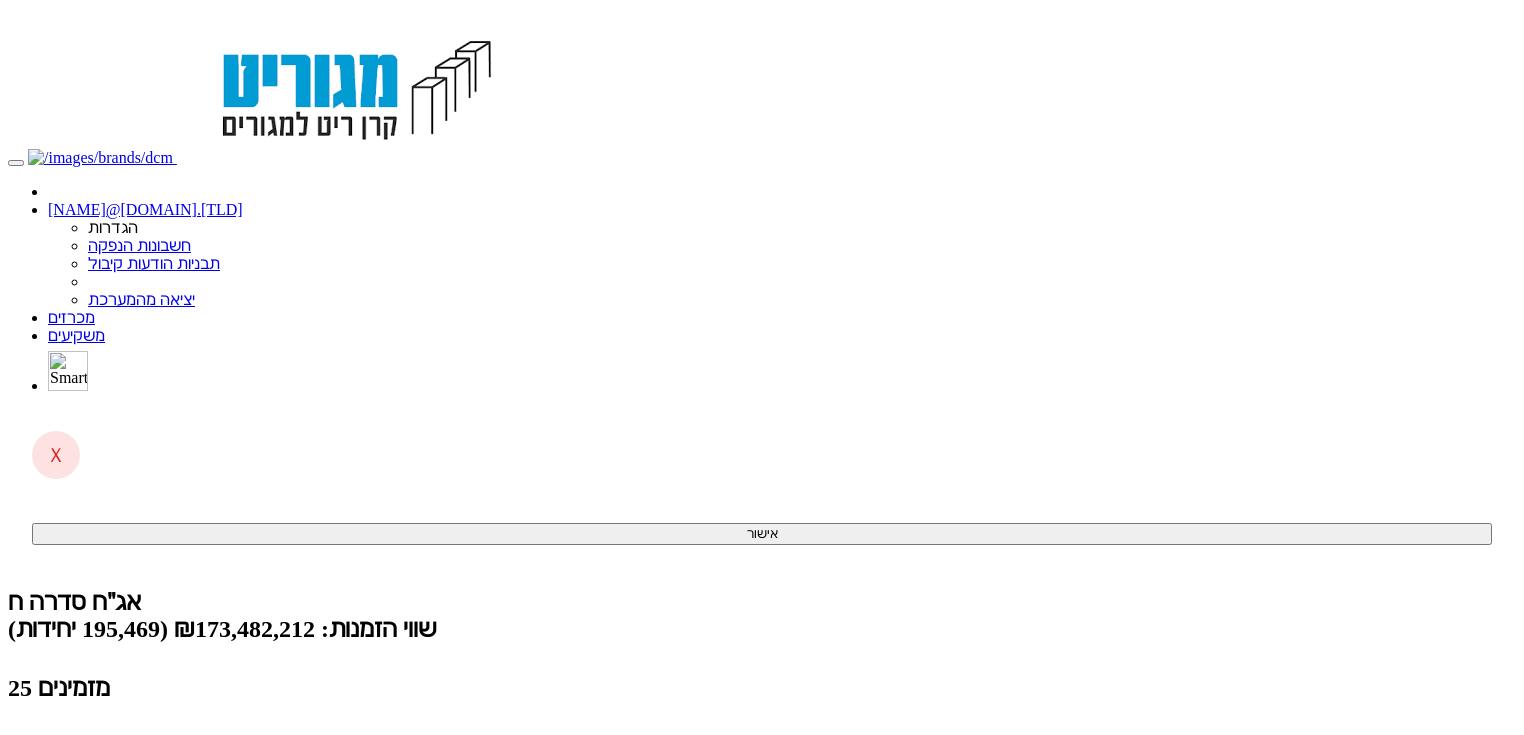 click on "(0 ממתינות)" at bounding box center [86, 790] 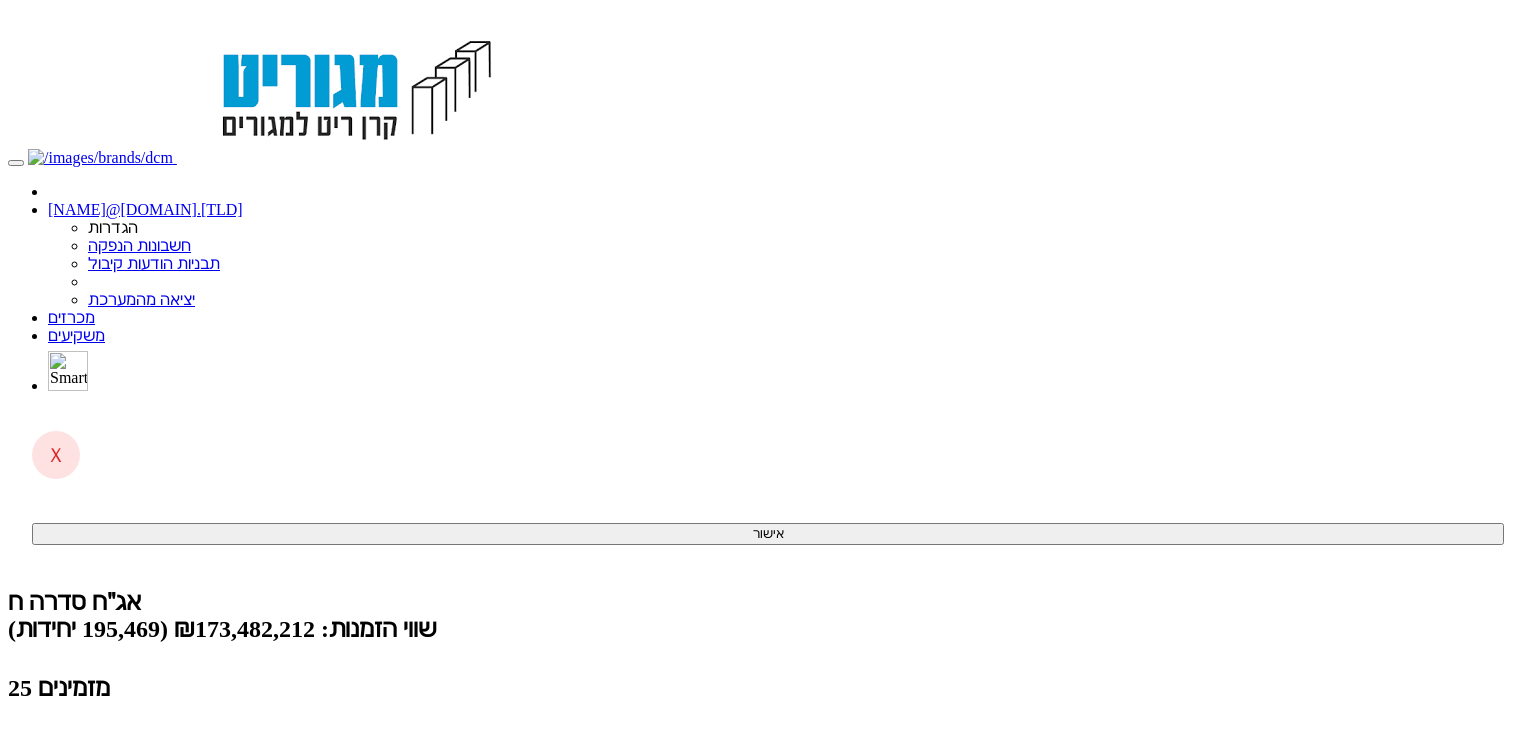 scroll, scrollTop: 0, scrollLeft: 0, axis: both 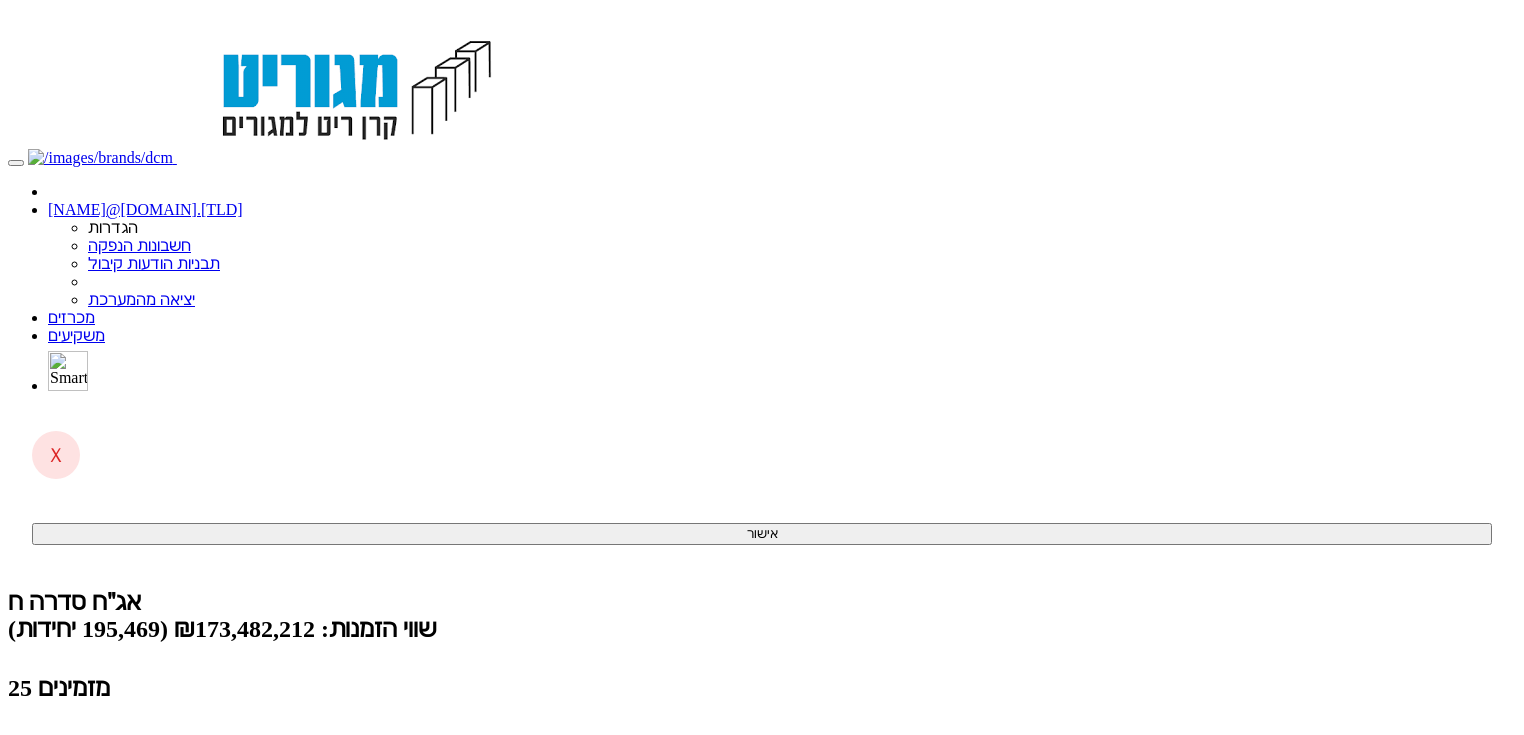 click on "קליטת הזמנות אונליין
(0 ממתינות)" at bounding box center (154, 790) 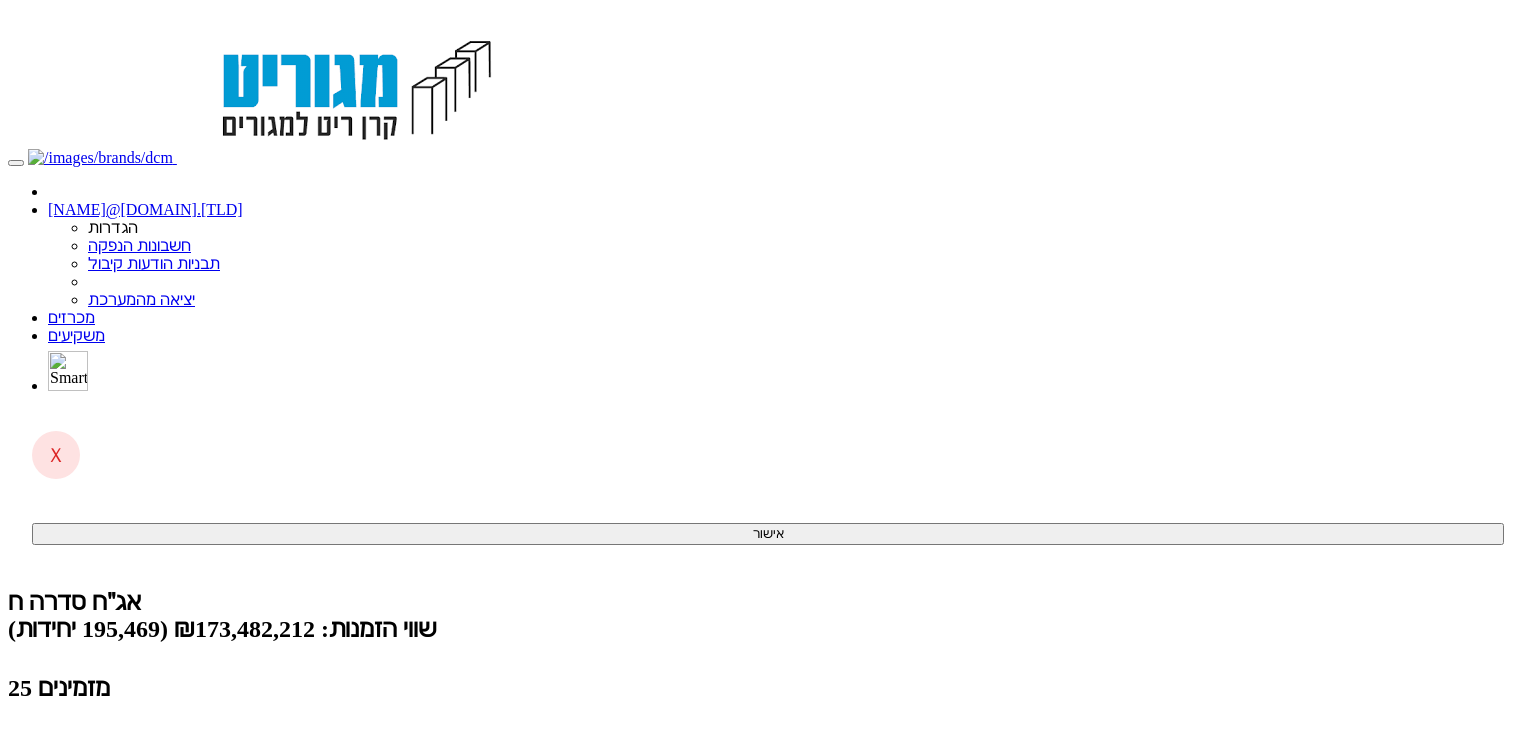 scroll, scrollTop: 0, scrollLeft: 0, axis: both 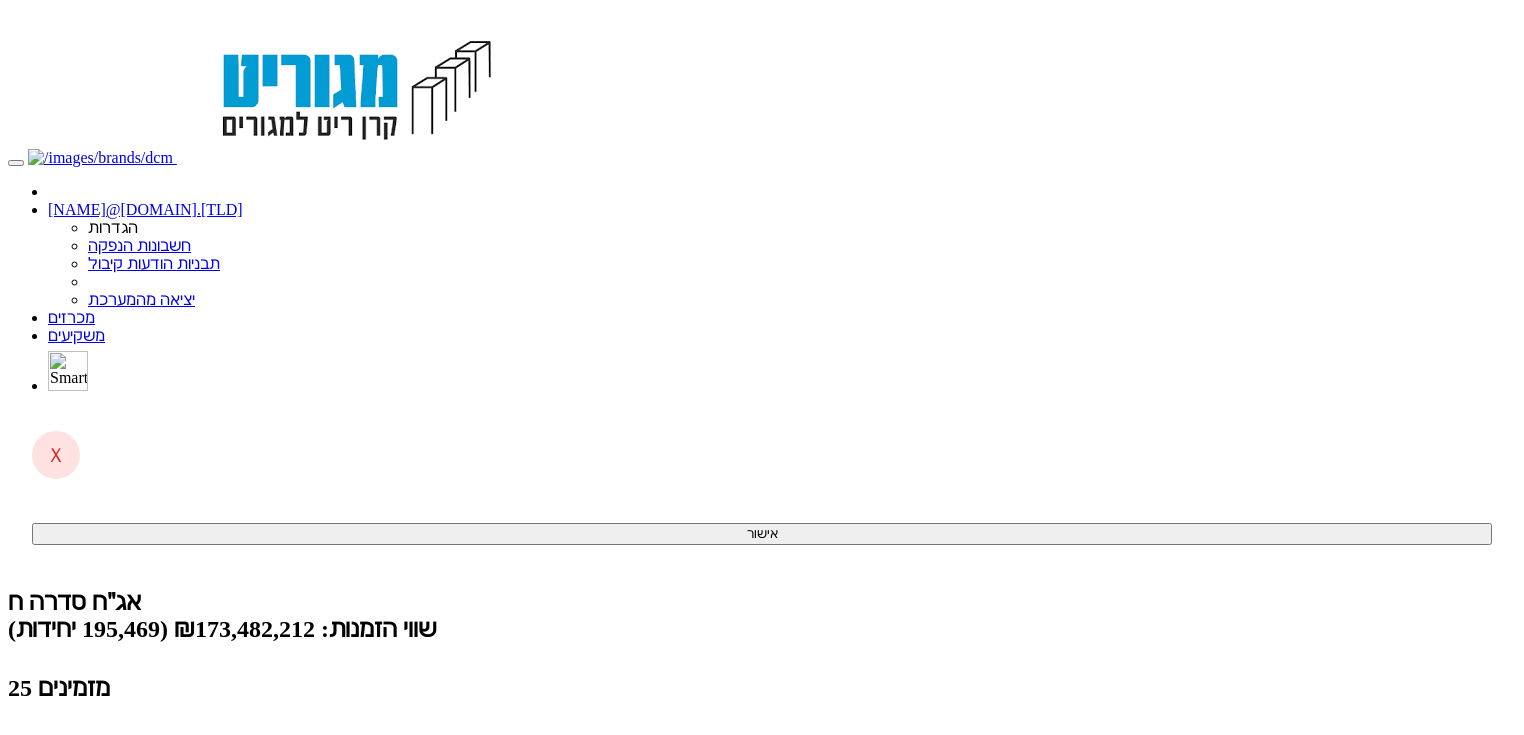 click on "(0 ממתינות)" at bounding box center [86, 790] 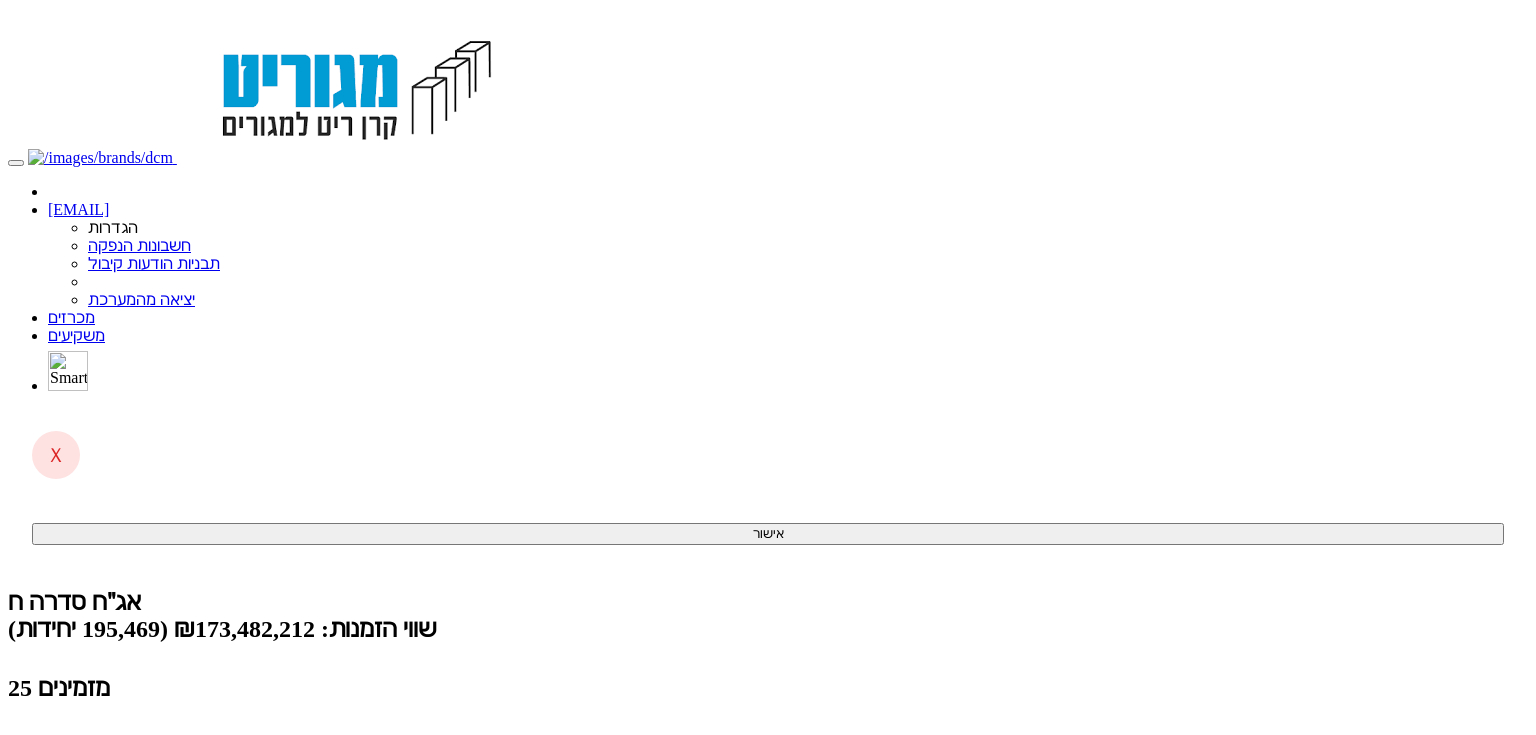 scroll, scrollTop: 0, scrollLeft: 0, axis: both 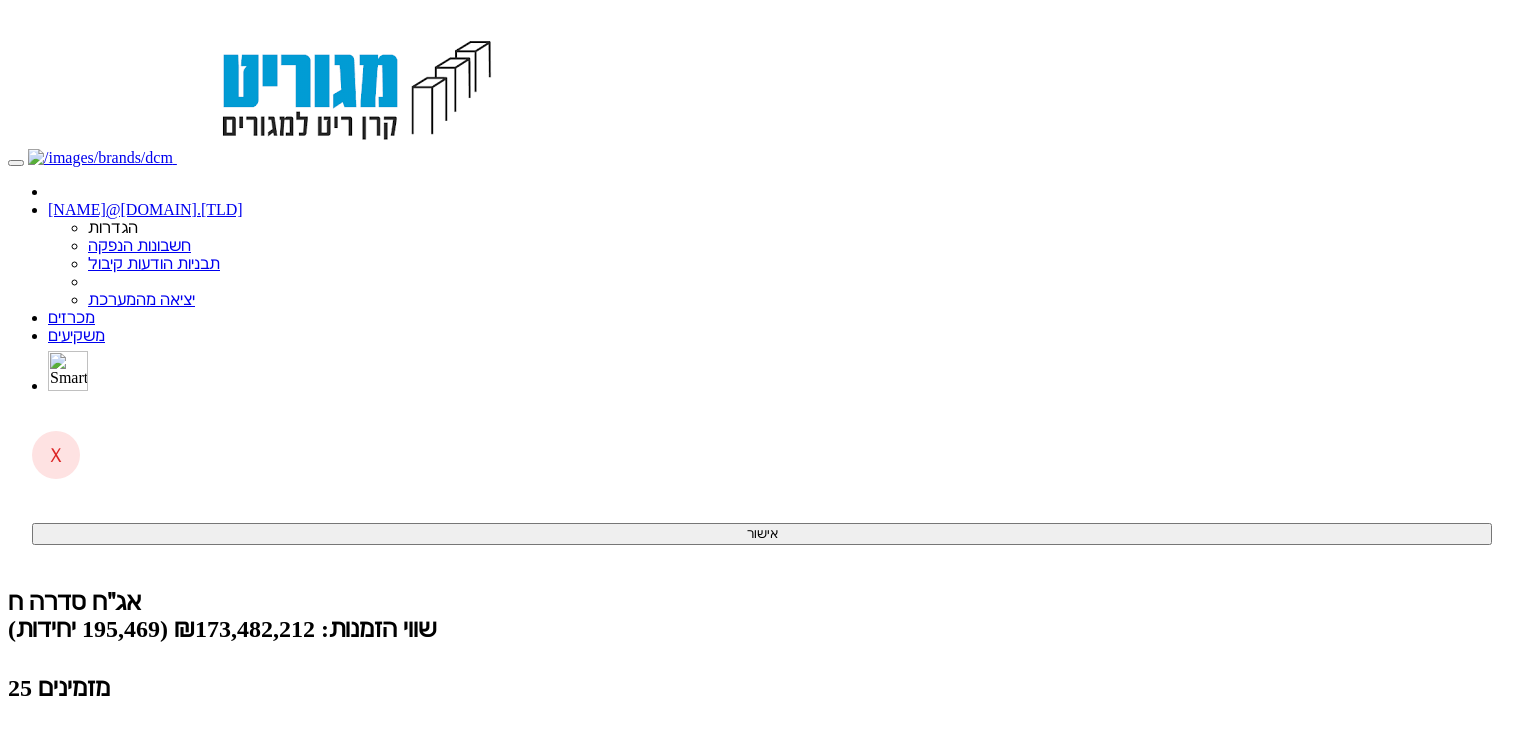 click on "(1 ממתינות)" at bounding box center [86, 790] 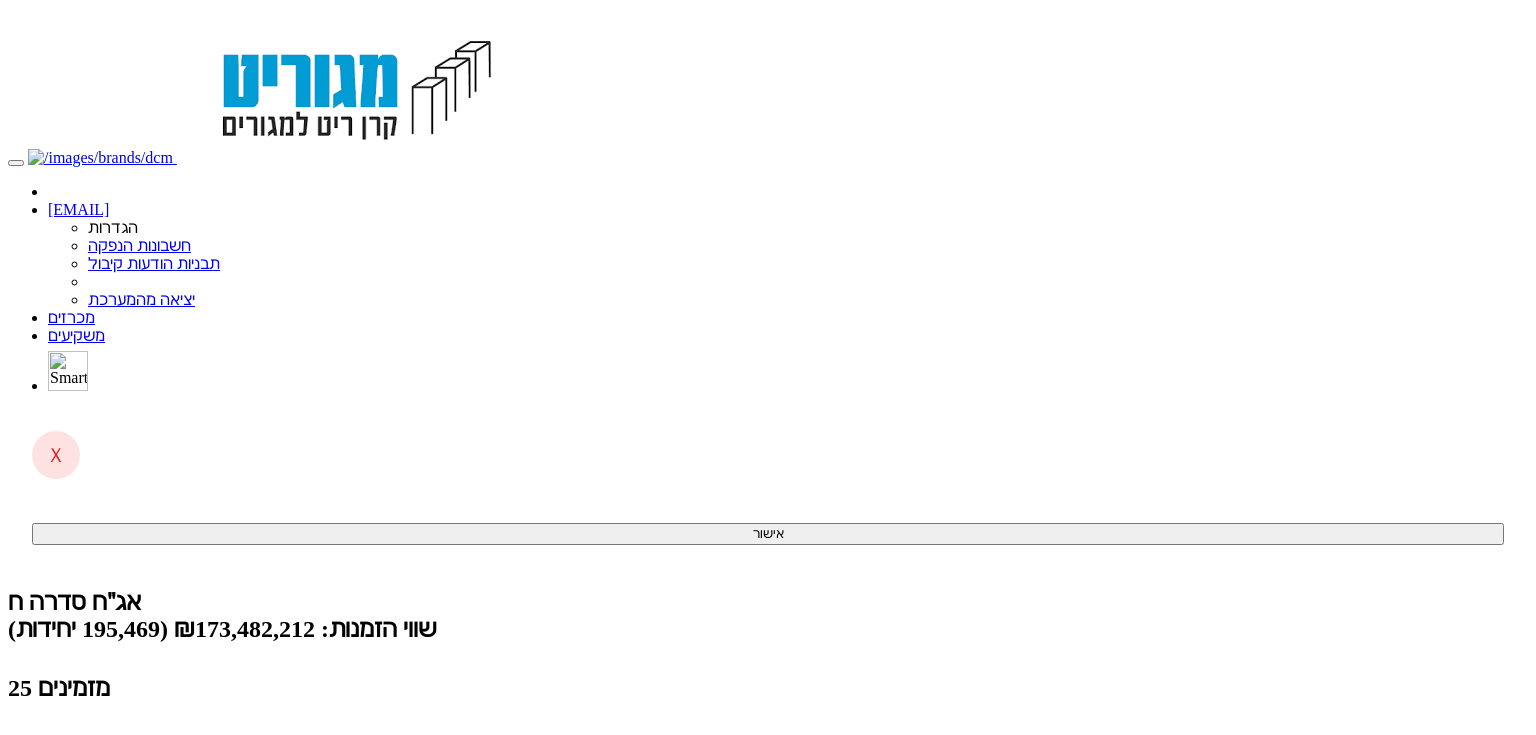 scroll, scrollTop: 0, scrollLeft: 0, axis: both 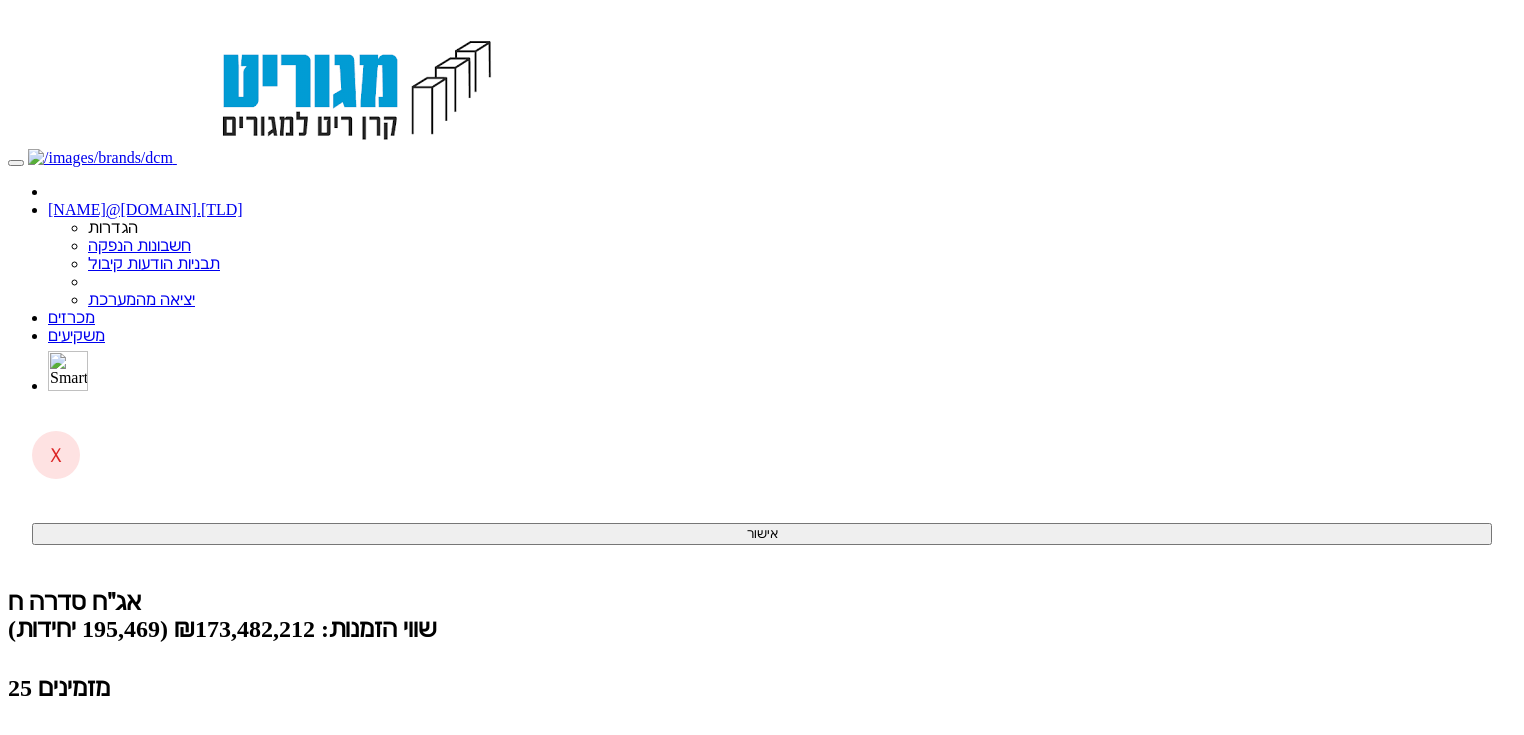 click on "קליטת הזמנות אונליין
(2 ממתינות)" at bounding box center [154, 790] 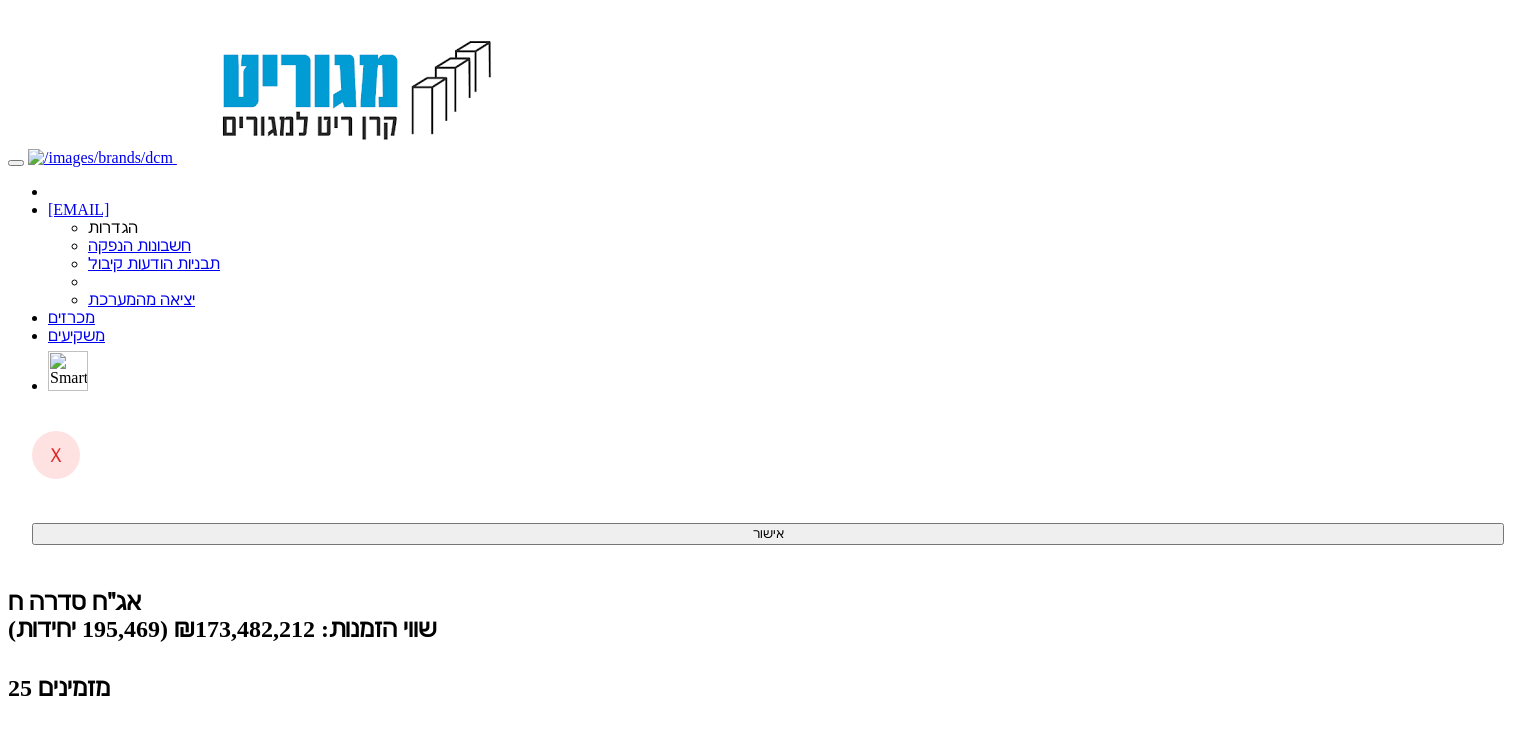 scroll, scrollTop: 0, scrollLeft: 0, axis: both 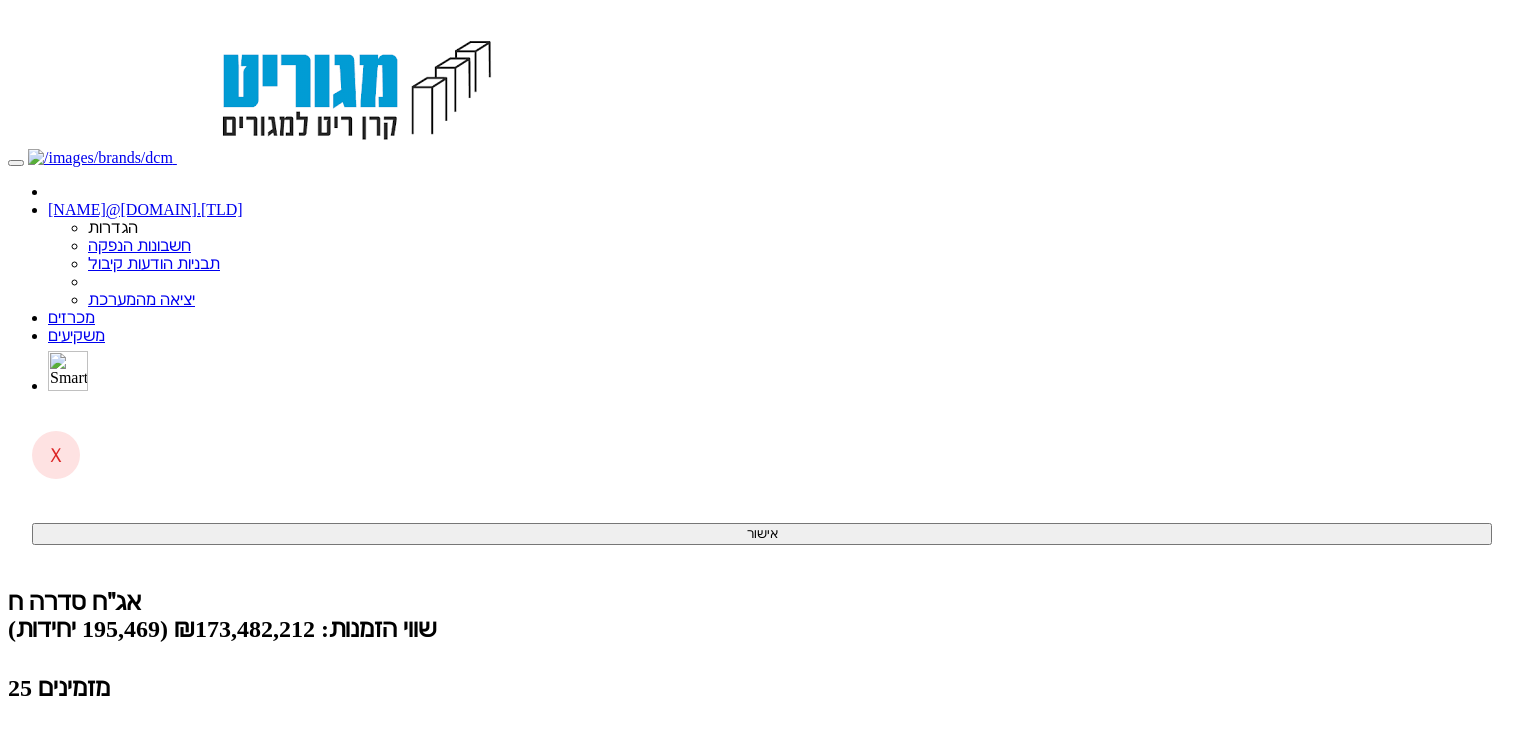 click on "(2 ממתינות)" at bounding box center (86, 790) 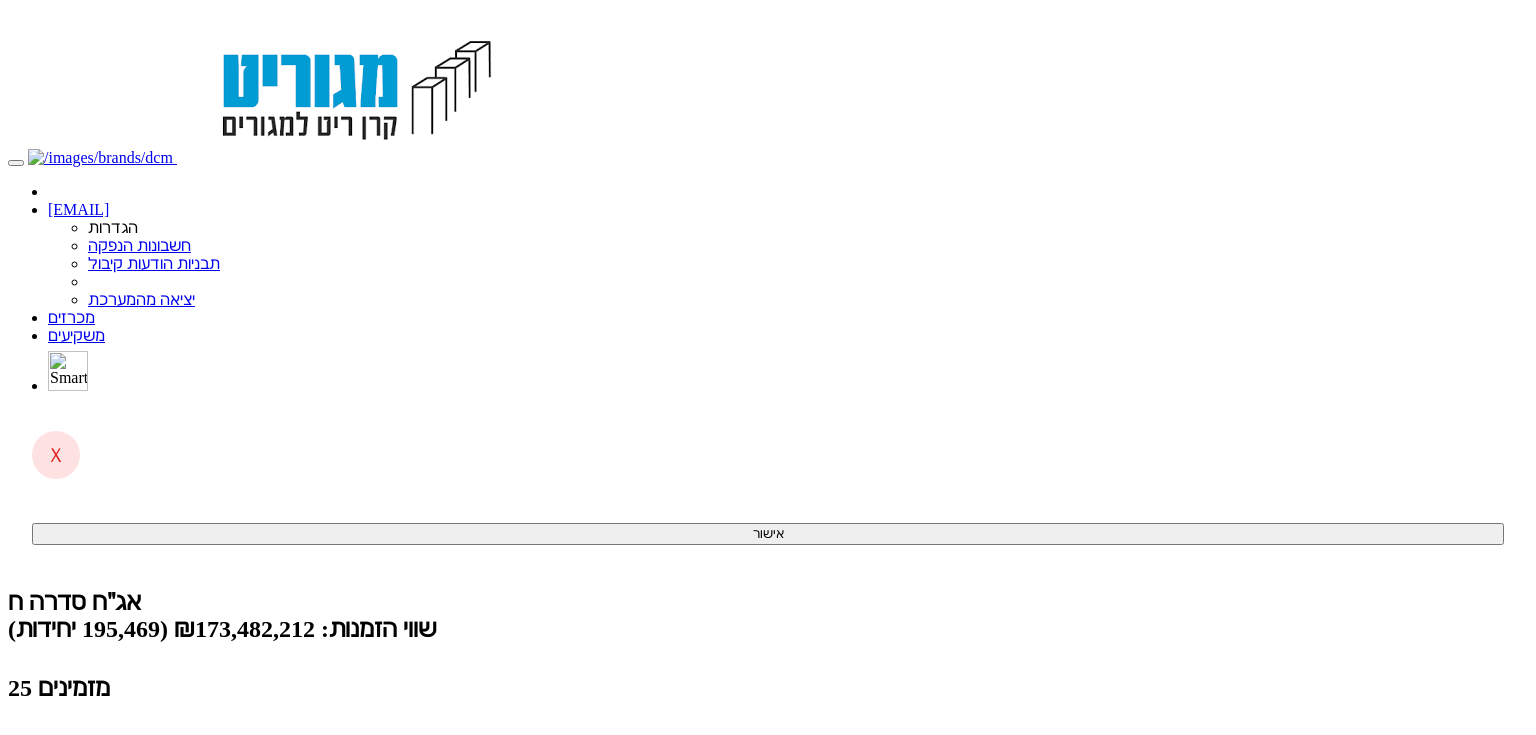 scroll, scrollTop: 0, scrollLeft: 0, axis: both 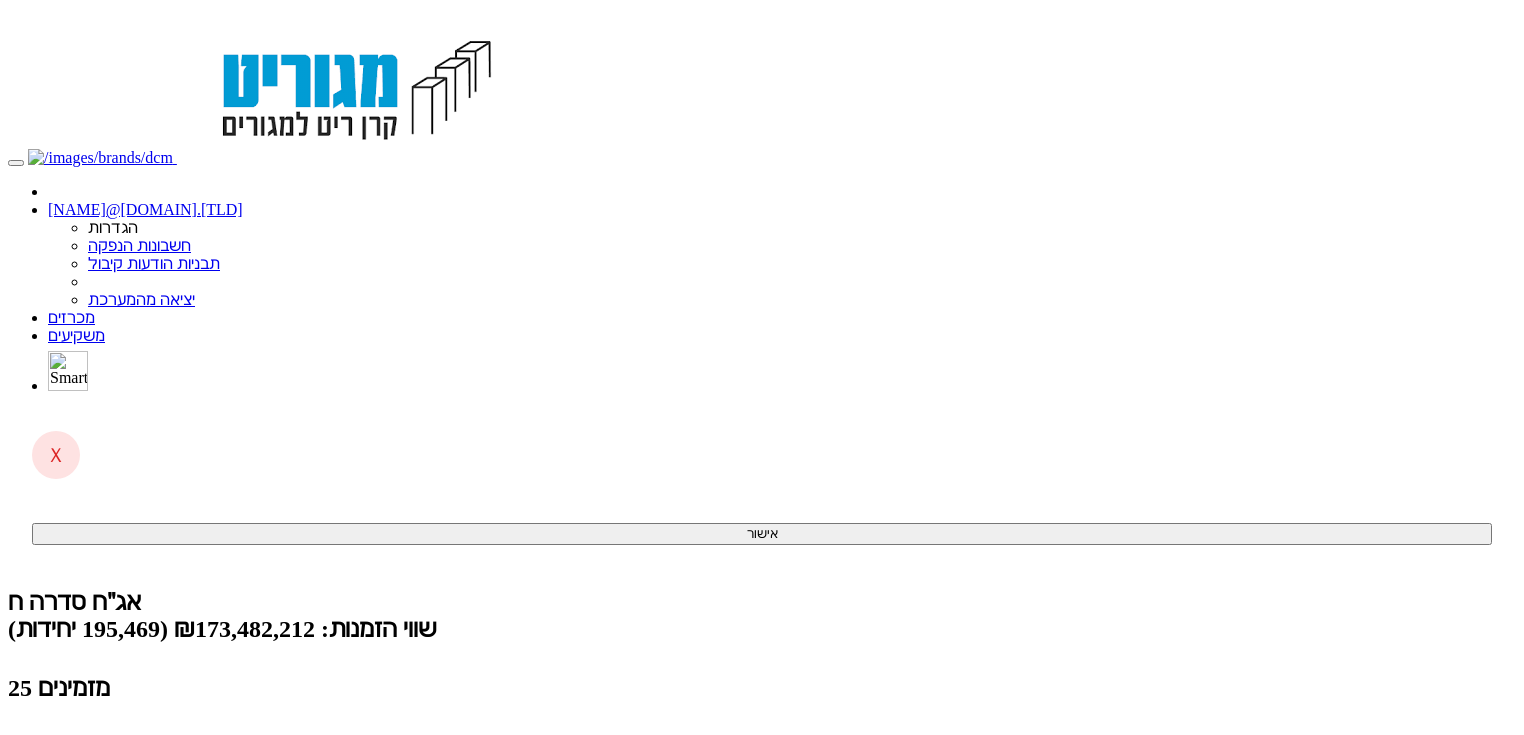 click on "קליטת הזמנות אונליין
(3 ממתינות)" at bounding box center [154, 790] 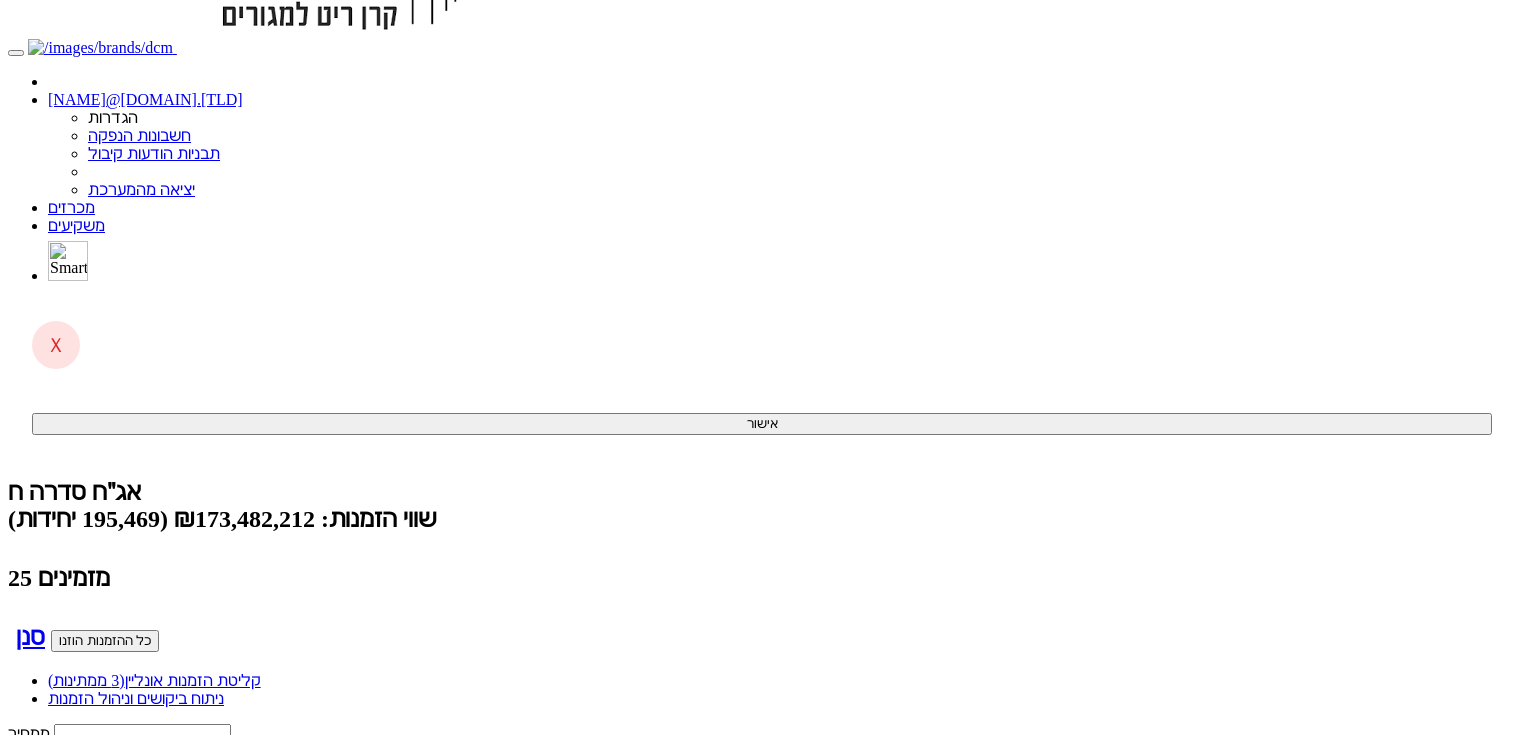 scroll, scrollTop: 240, scrollLeft: 0, axis: vertical 